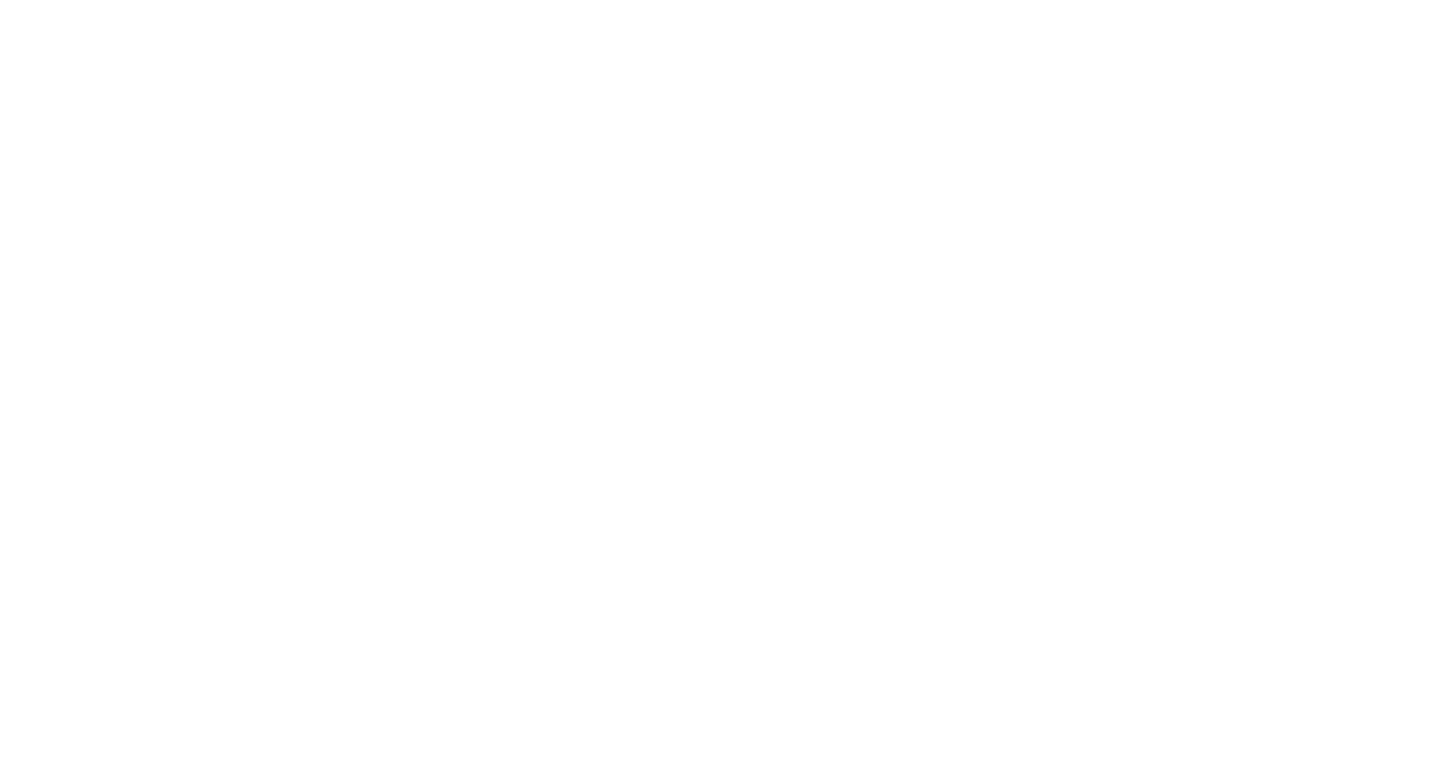 scroll, scrollTop: 0, scrollLeft: 0, axis: both 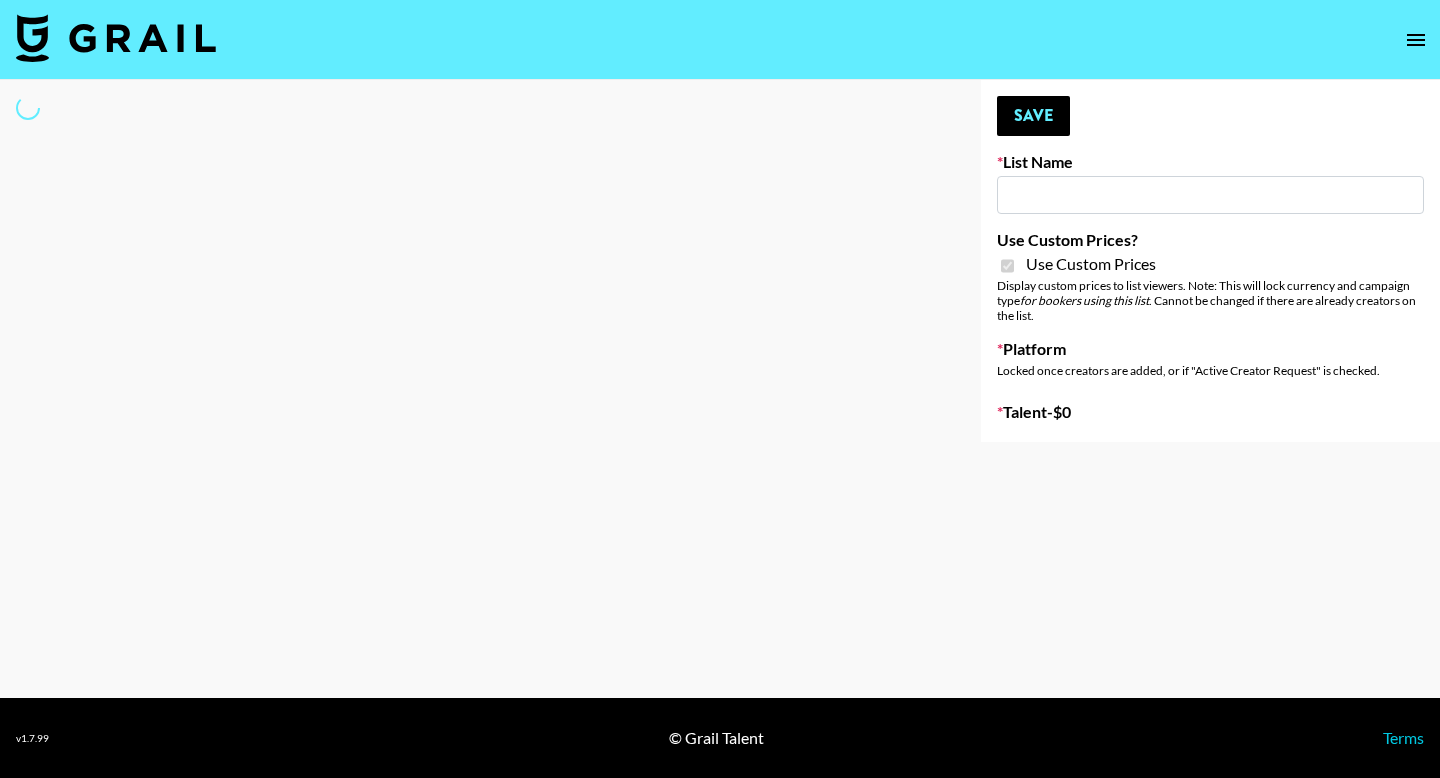 type on "SYFA" 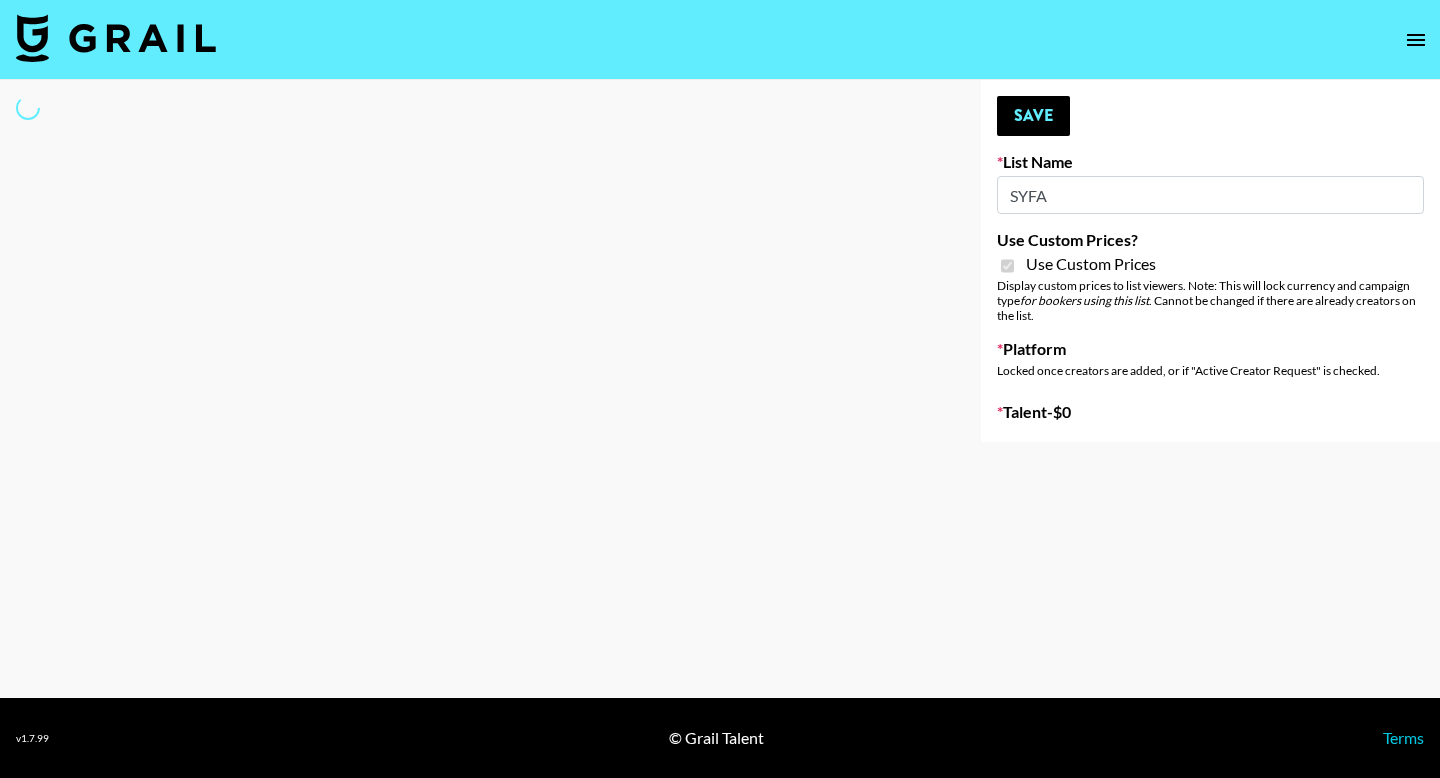 select on "Brand" 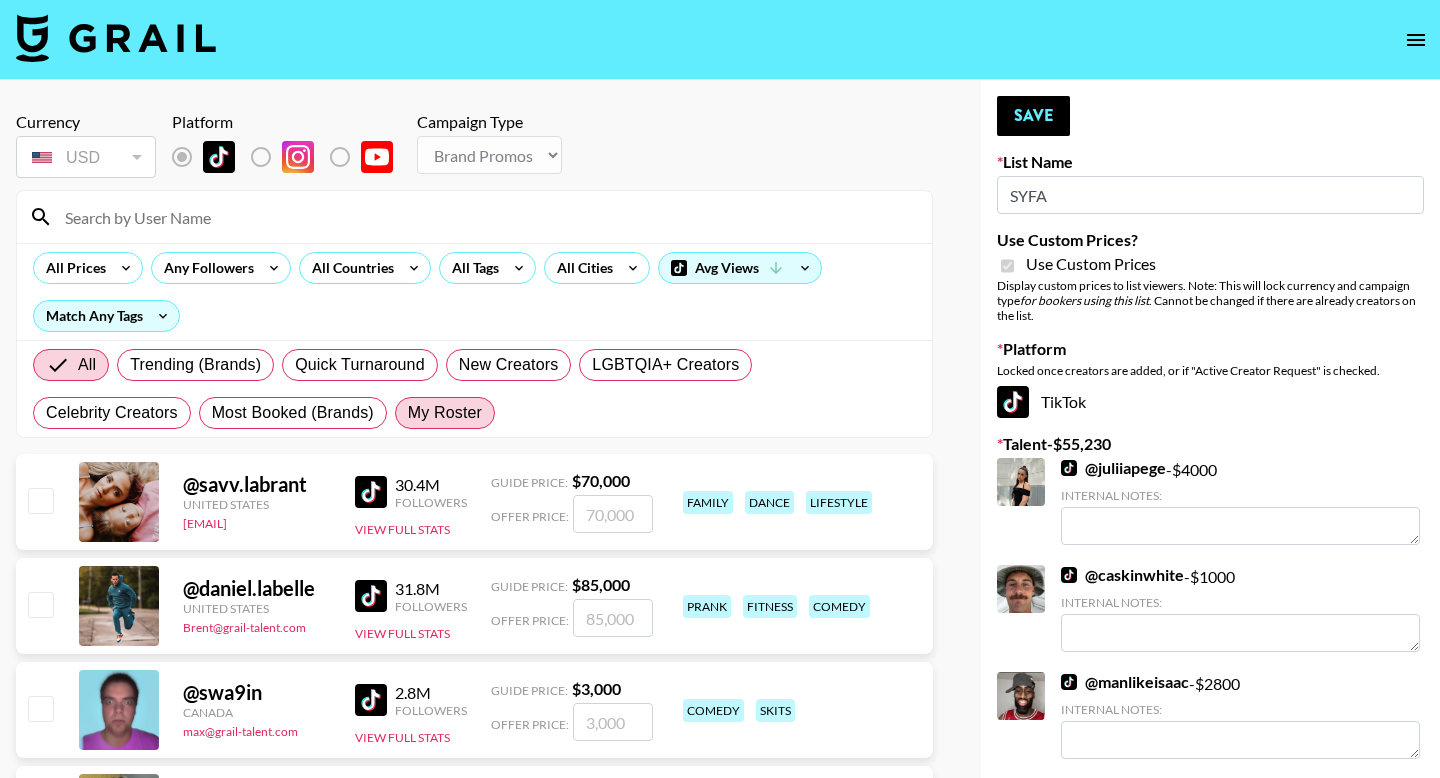 click on "My Roster" at bounding box center (445, 413) 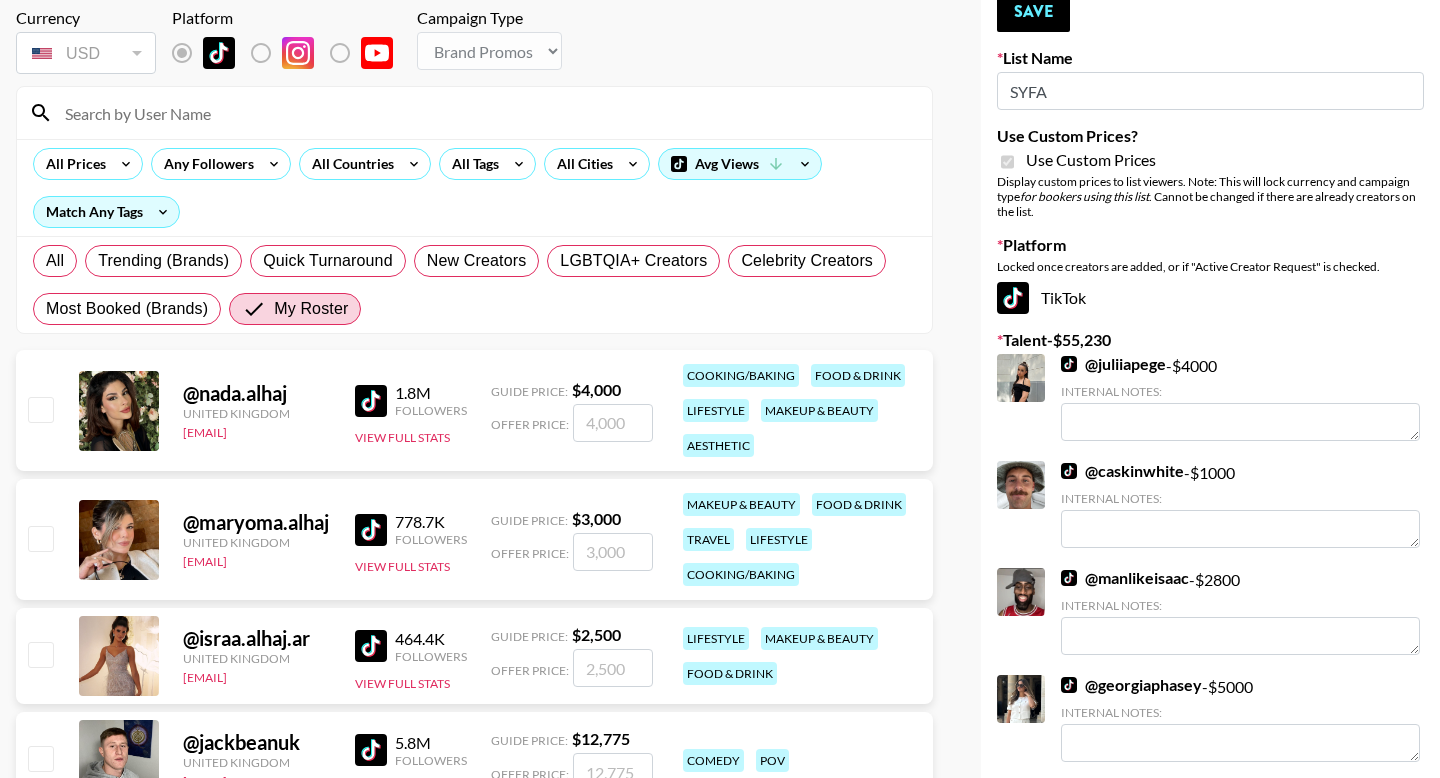 scroll, scrollTop: 213, scrollLeft: 0, axis: vertical 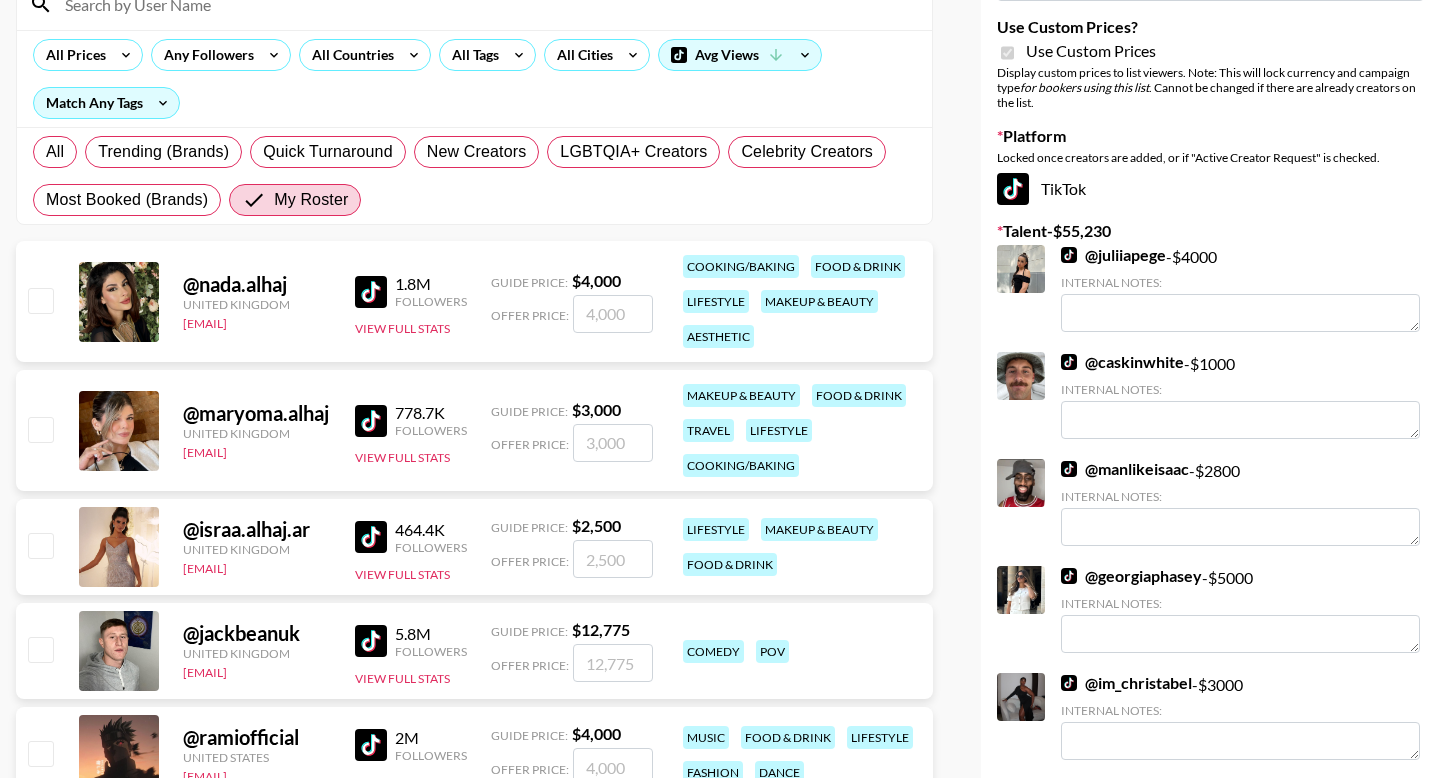 click at bounding box center (40, 300) 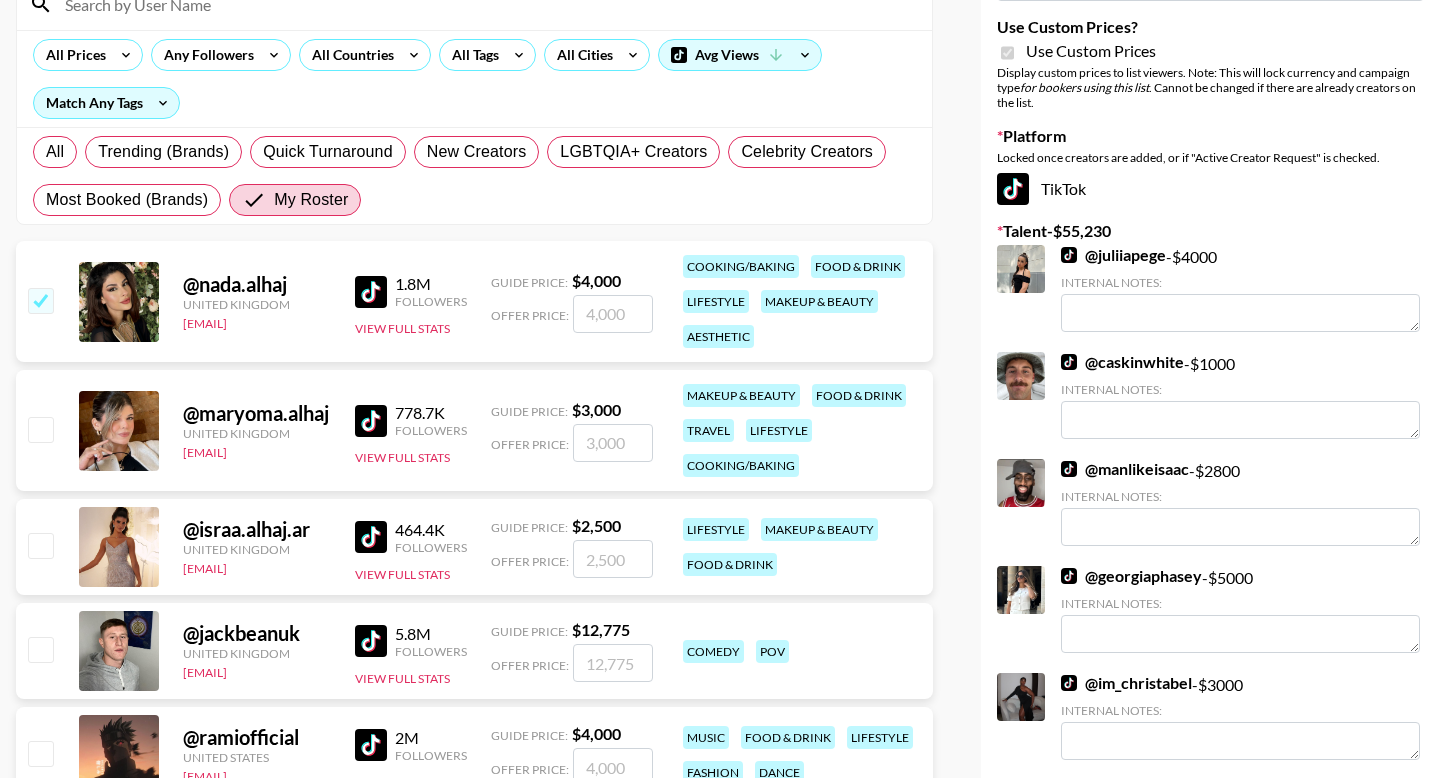 checkbox on "true" 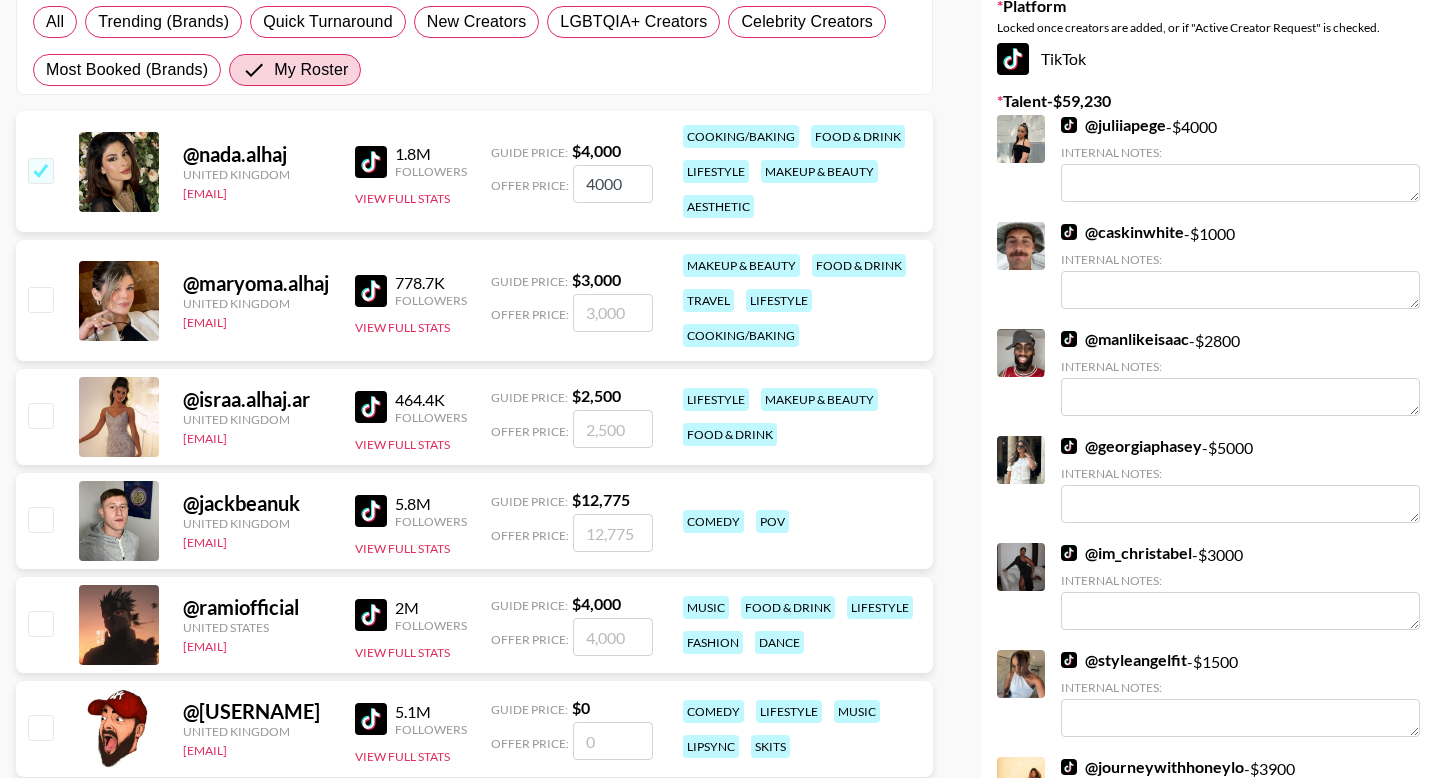 scroll, scrollTop: 301, scrollLeft: 0, axis: vertical 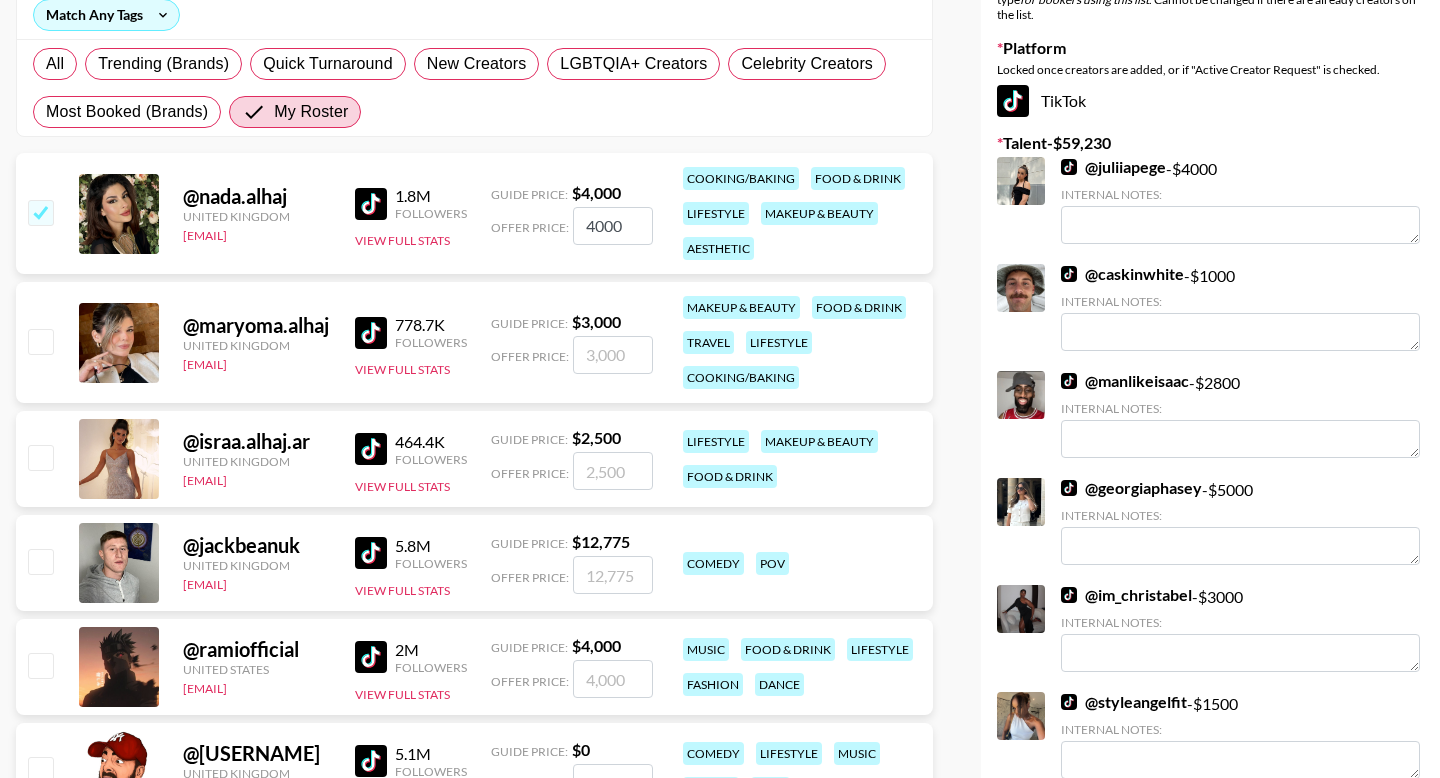 click at bounding box center (40, 341) 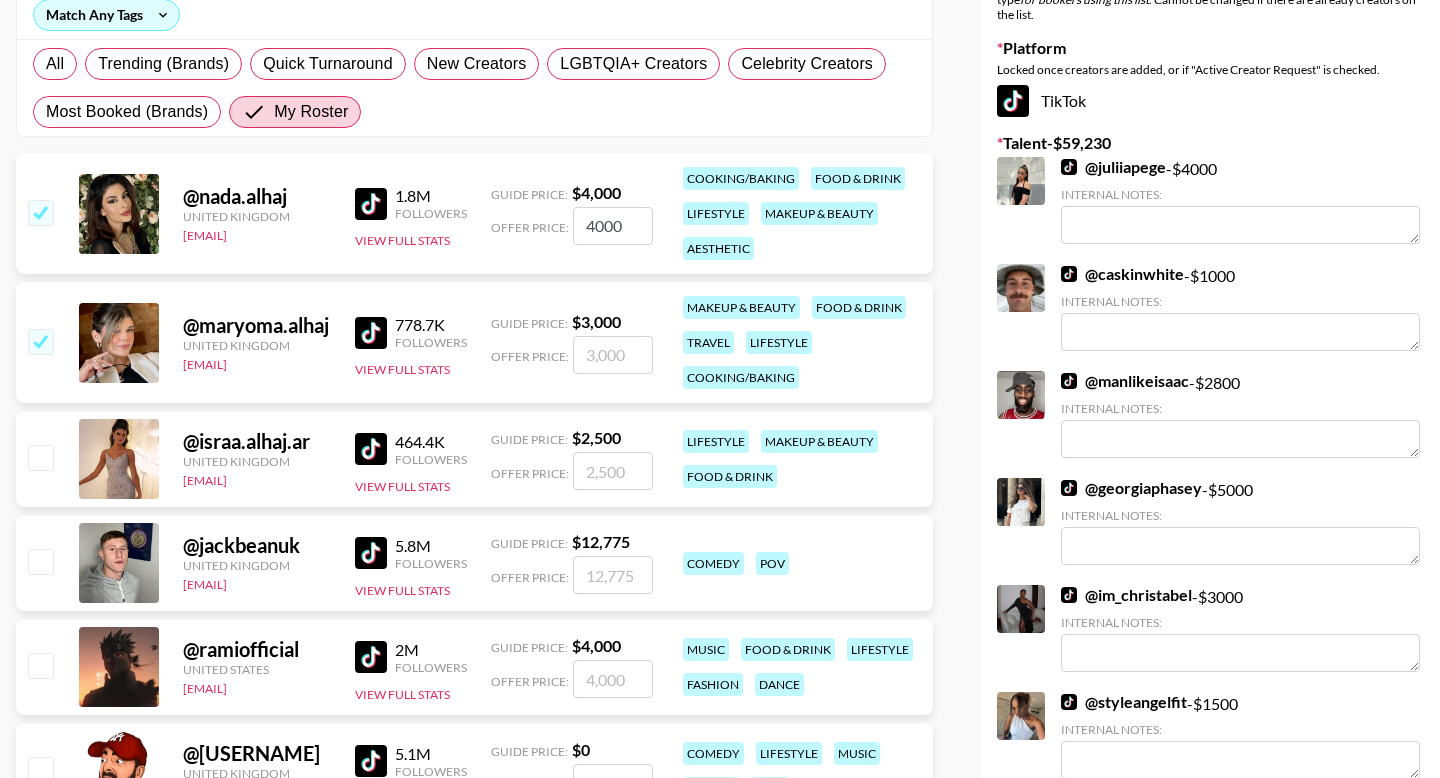 checkbox on "true" 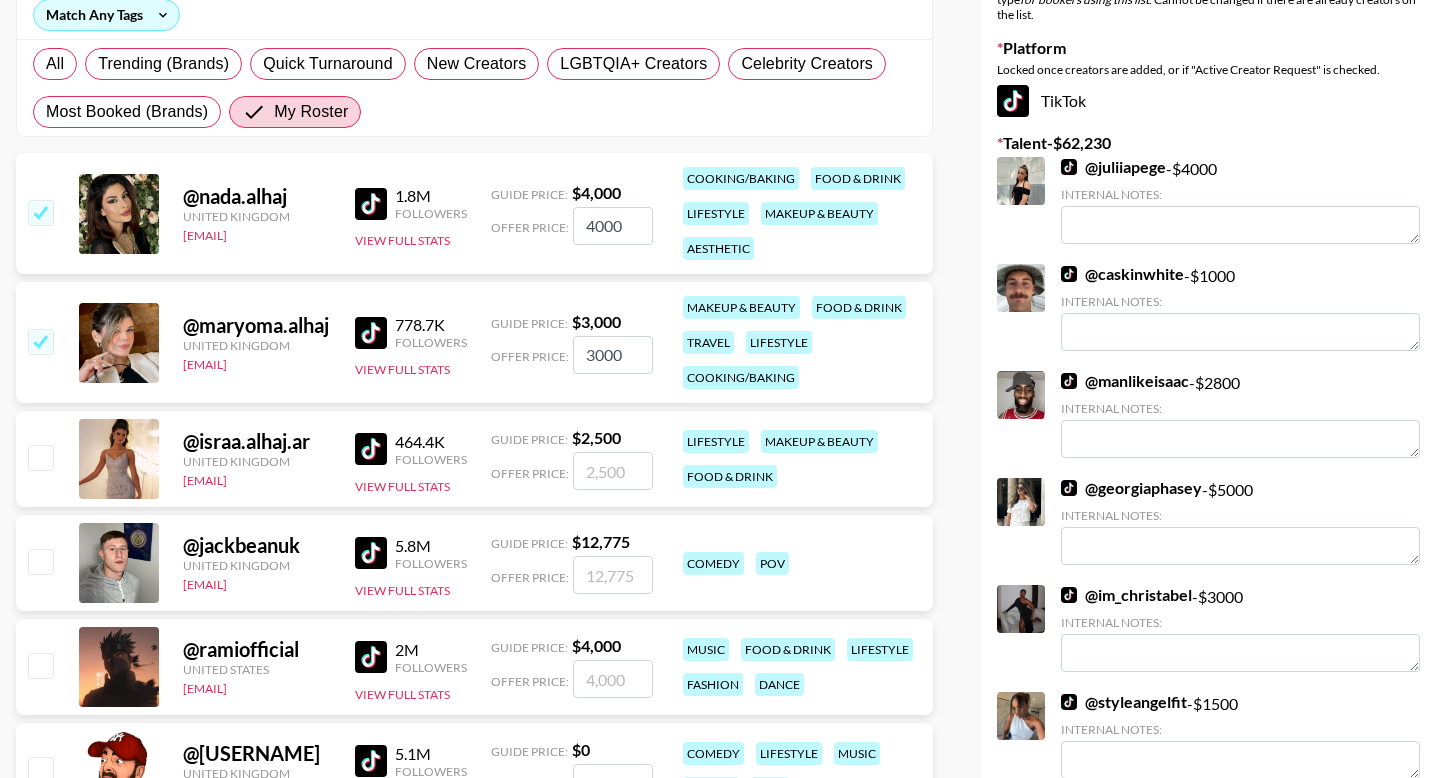 click on "3000" at bounding box center (613, 355) 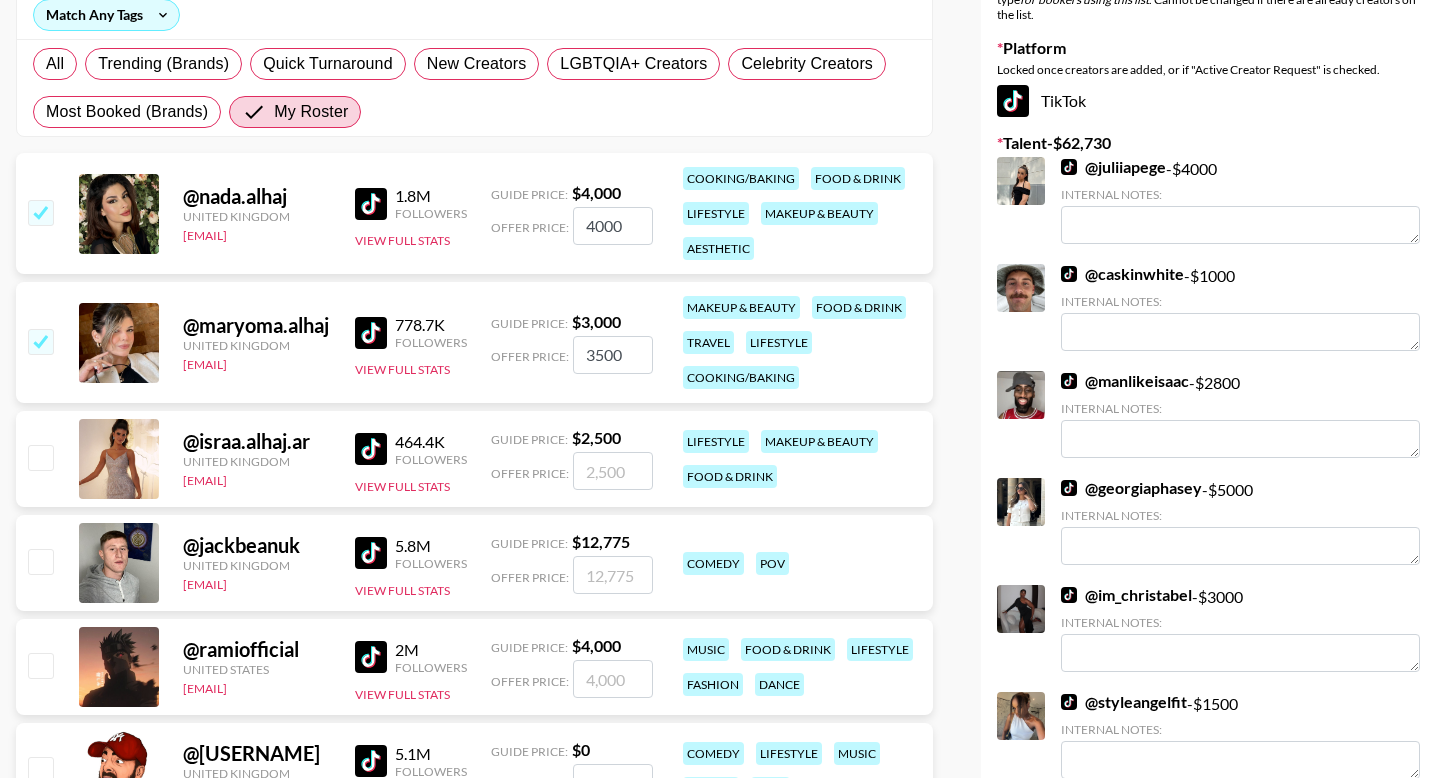 type on "3500" 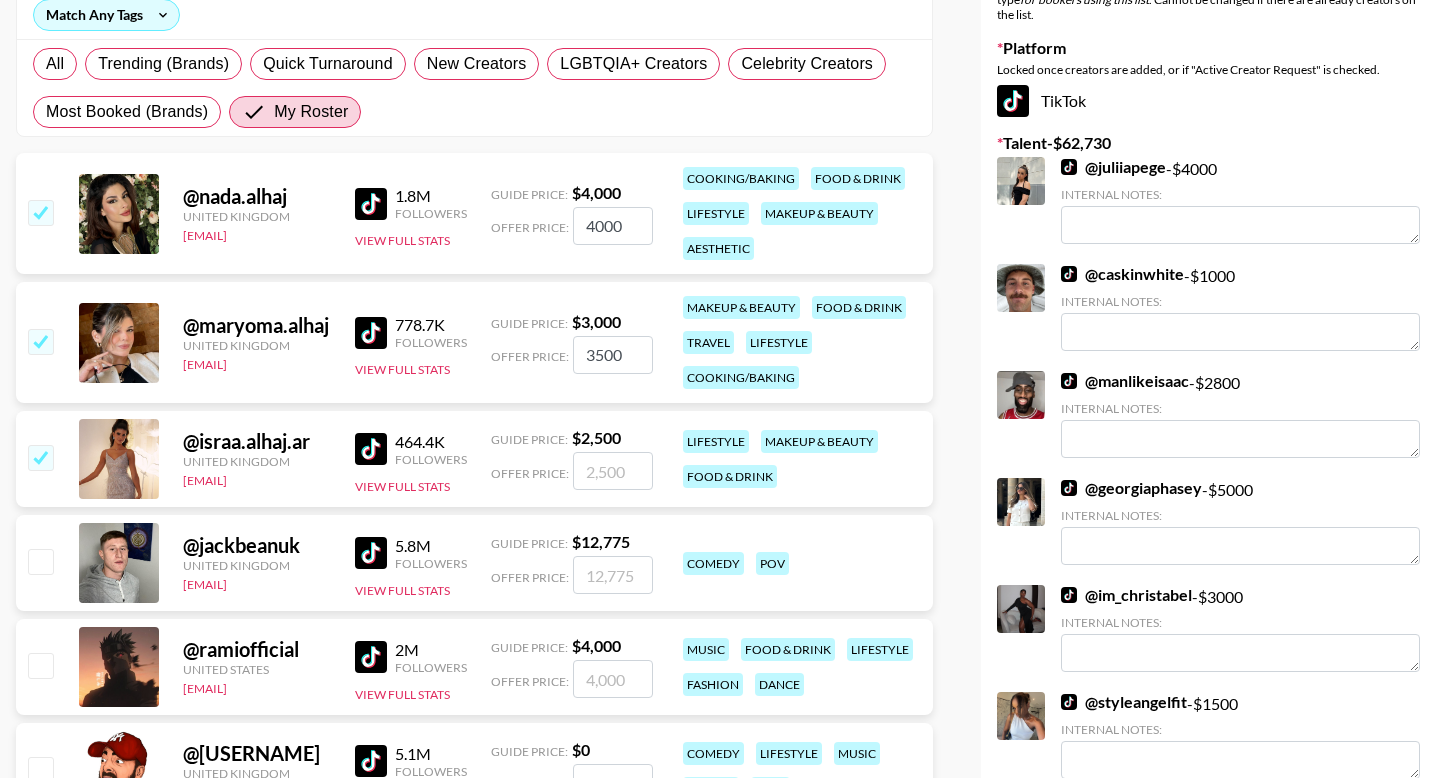 checkbox on "true" 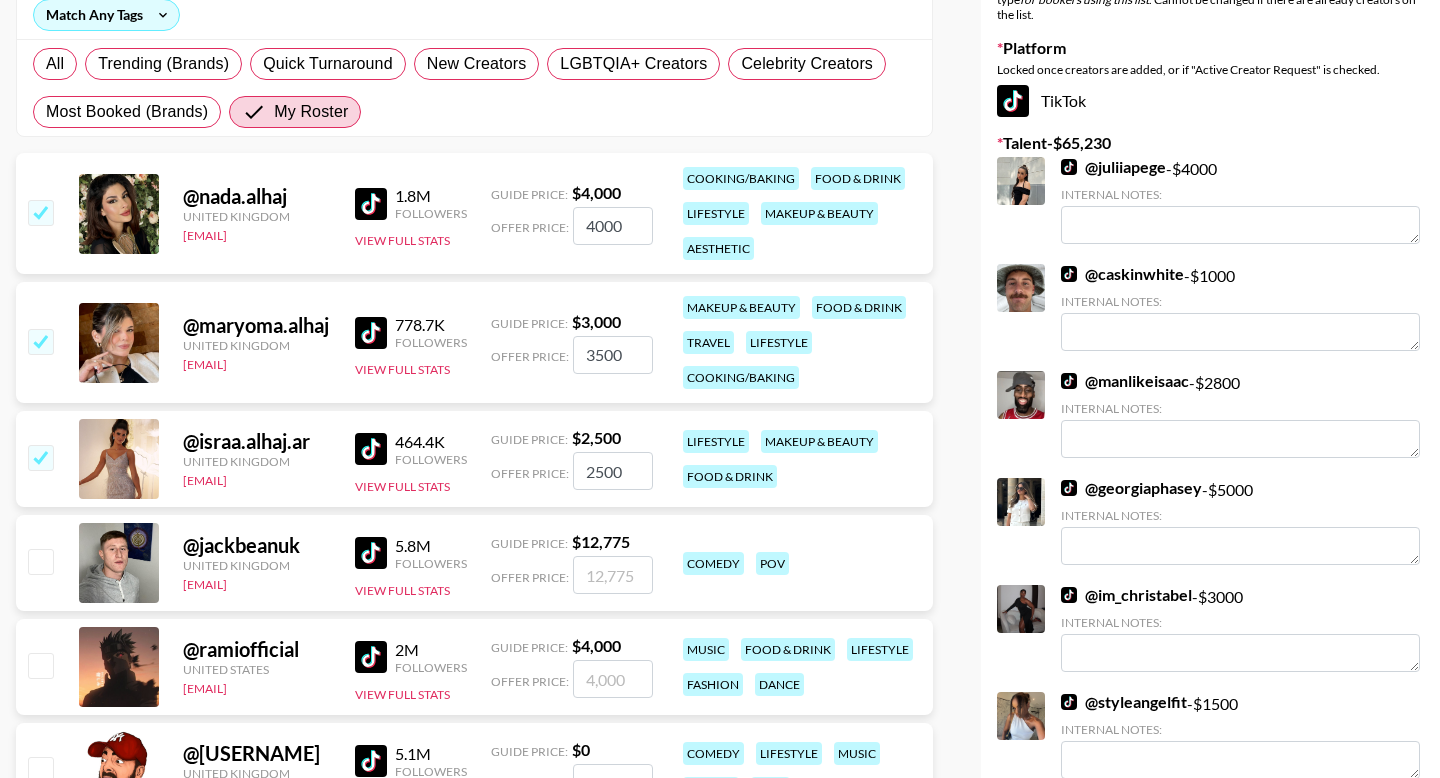 click on "2500" at bounding box center [613, 471] 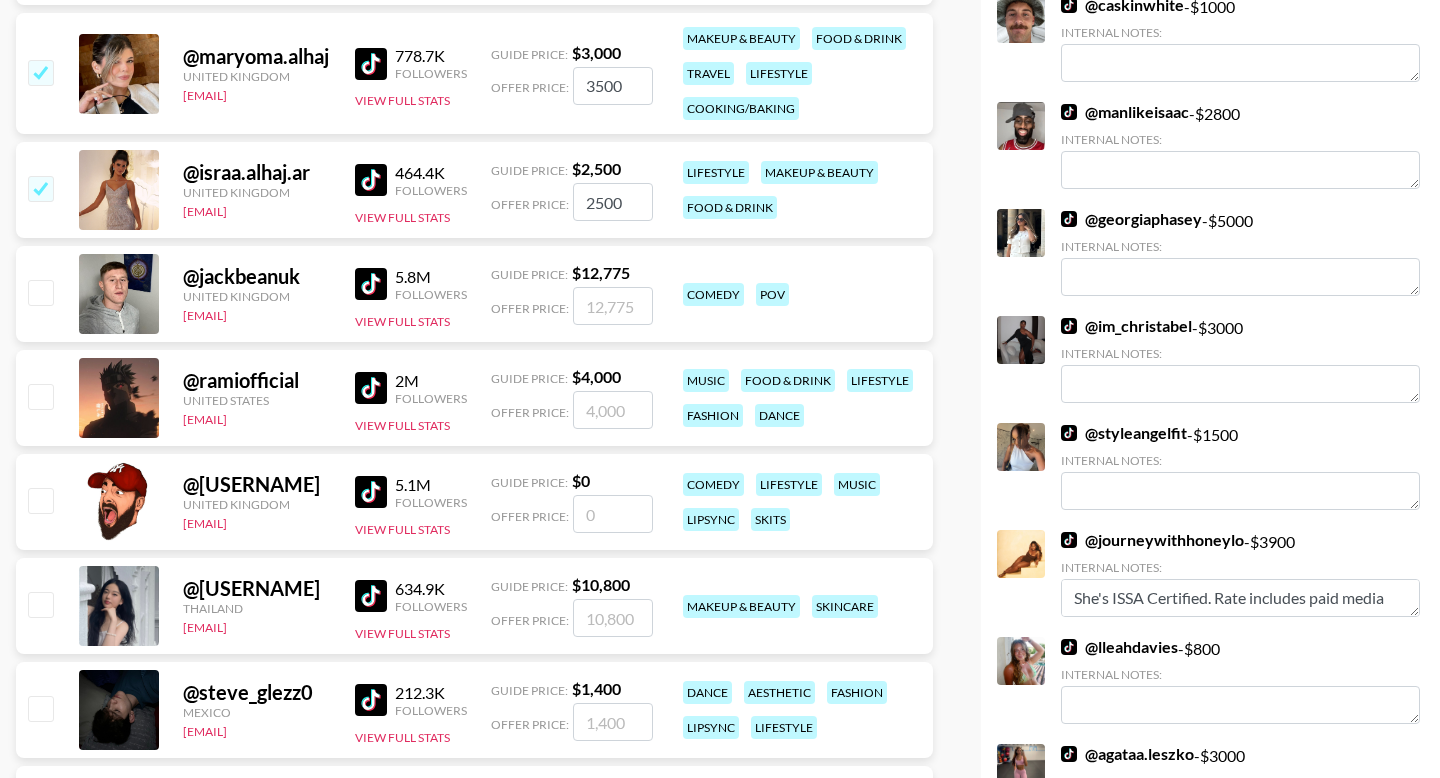 click at bounding box center [40, 500] 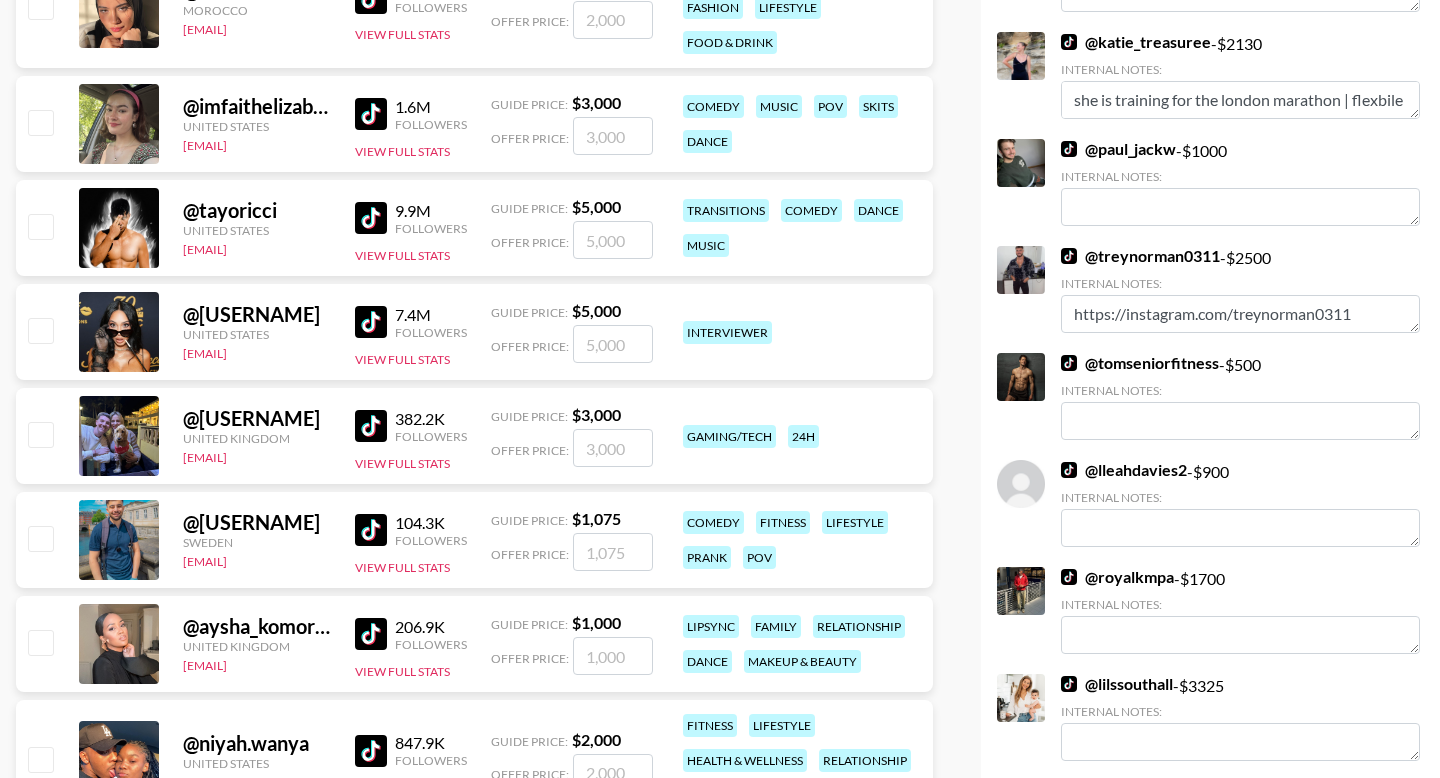 scroll, scrollTop: 1516, scrollLeft: 0, axis: vertical 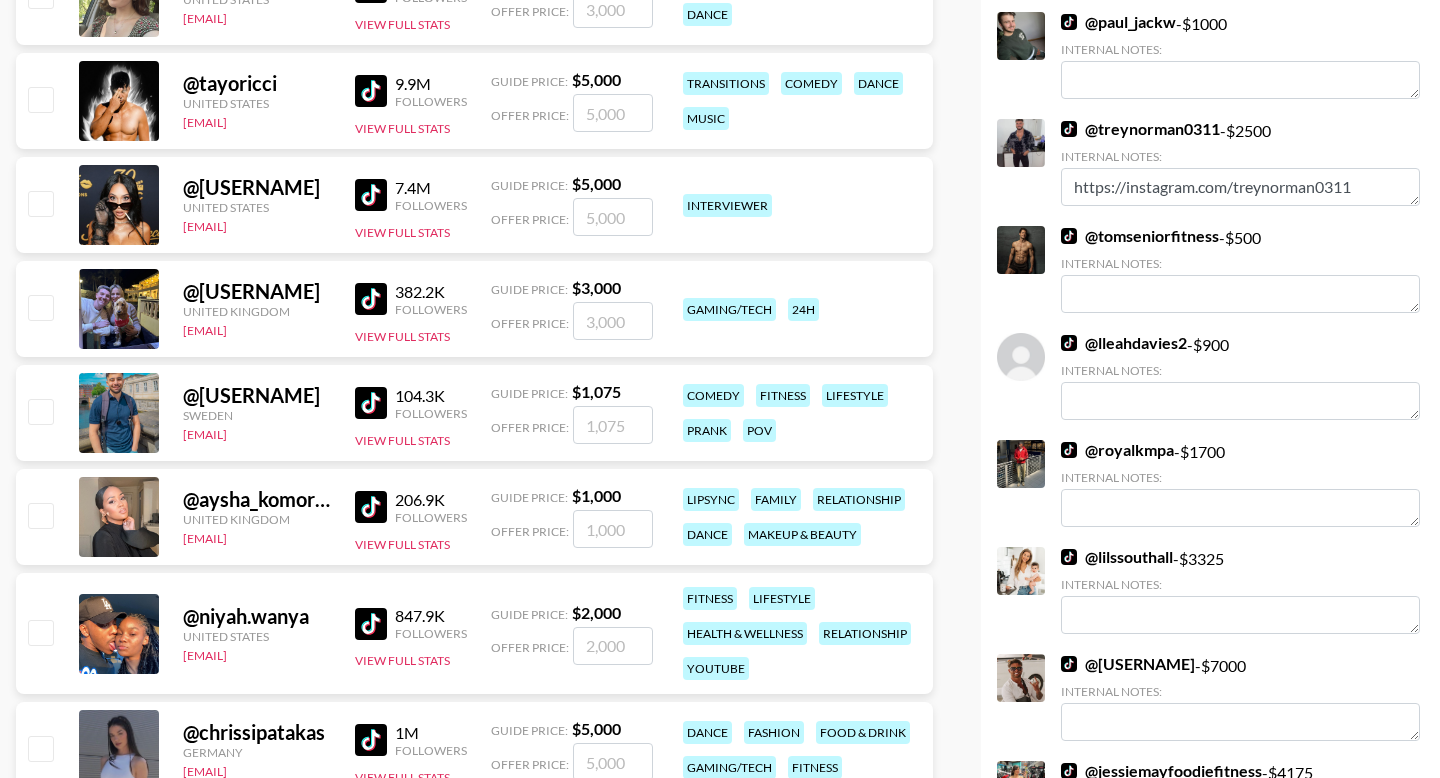 click at bounding box center [40, 307] 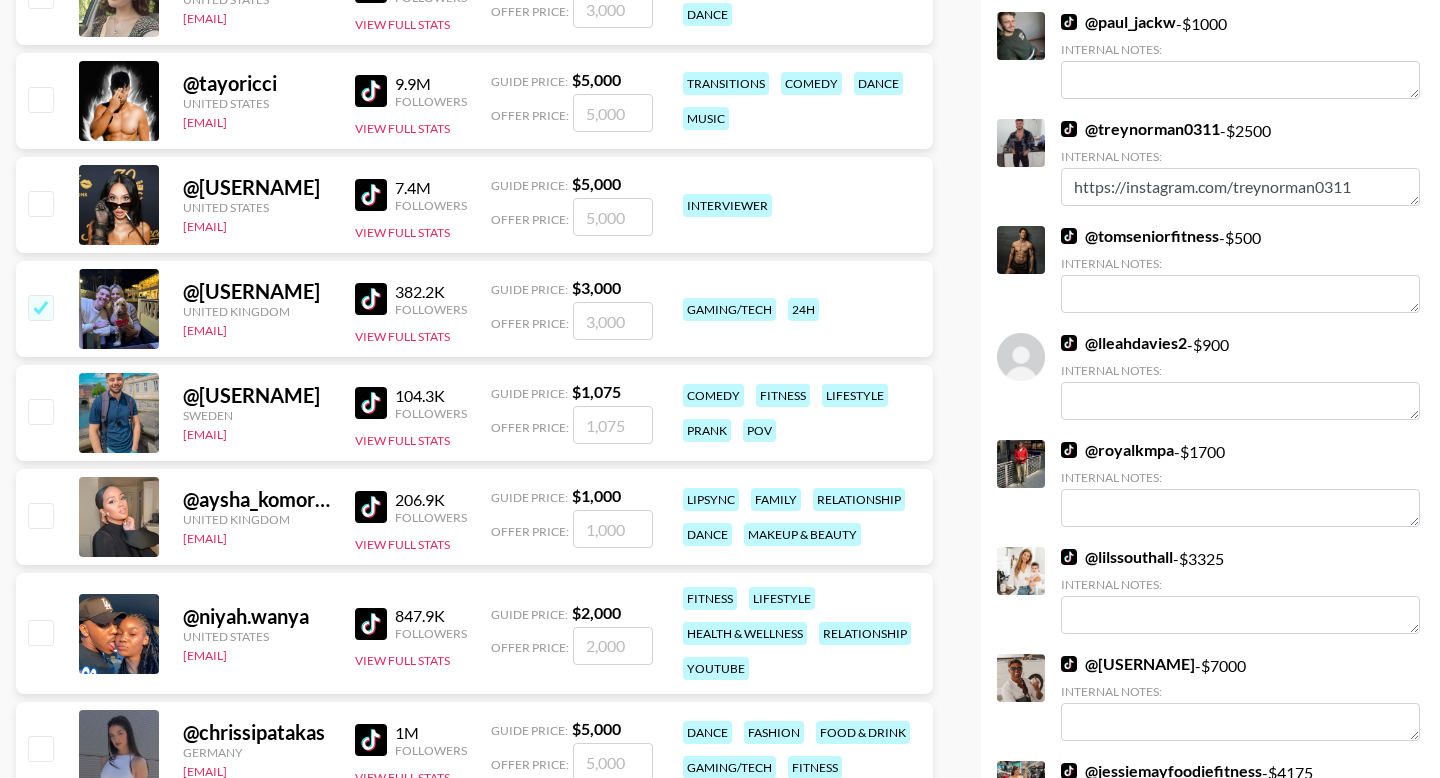 checkbox on "true" 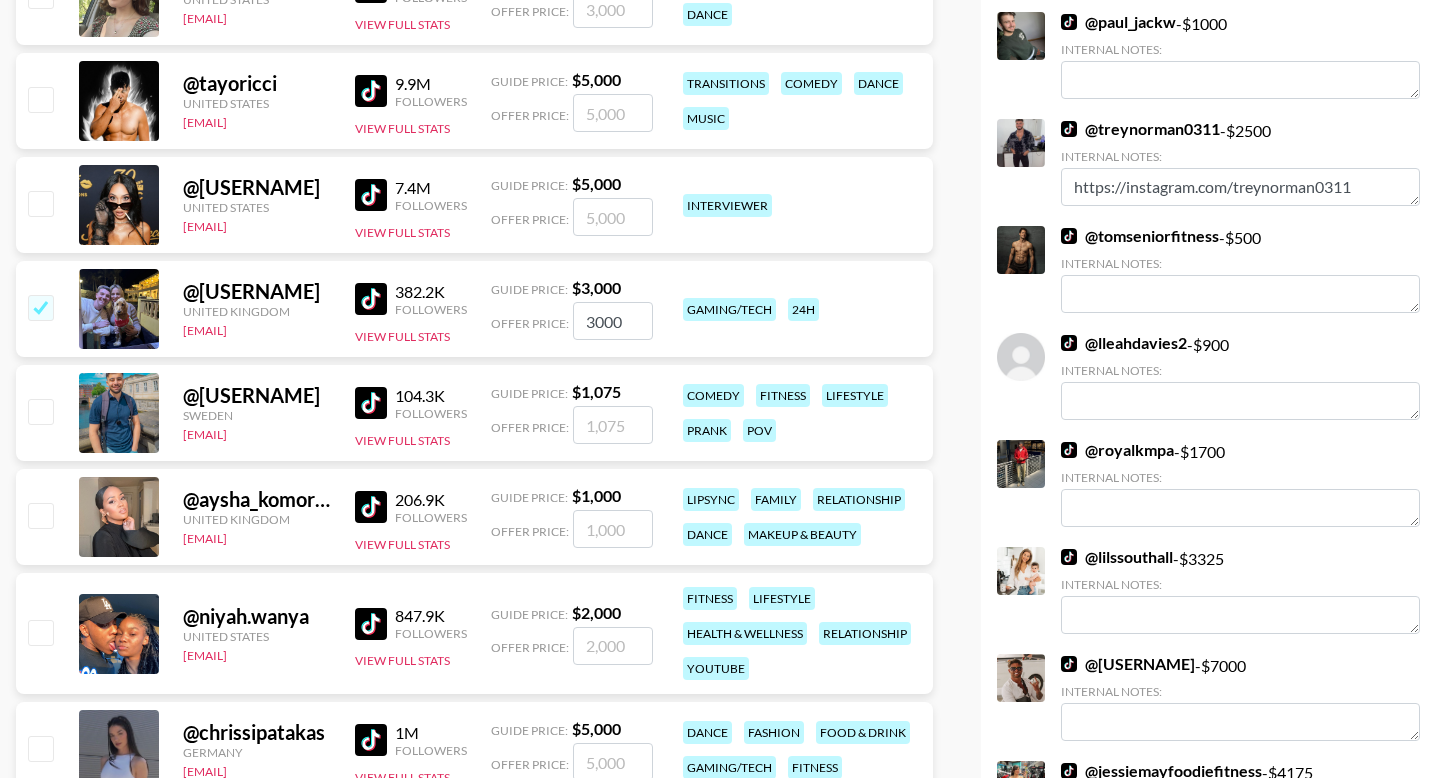 click at bounding box center [40, 307] 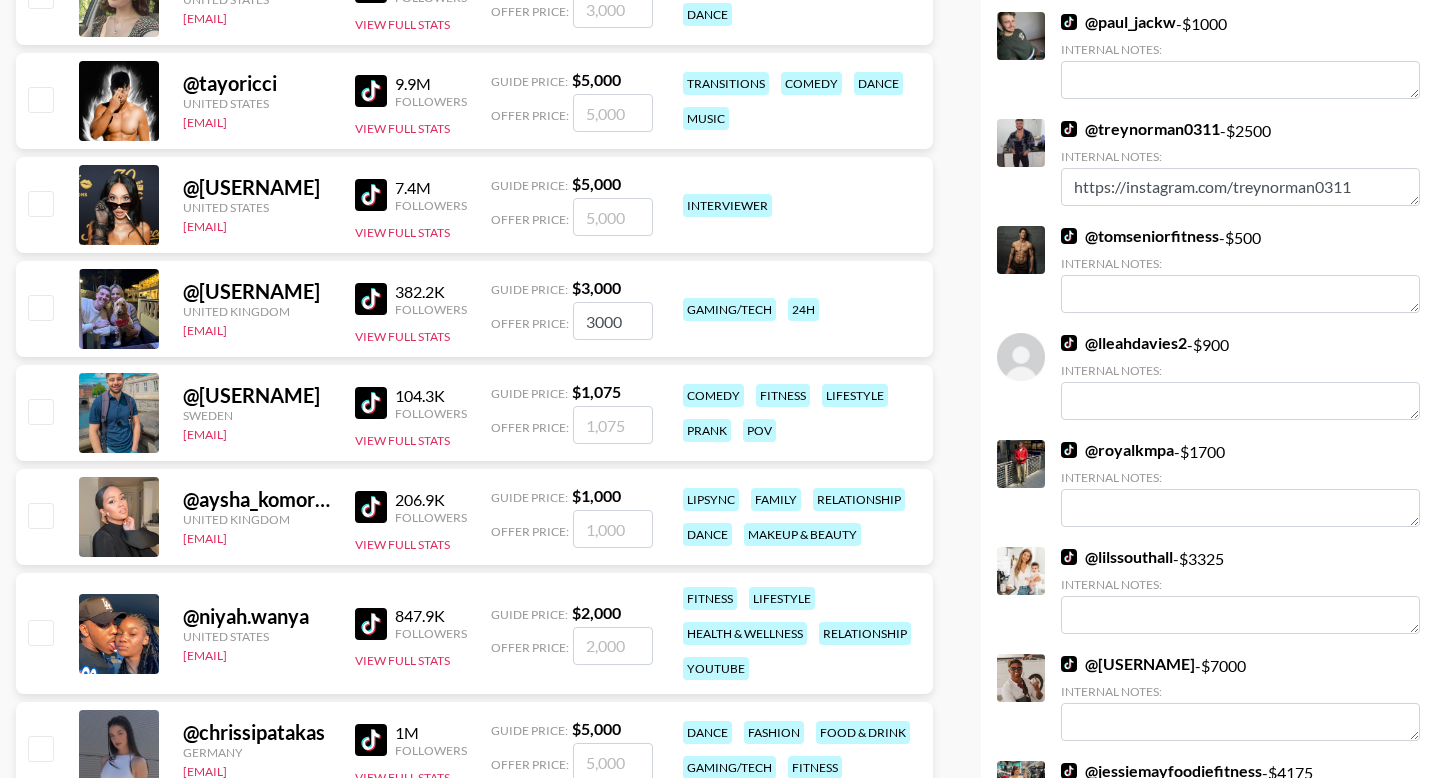 checkbox on "false" 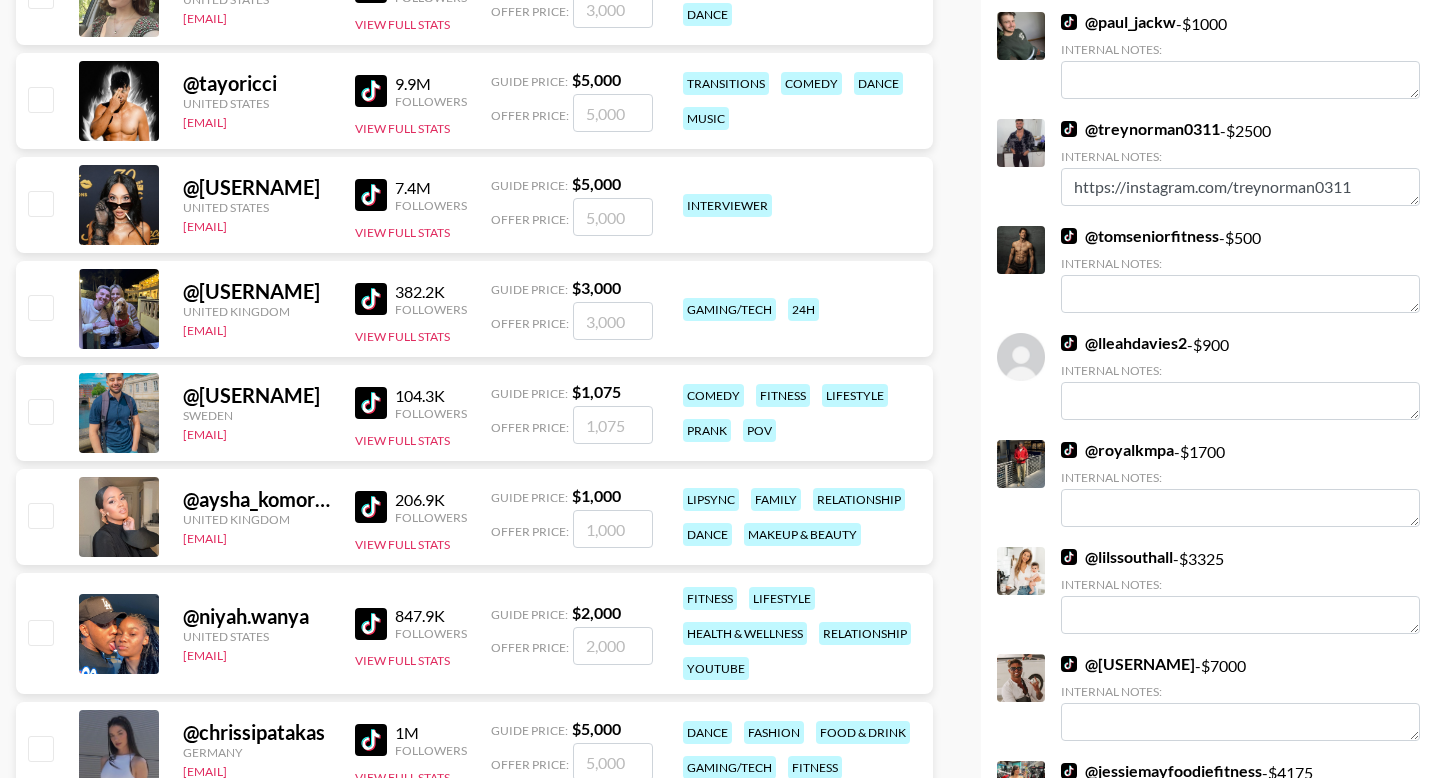 click on "@ ryanxangiegames United Kingdom joseph@grail-talent.com 382.2K Followers View Full Stats Guide Price: $ 3,000 Offer Price: gaming/tech 24h" at bounding box center [474, 309] 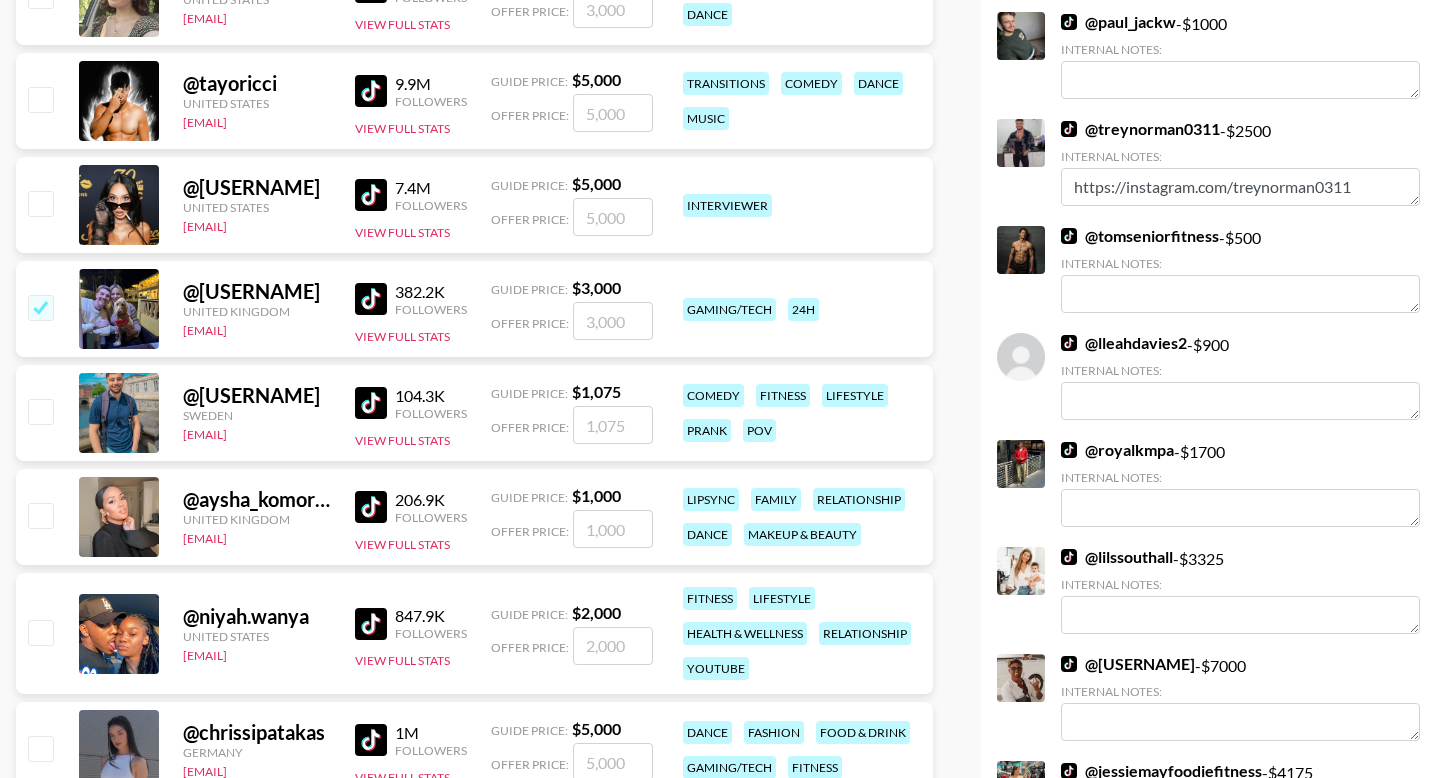 checkbox on "true" 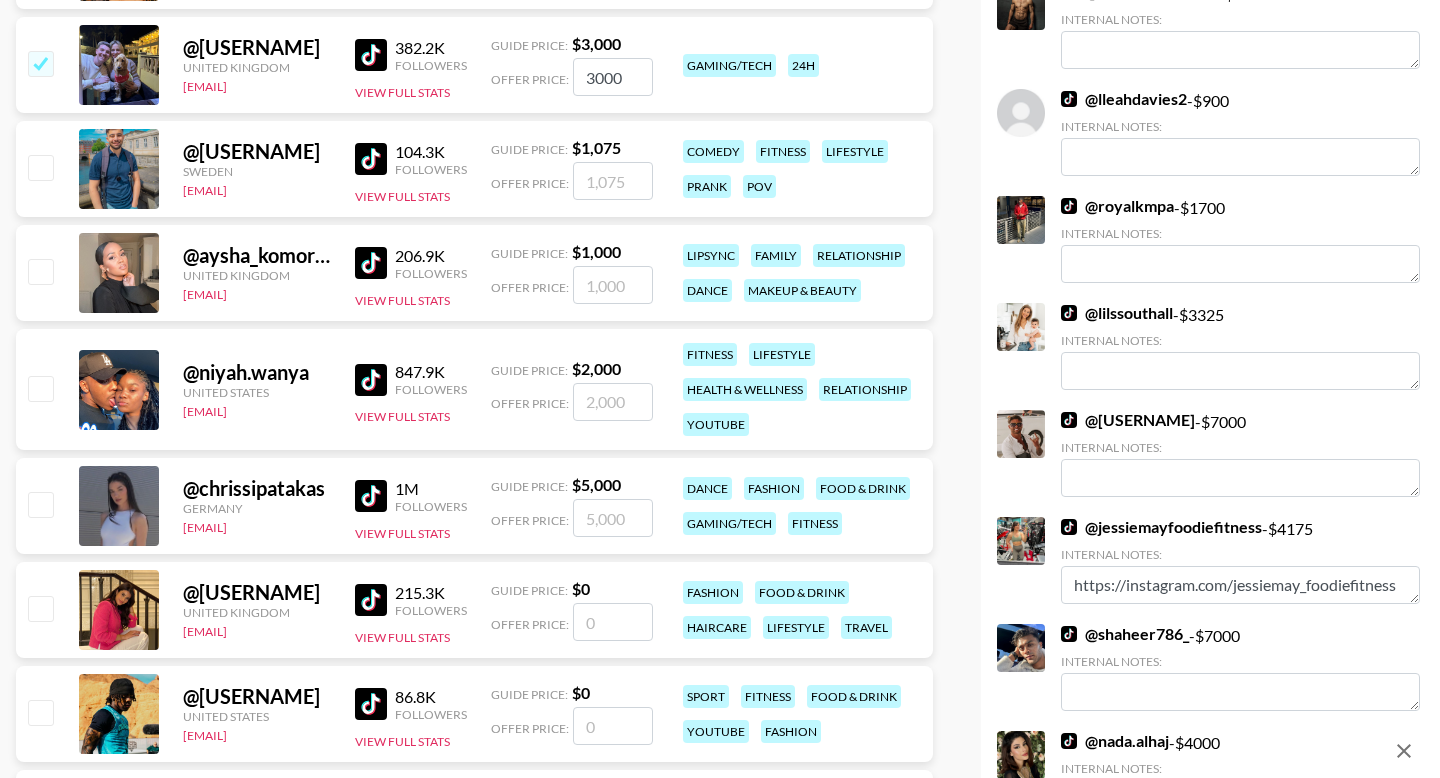 scroll, scrollTop: 1631, scrollLeft: 0, axis: vertical 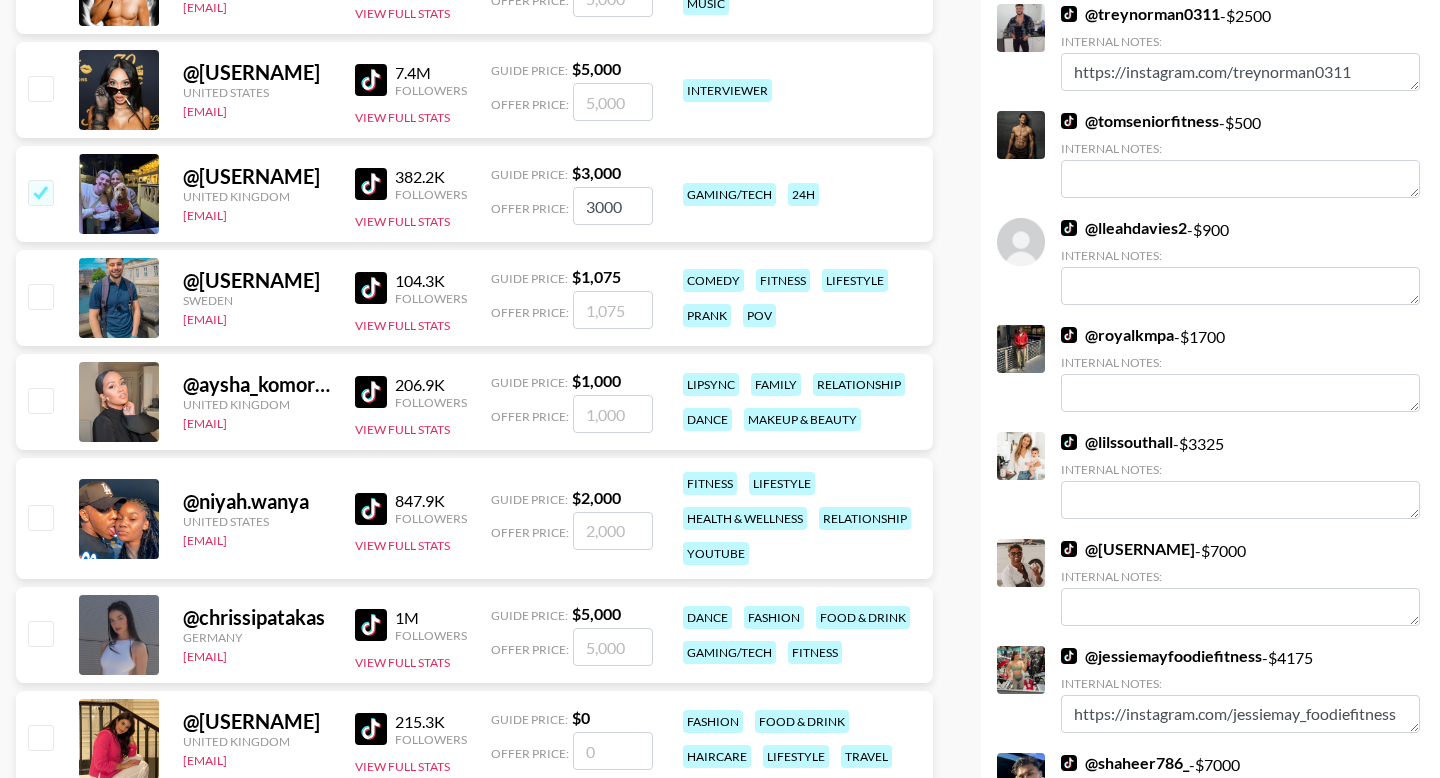 click at bounding box center (40, 192) 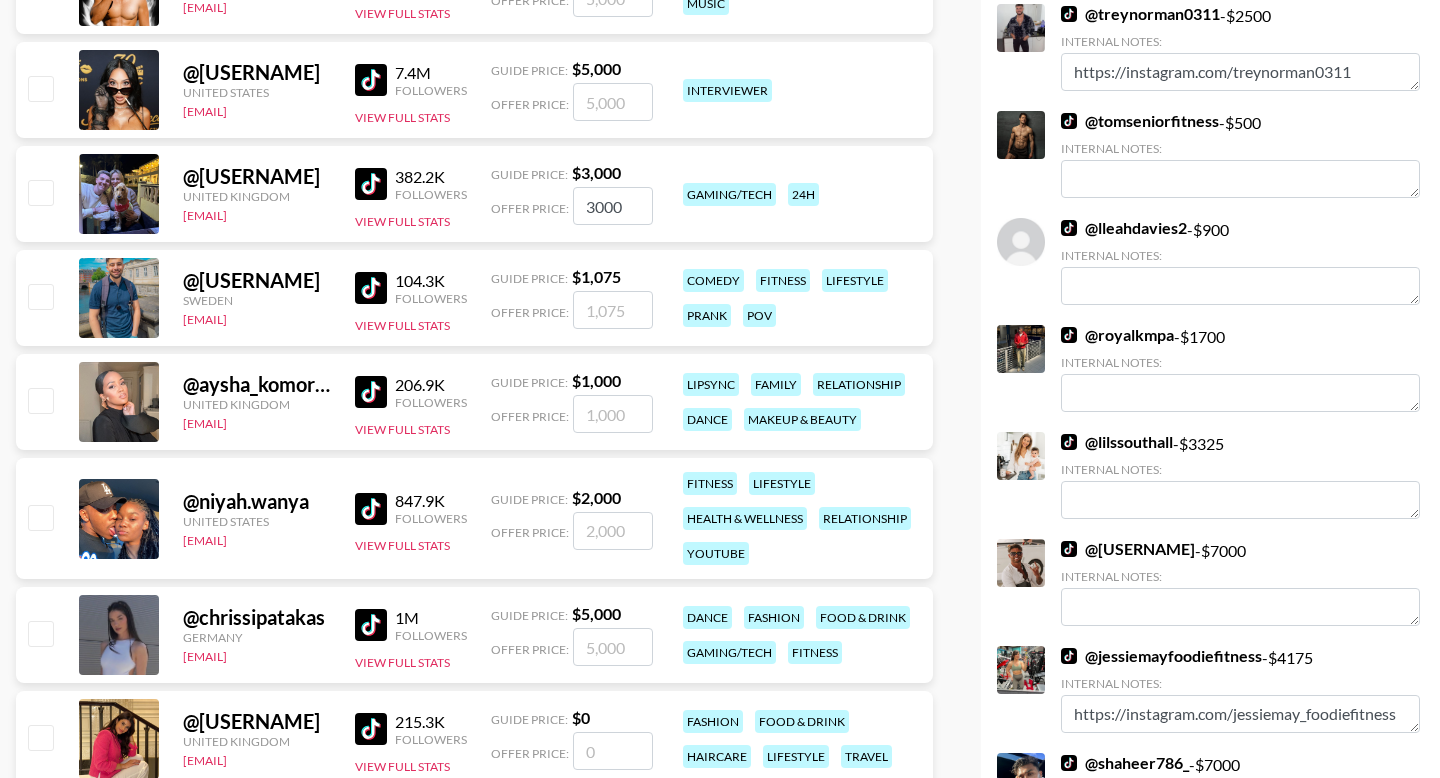 checkbox on "false" 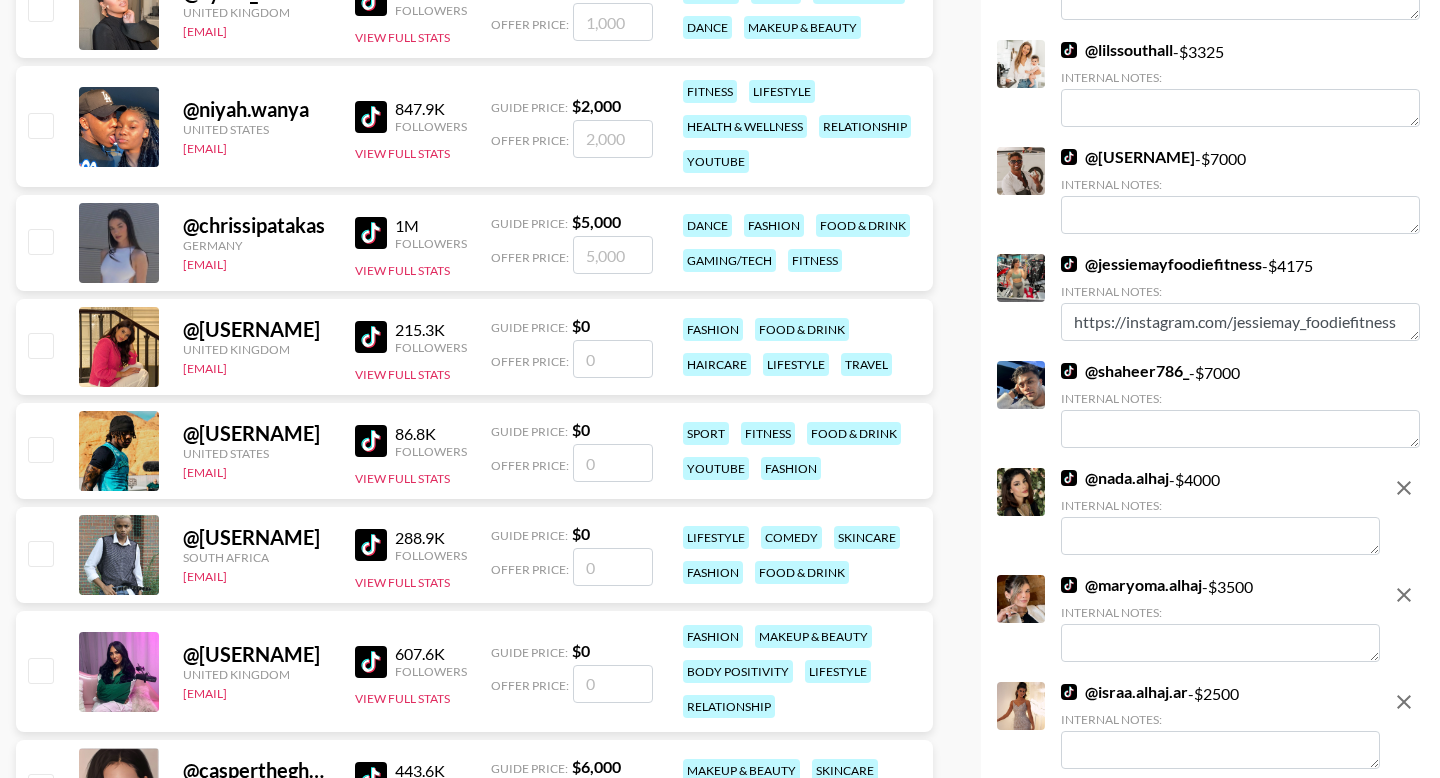 scroll, scrollTop: 2059, scrollLeft: 0, axis: vertical 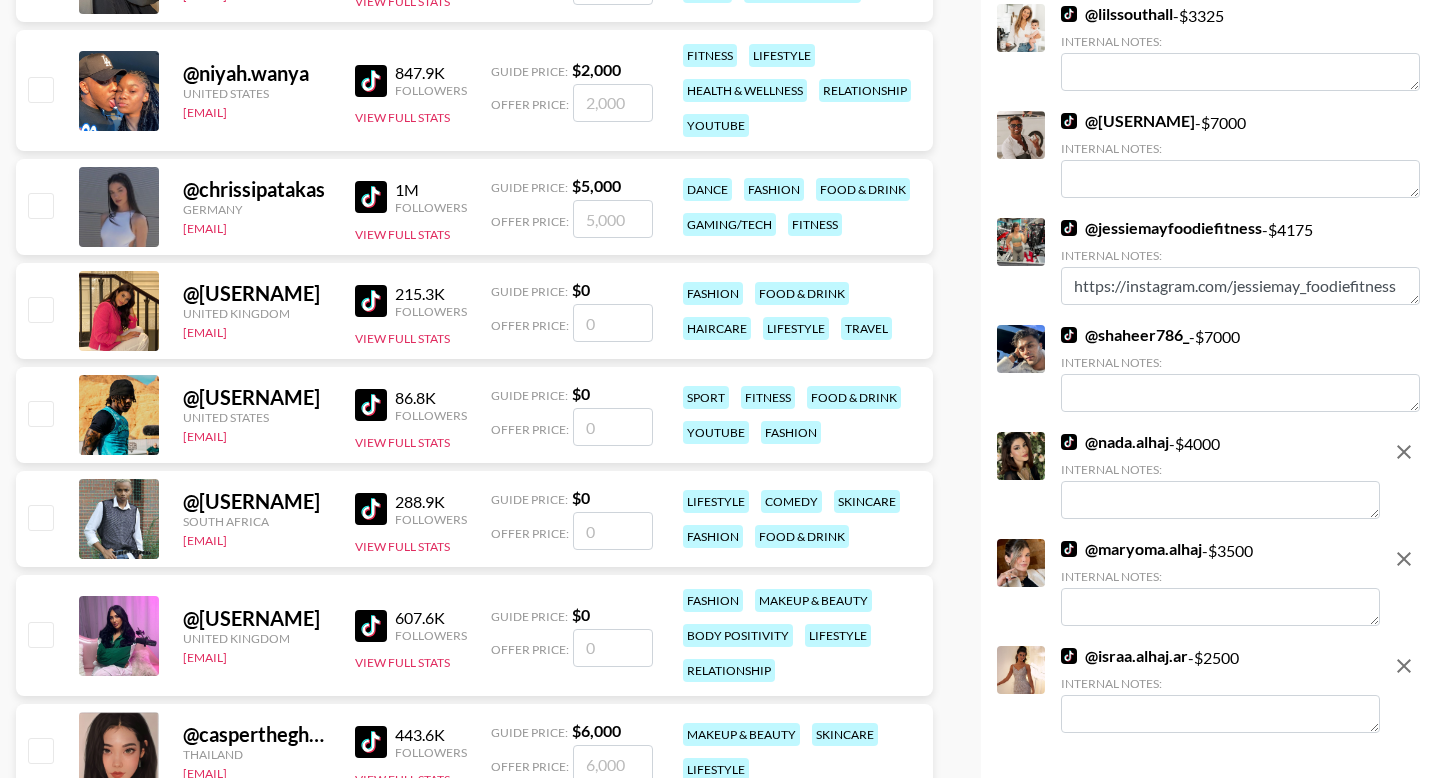 click at bounding box center (40, 89) 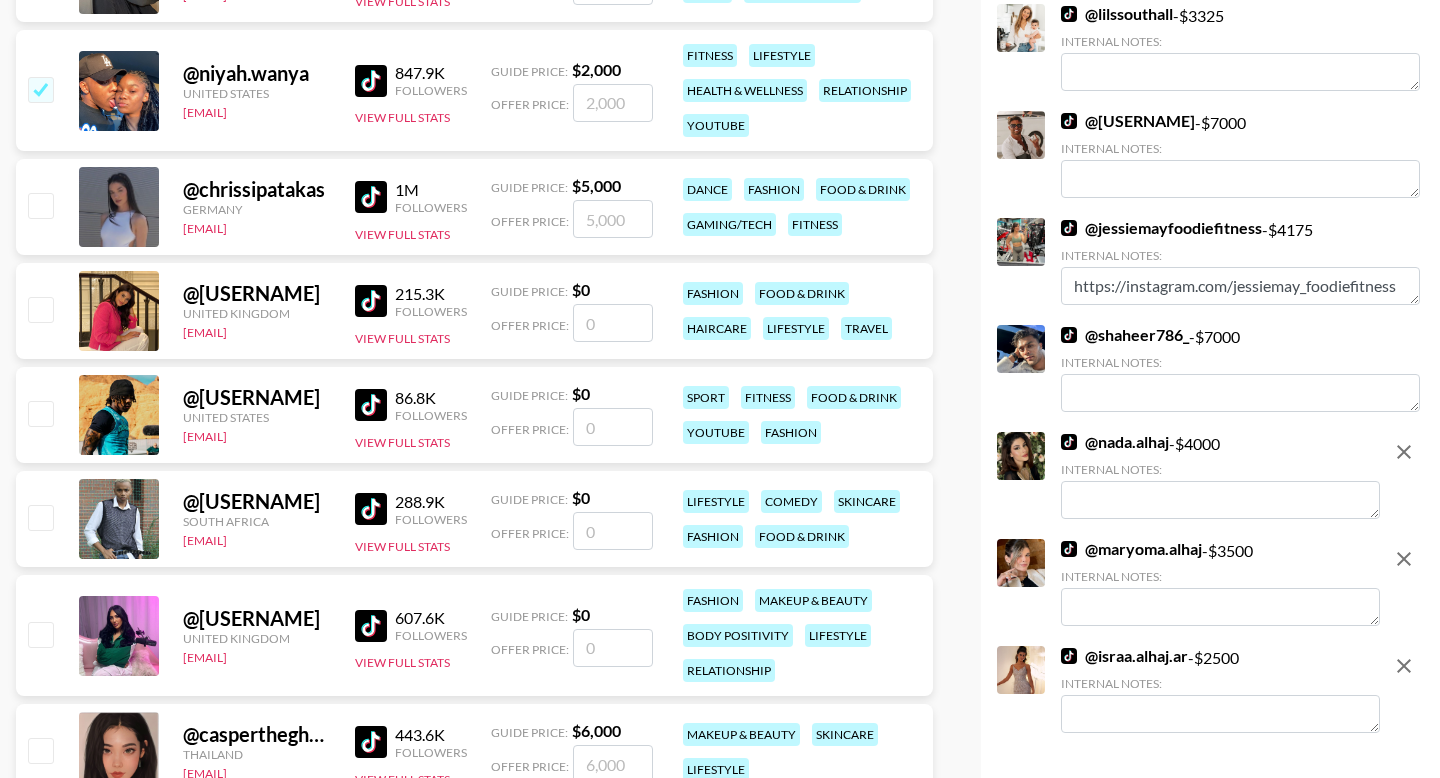 checkbox on "true" 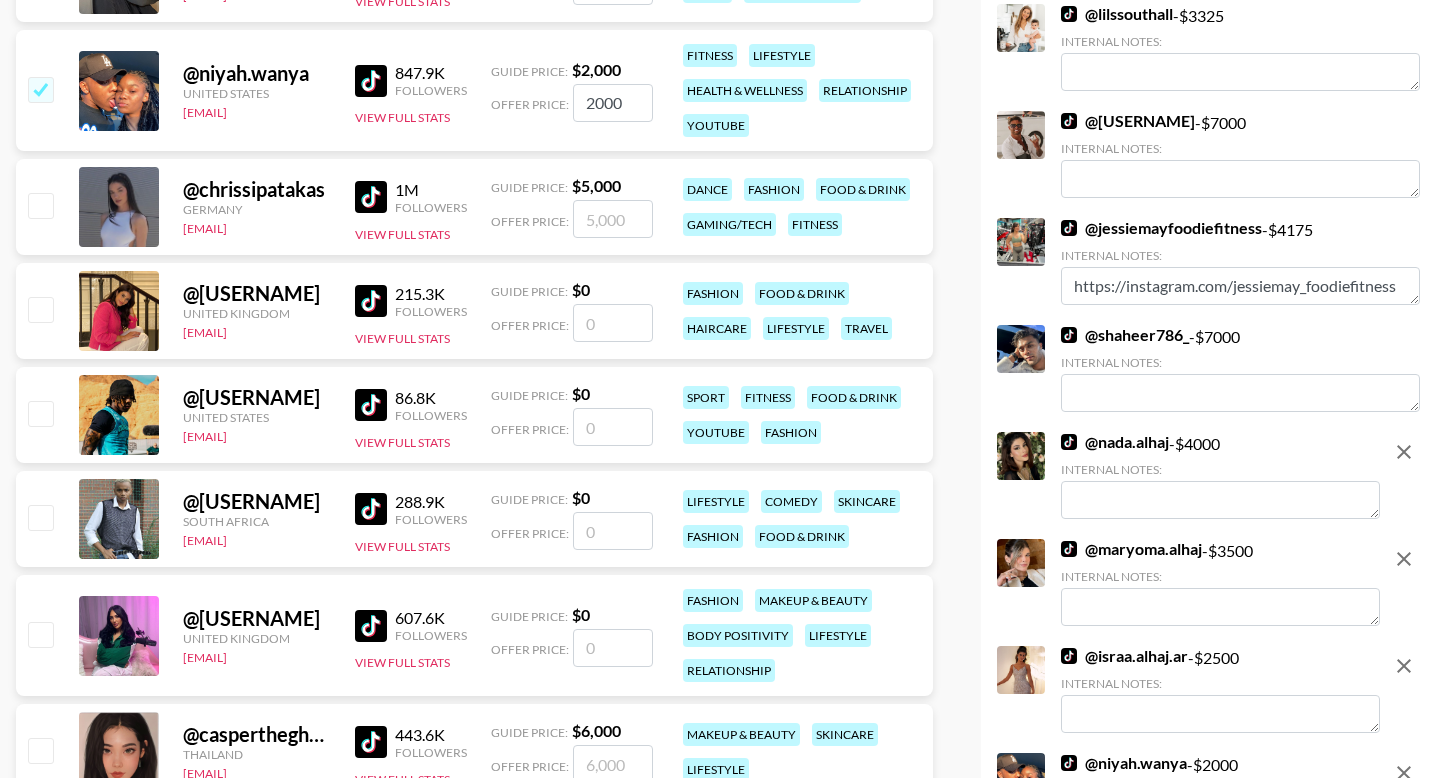 click on "2000" at bounding box center [613, 103] 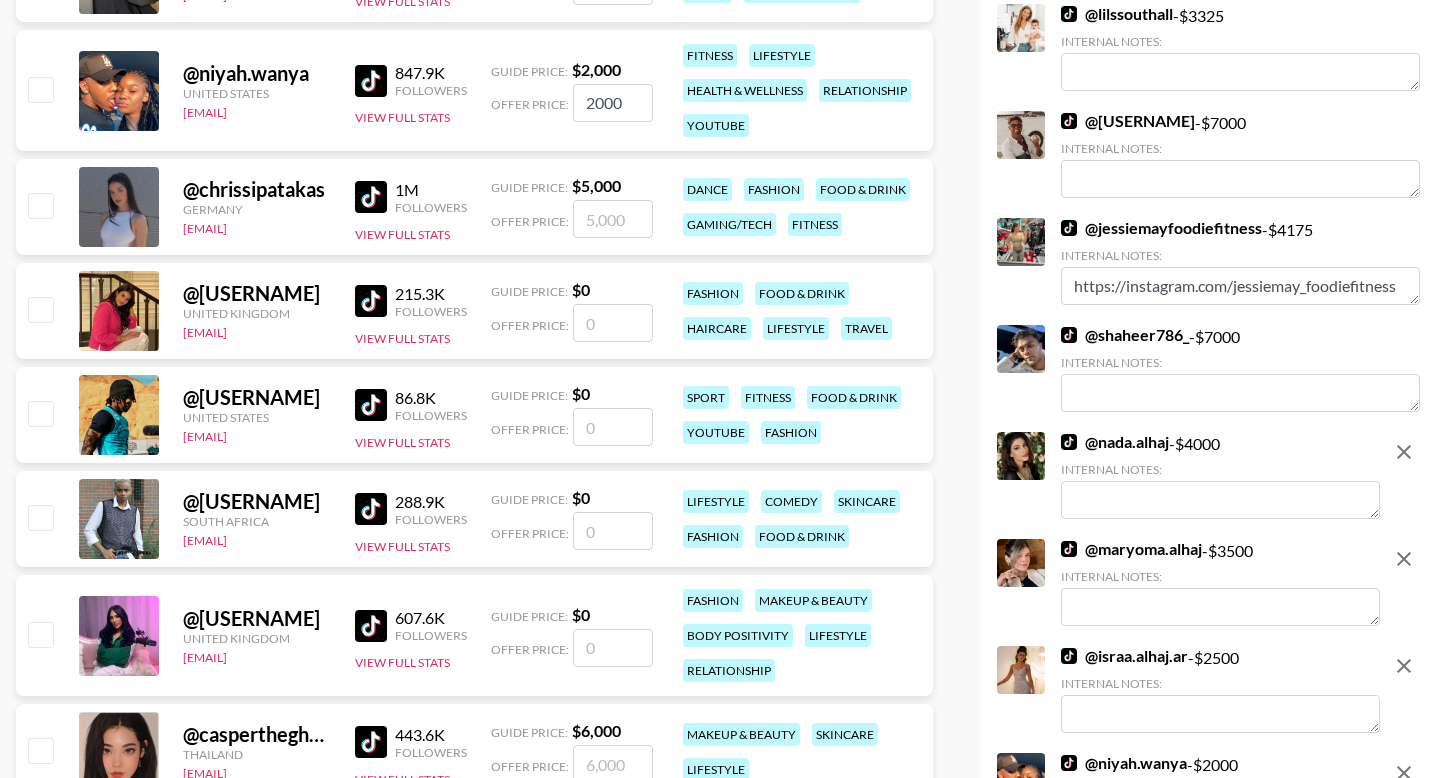 checkbox on "false" 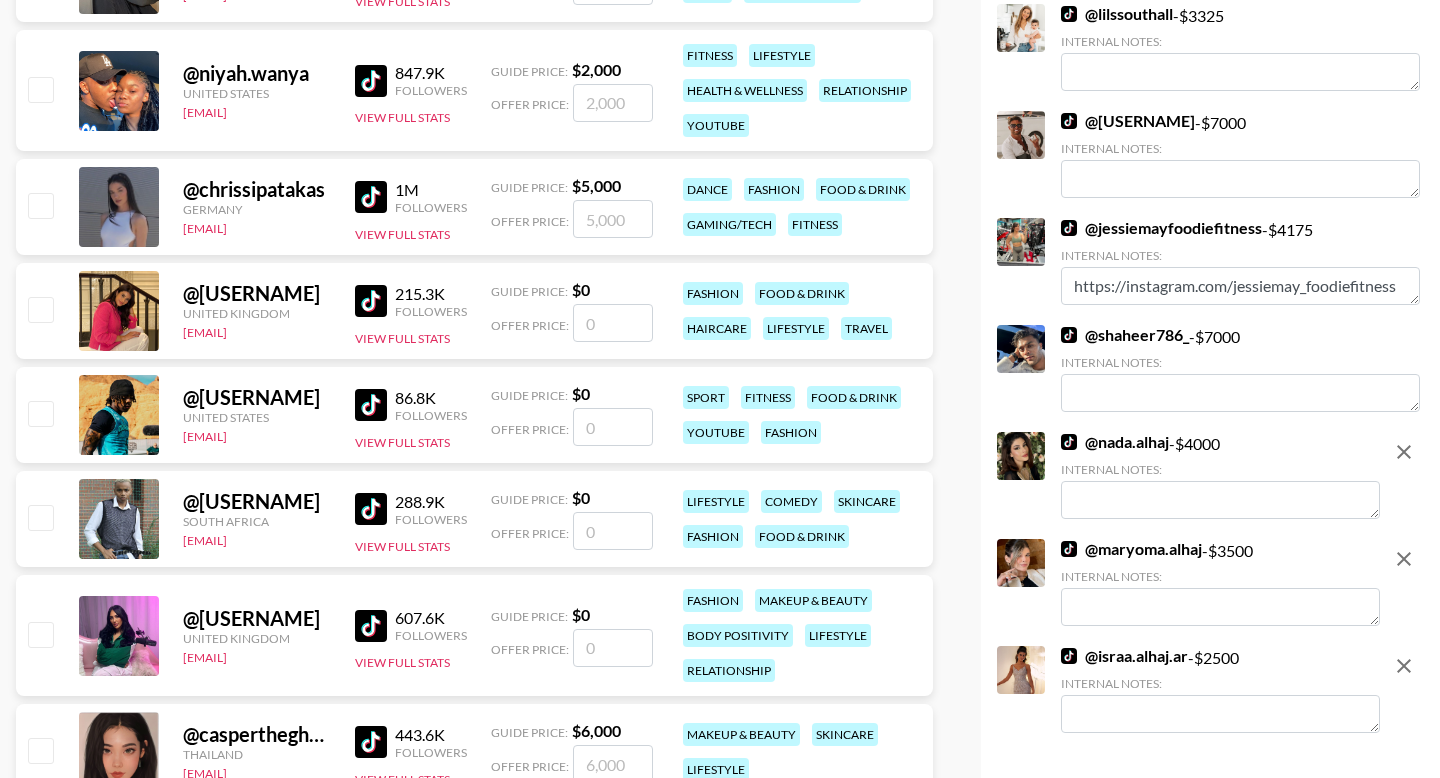 click at bounding box center (613, 323) 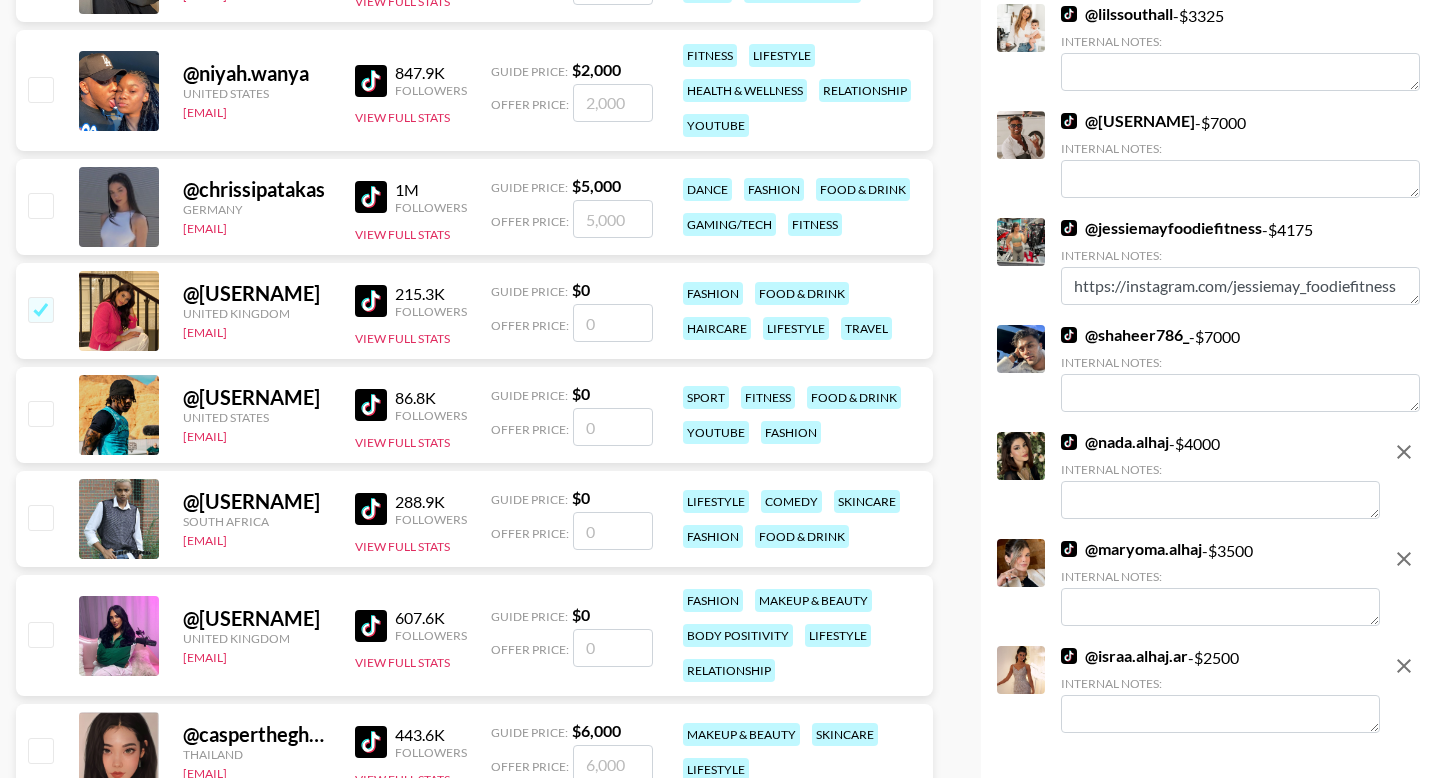 type on "3" 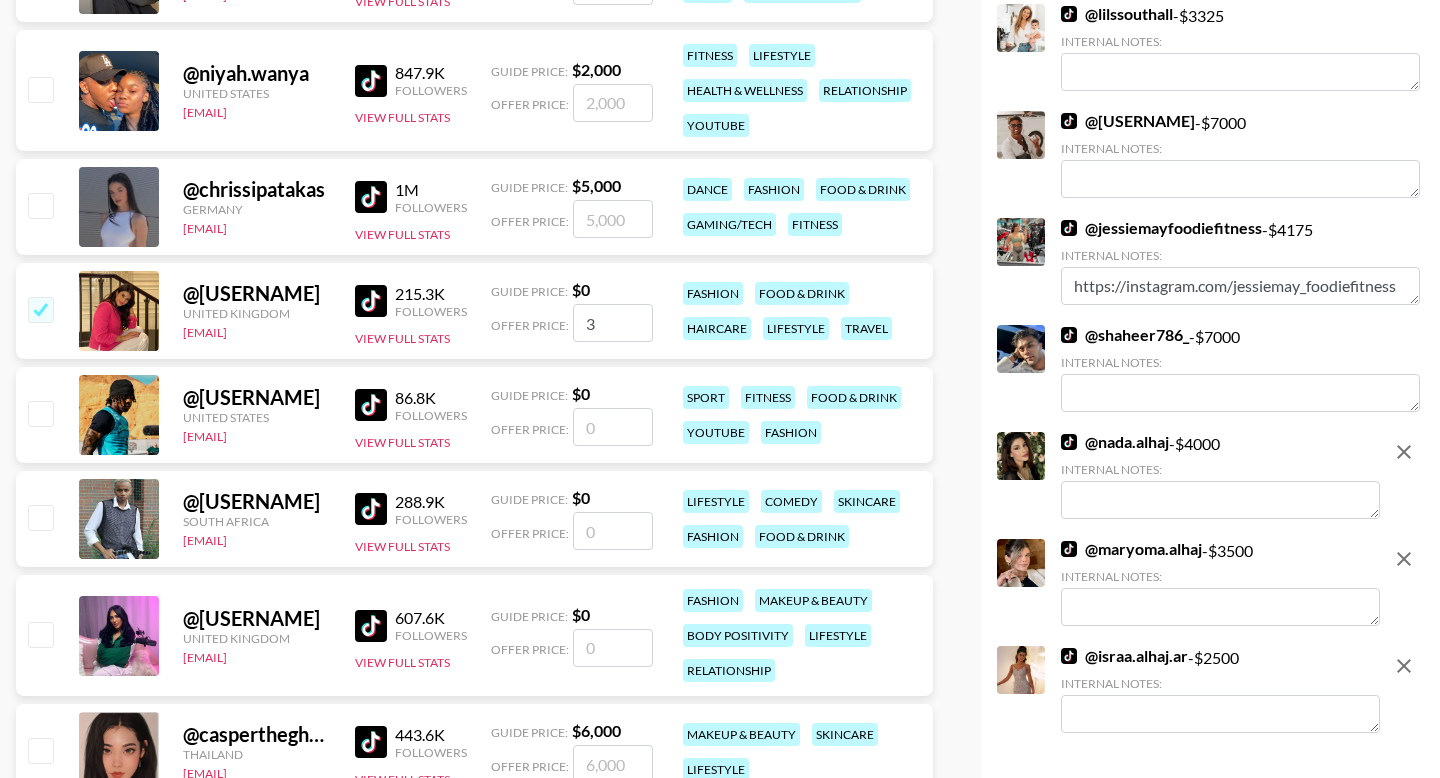 checkbox on "true" 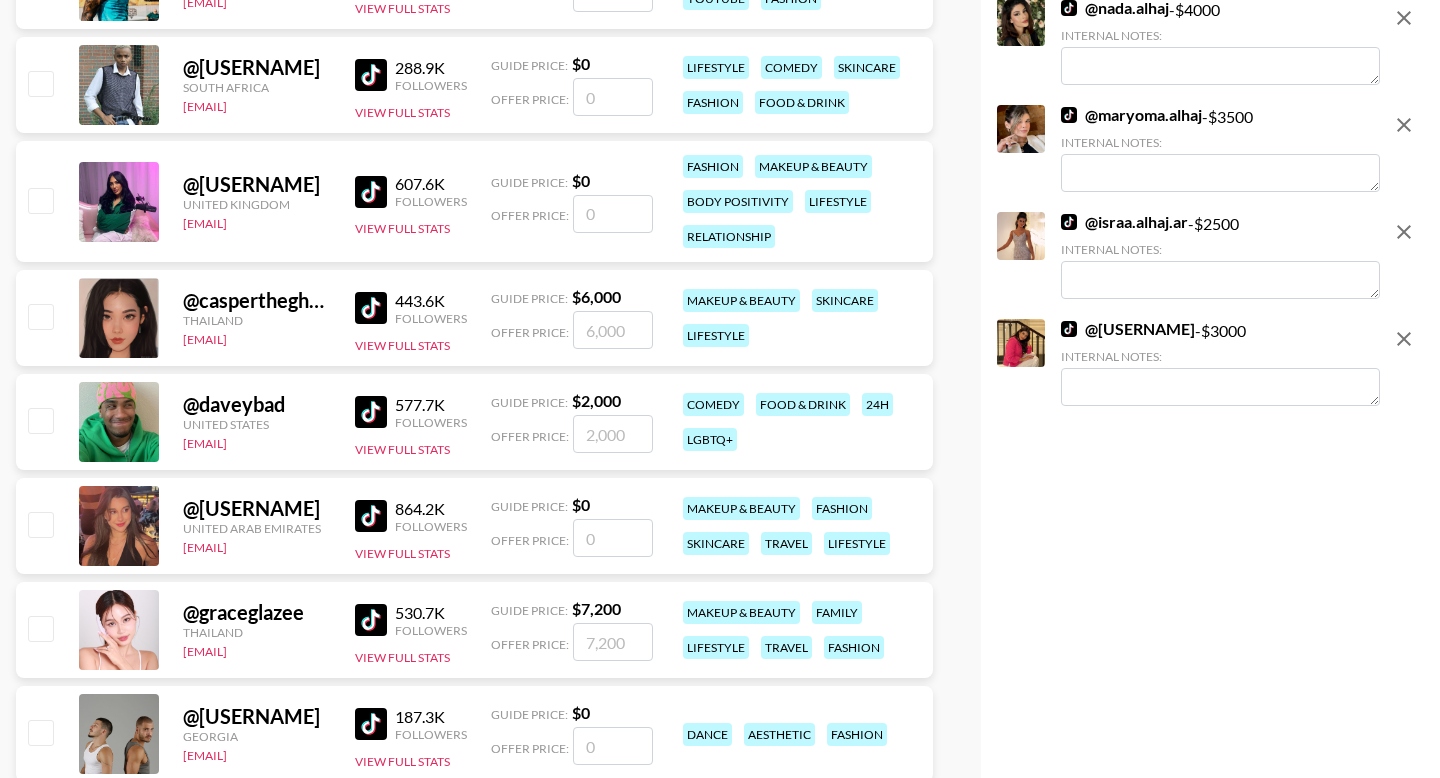 scroll, scrollTop: 2374, scrollLeft: 0, axis: vertical 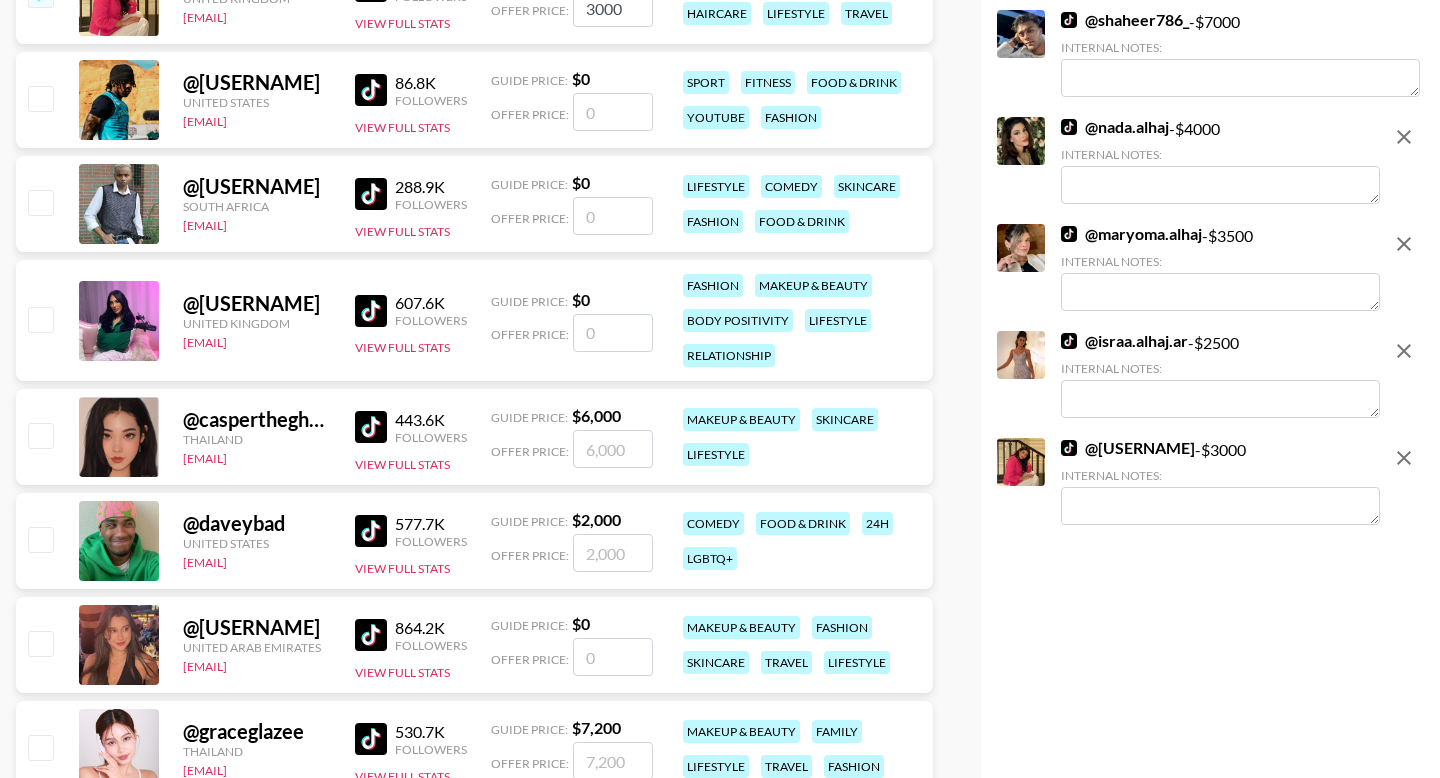 type on "3000" 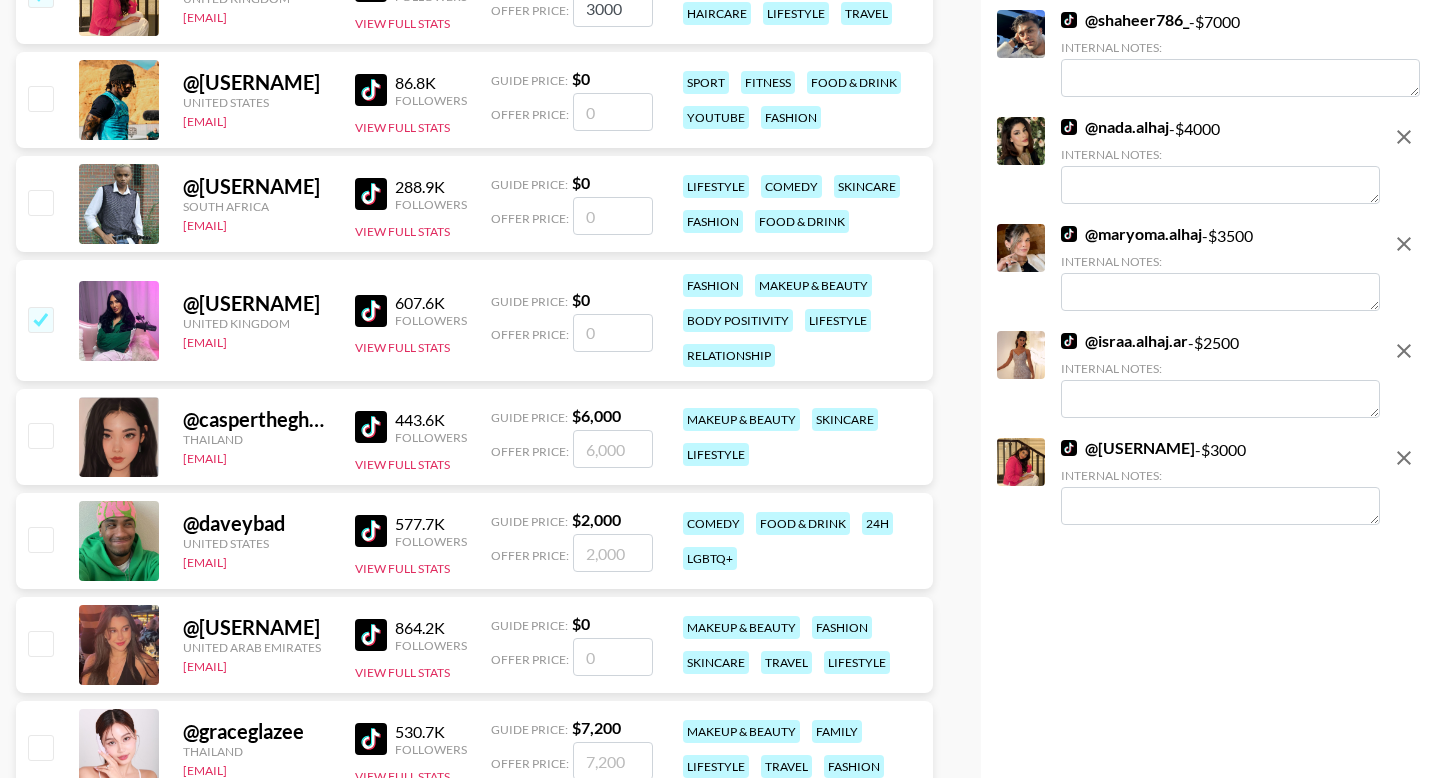 type on "5" 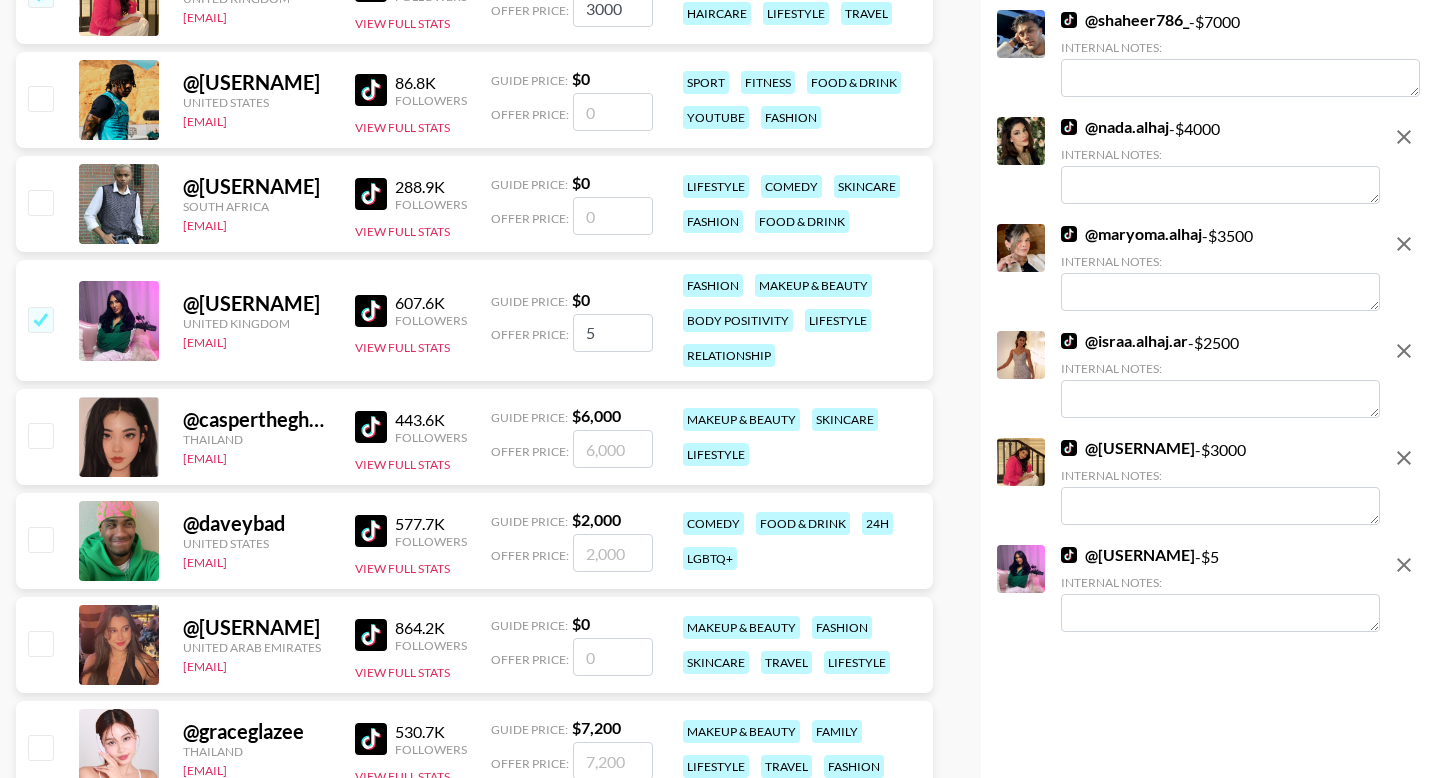 checkbox on "false" 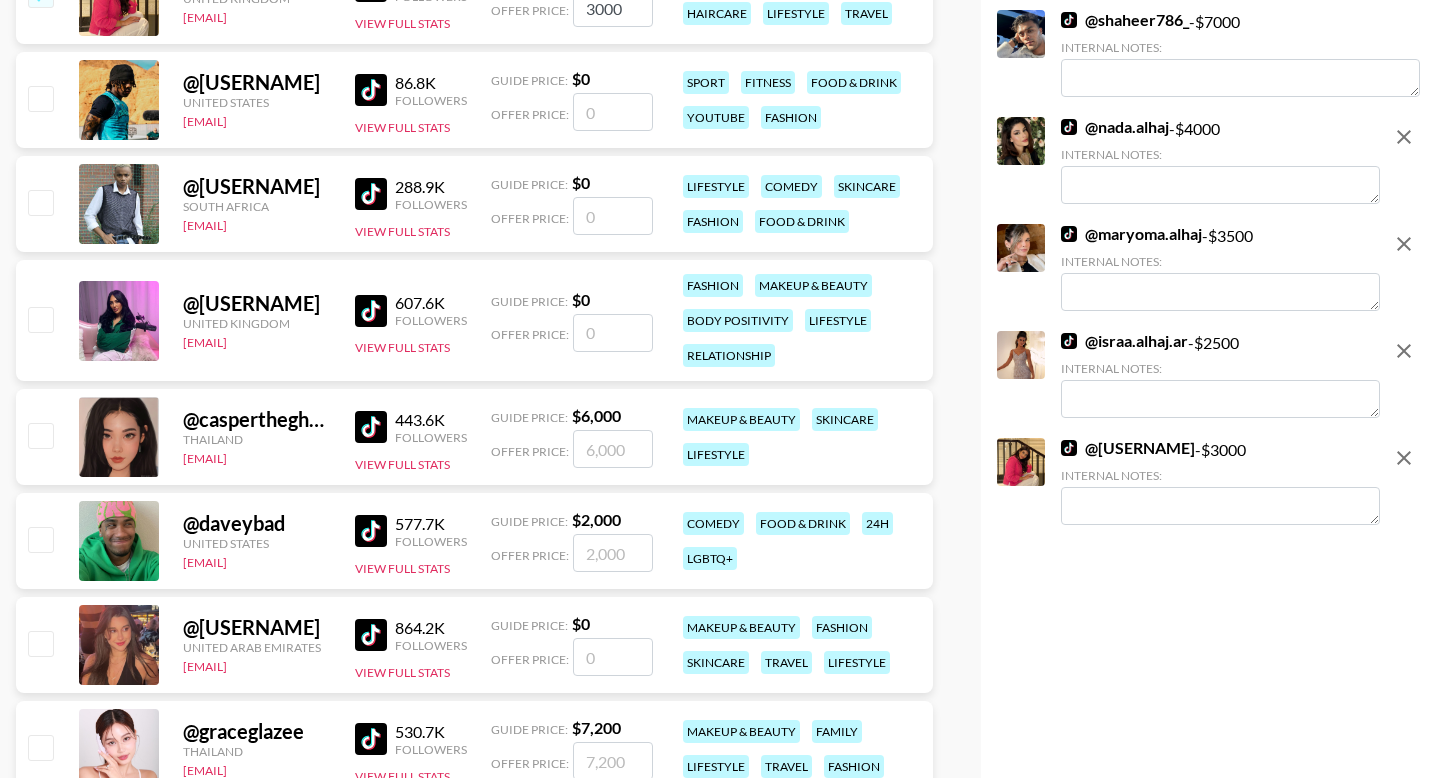 type on "4" 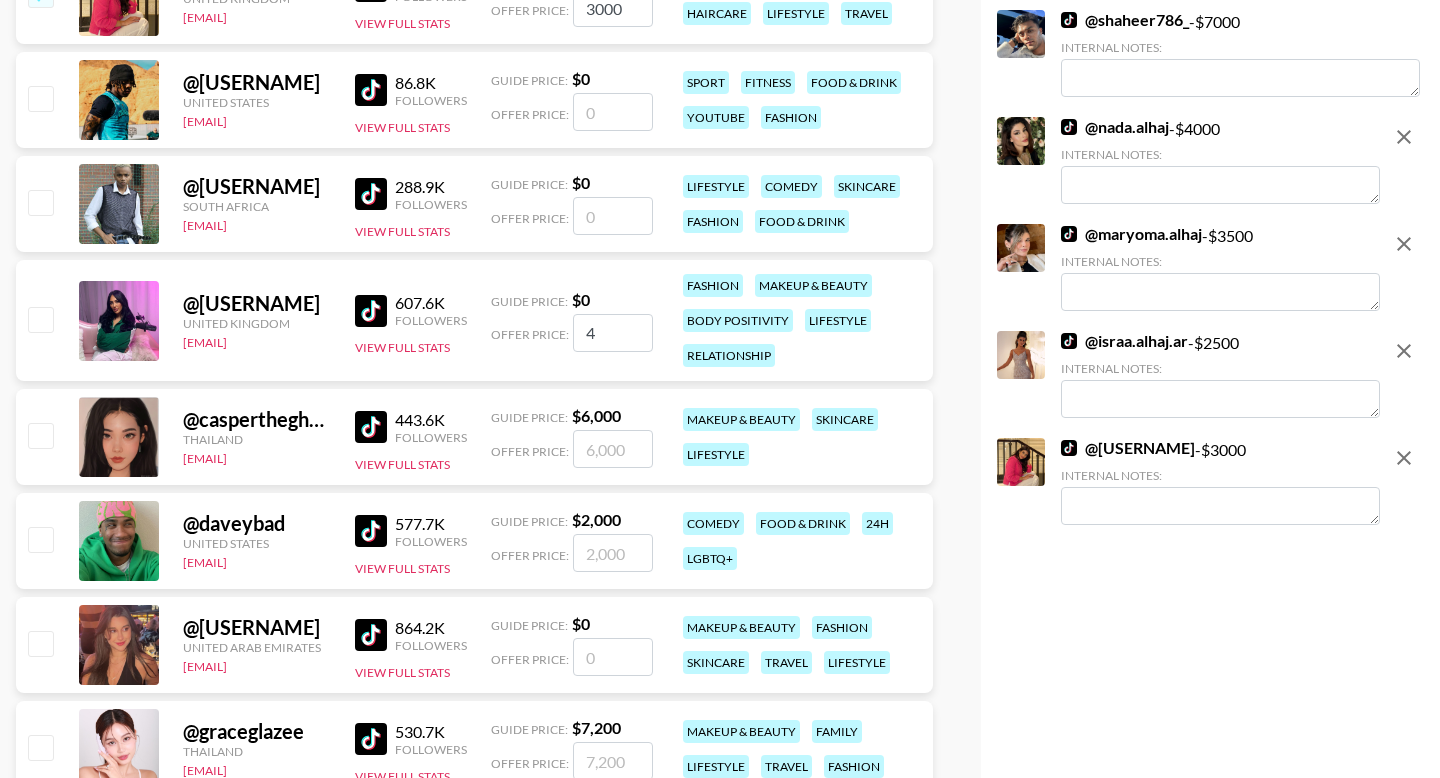 checkbox on "true" 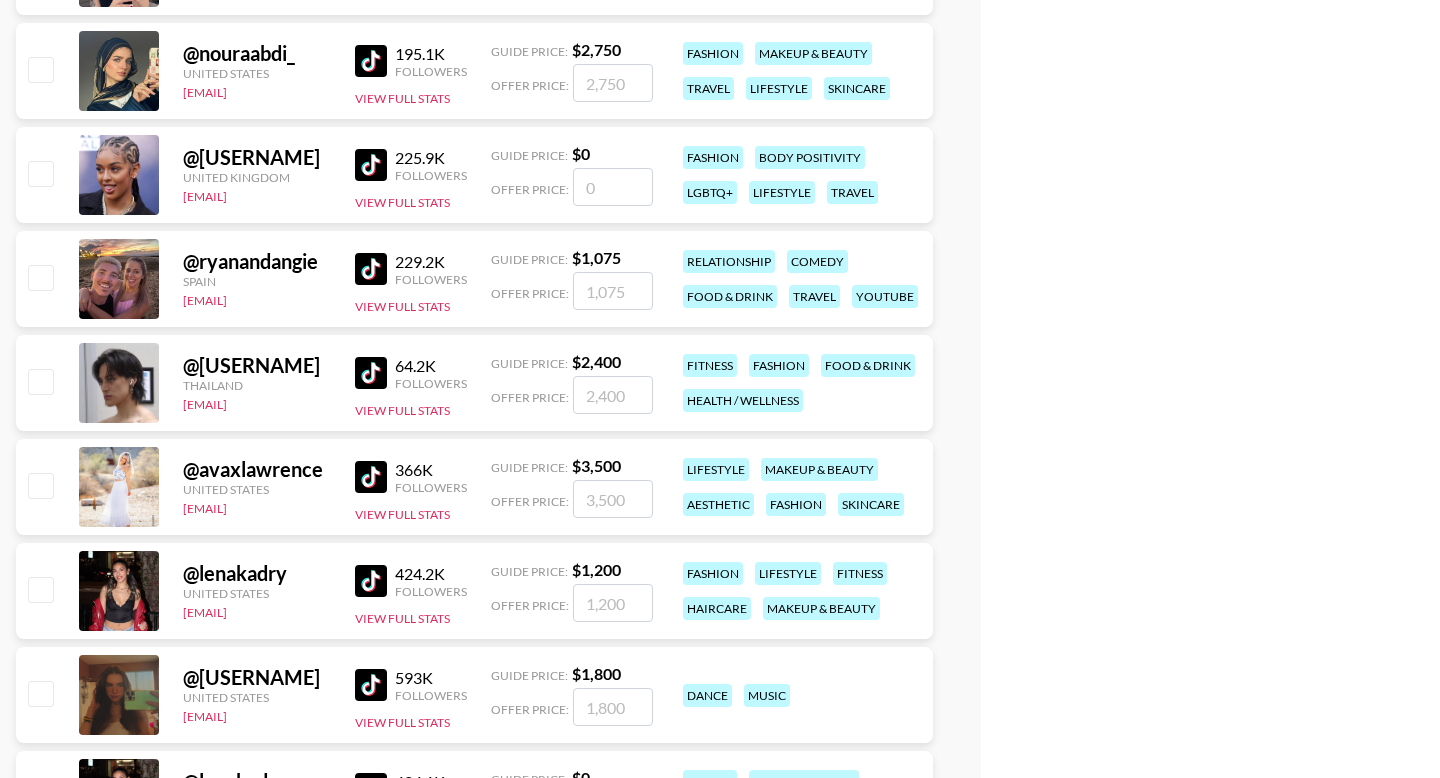 scroll, scrollTop: 3746, scrollLeft: 0, axis: vertical 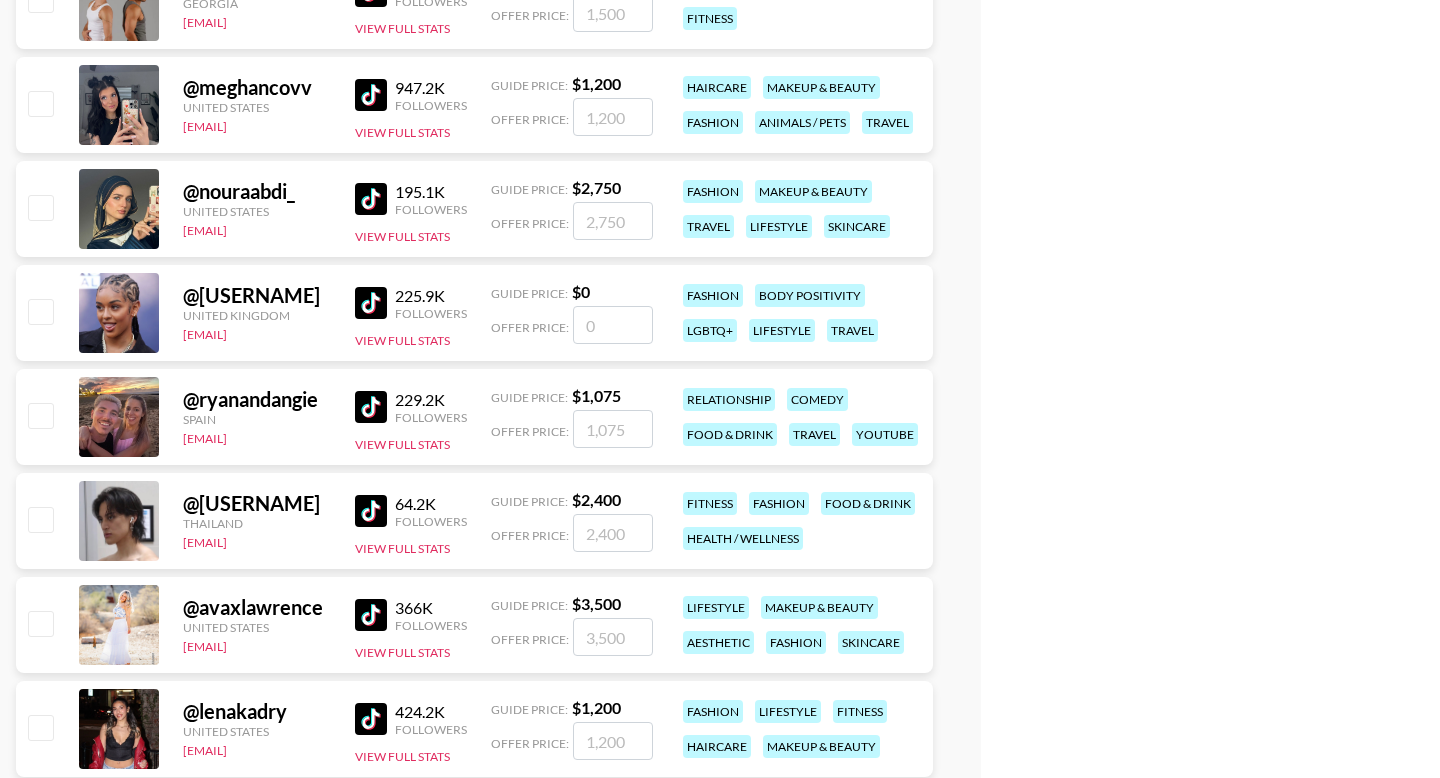 type on "4000" 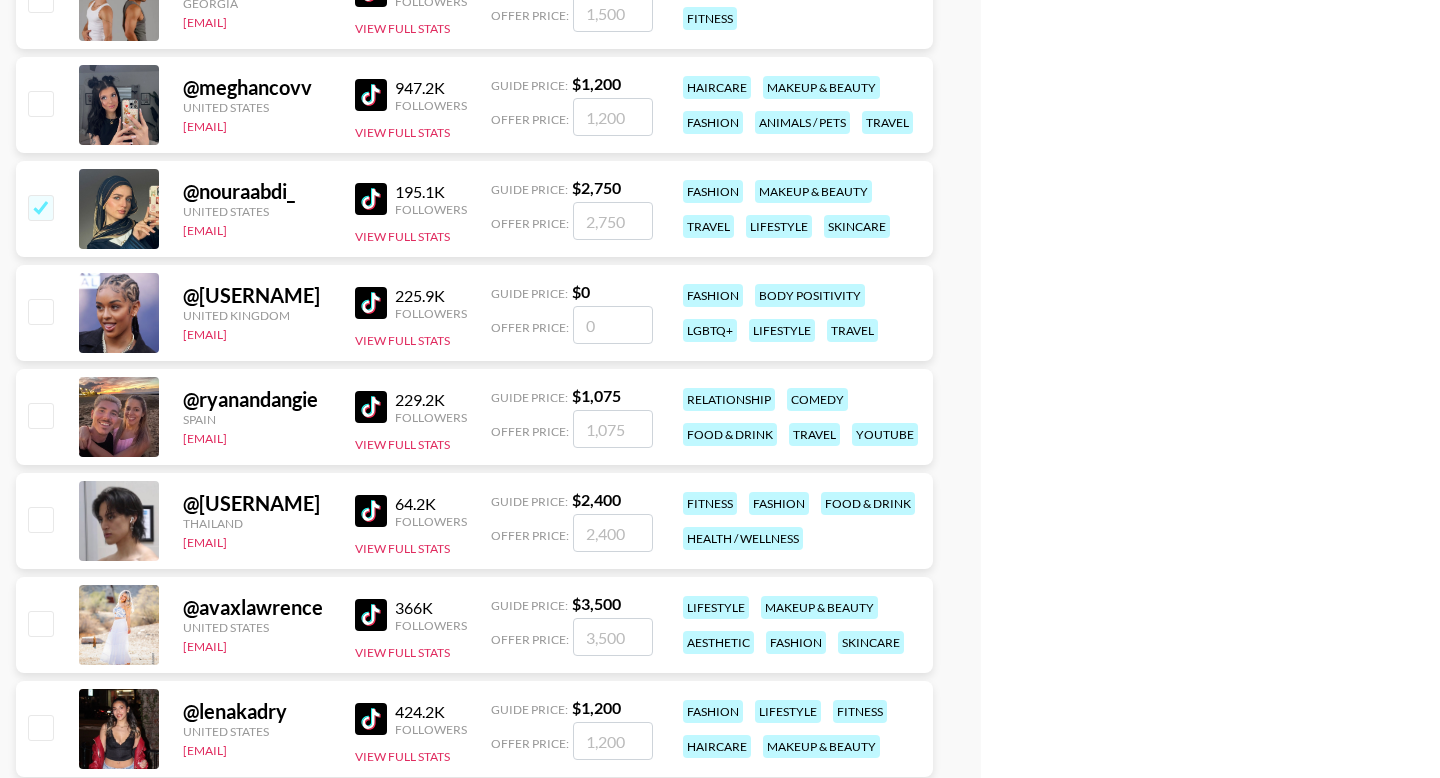 checkbox on "true" 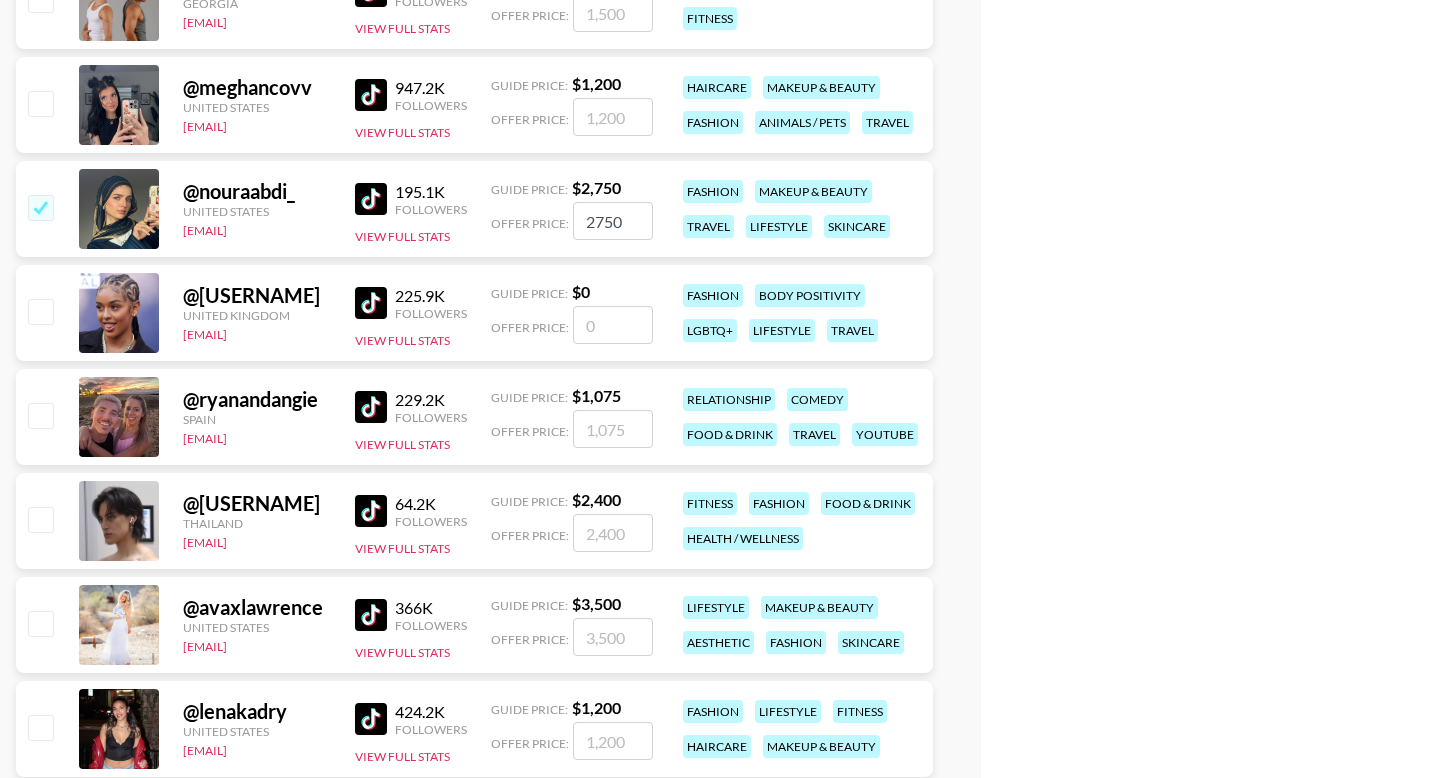 click on "2750" at bounding box center [613, 221] 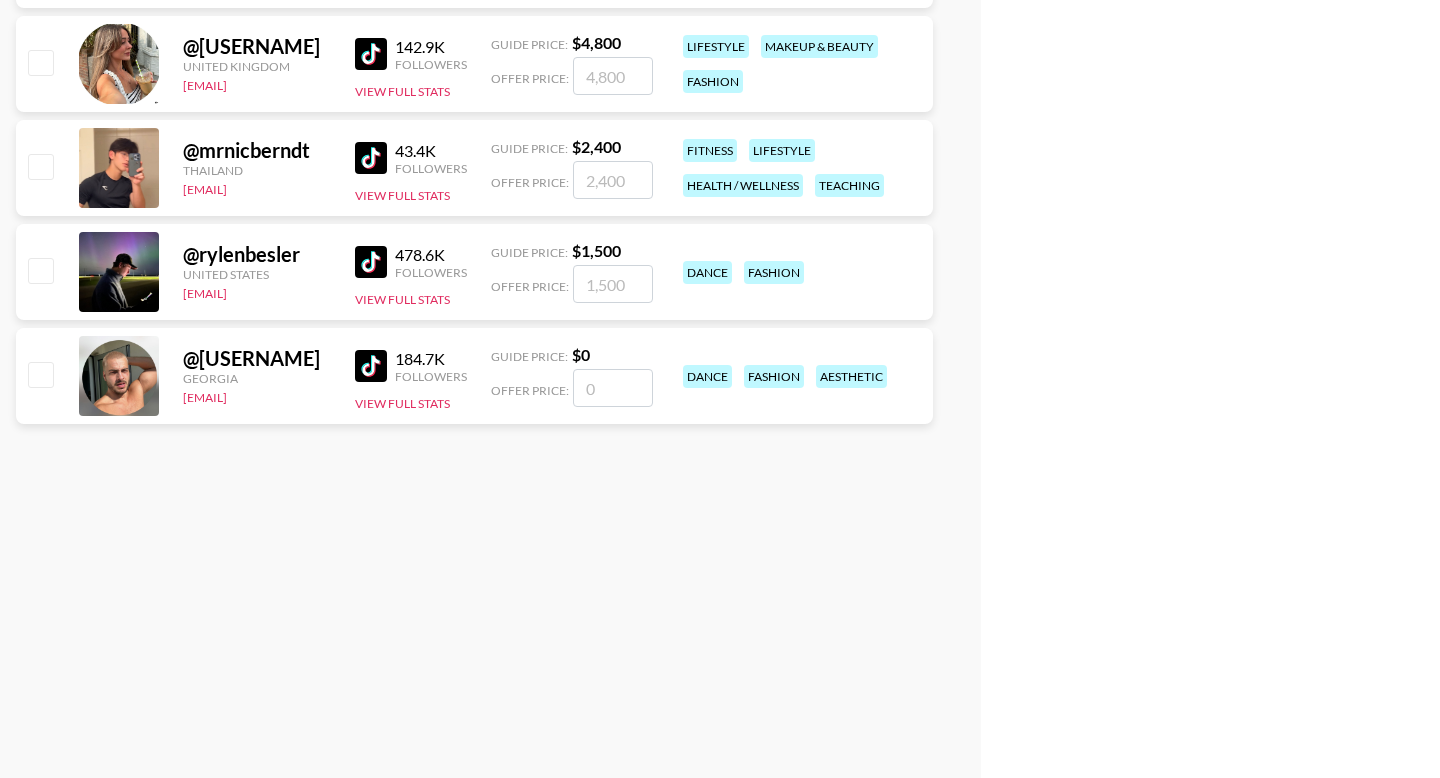 scroll, scrollTop: 0, scrollLeft: 0, axis: both 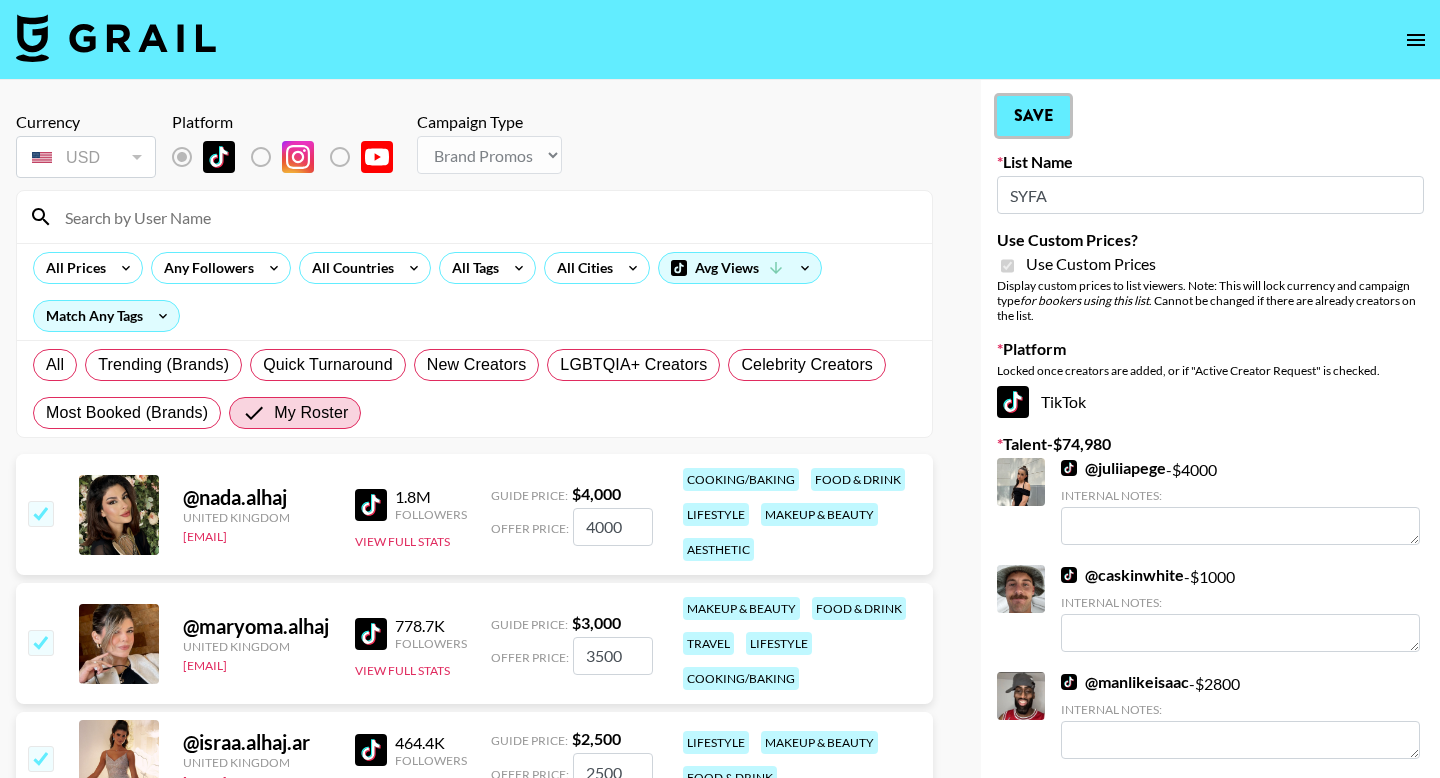 click on "Save" at bounding box center [1033, 116] 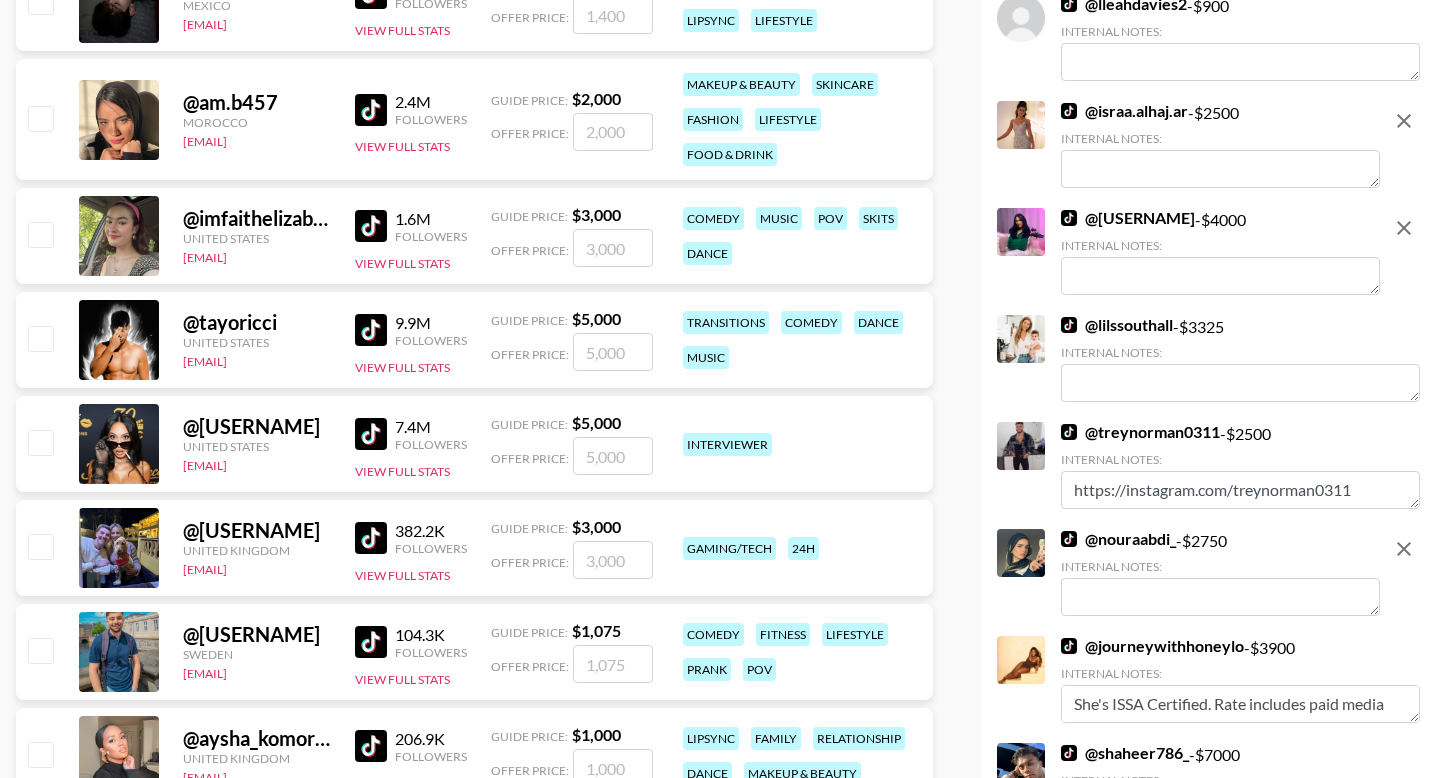 scroll, scrollTop: 1174, scrollLeft: 0, axis: vertical 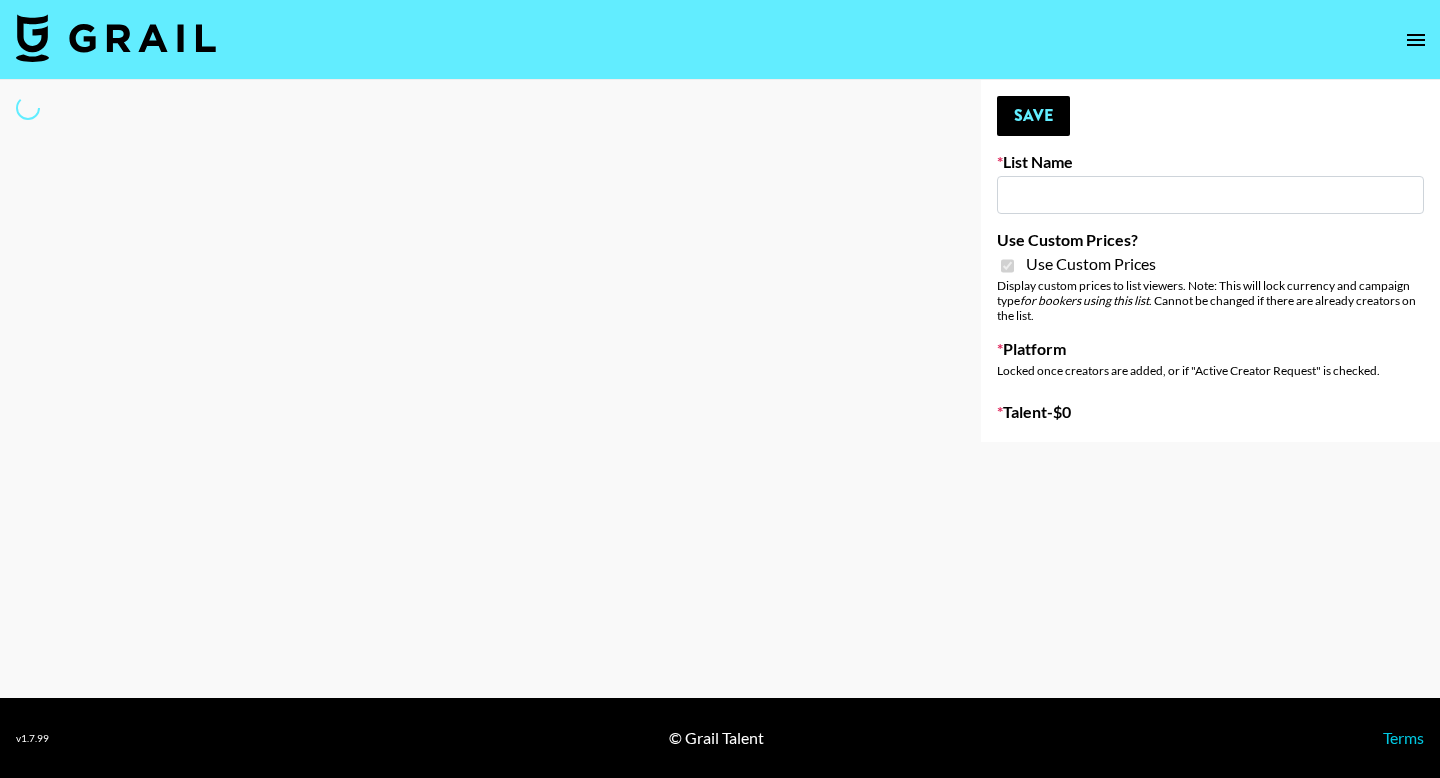 type on "Preply" 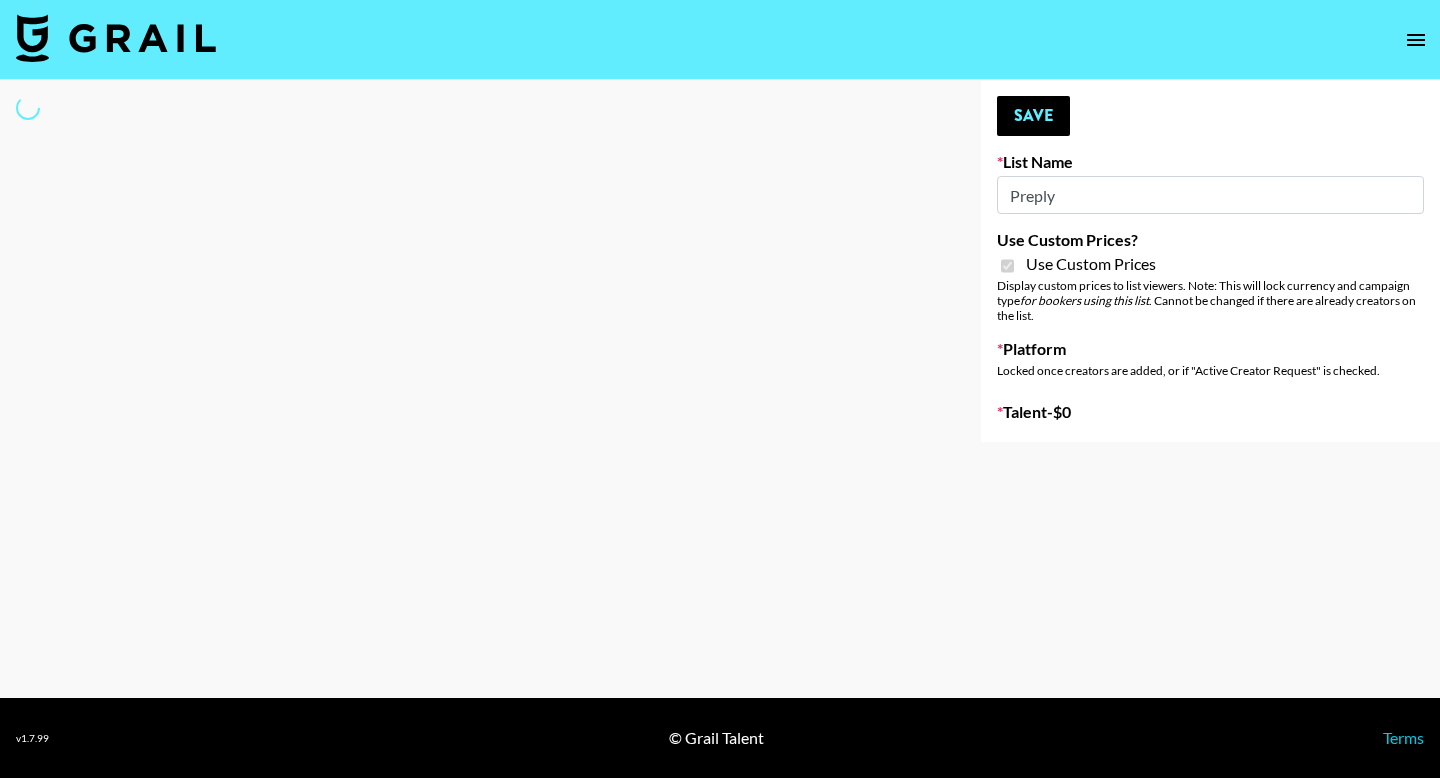 select on "Brand" 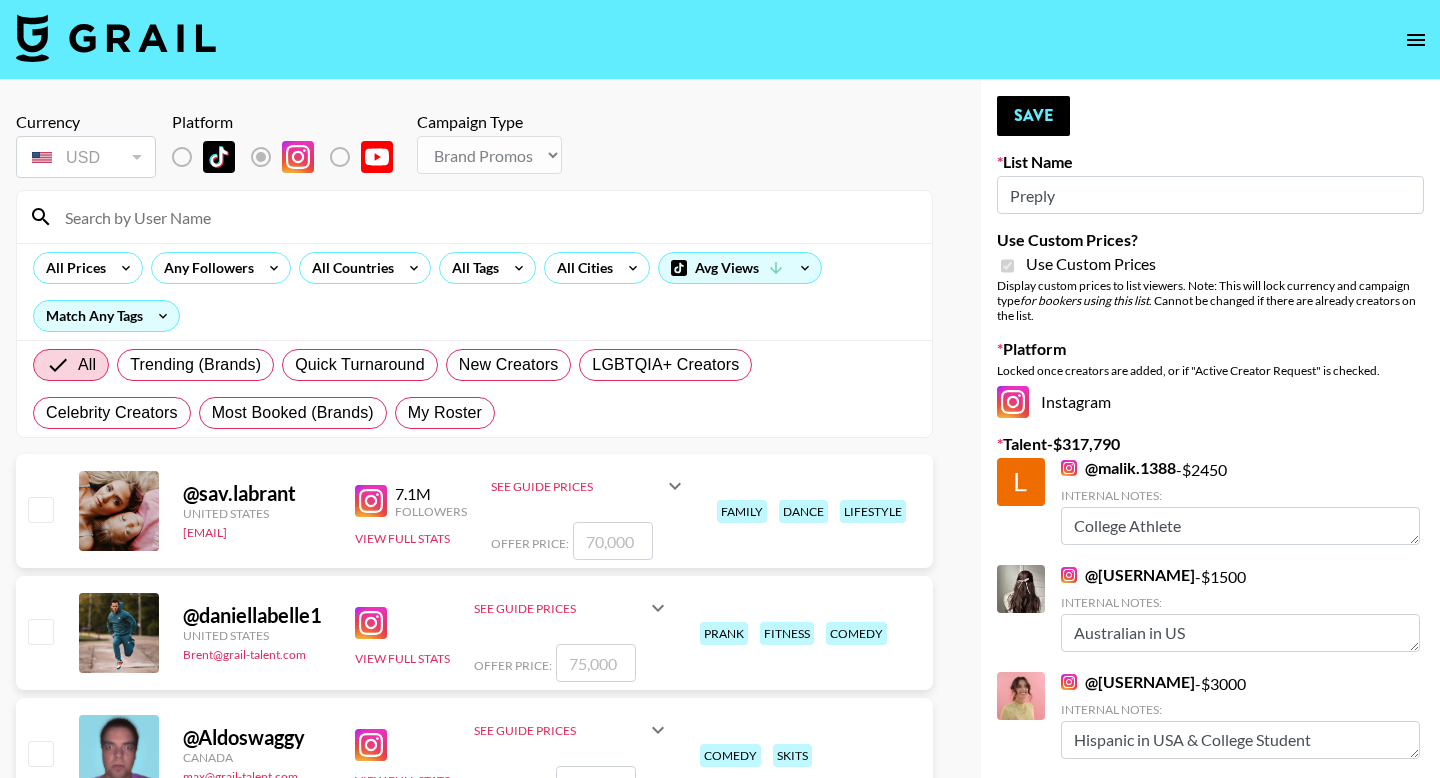 click on "All Trending (Brands) Quick Turnaround New Creators LGBTQIA+ Creators Celebrity Creators Most Booked (Brands) My Roster" at bounding box center [474, 389] 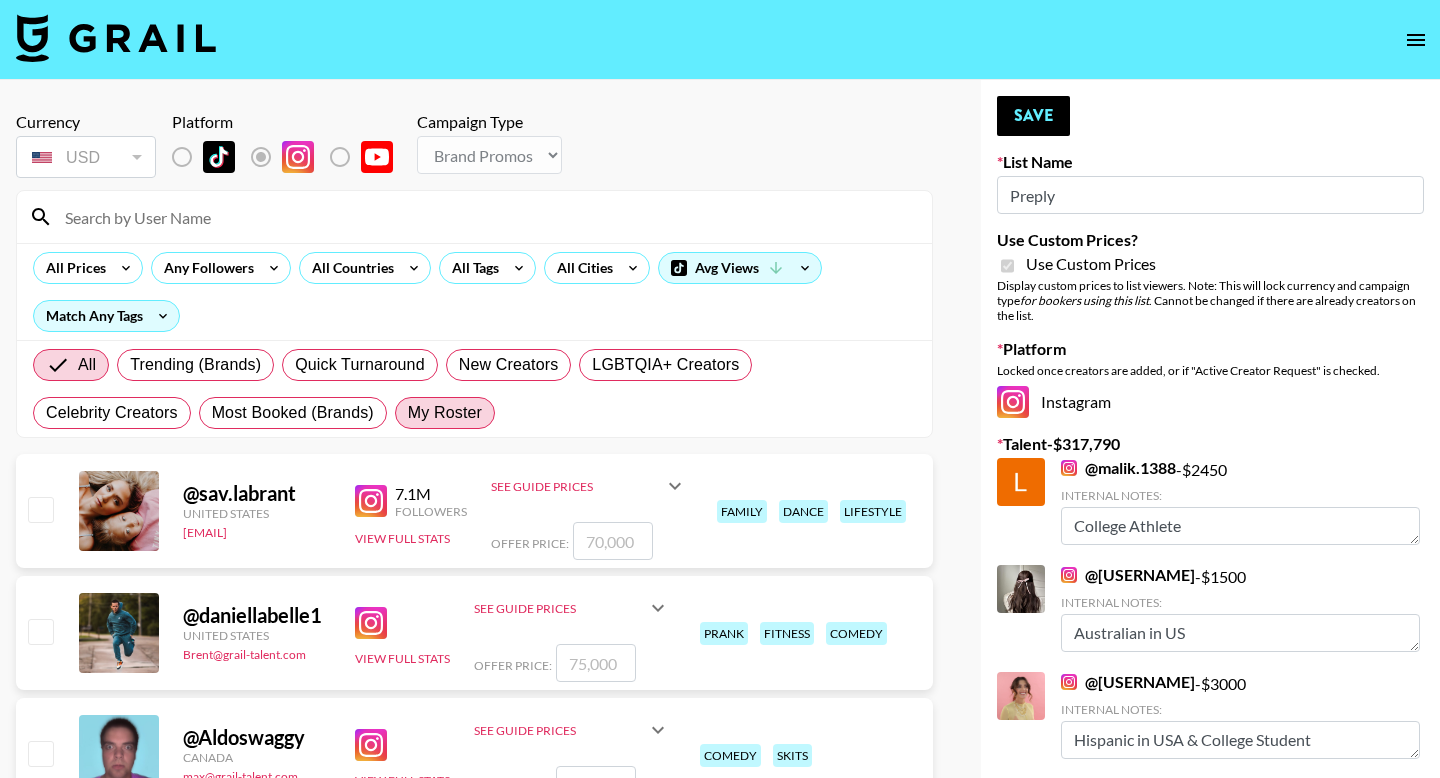 click on "My Roster" at bounding box center (445, 413) 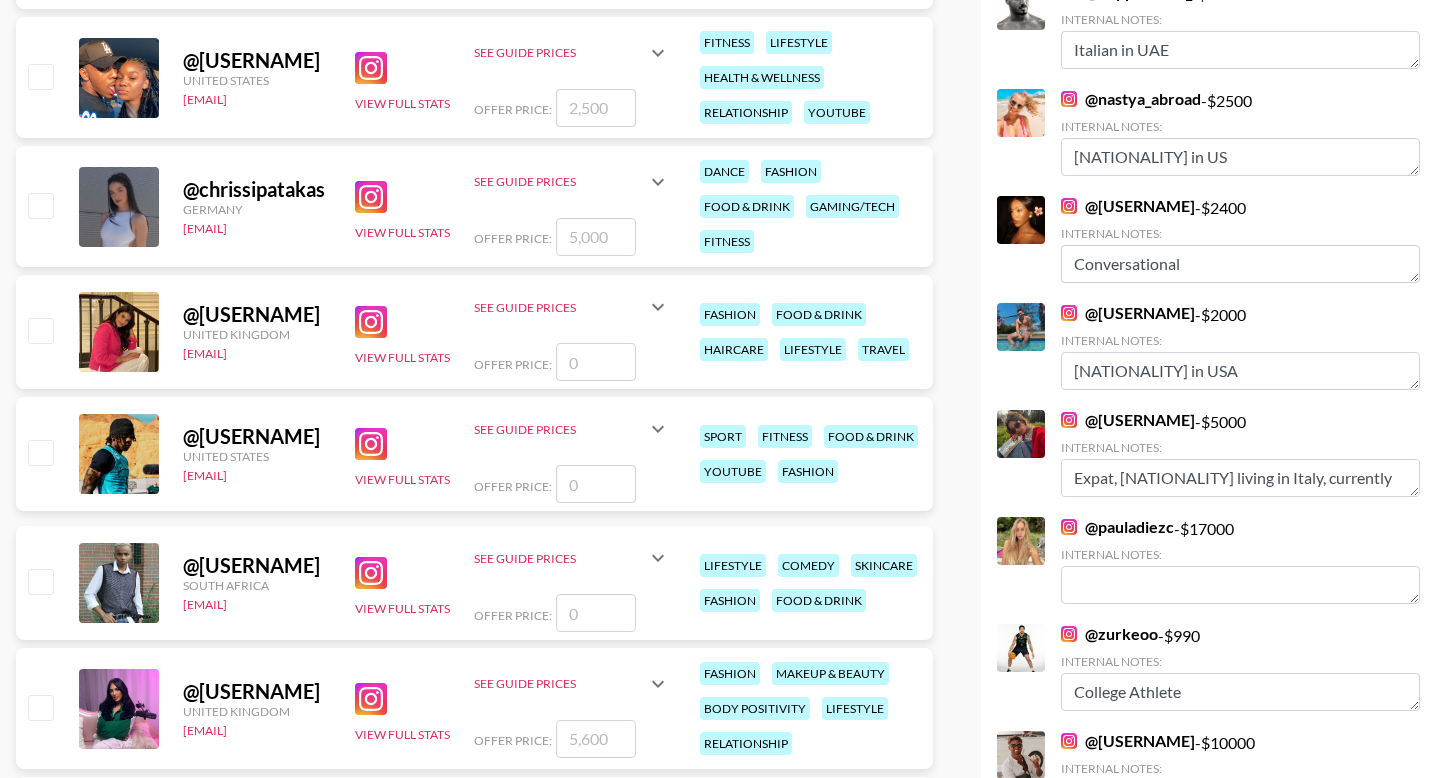scroll, scrollTop: 0, scrollLeft: 0, axis: both 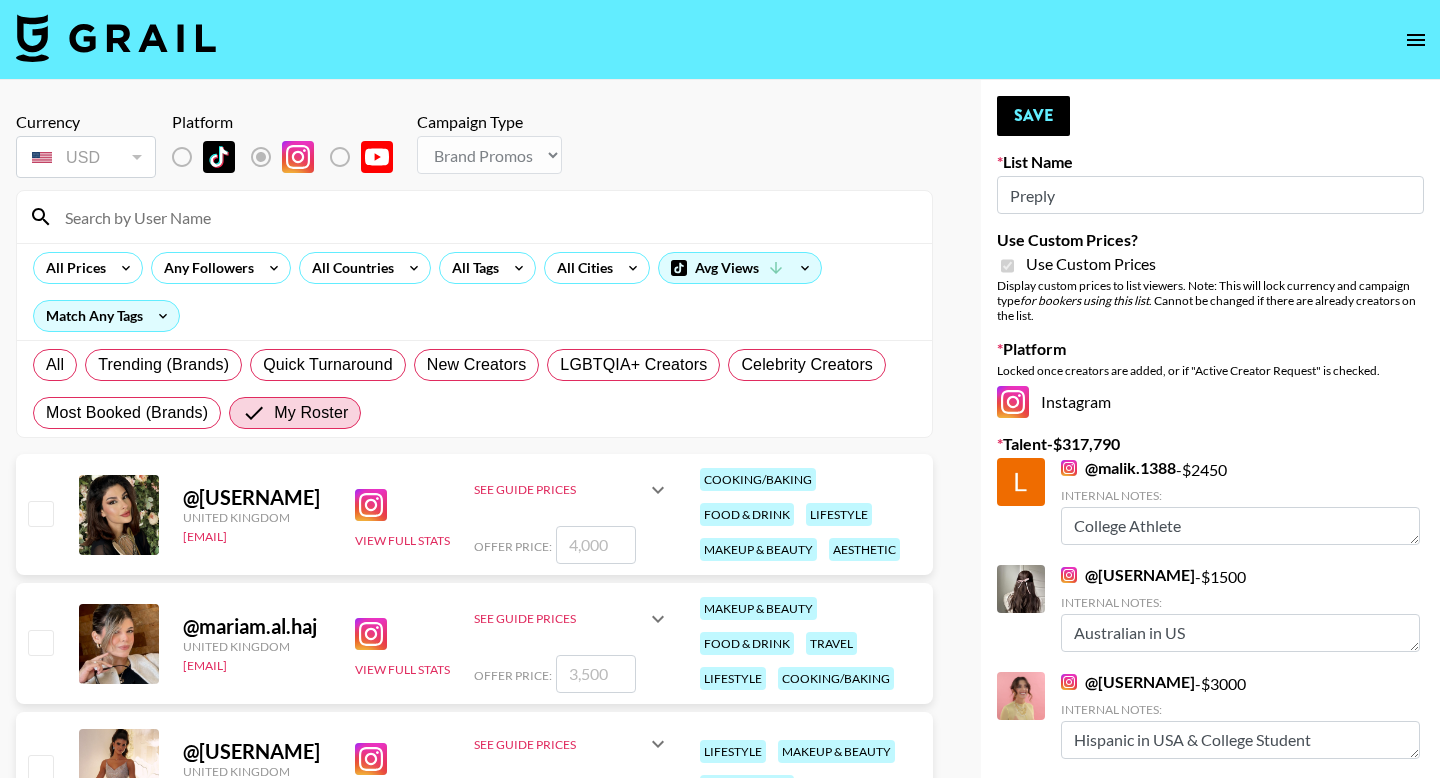 click at bounding box center (40, 513) 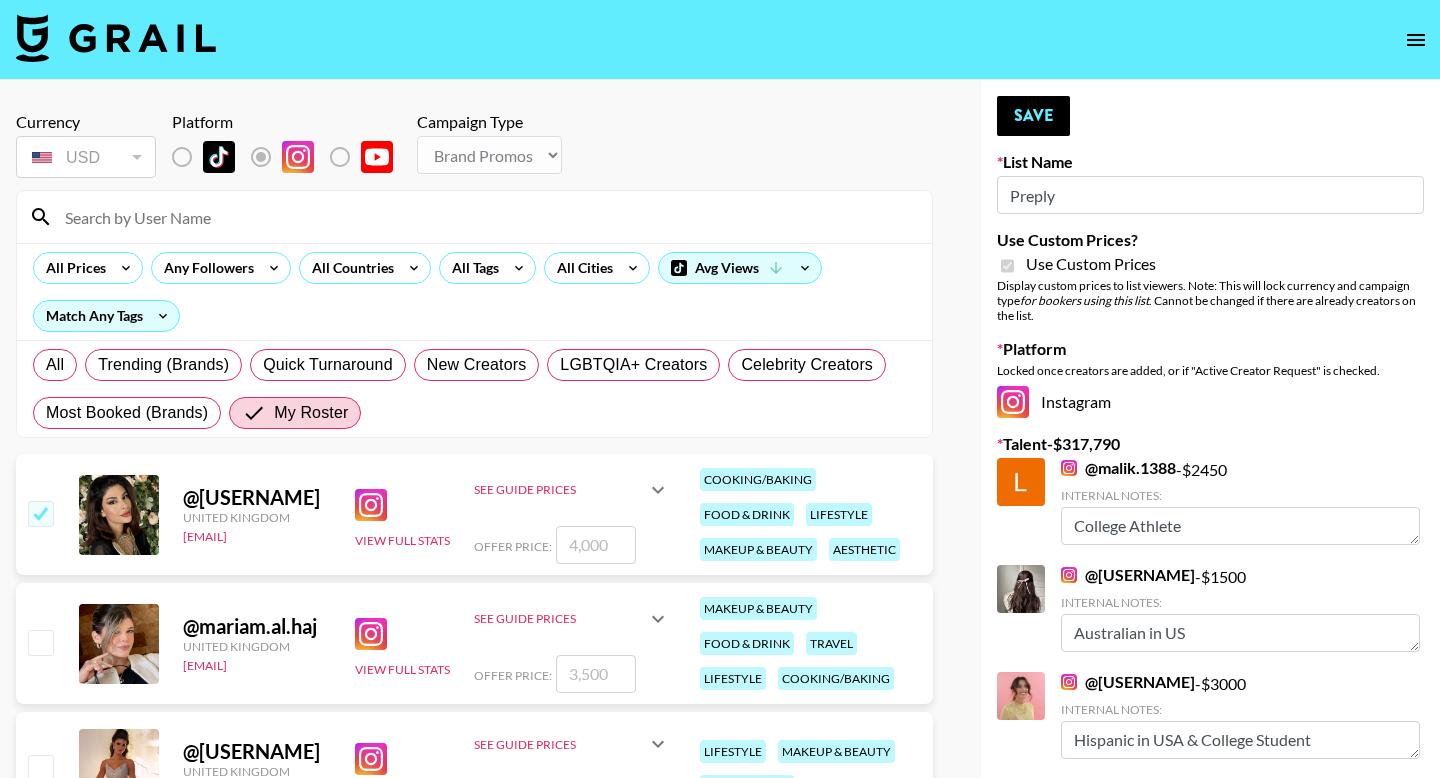 checkbox on "true" 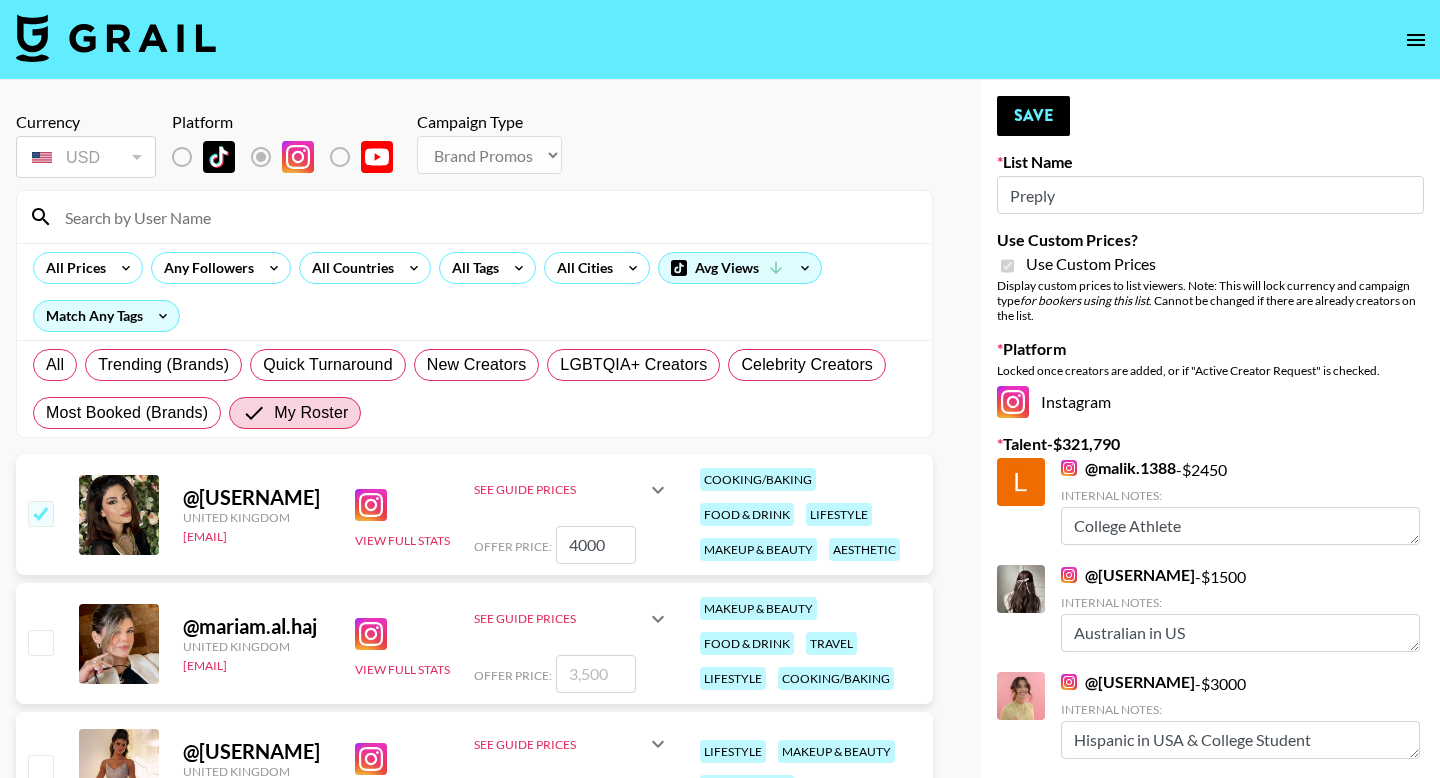 click on "4000" at bounding box center [596, 545] 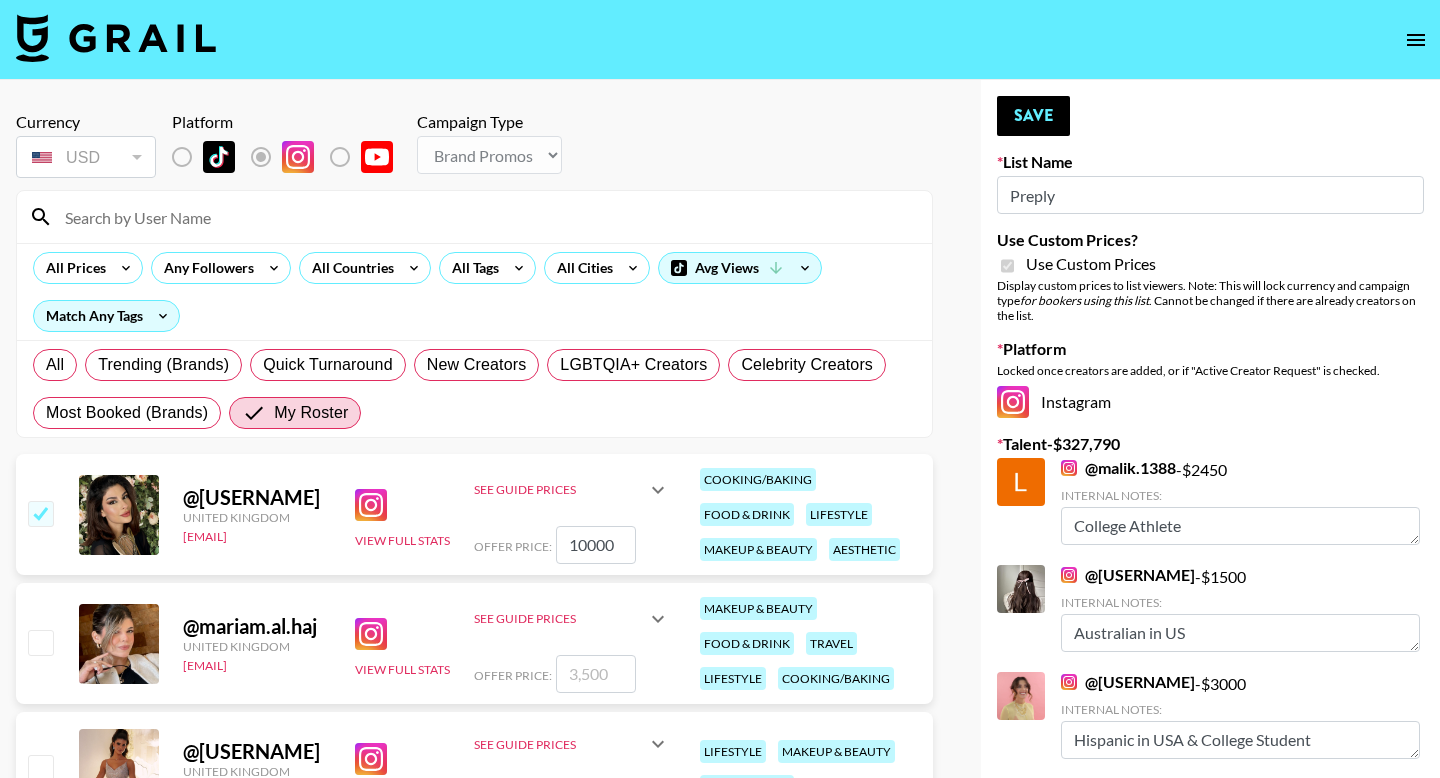 click on "10000" at bounding box center (596, 545) 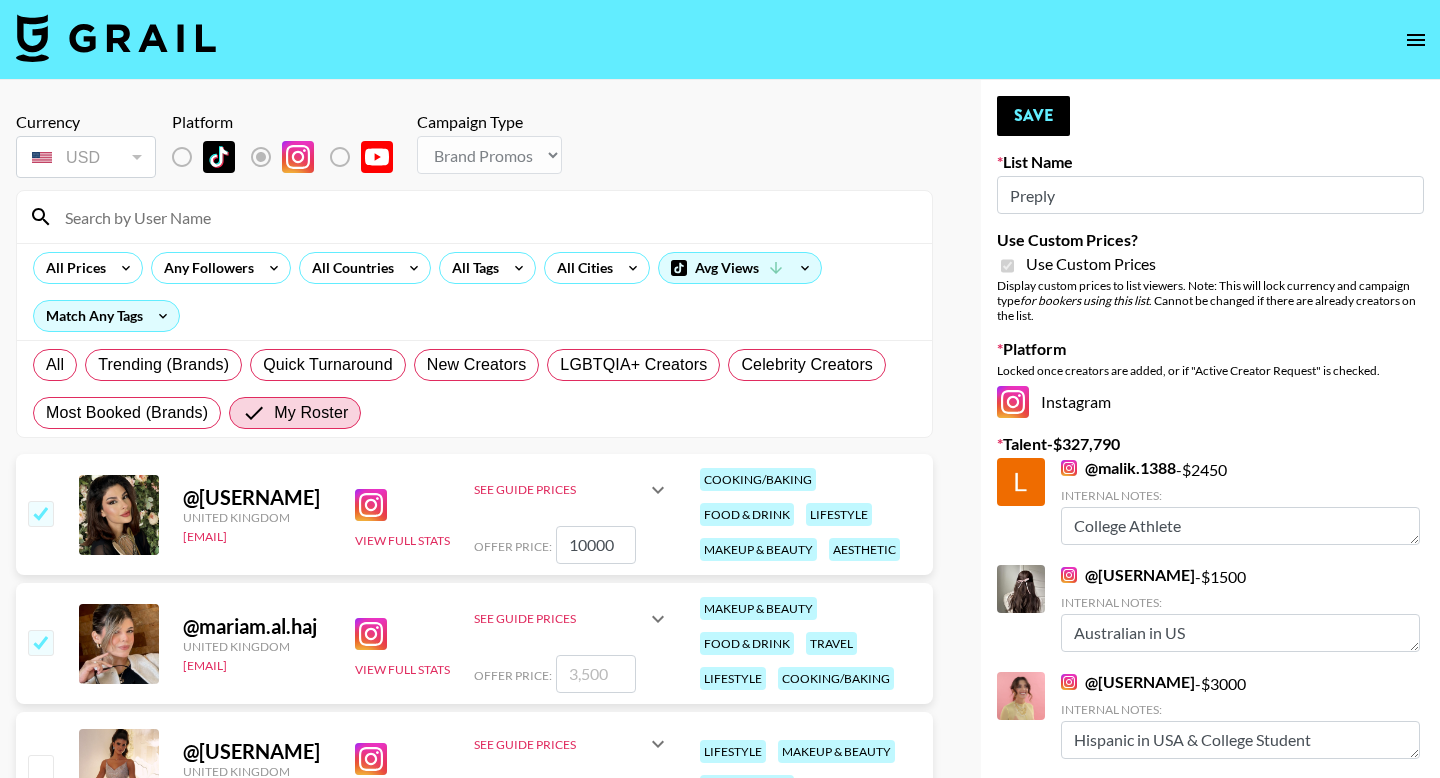 type on "6" 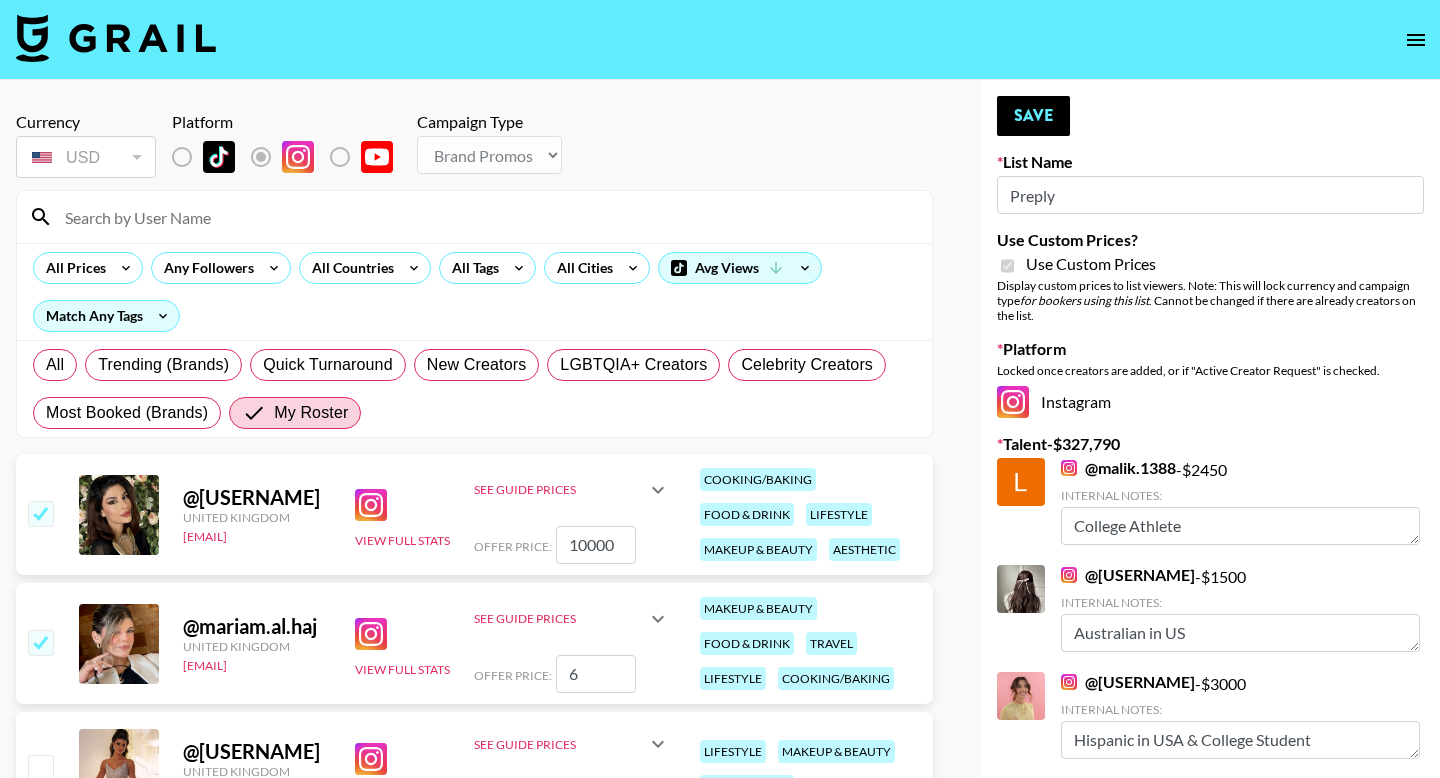 checkbox on "true" 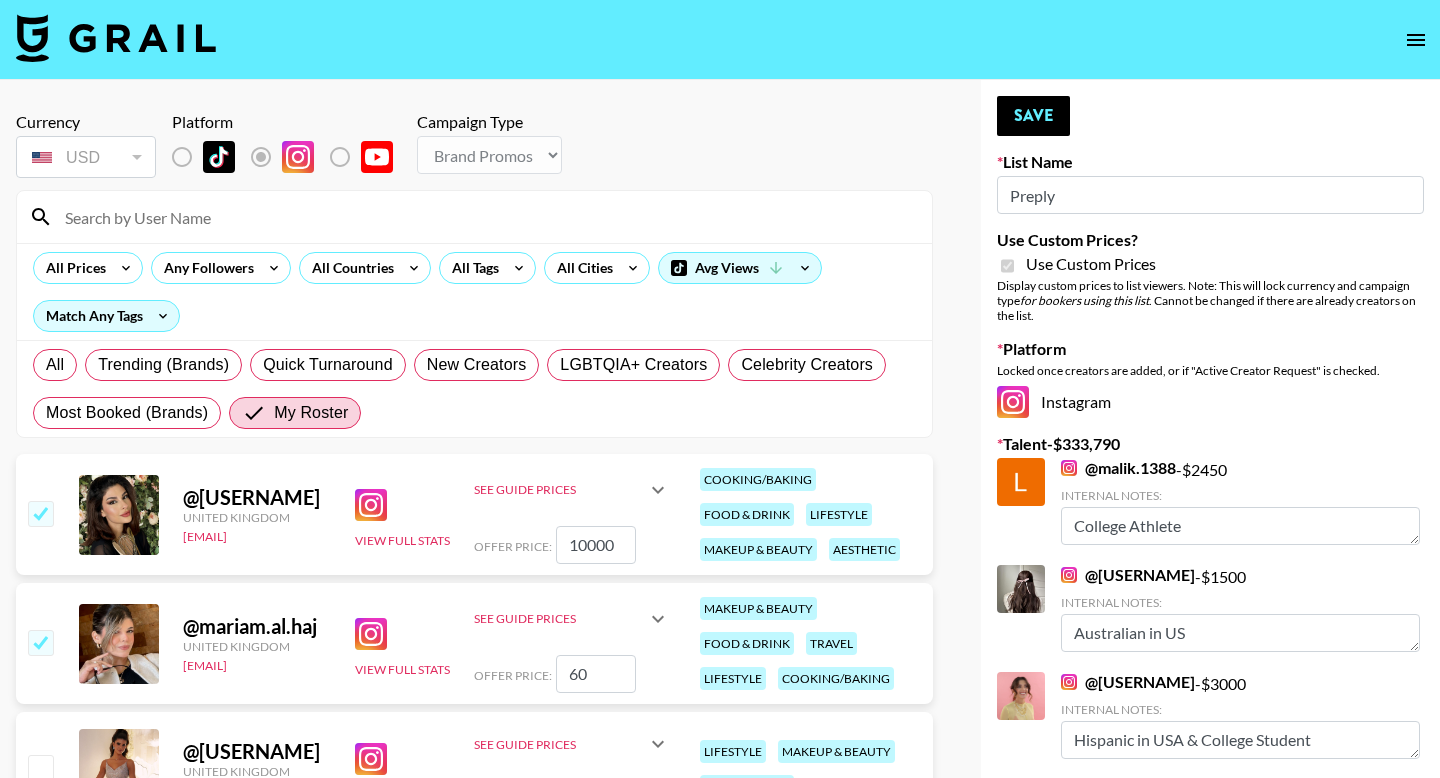 type on "6" 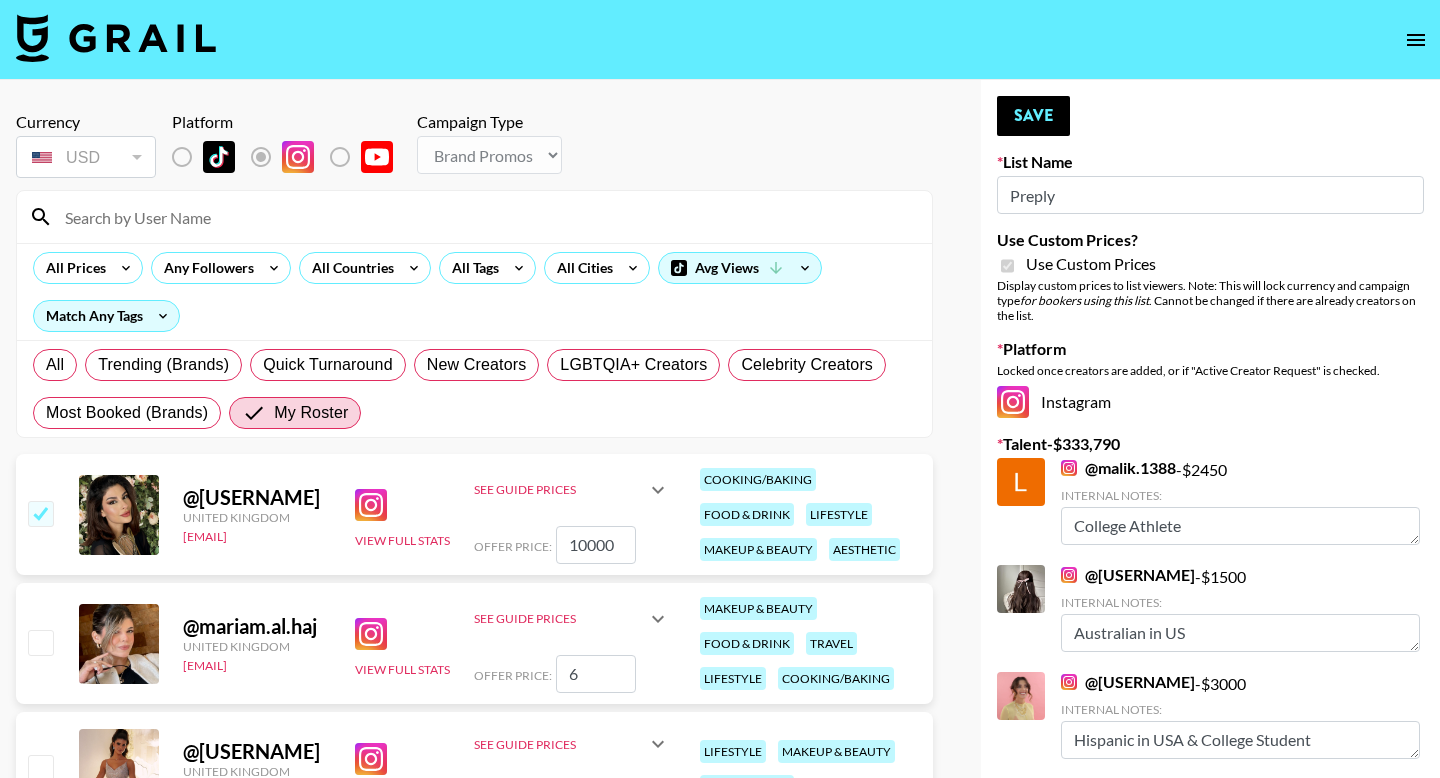 type 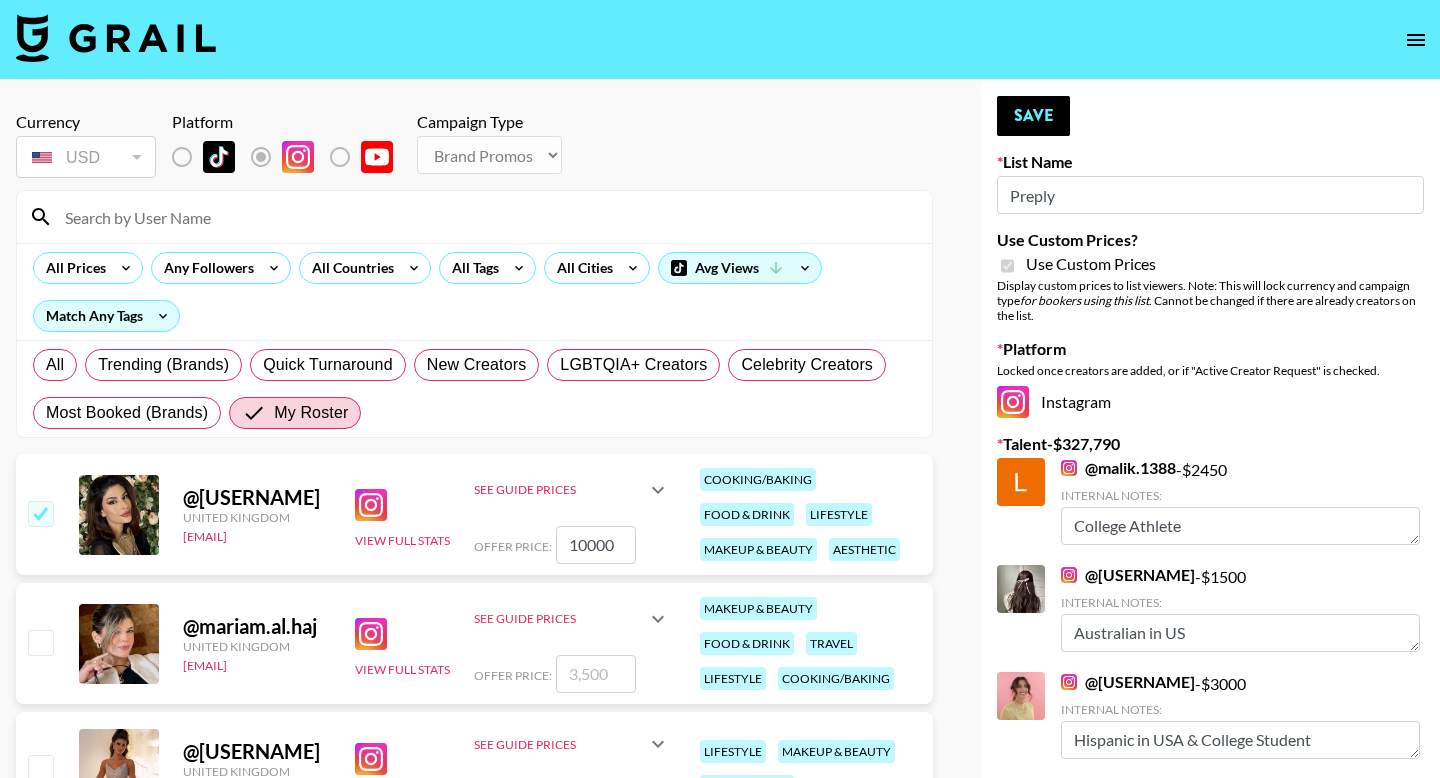 checkbox on "false" 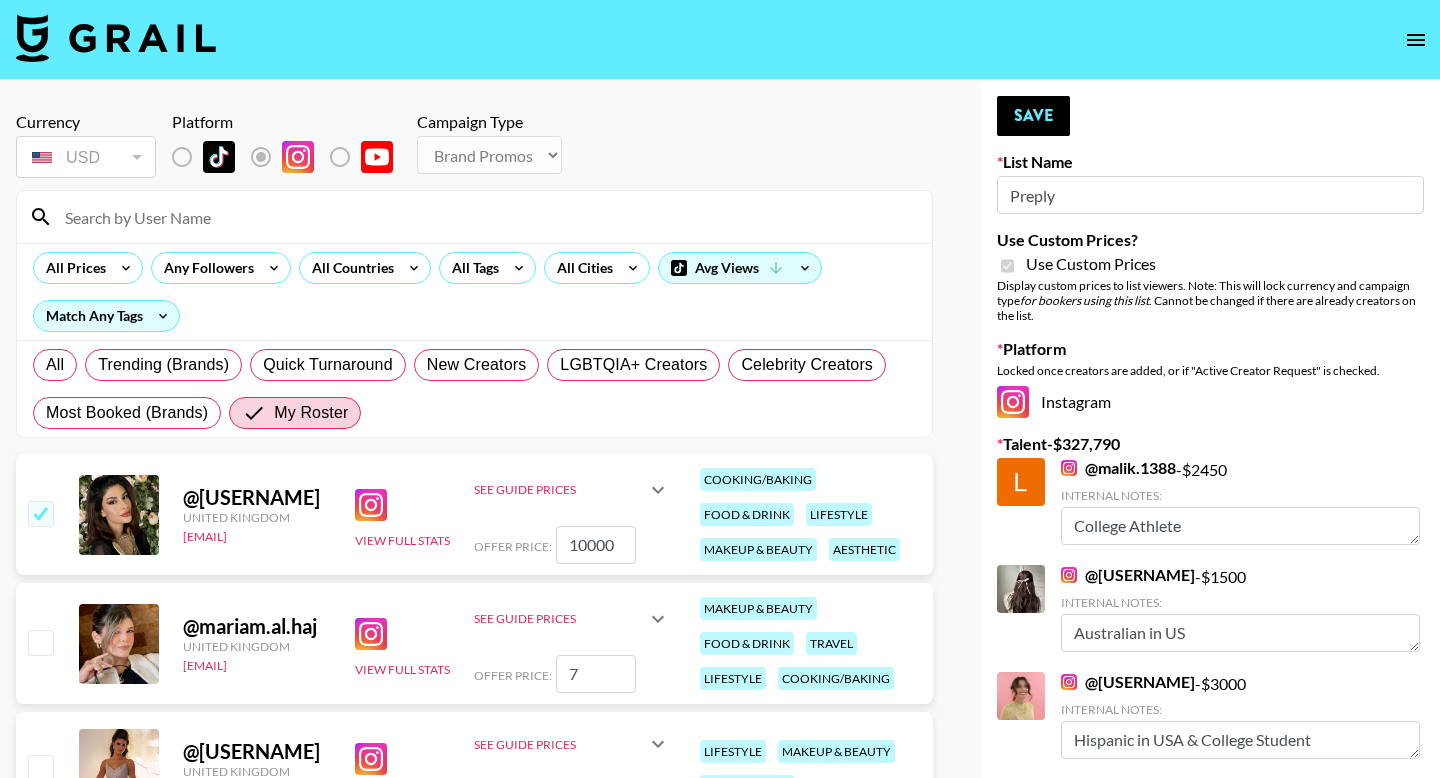 checkbox on "true" 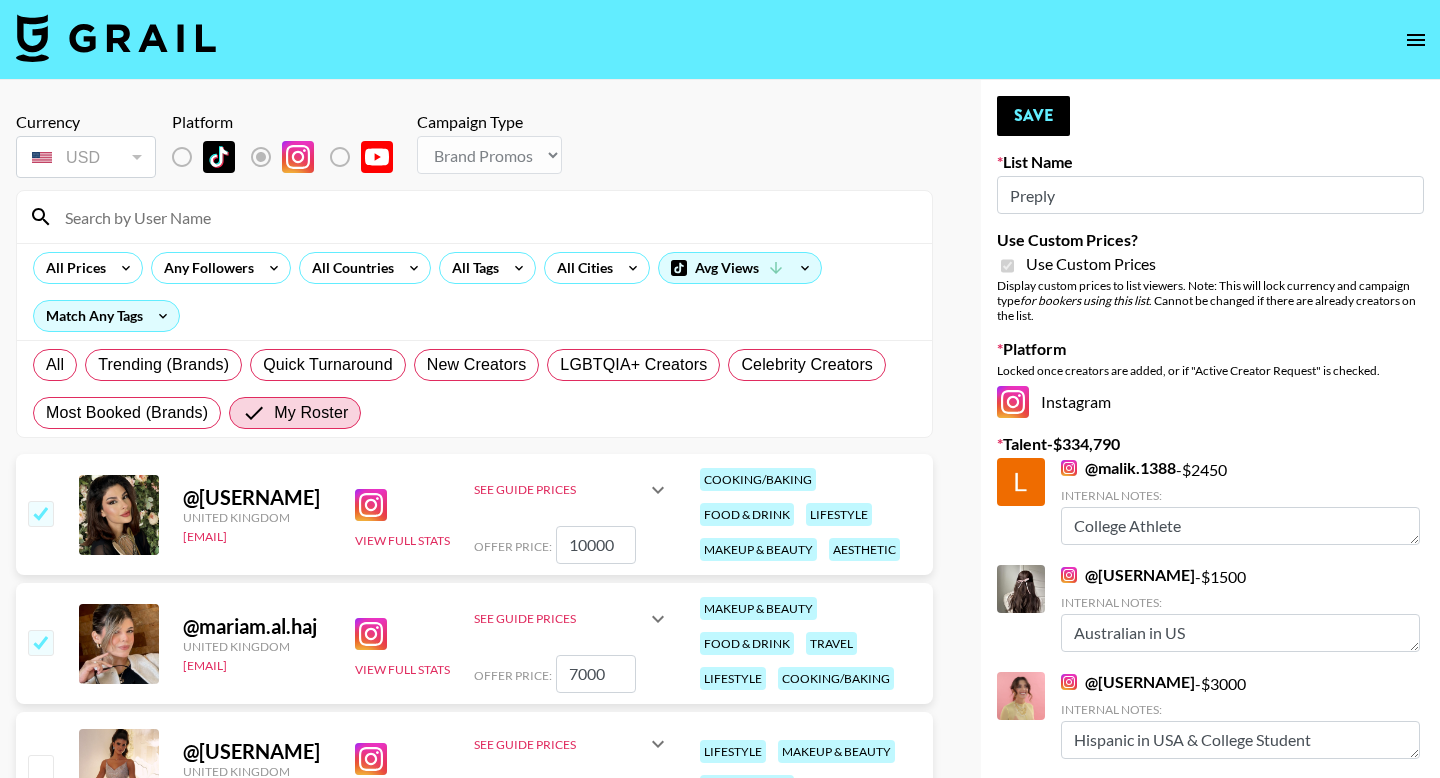 type on "7000" 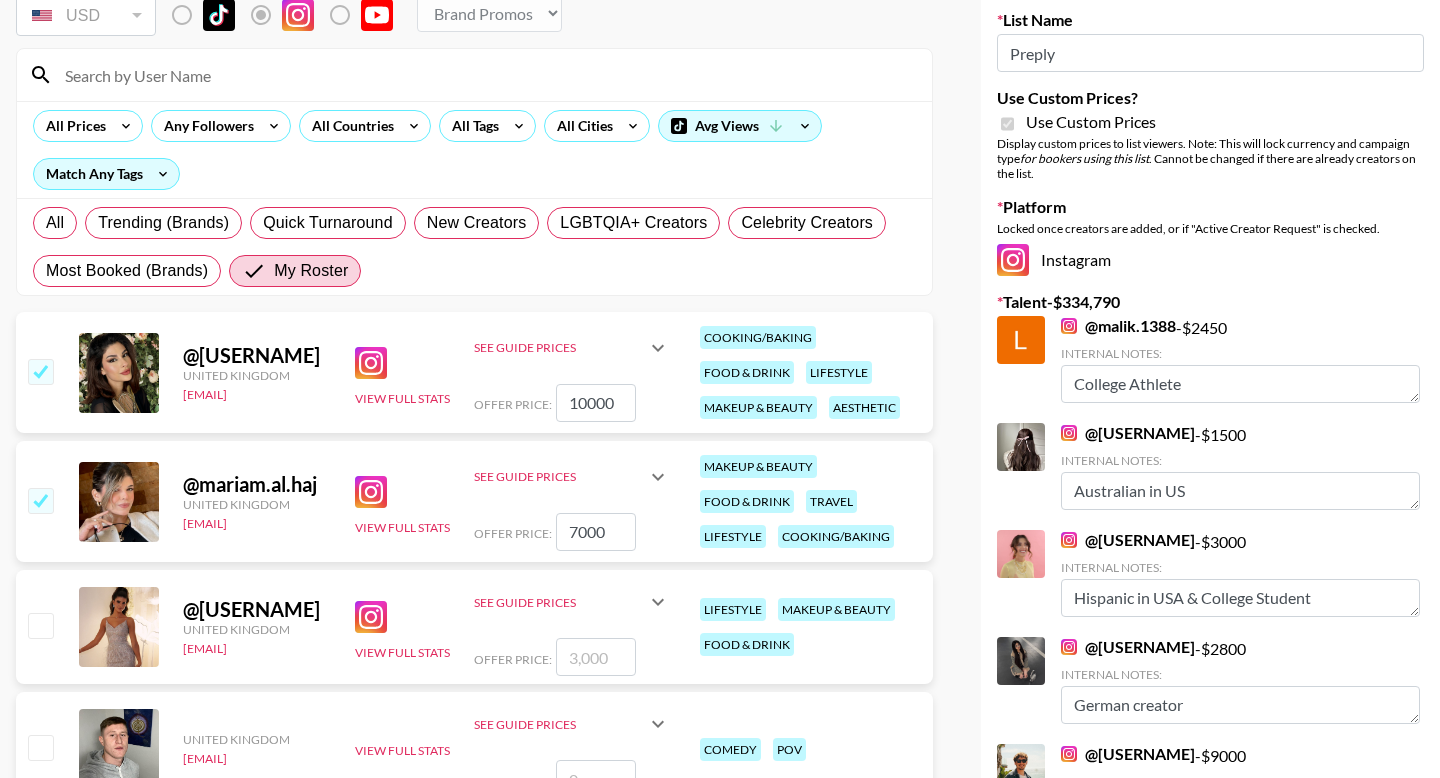 scroll, scrollTop: 235, scrollLeft: 0, axis: vertical 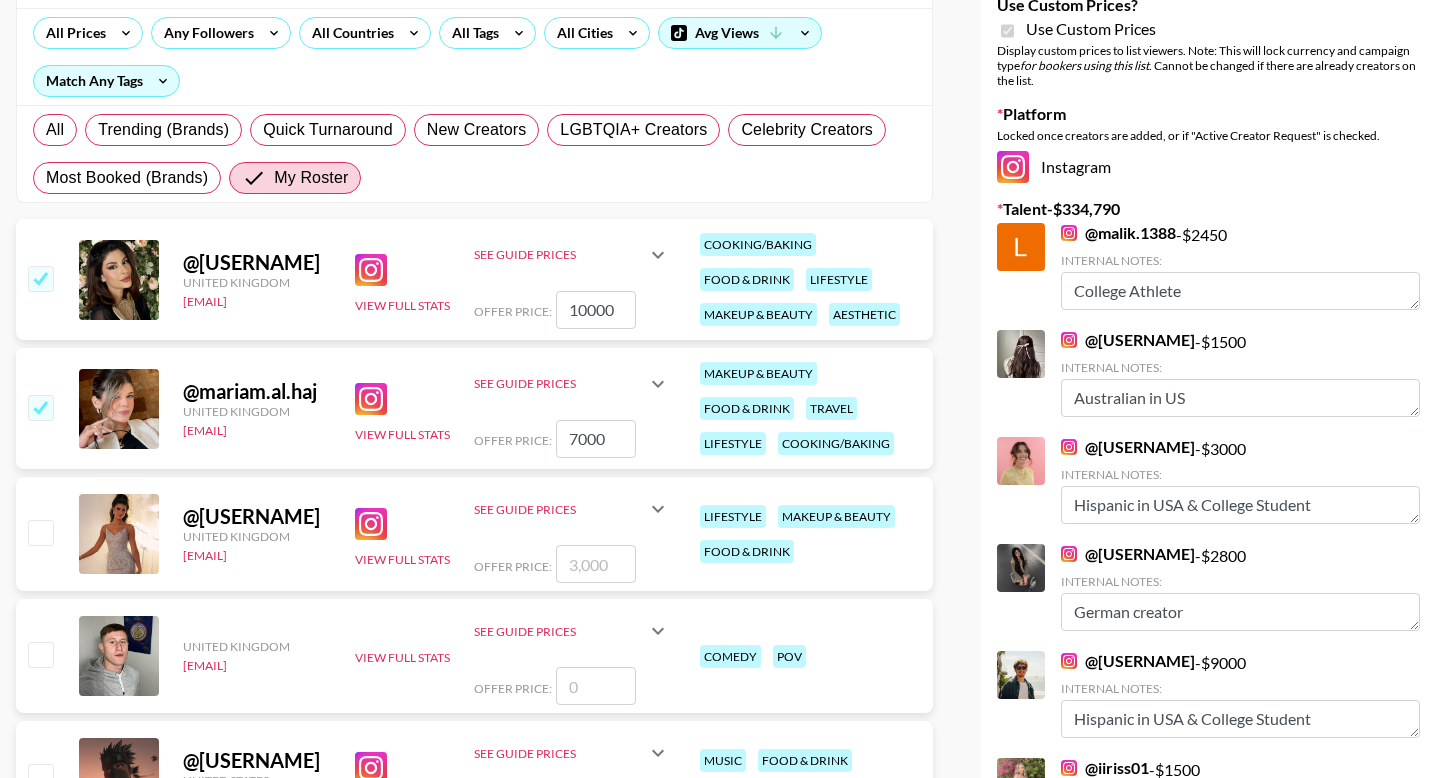 click at bounding box center (596, 564) 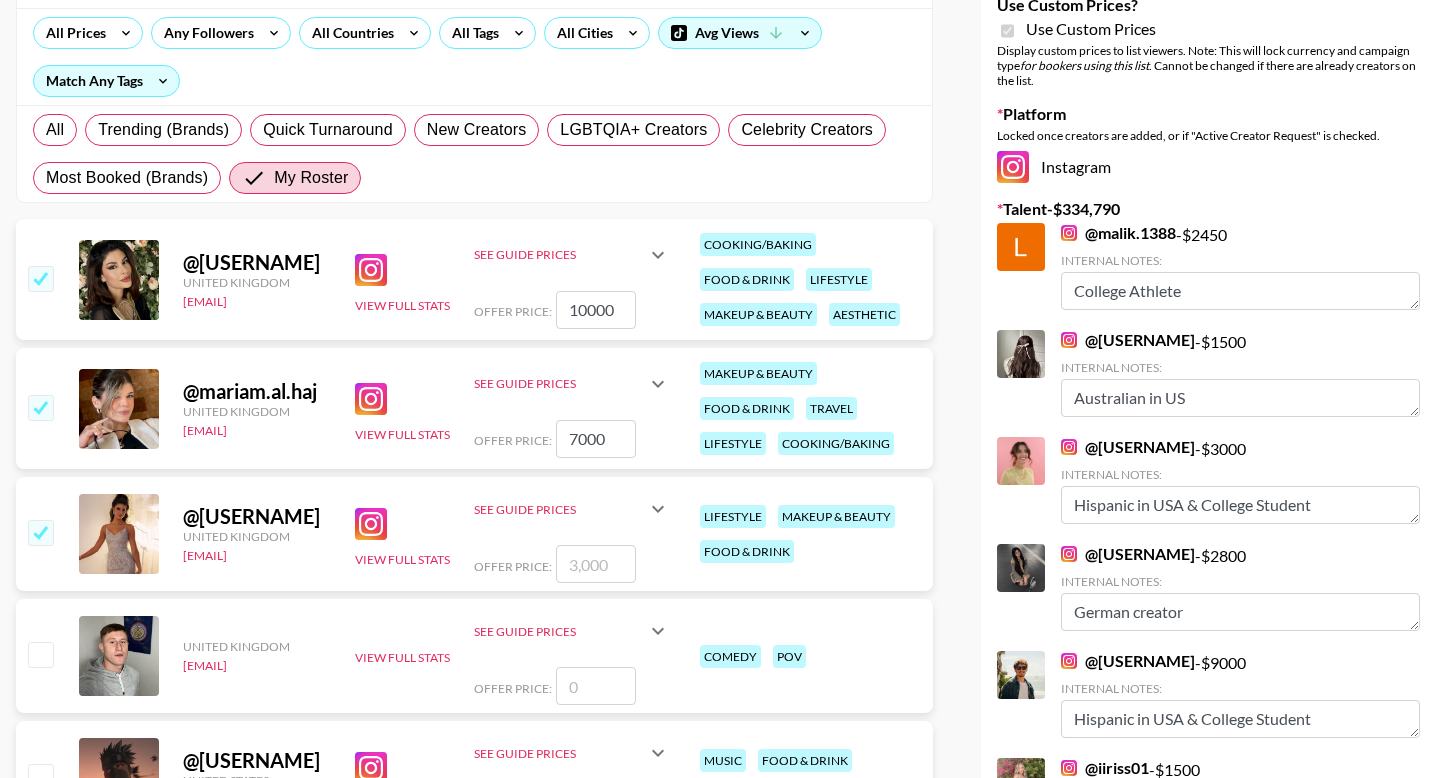 type on "6" 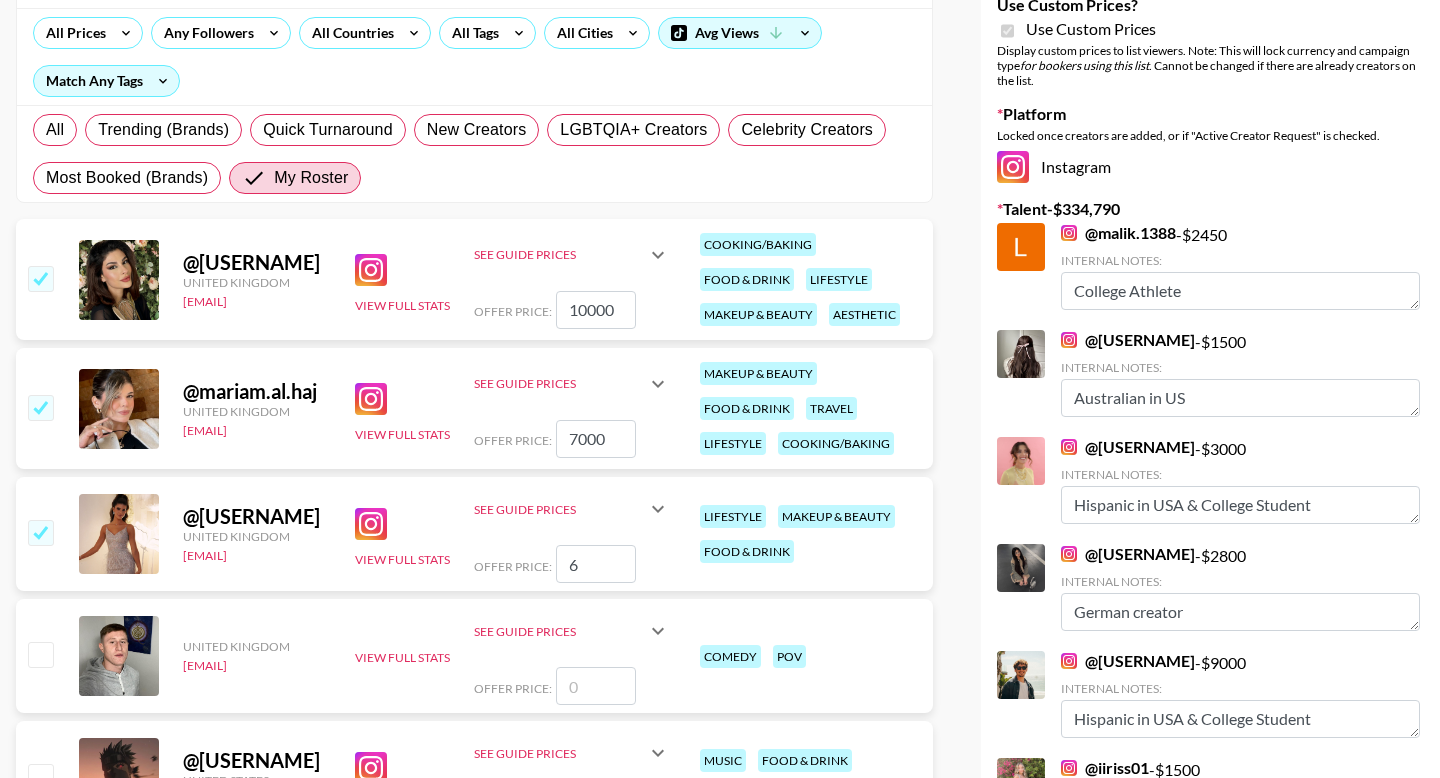 checkbox on "true" 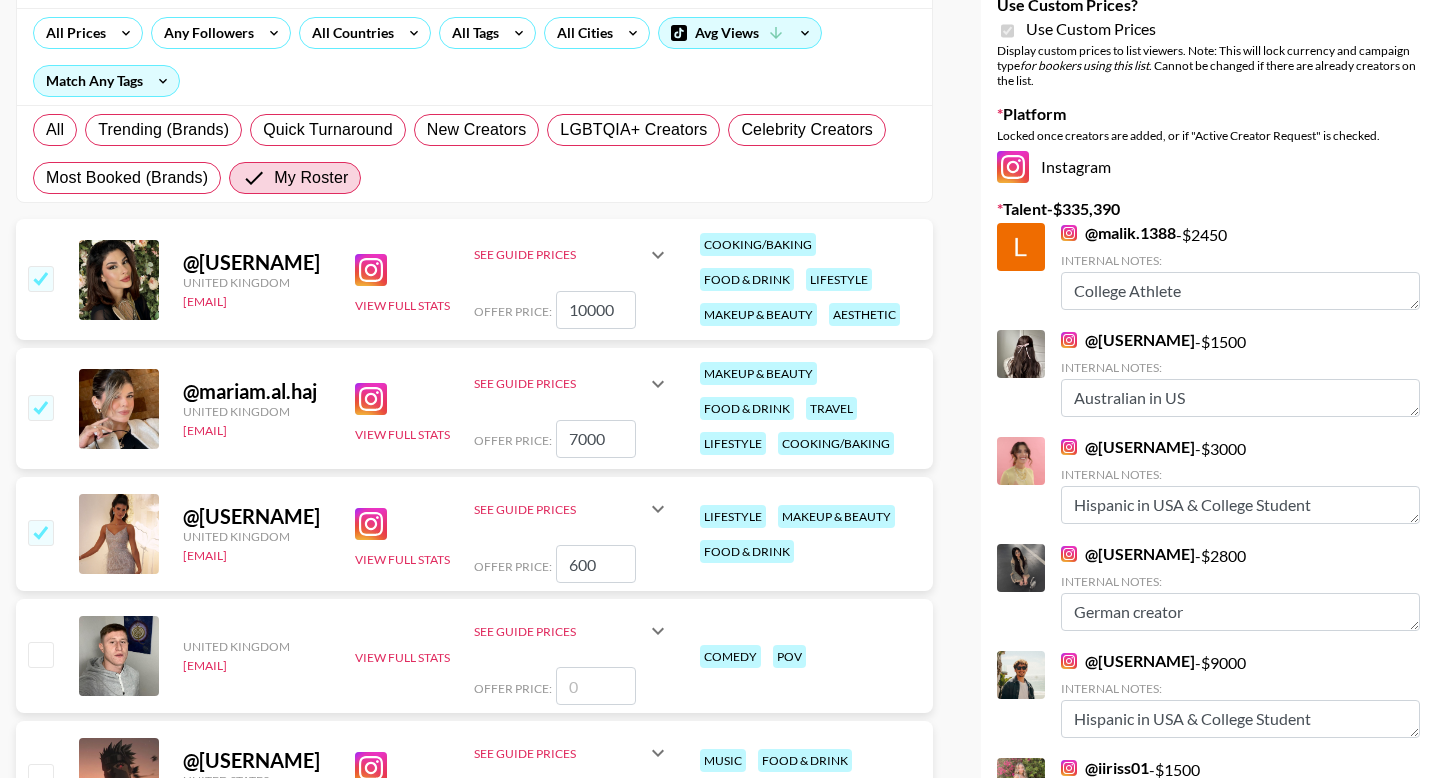 type on "6000" 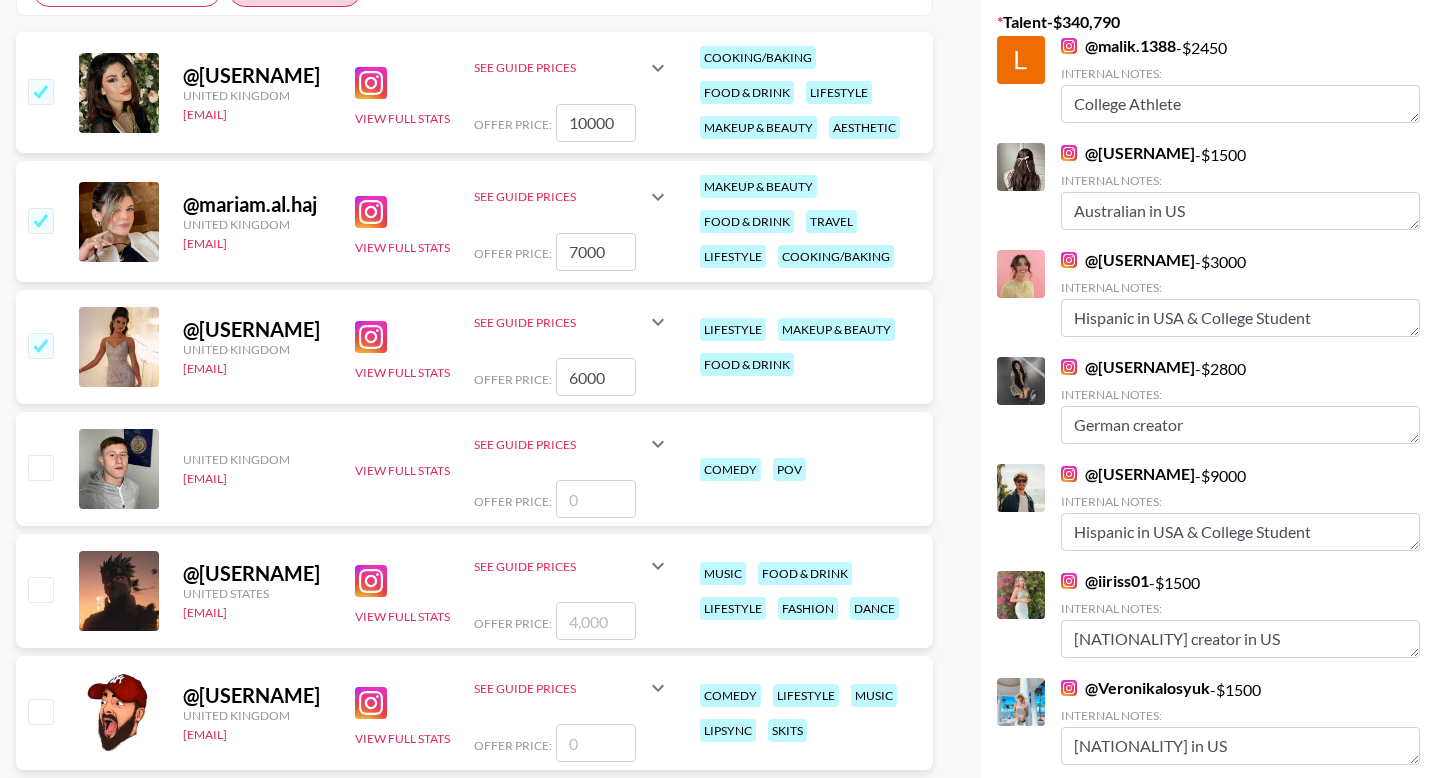 scroll, scrollTop: 432, scrollLeft: 0, axis: vertical 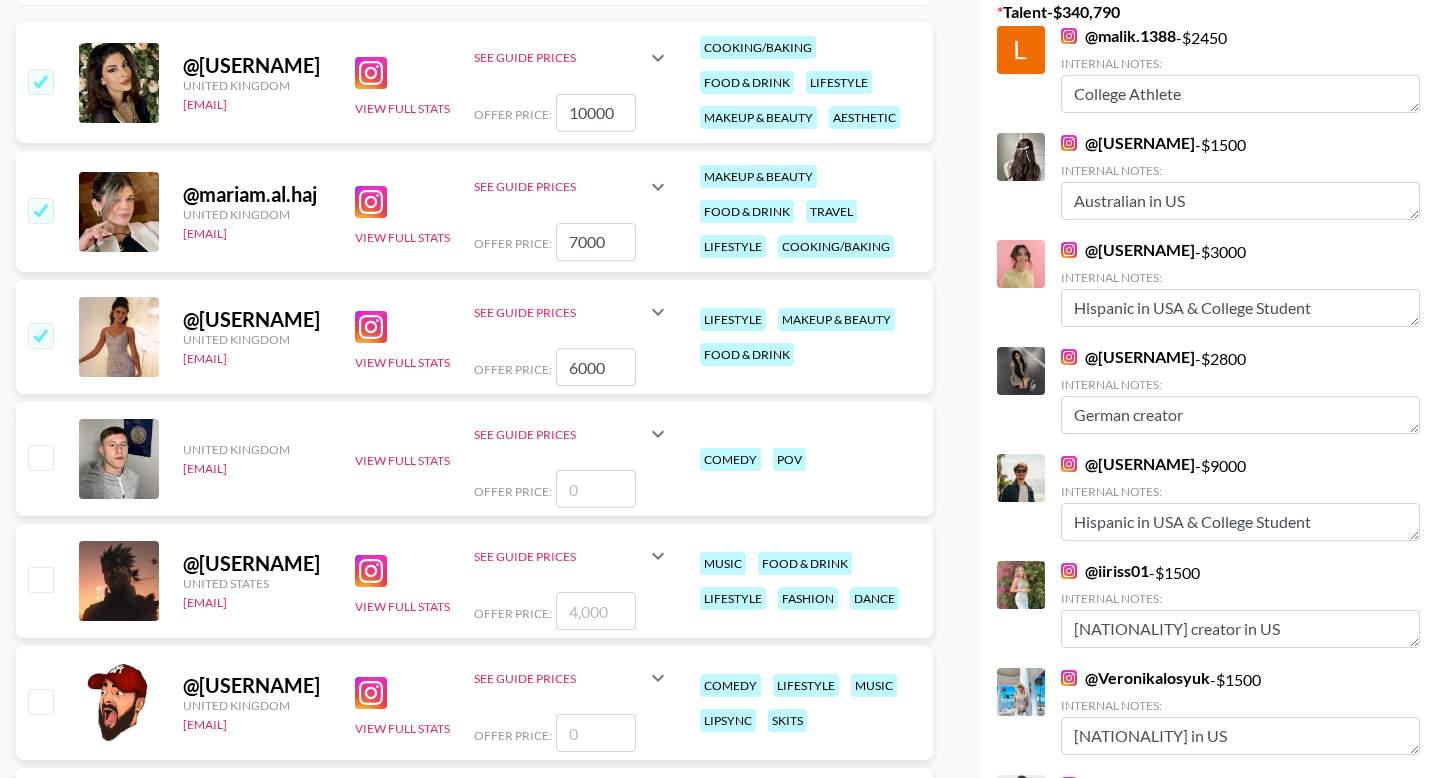 click at bounding box center [596, 611] 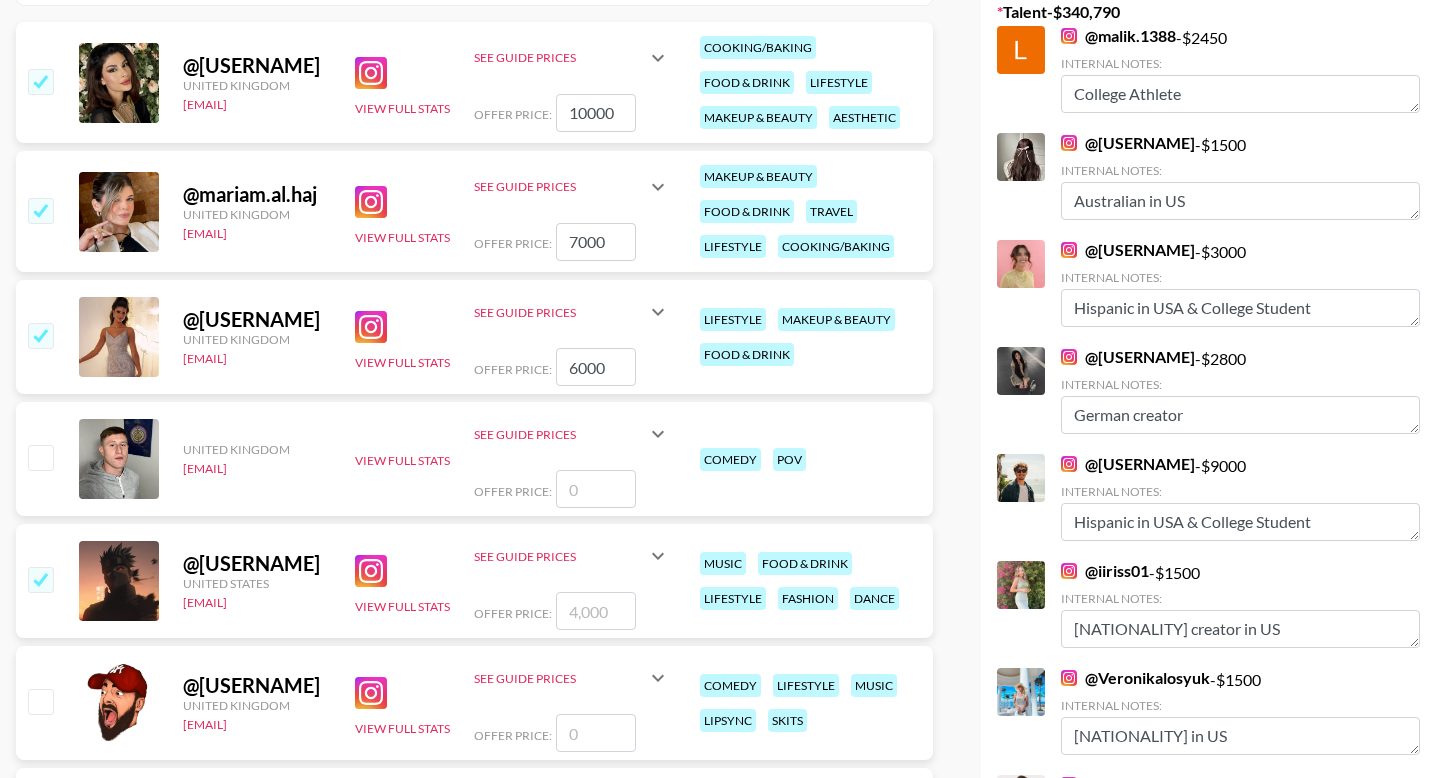 type on "6" 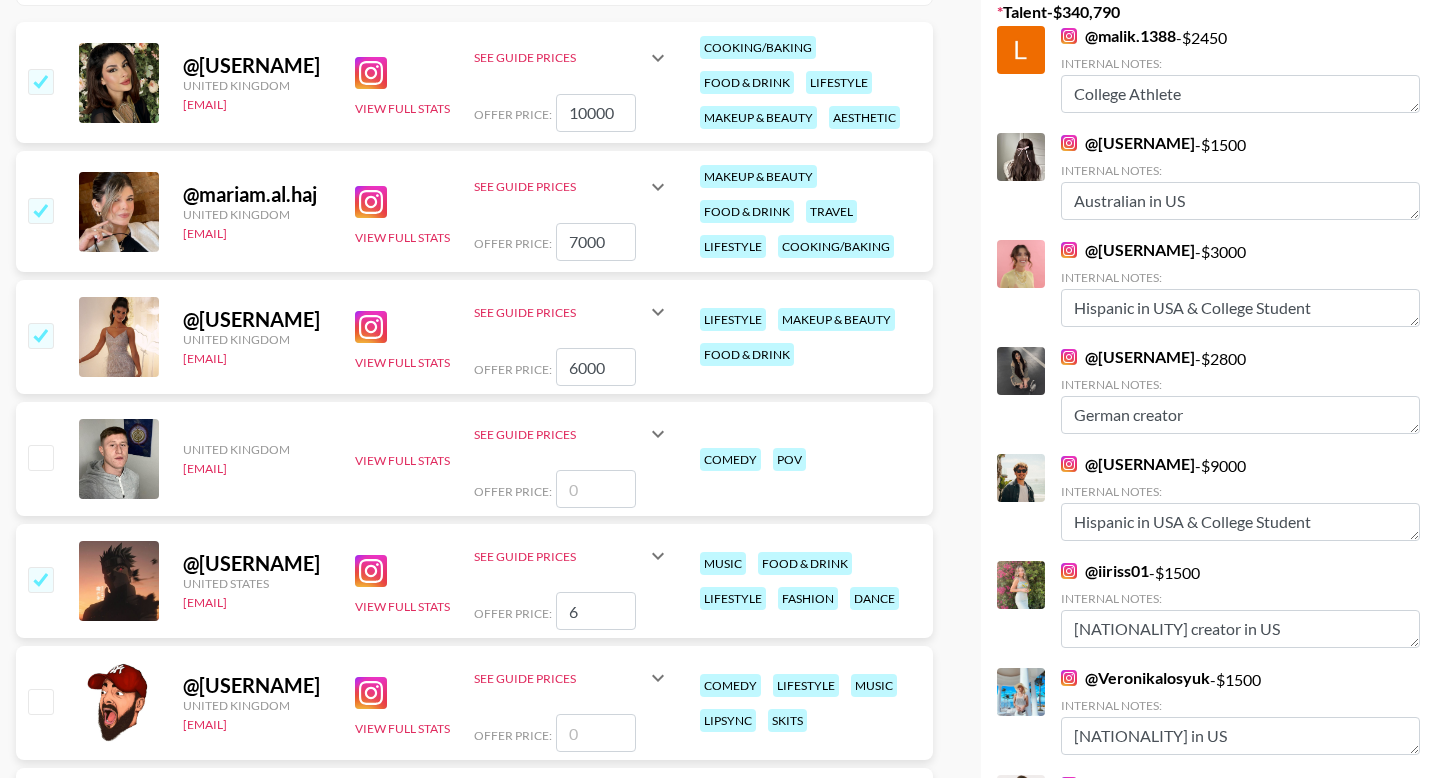 checkbox on "true" 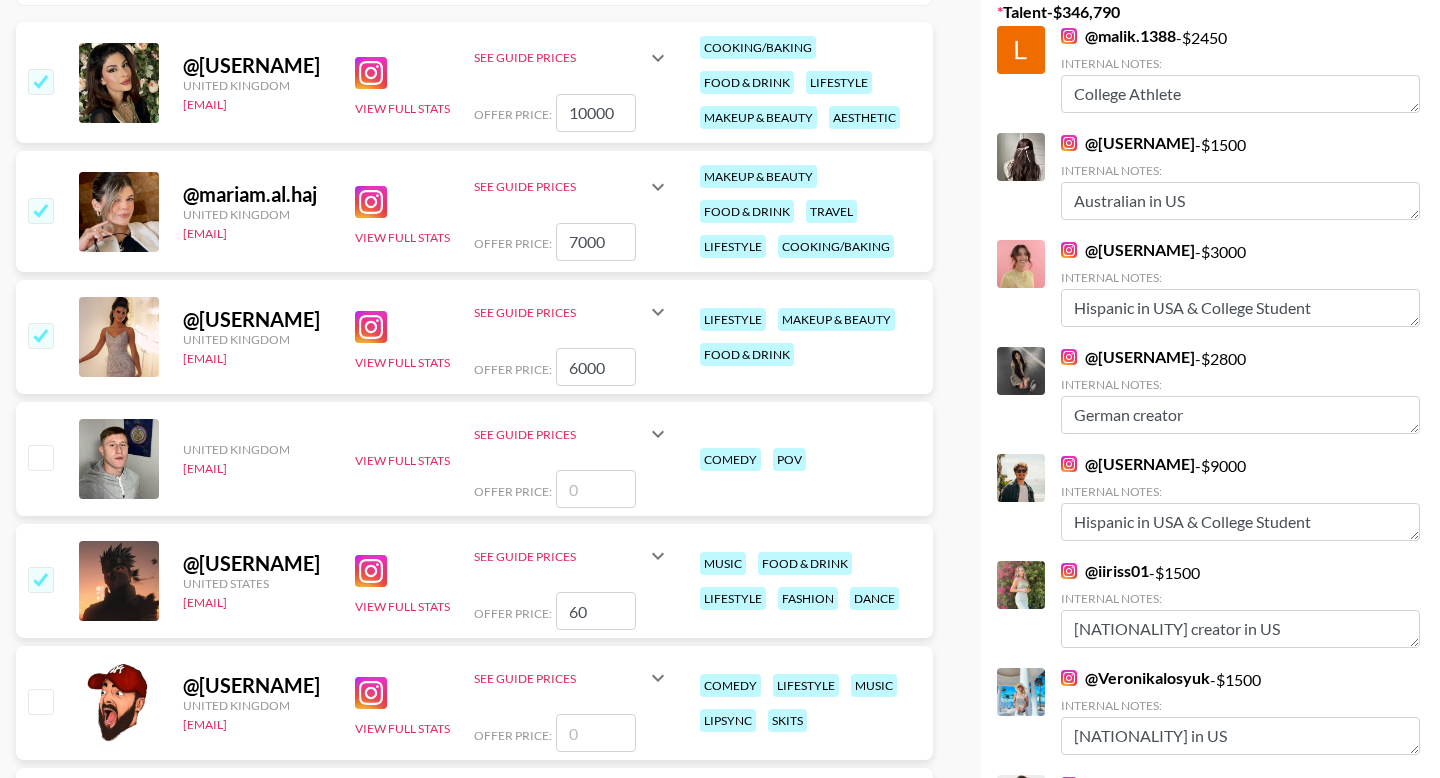type on "6" 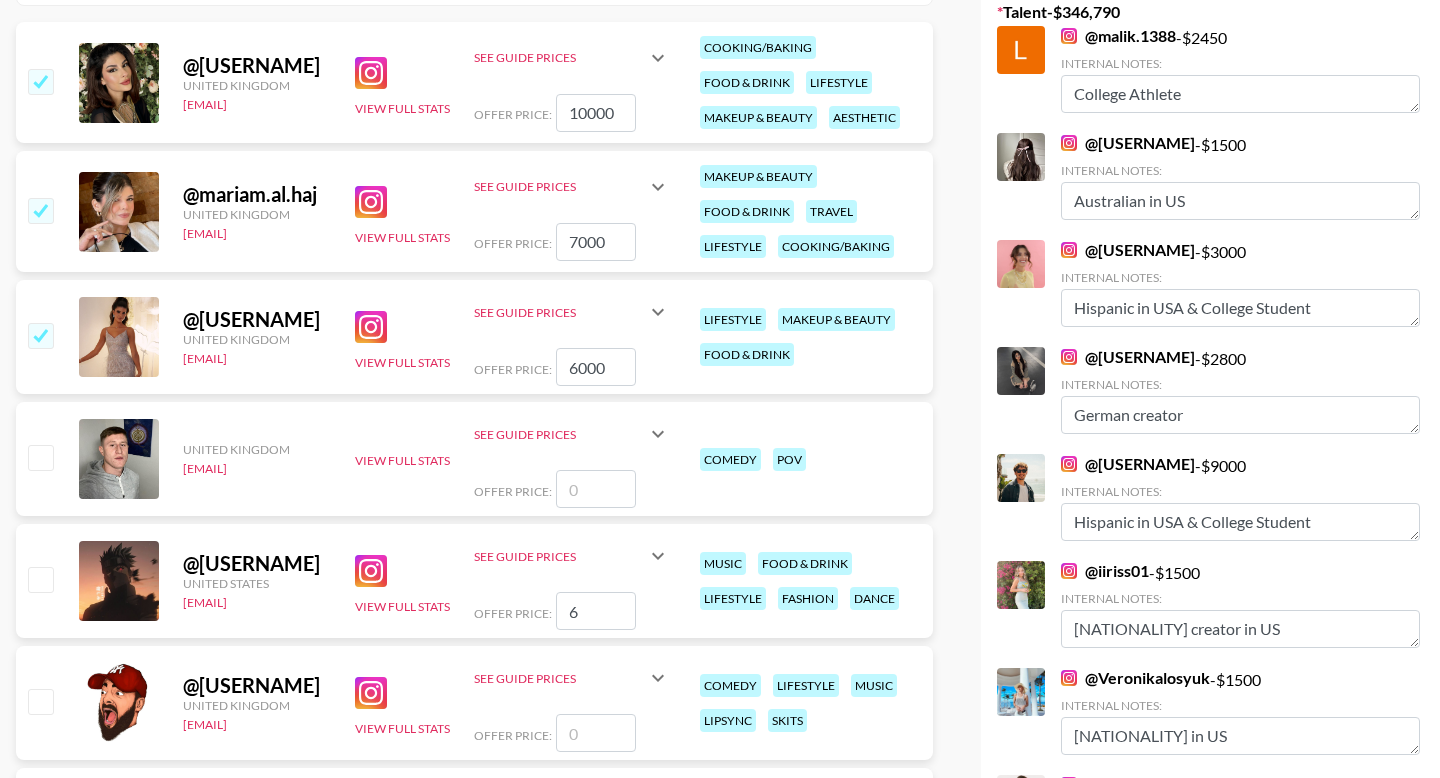 type 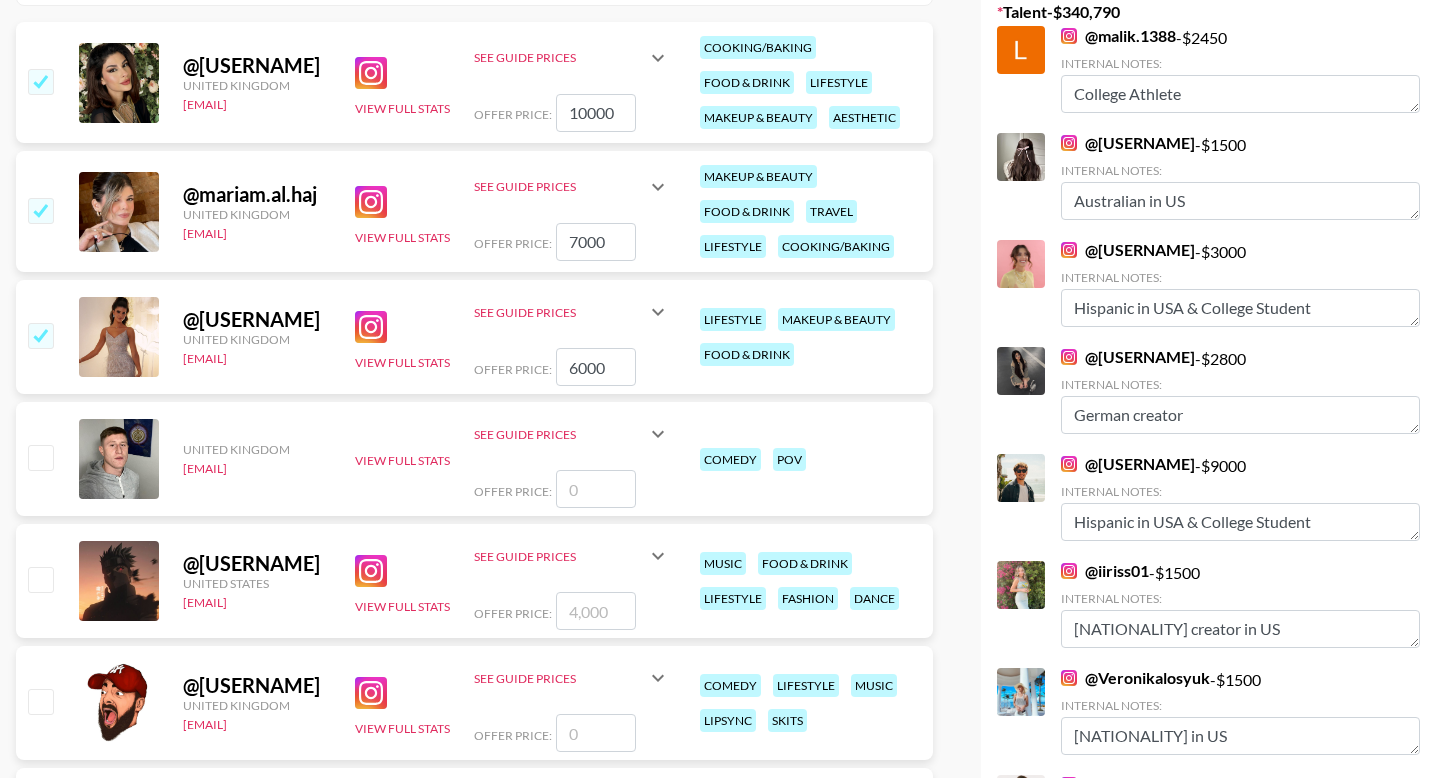 checkbox on "false" 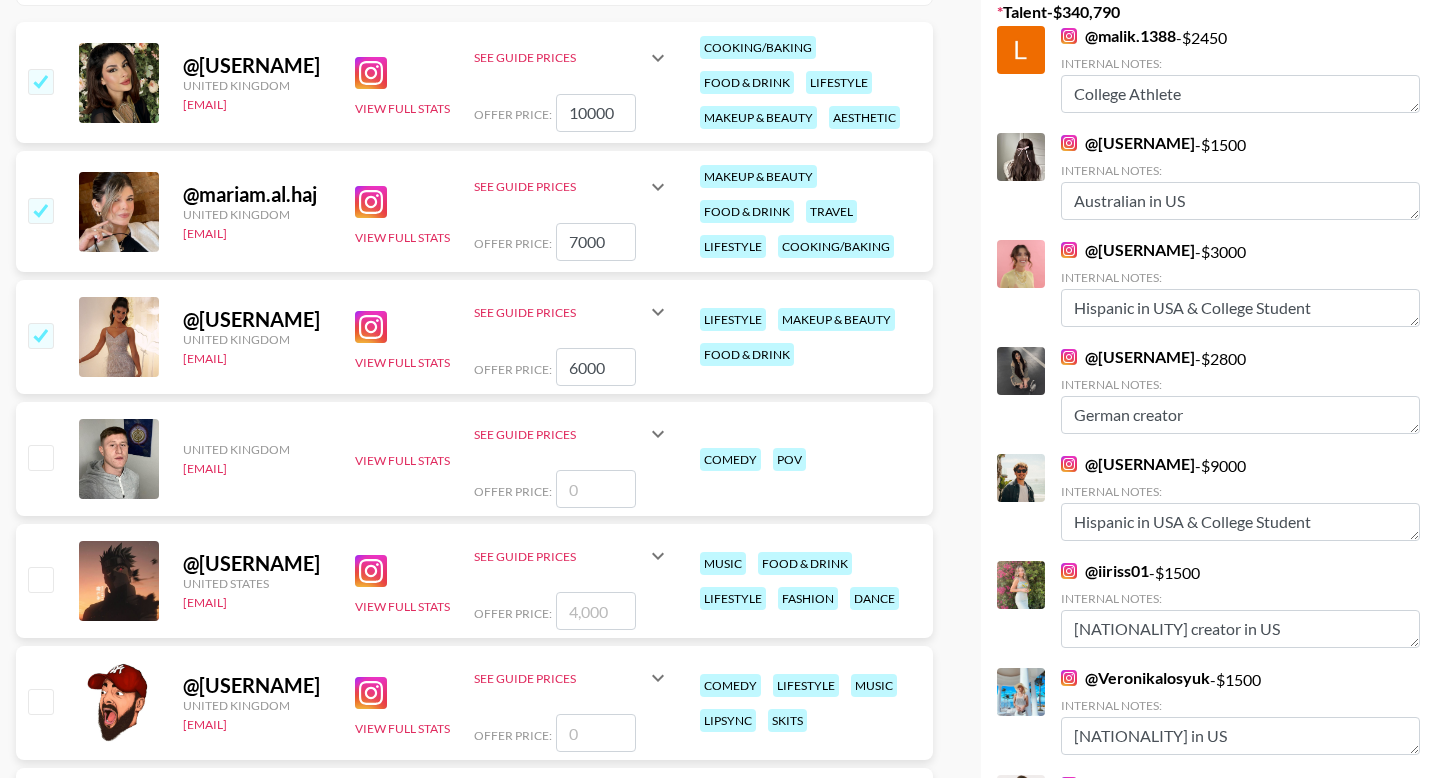 type on "5" 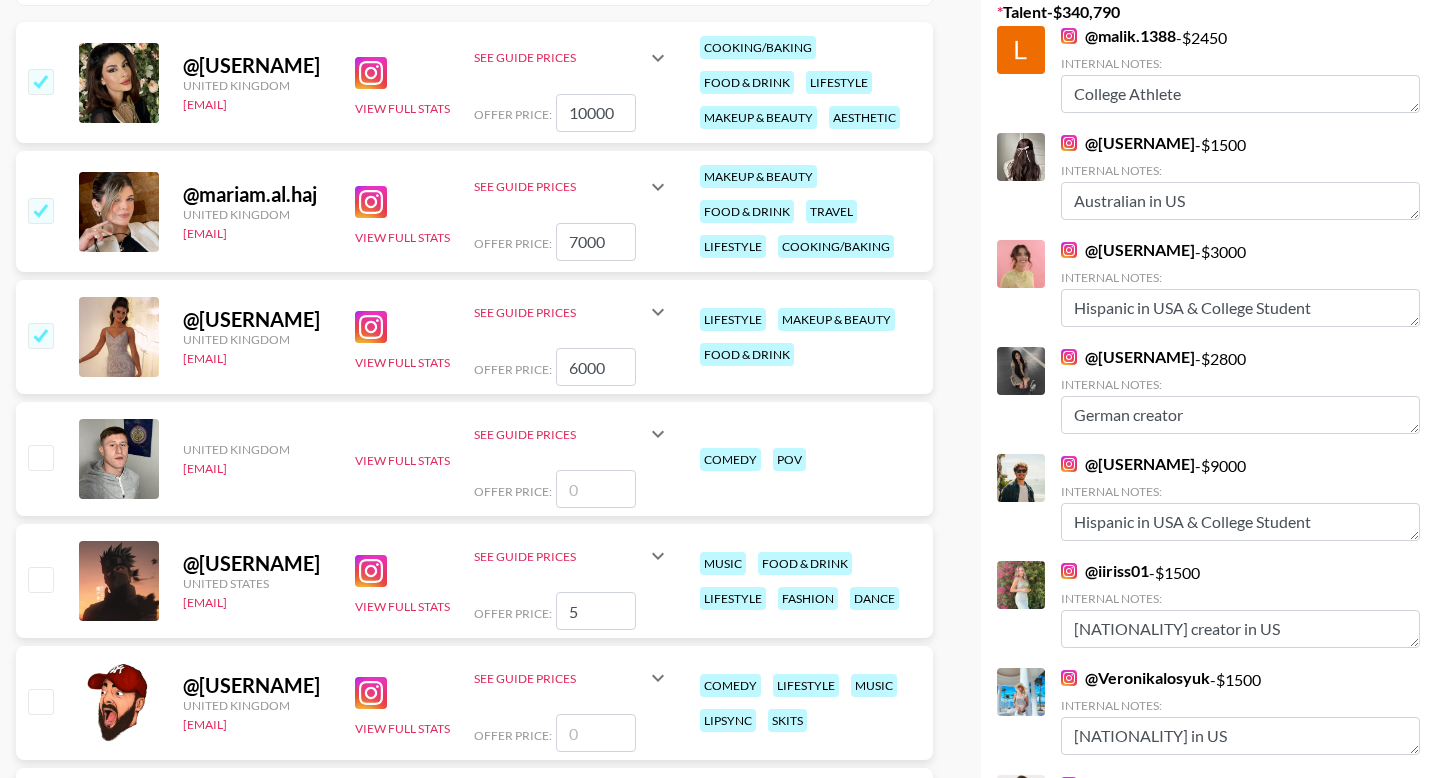 checkbox on "true" 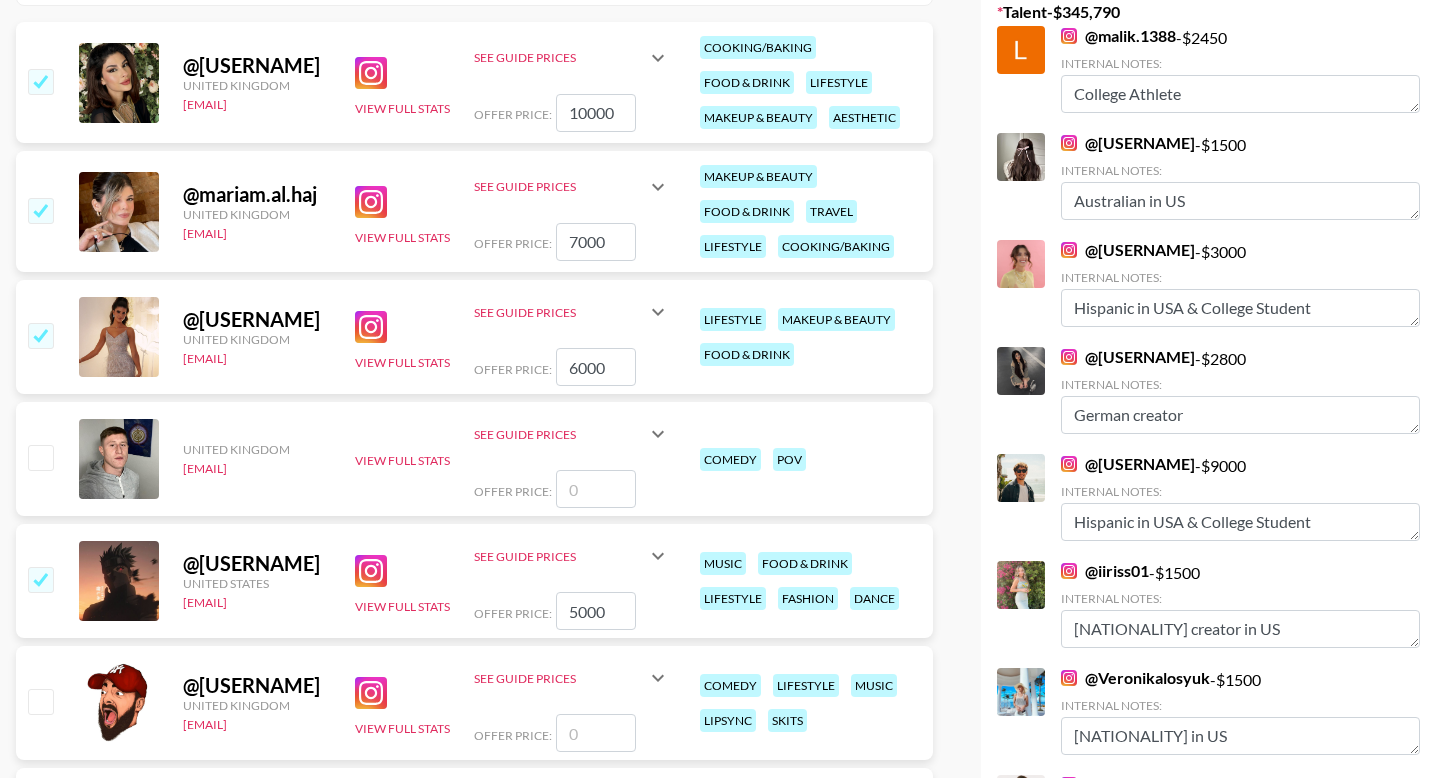 type on "5000" 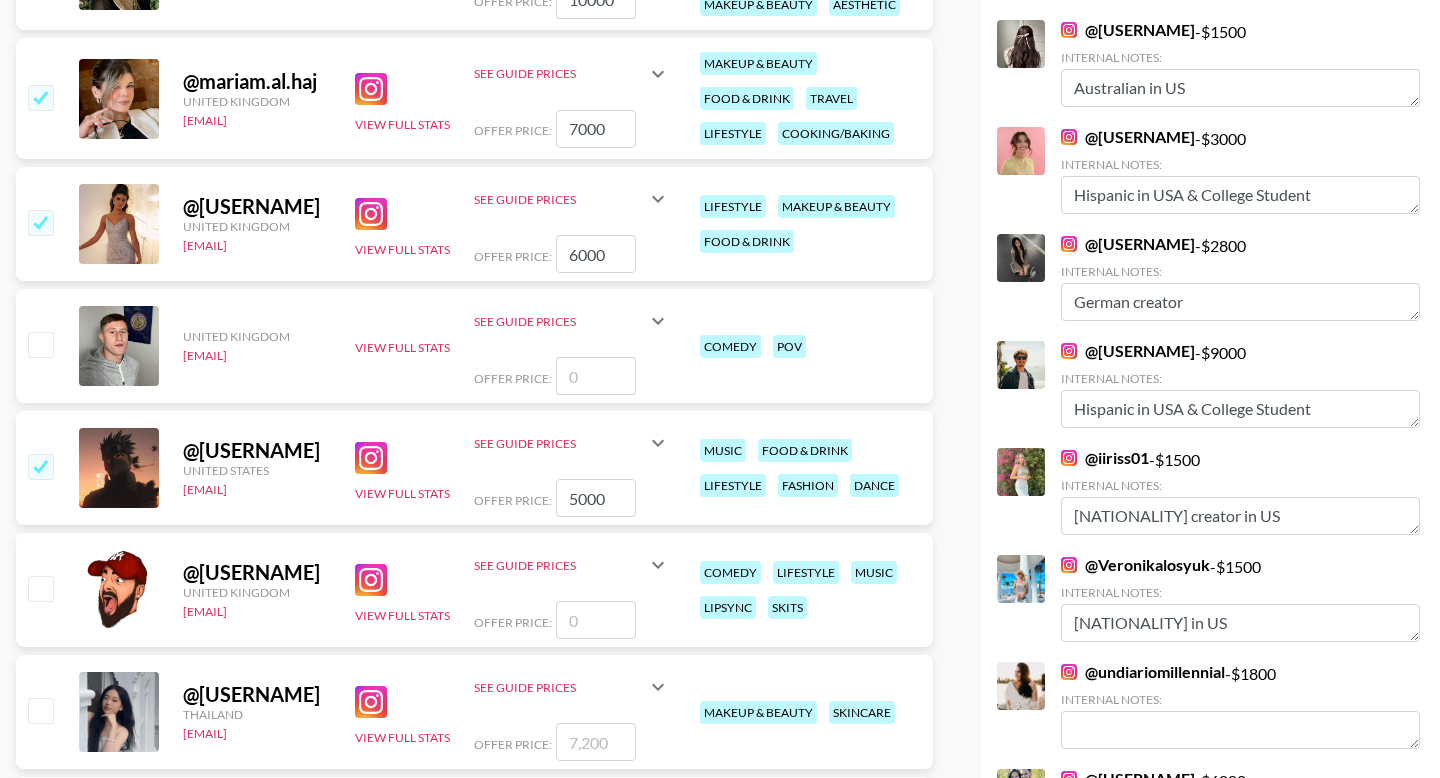 scroll, scrollTop: 597, scrollLeft: 0, axis: vertical 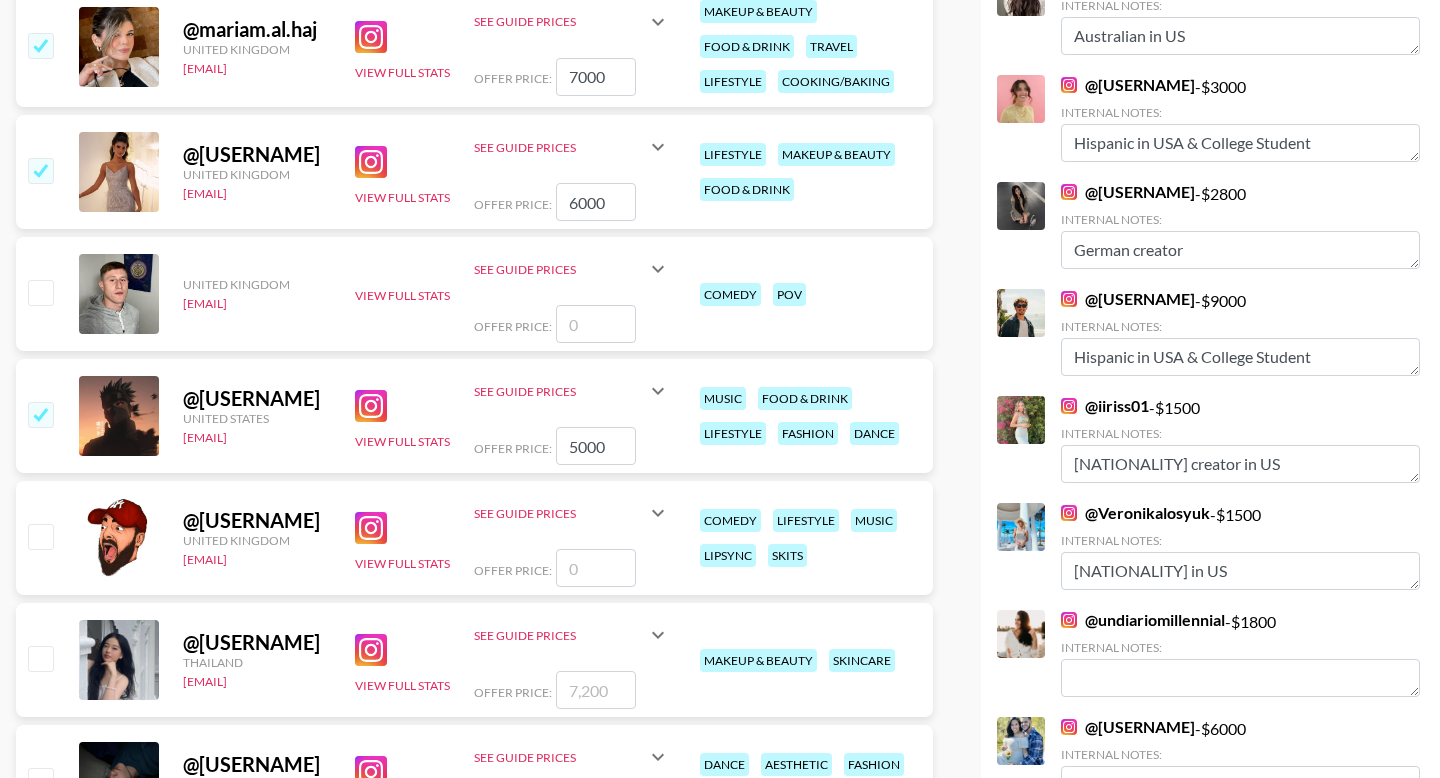 click at bounding box center [596, 568] 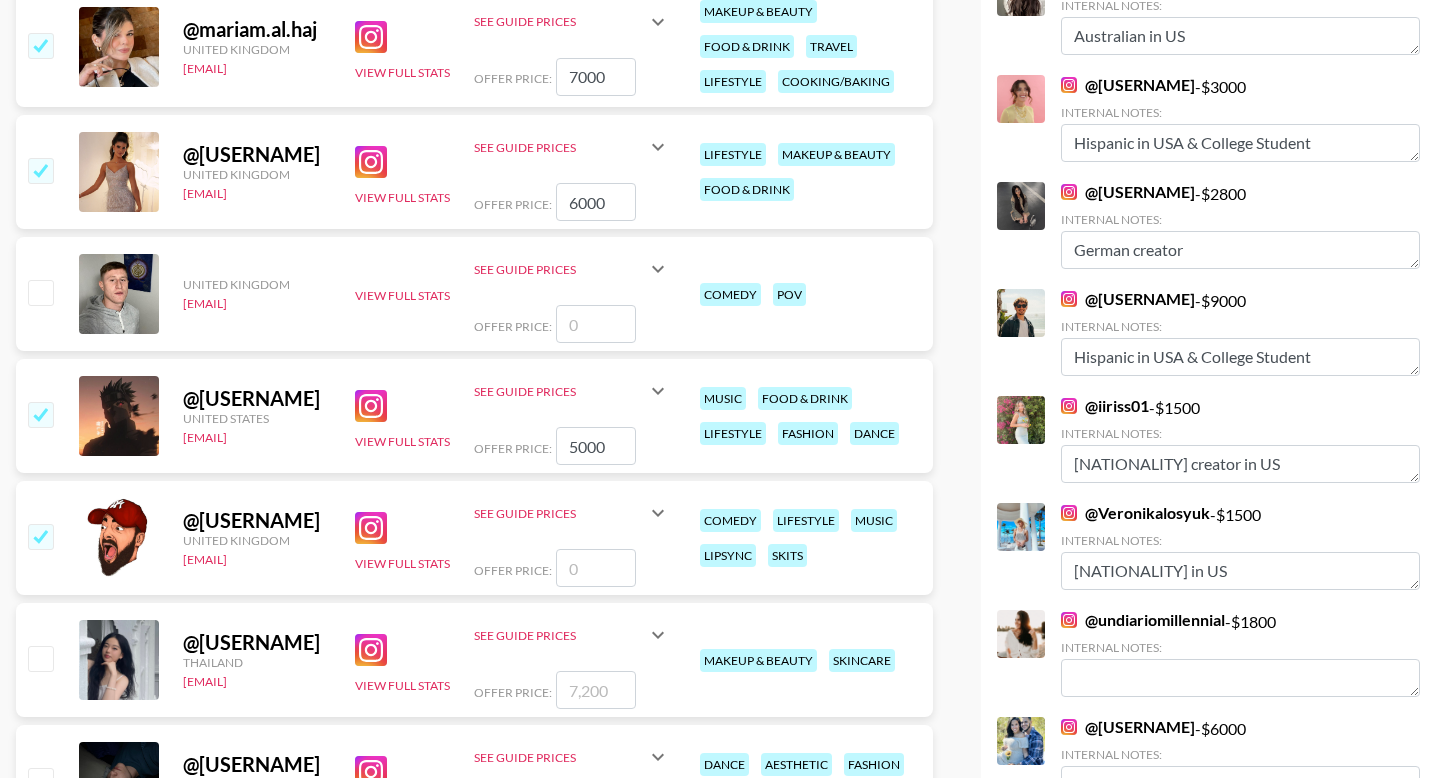 type on "5" 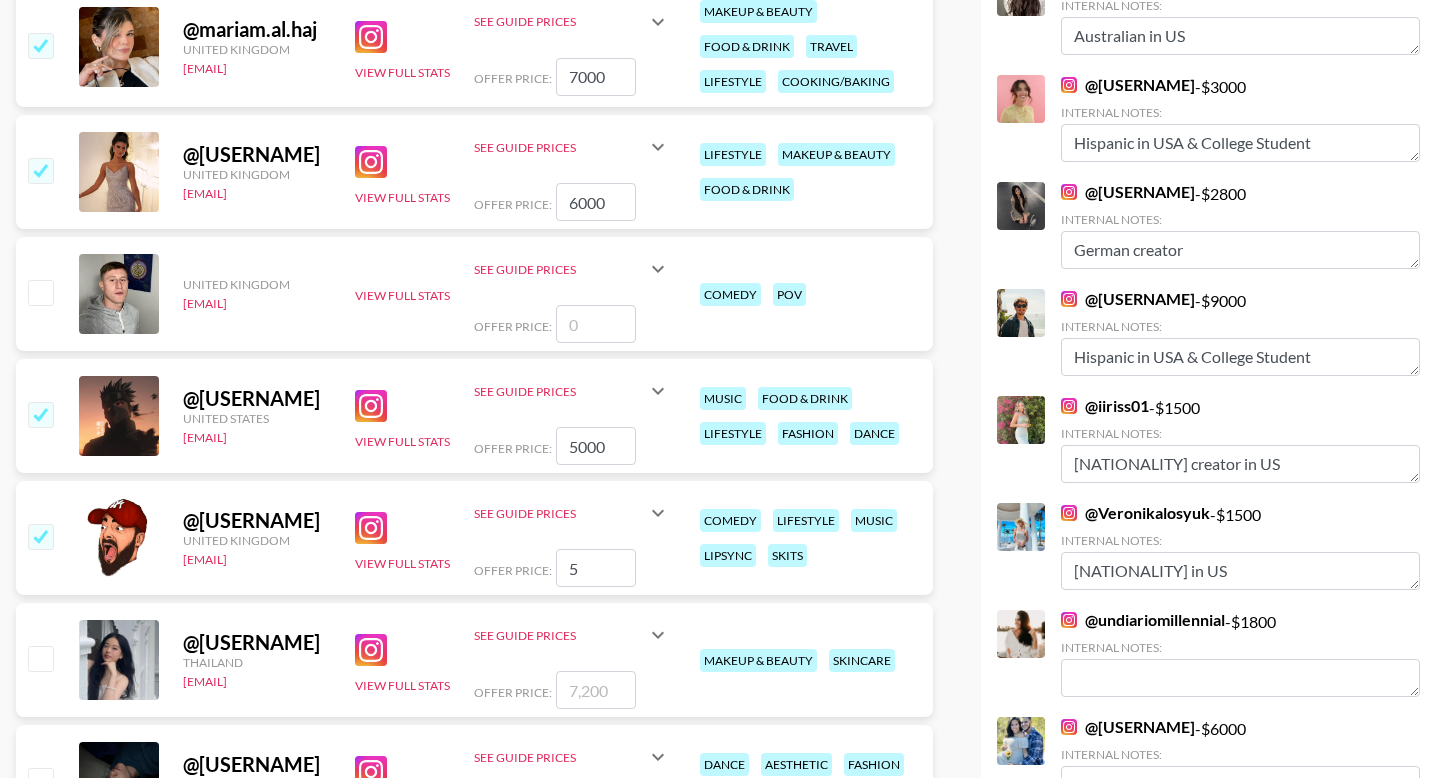 checkbox on "true" 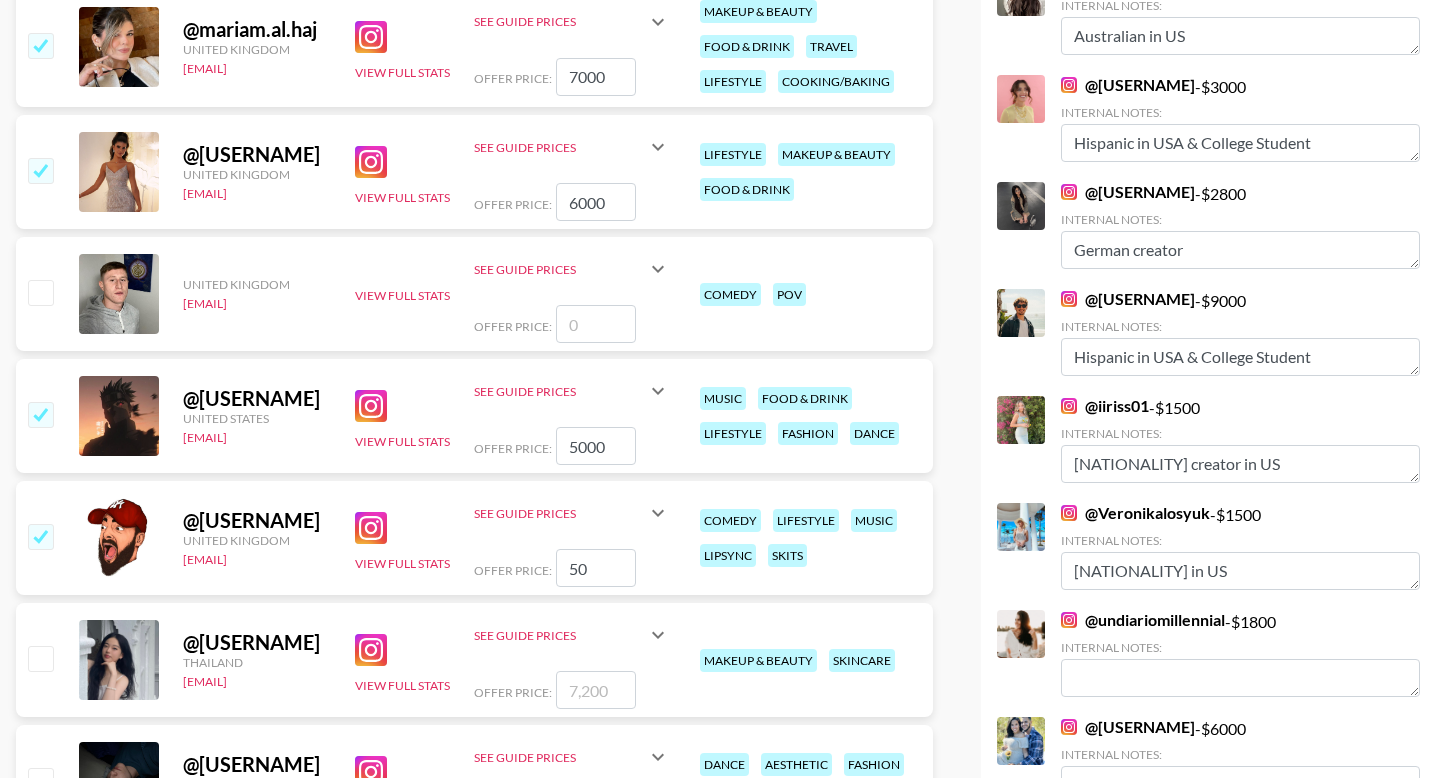 type on "5" 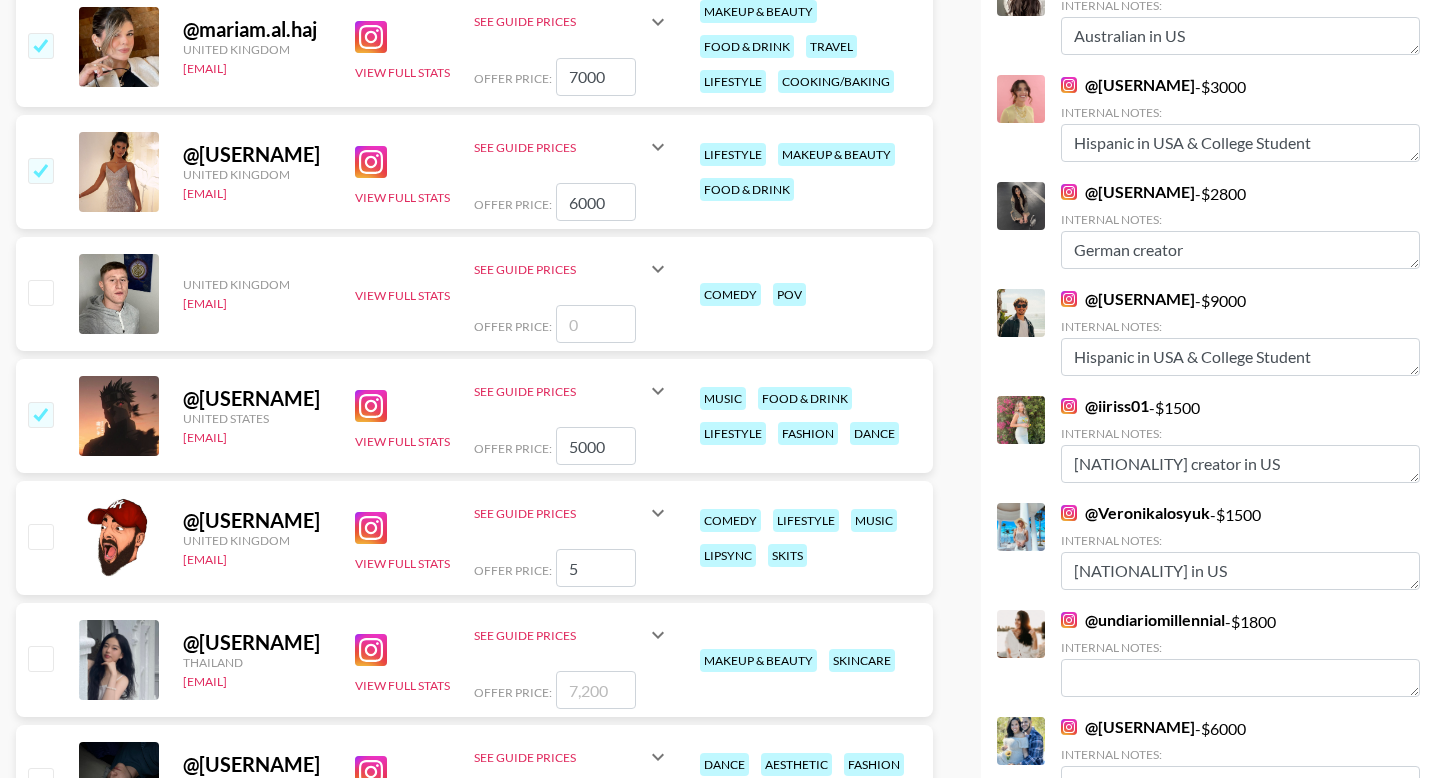 type 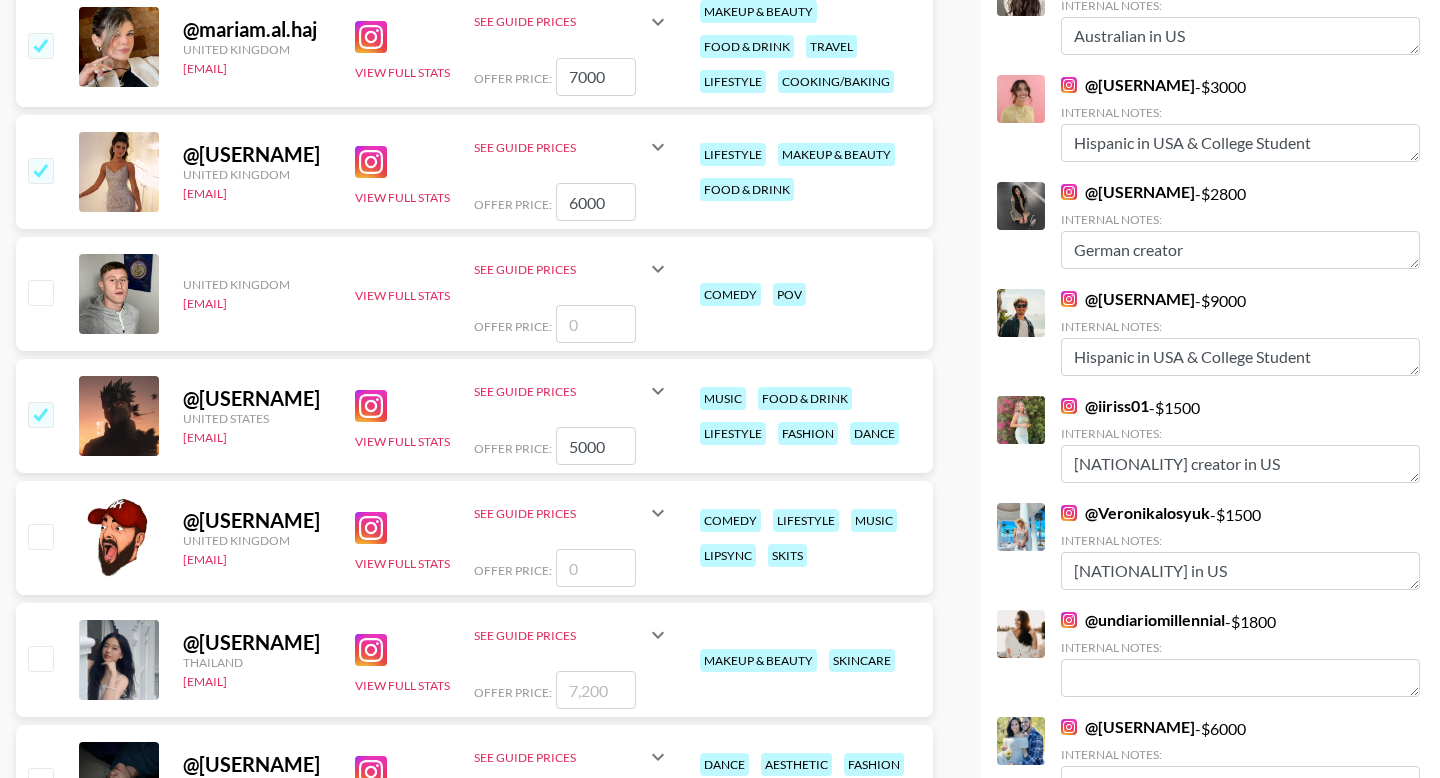checkbox on "false" 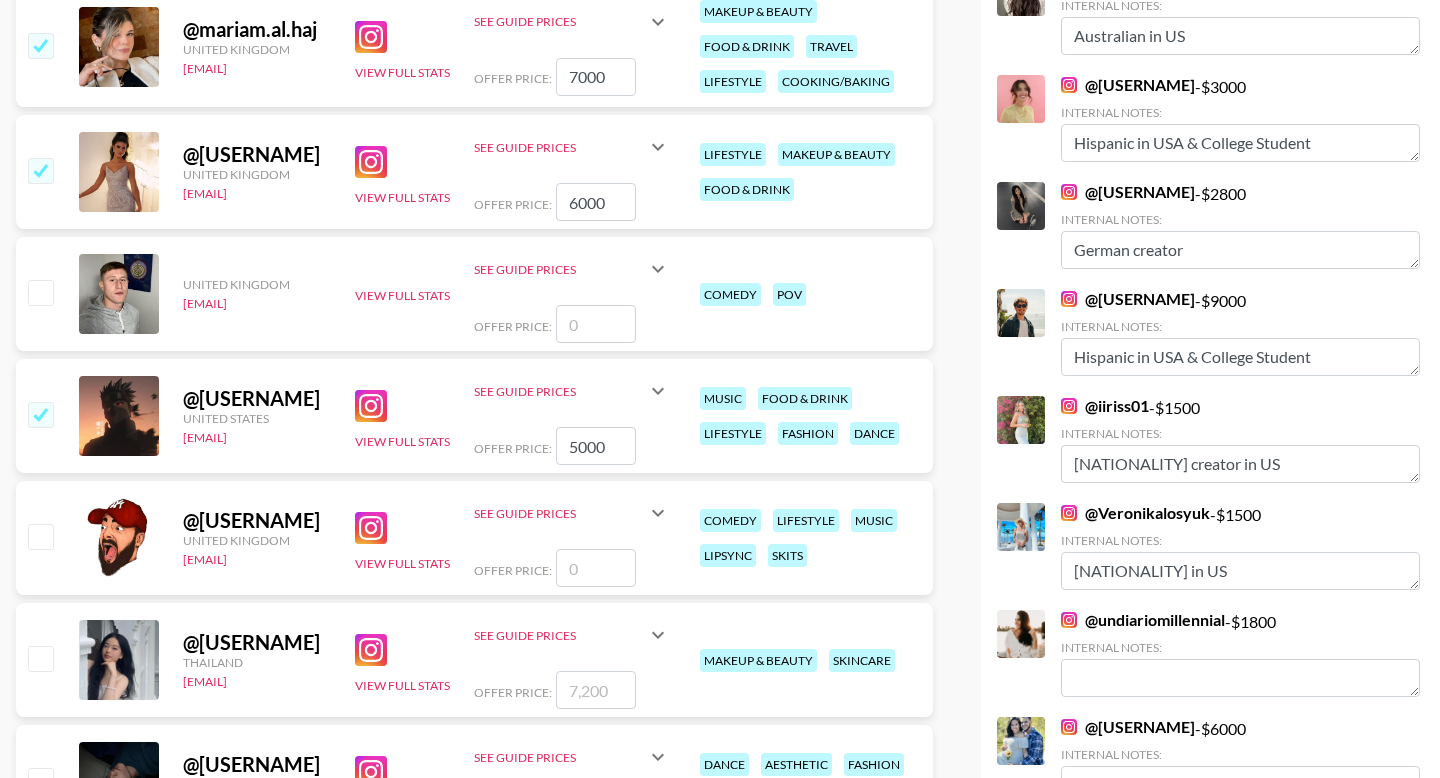 type on "5" 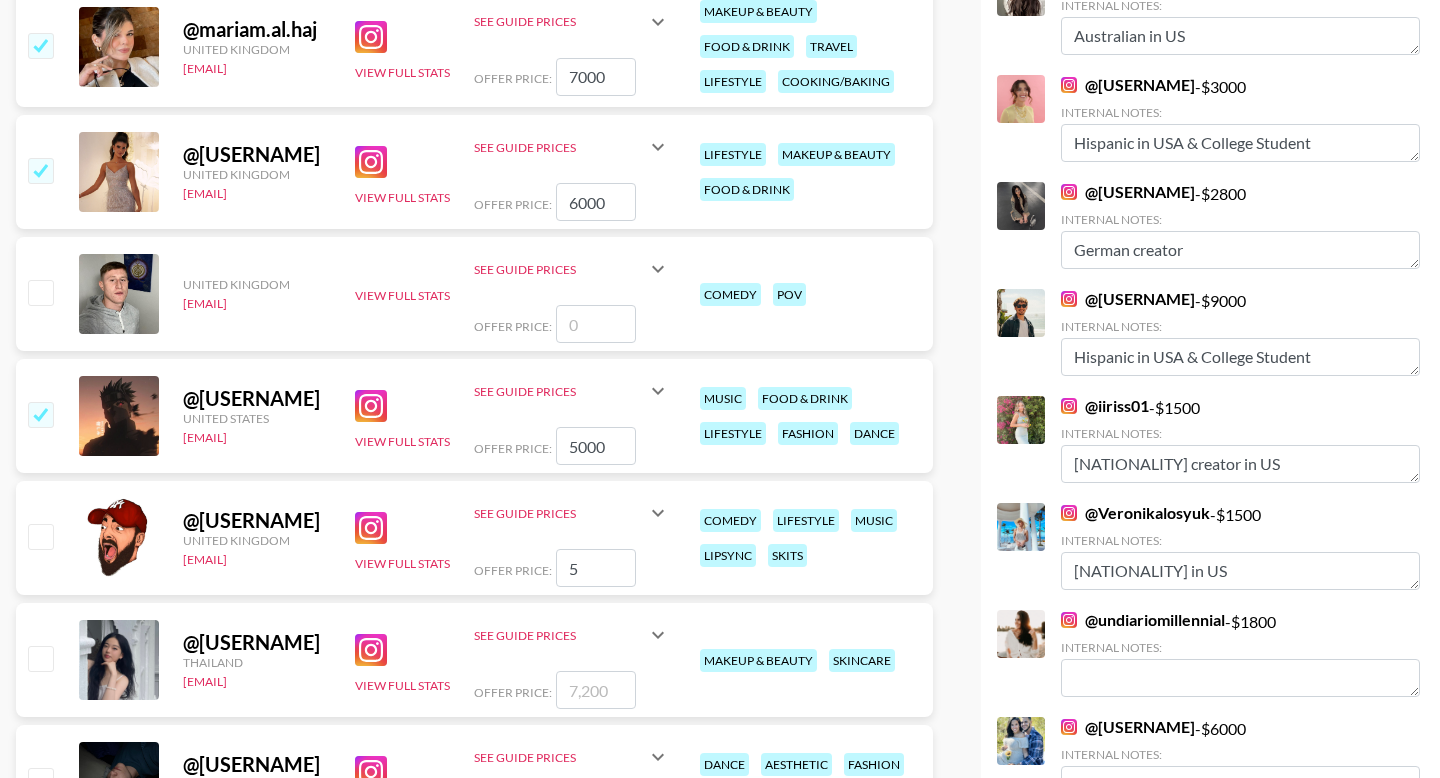 checkbox on "true" 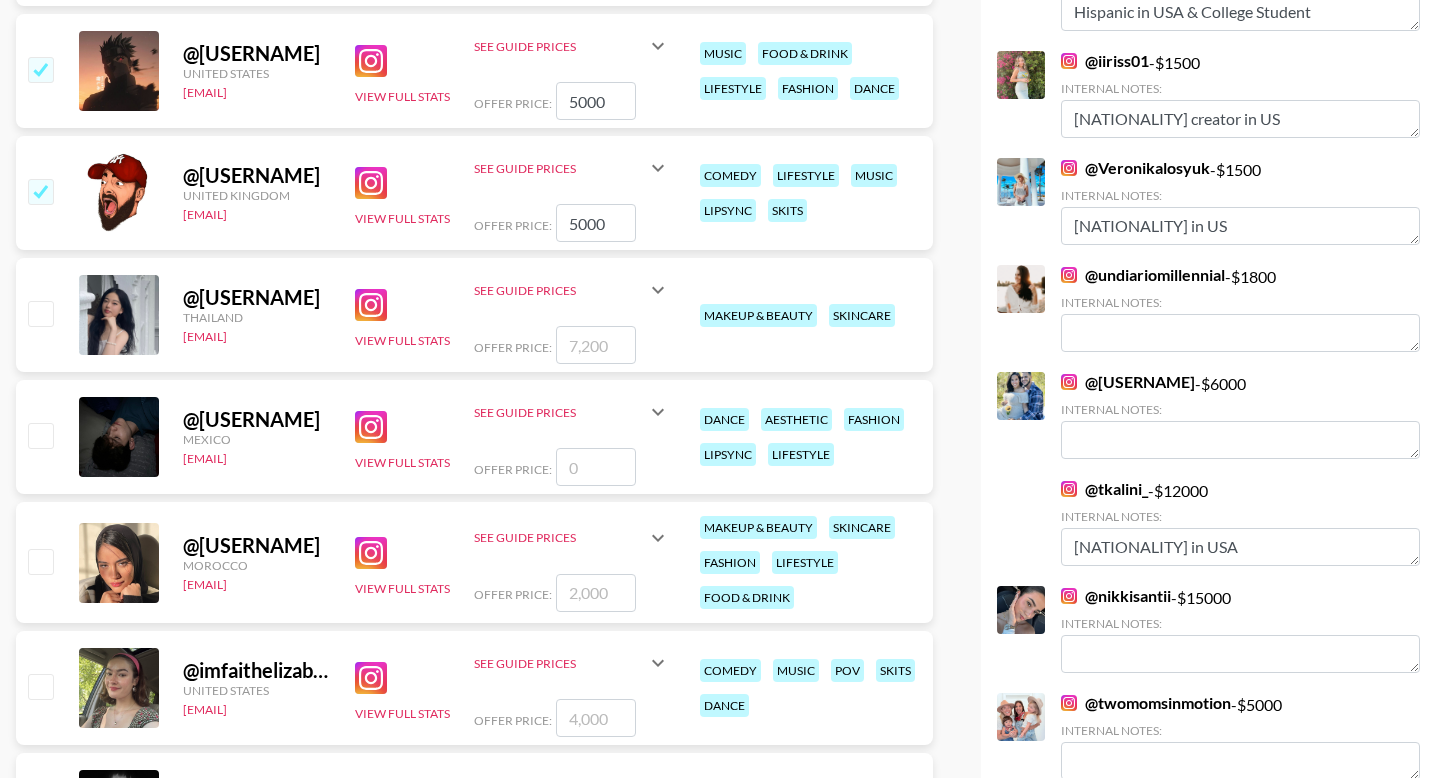scroll, scrollTop: 1160, scrollLeft: 0, axis: vertical 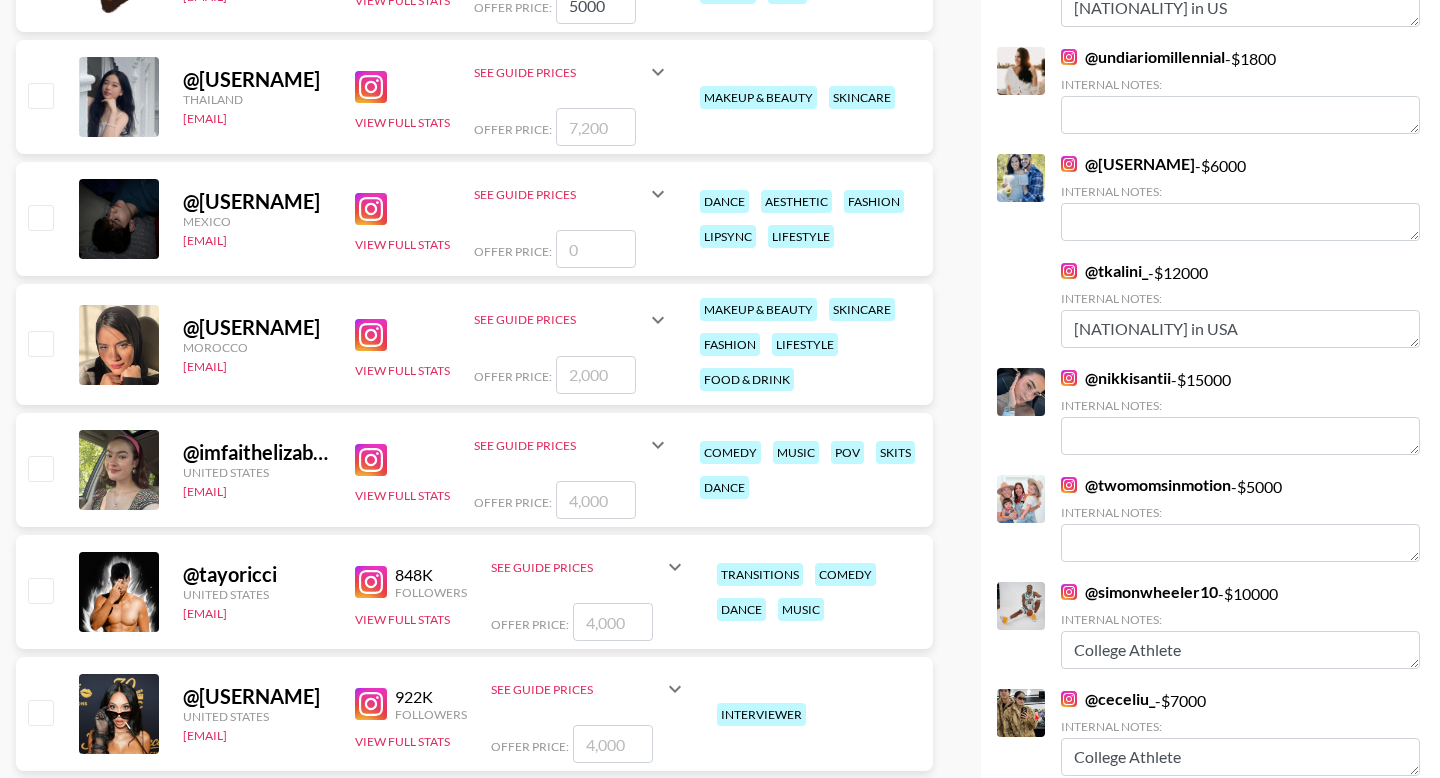 type on "5000" 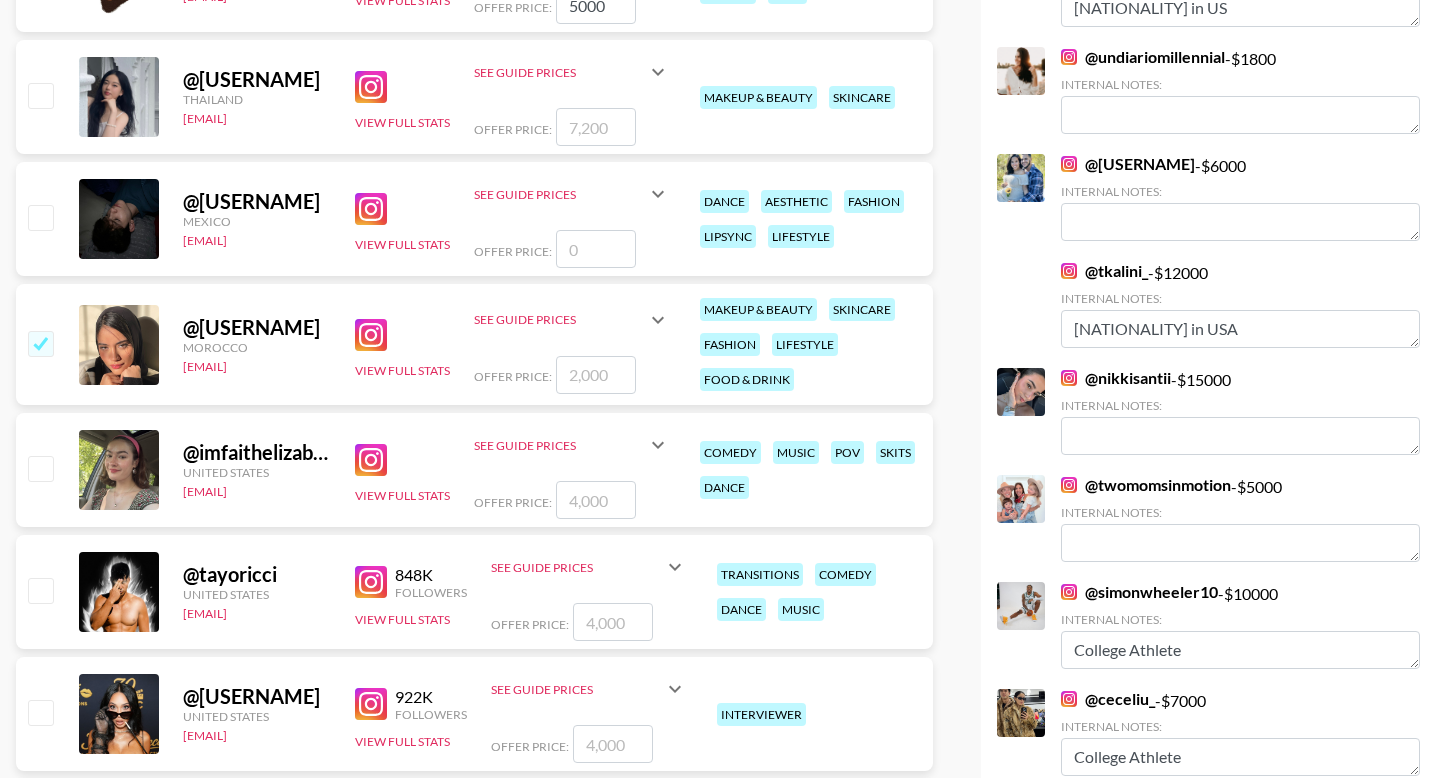 type on "4" 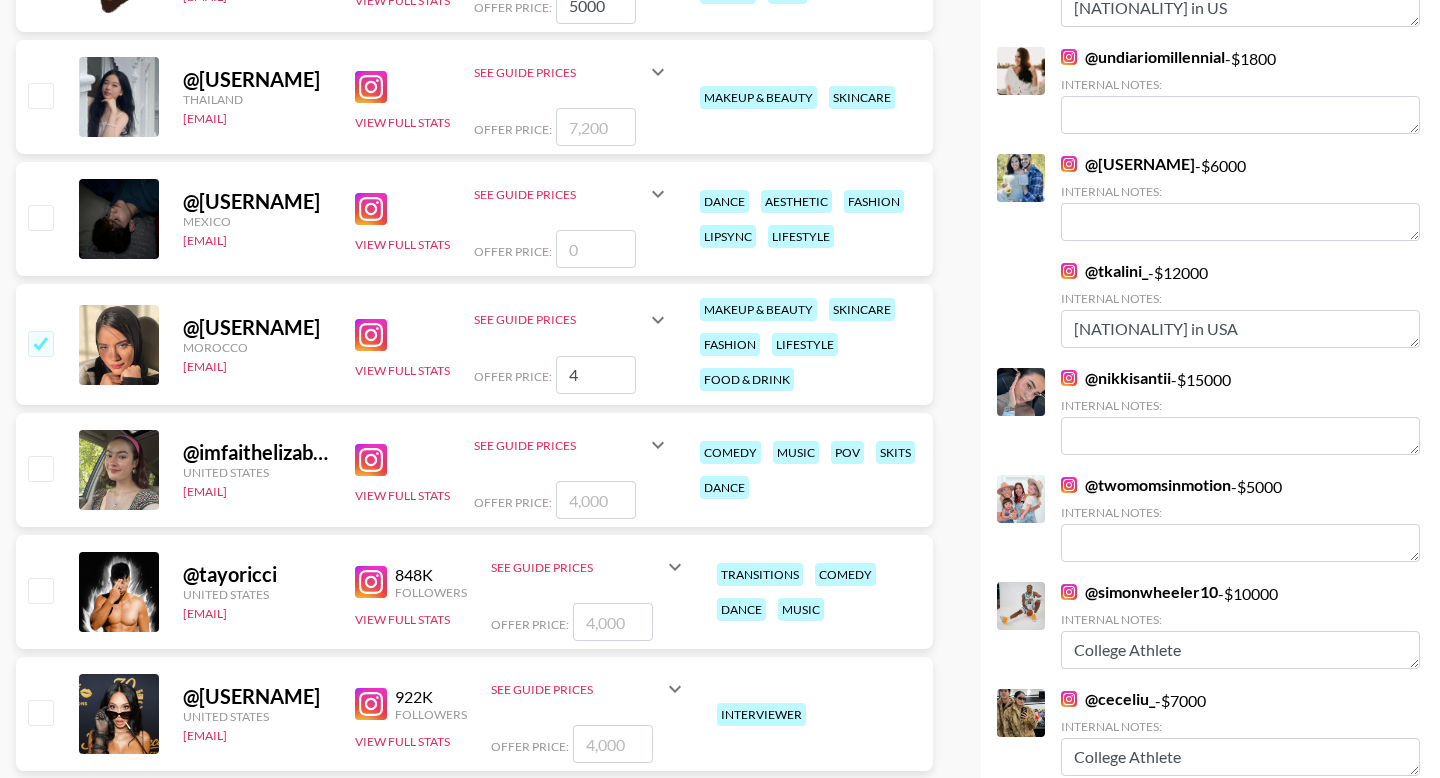 checkbox on "true" 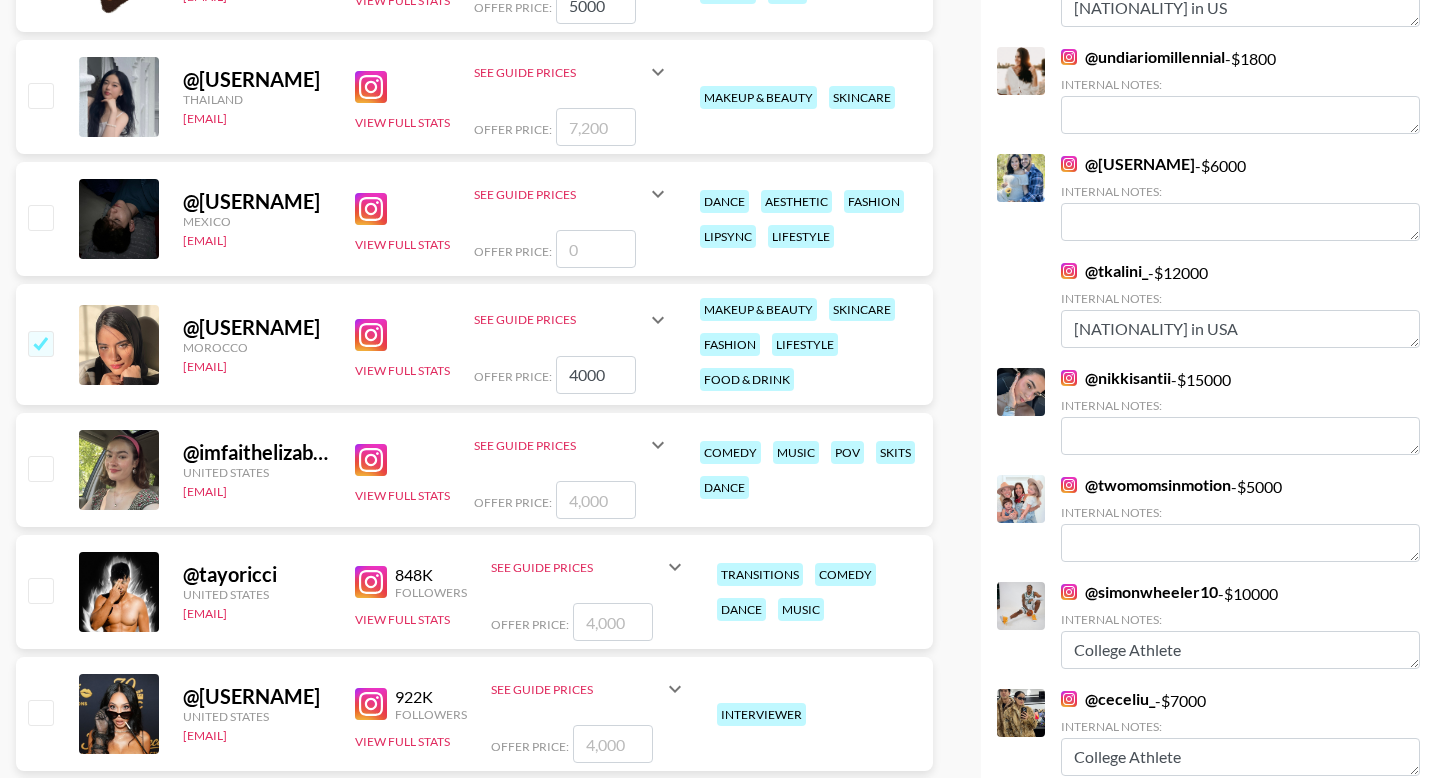 type on "4000" 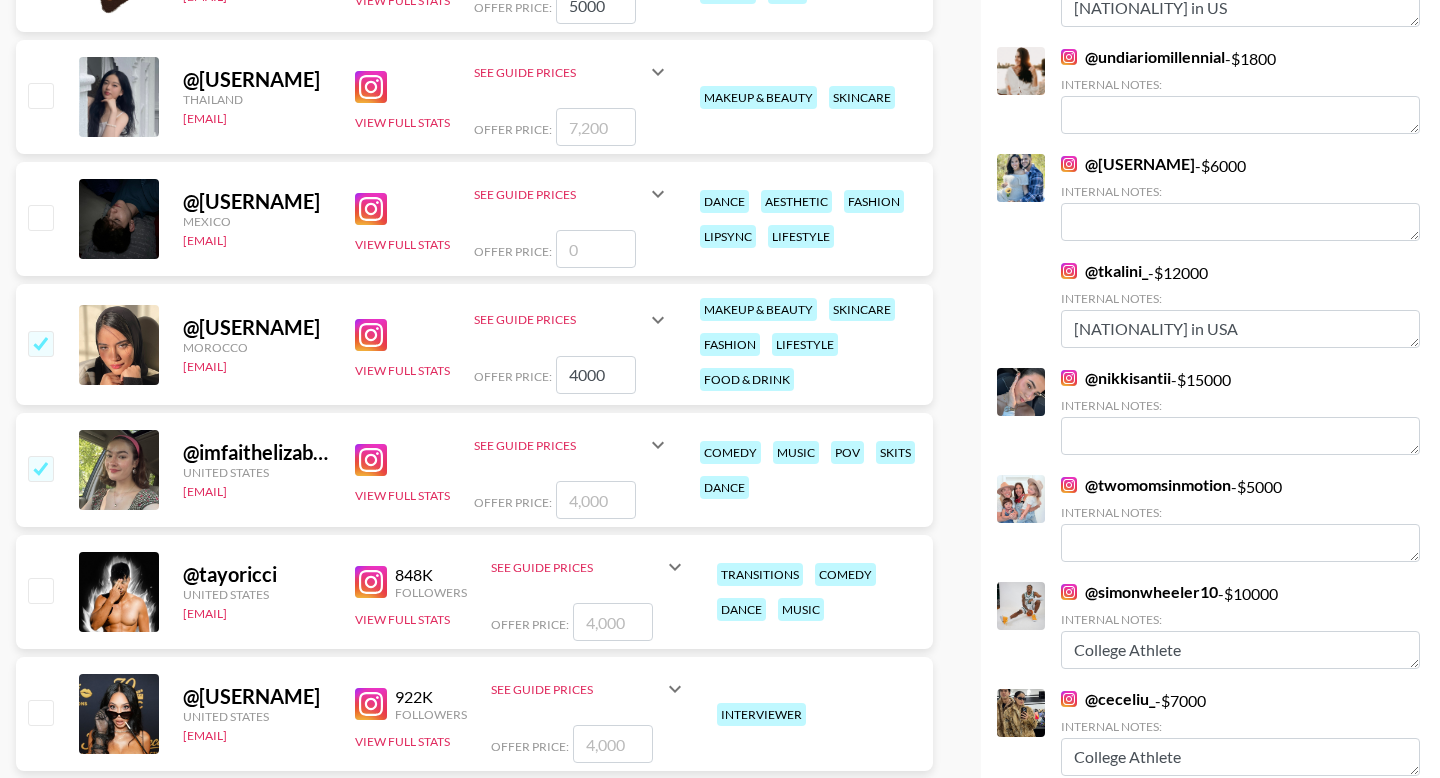 checkbox on "true" 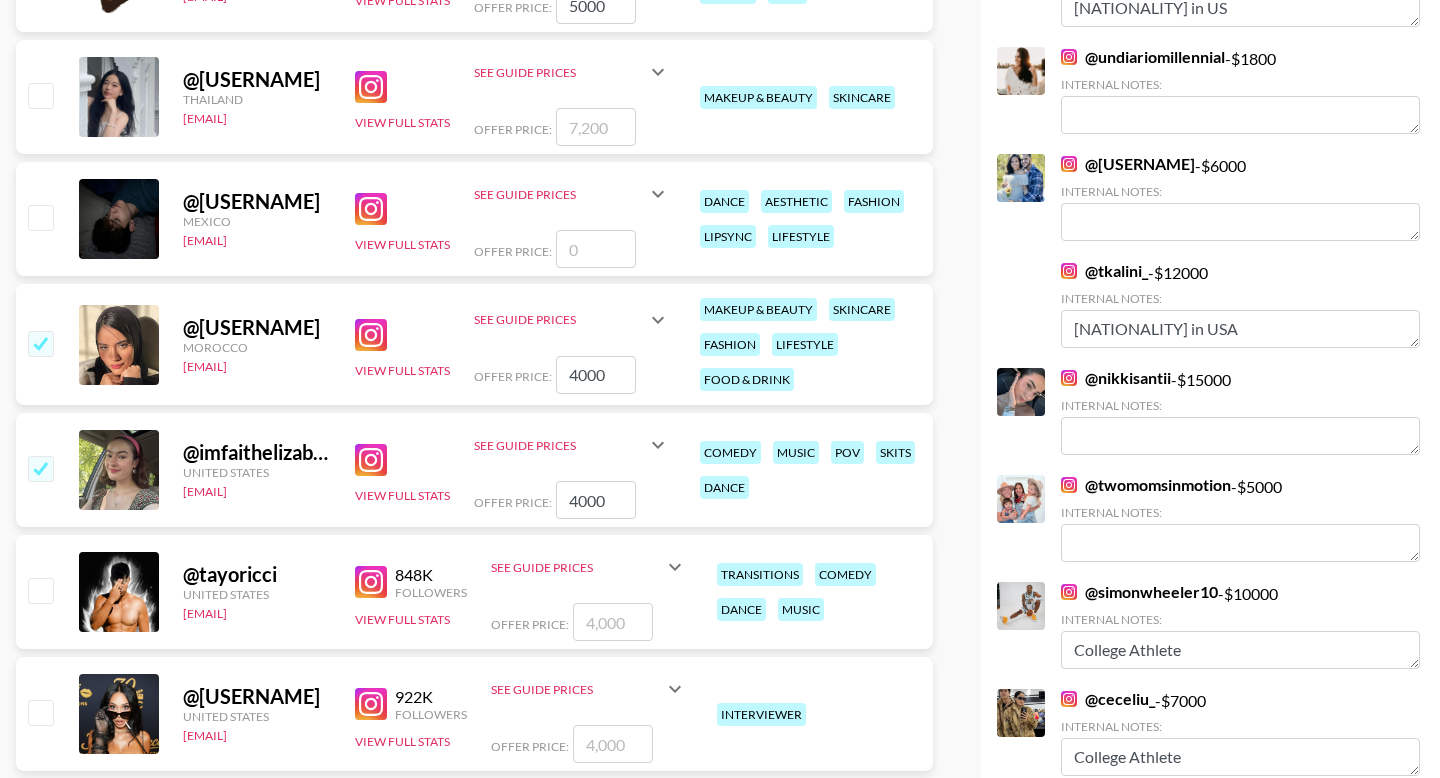 click at bounding box center [40, 590] 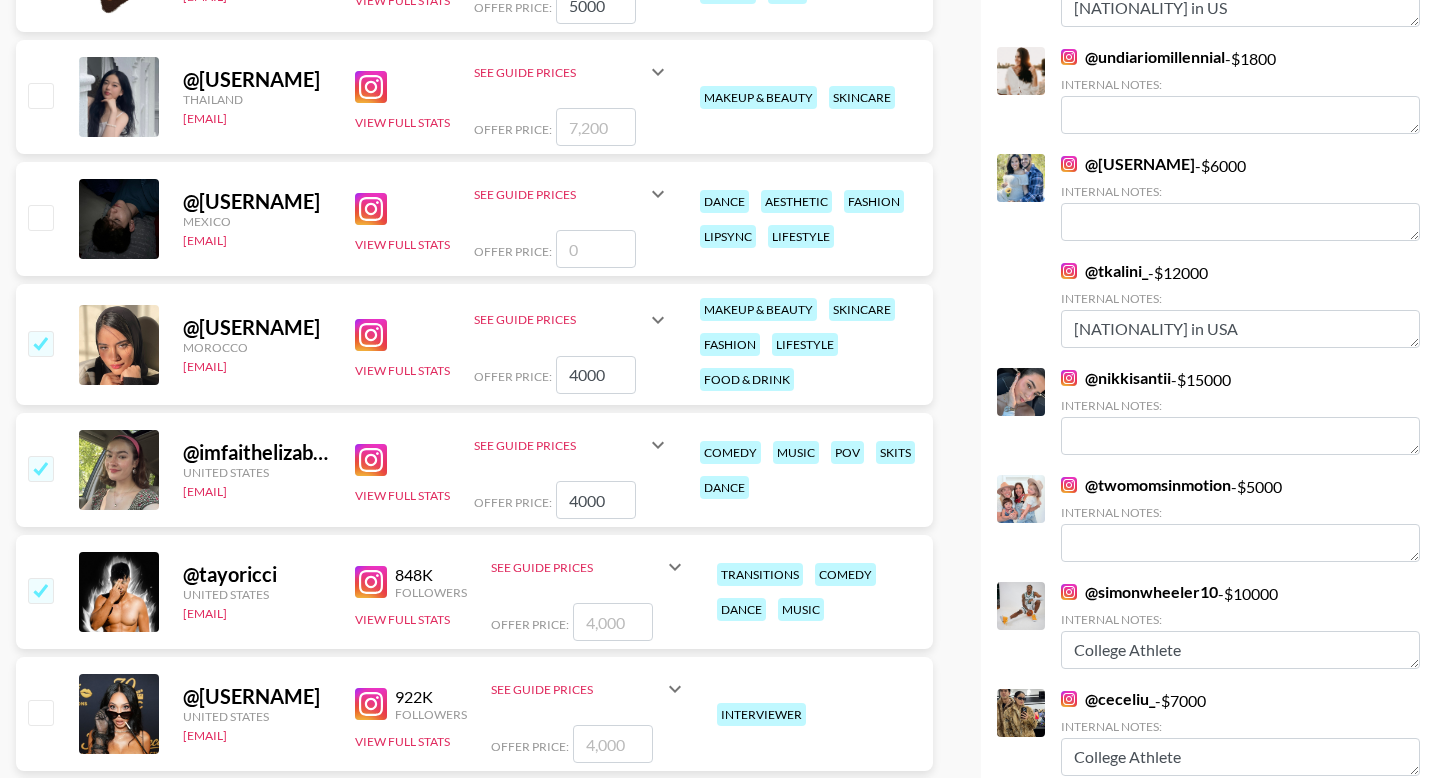 checkbox on "true" 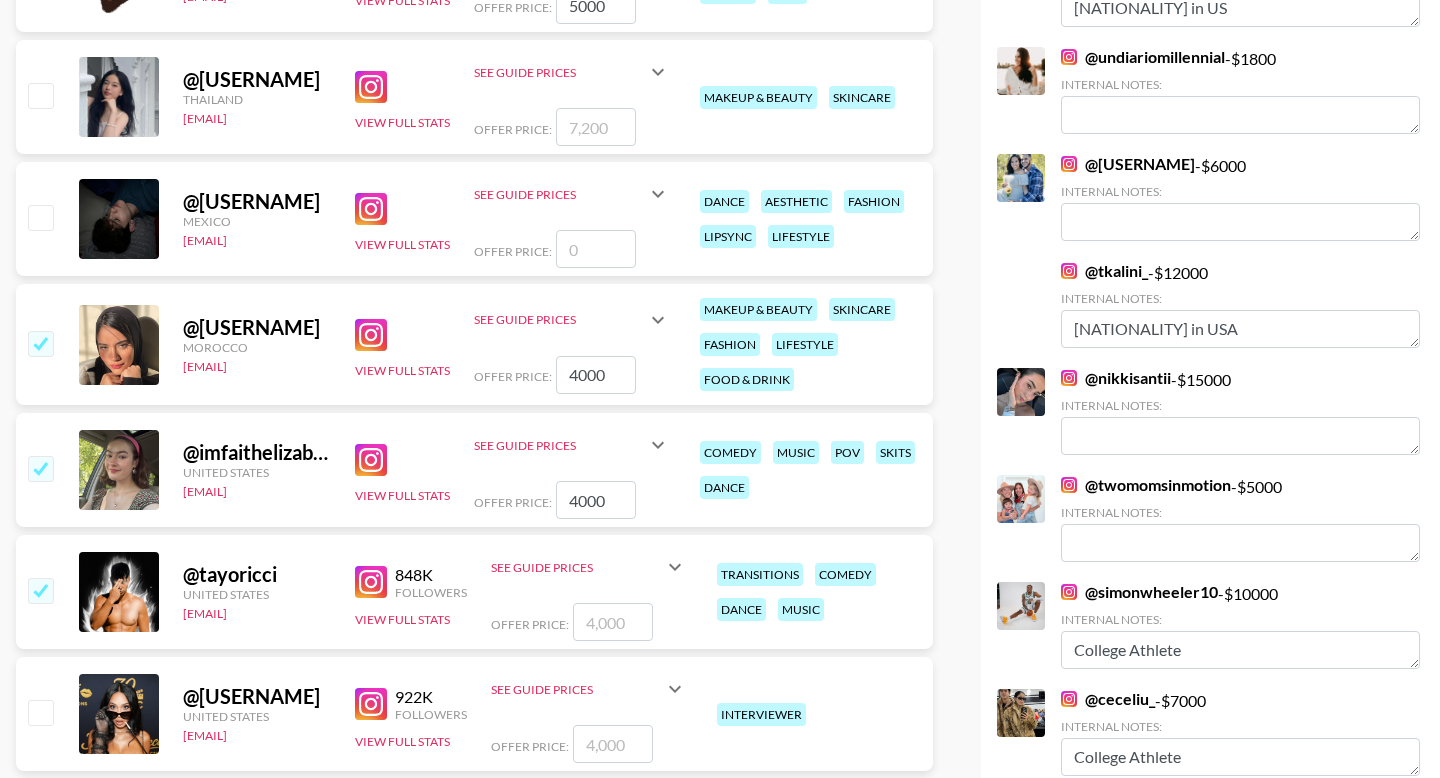 type on "4000" 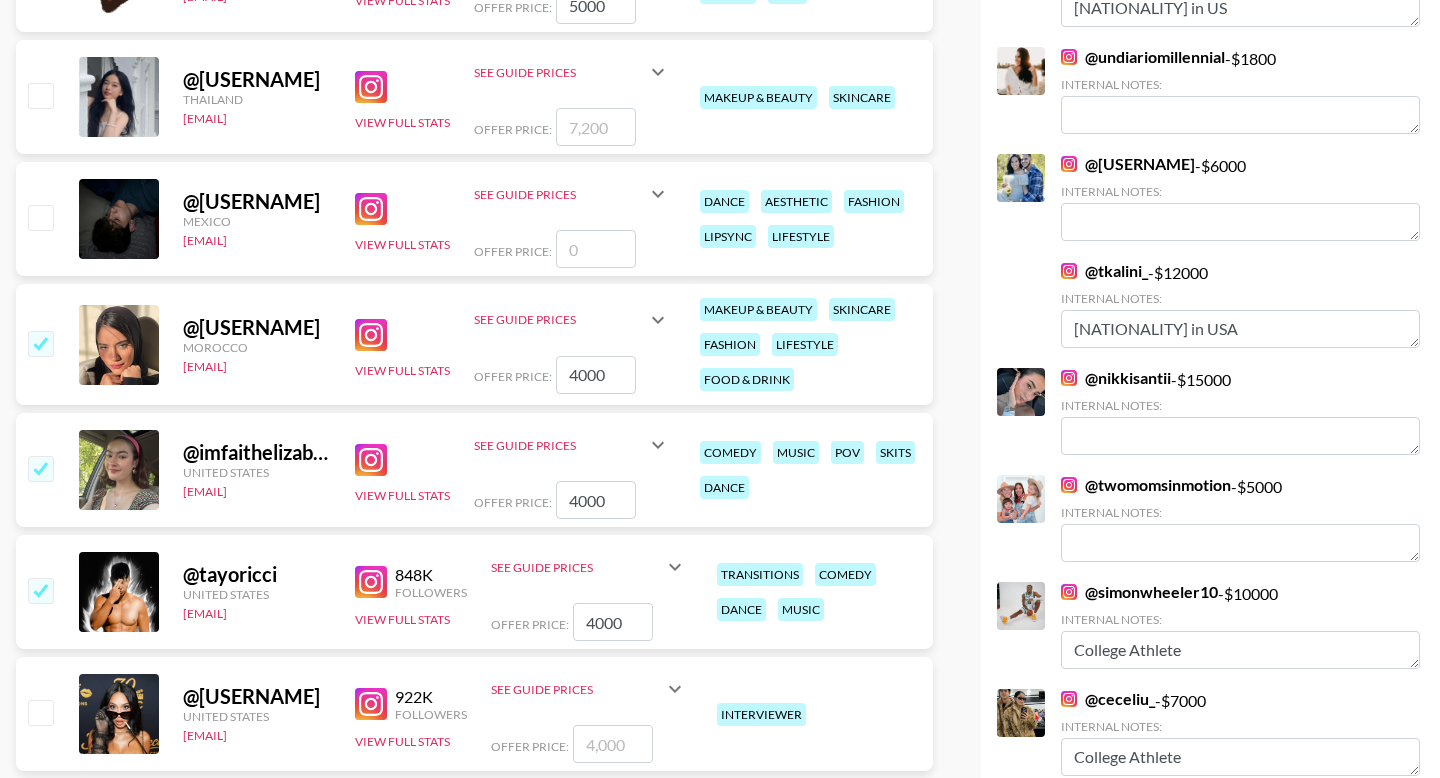 click at bounding box center [40, 712] 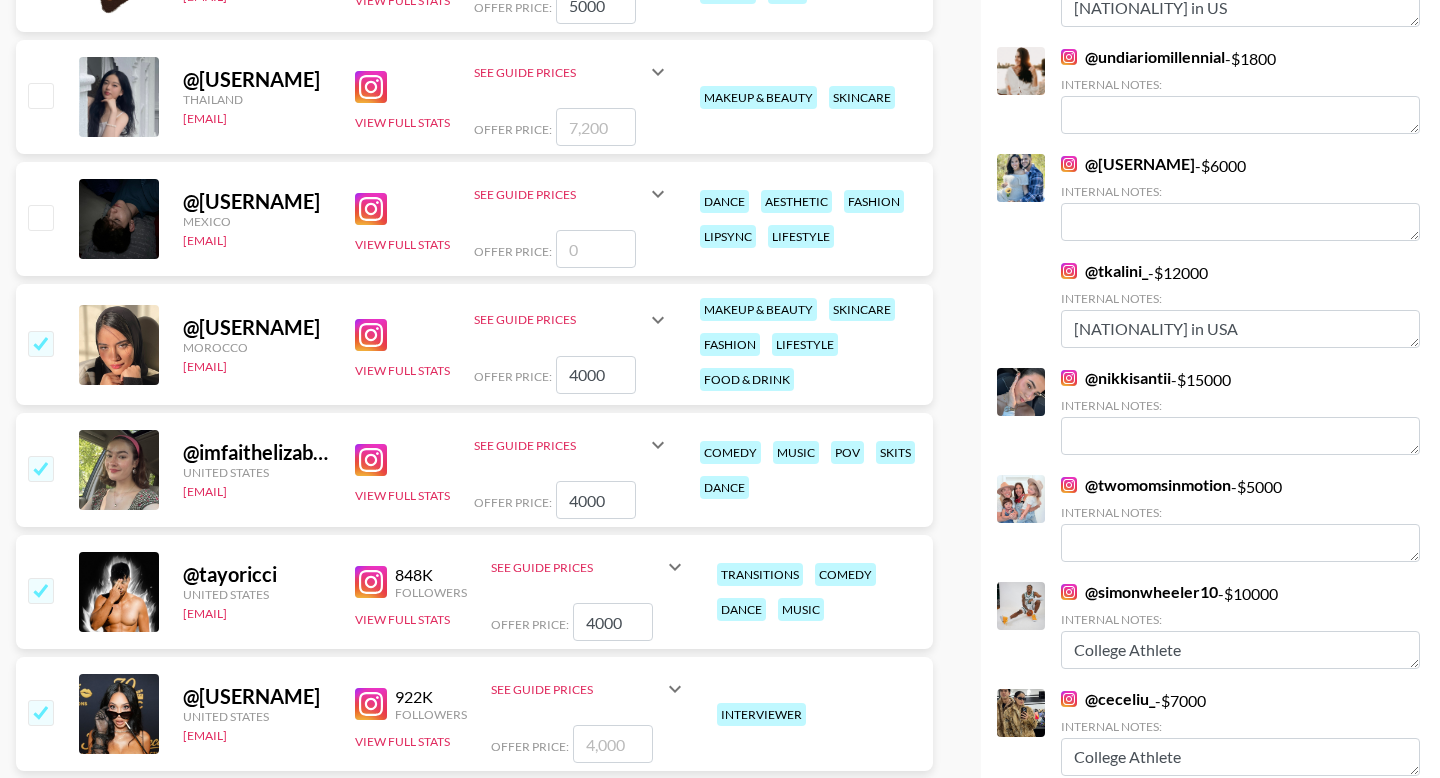 checkbox on "true" 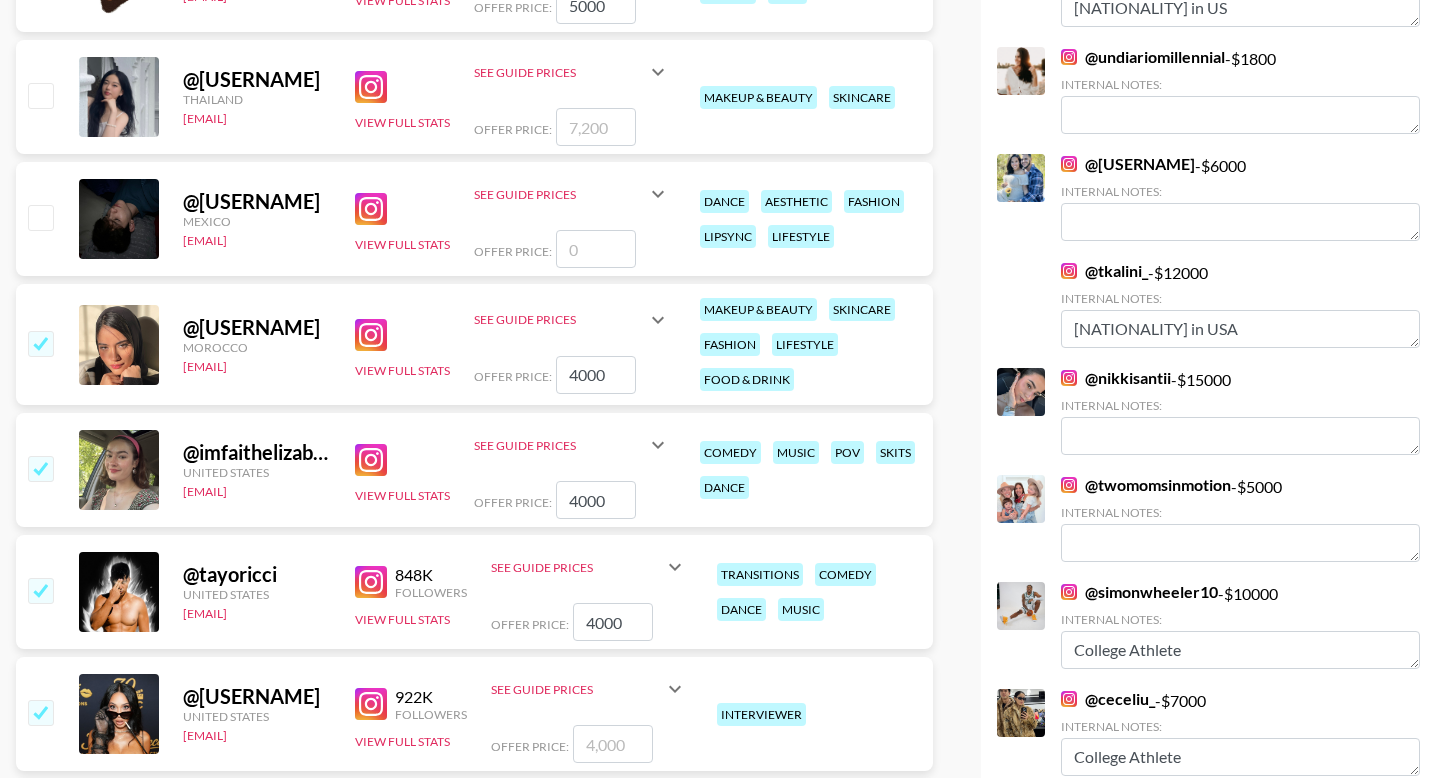 type on "4000" 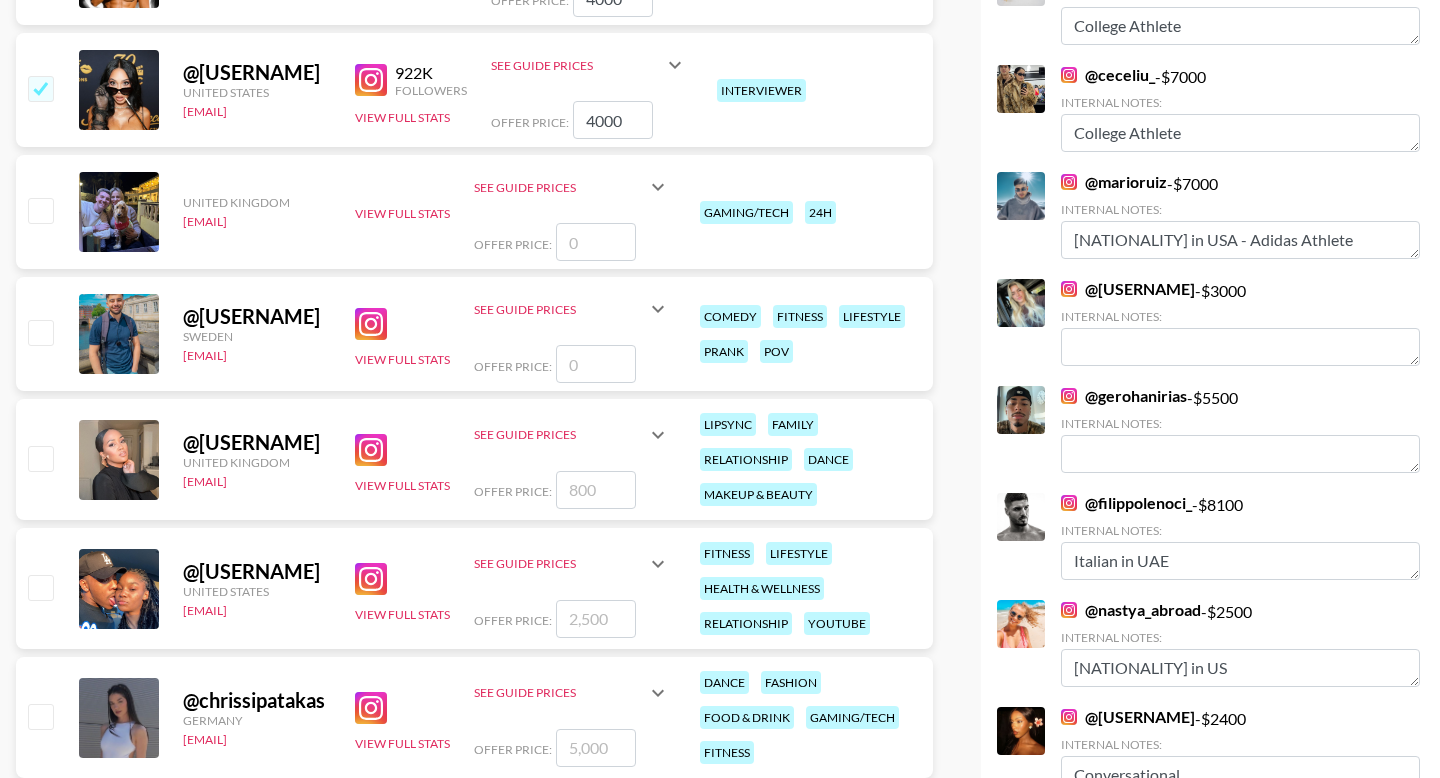 scroll, scrollTop: 2056, scrollLeft: 0, axis: vertical 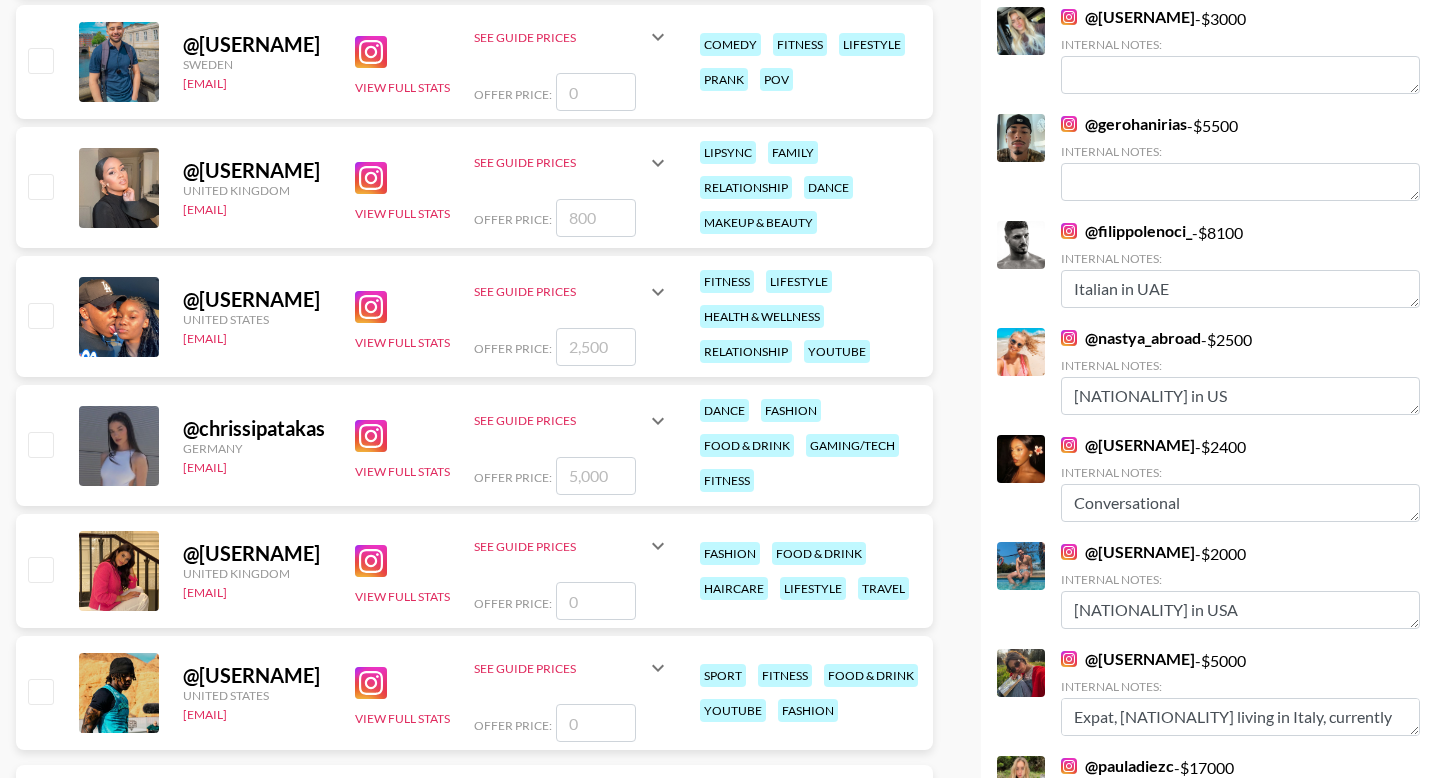click at bounding box center [40, 315] 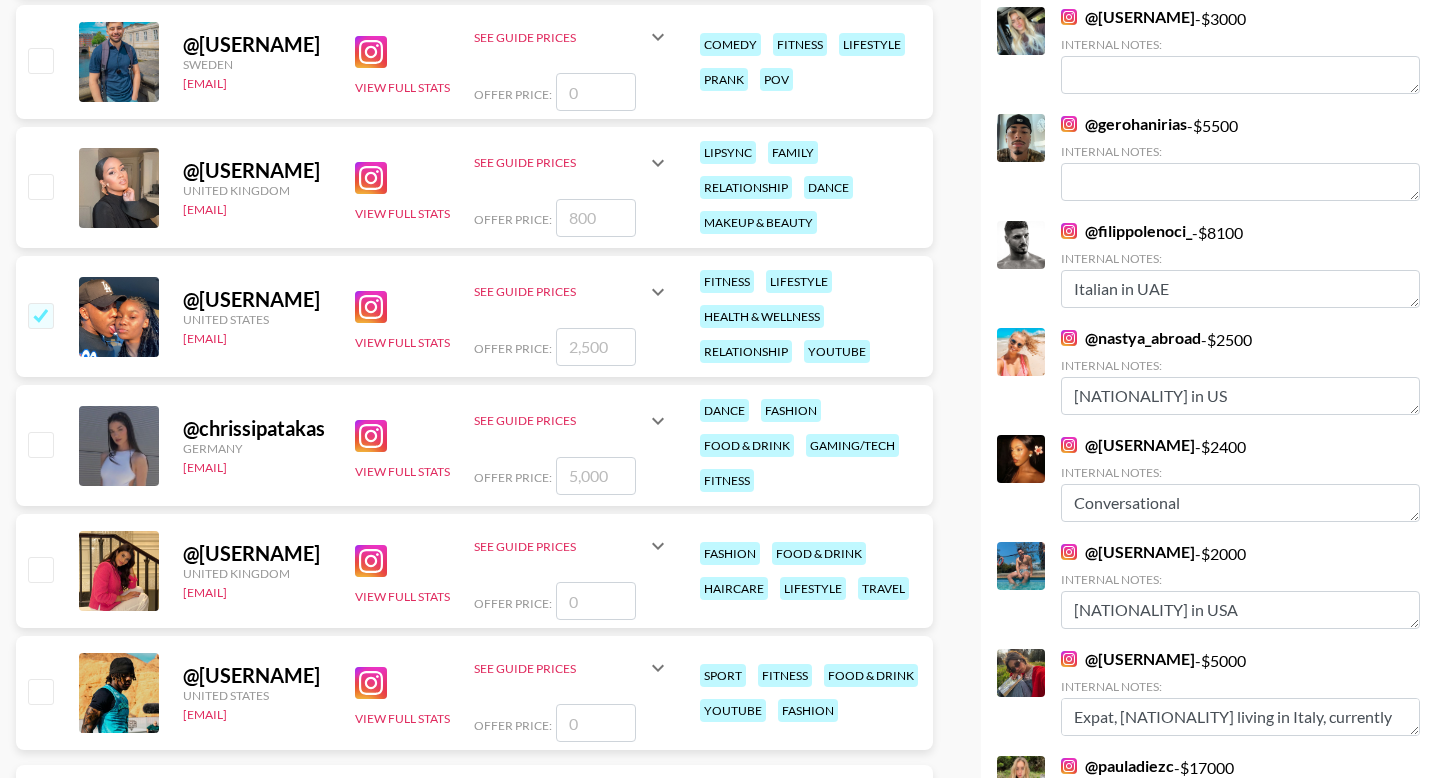 checkbox on "true" 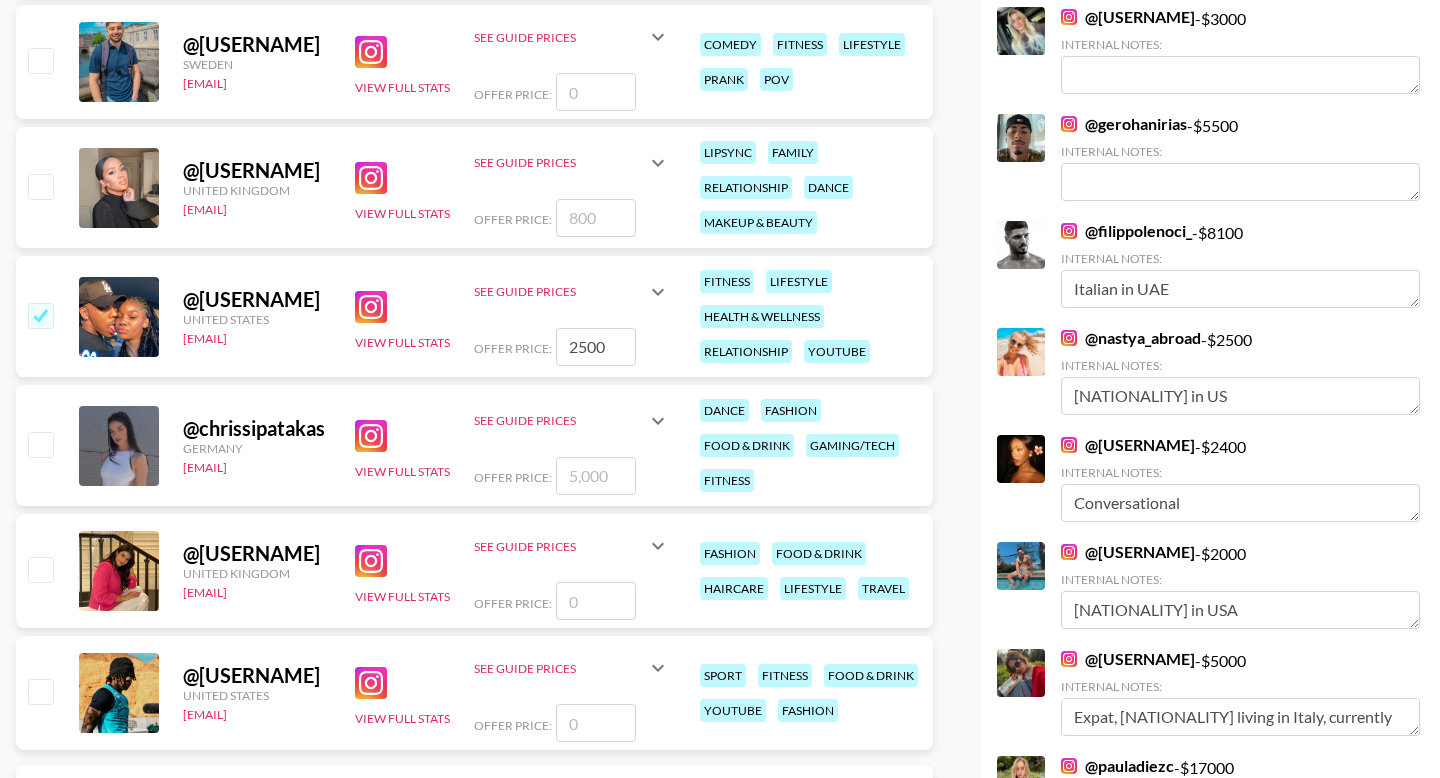 click on "2500" at bounding box center (596, 347) 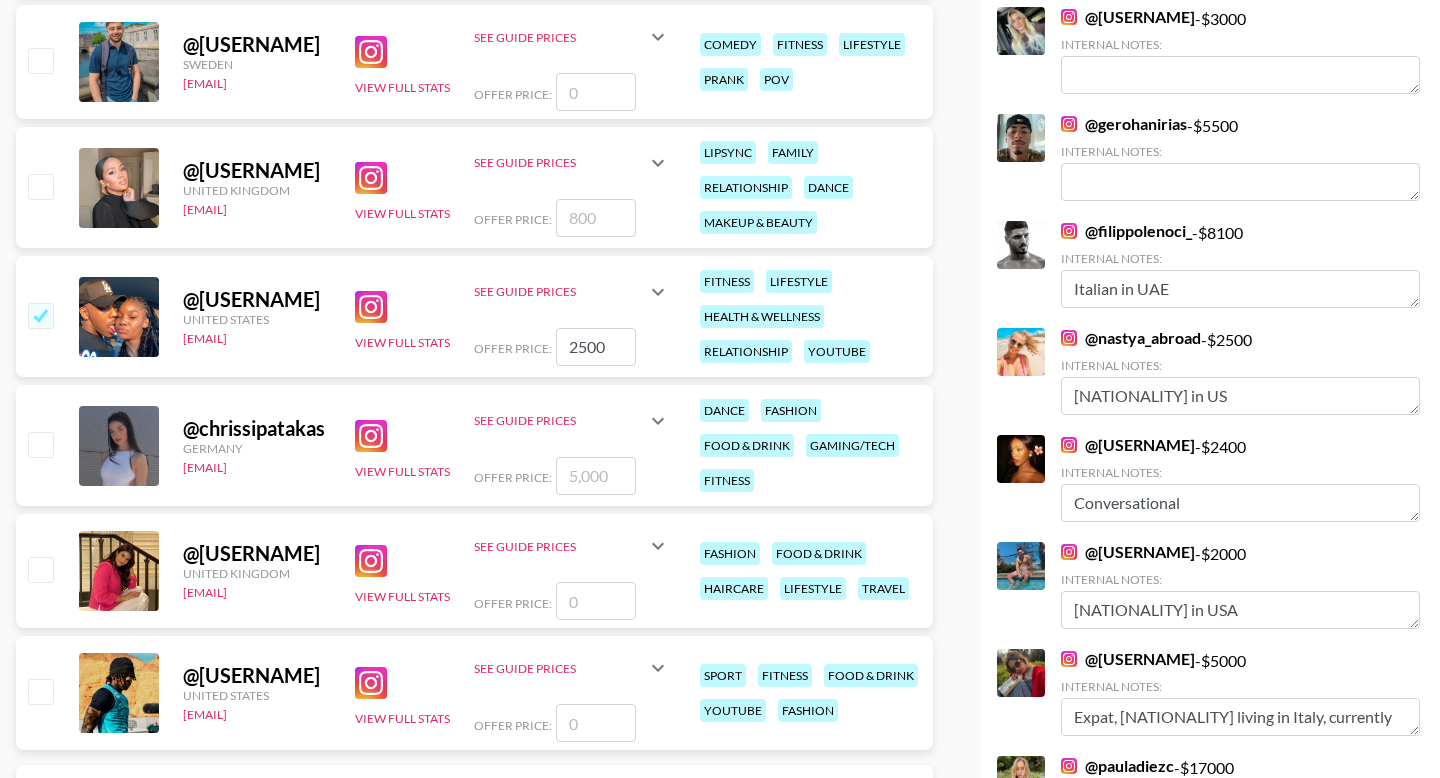 type on "4" 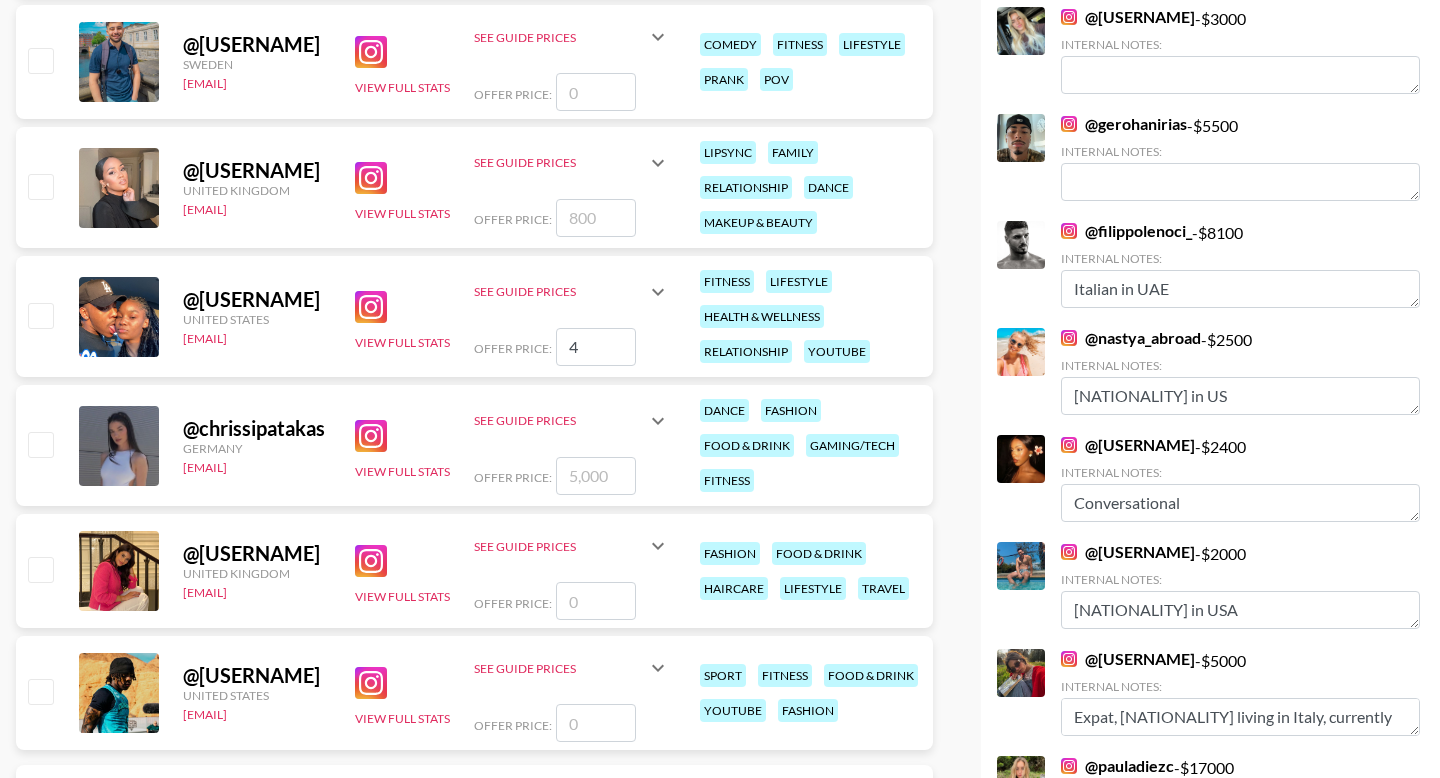 type 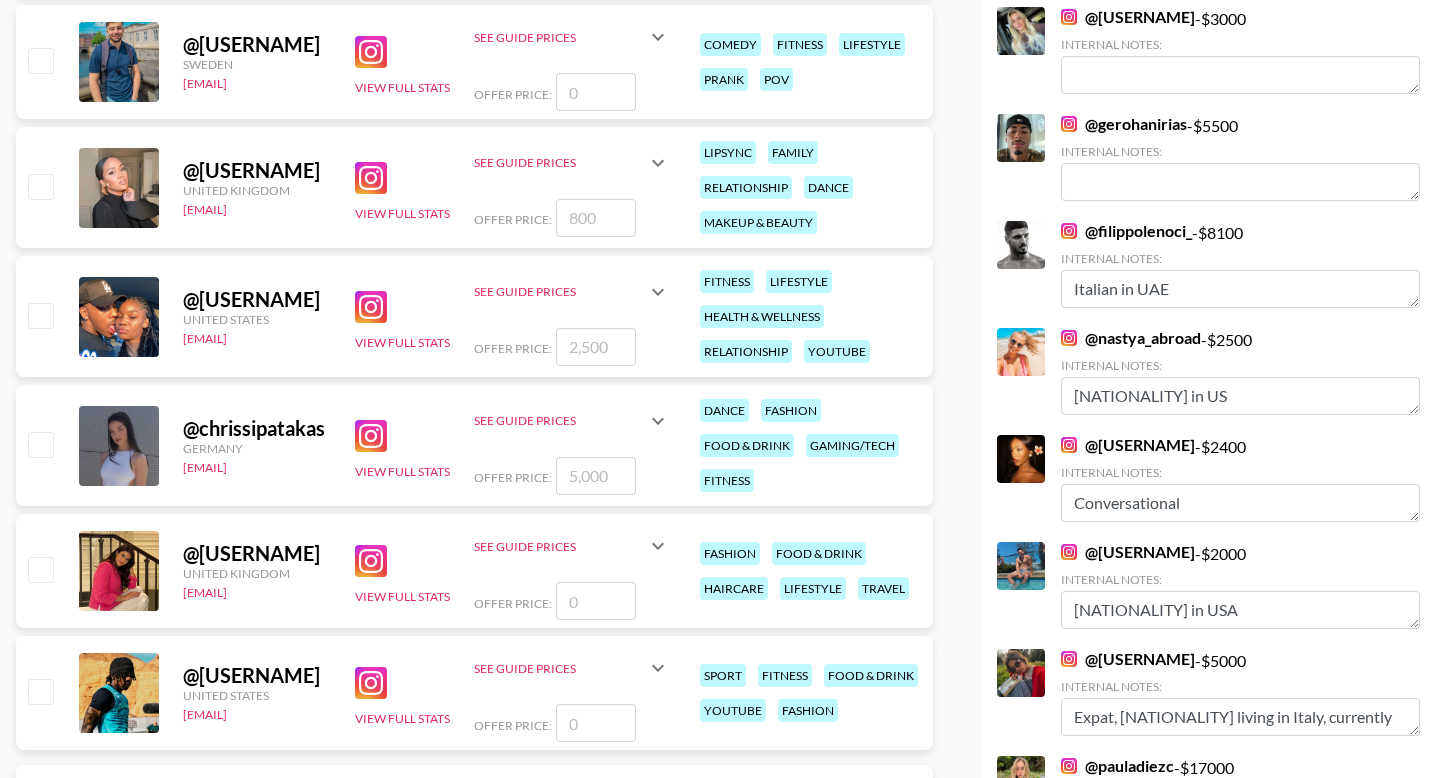 checkbox on "false" 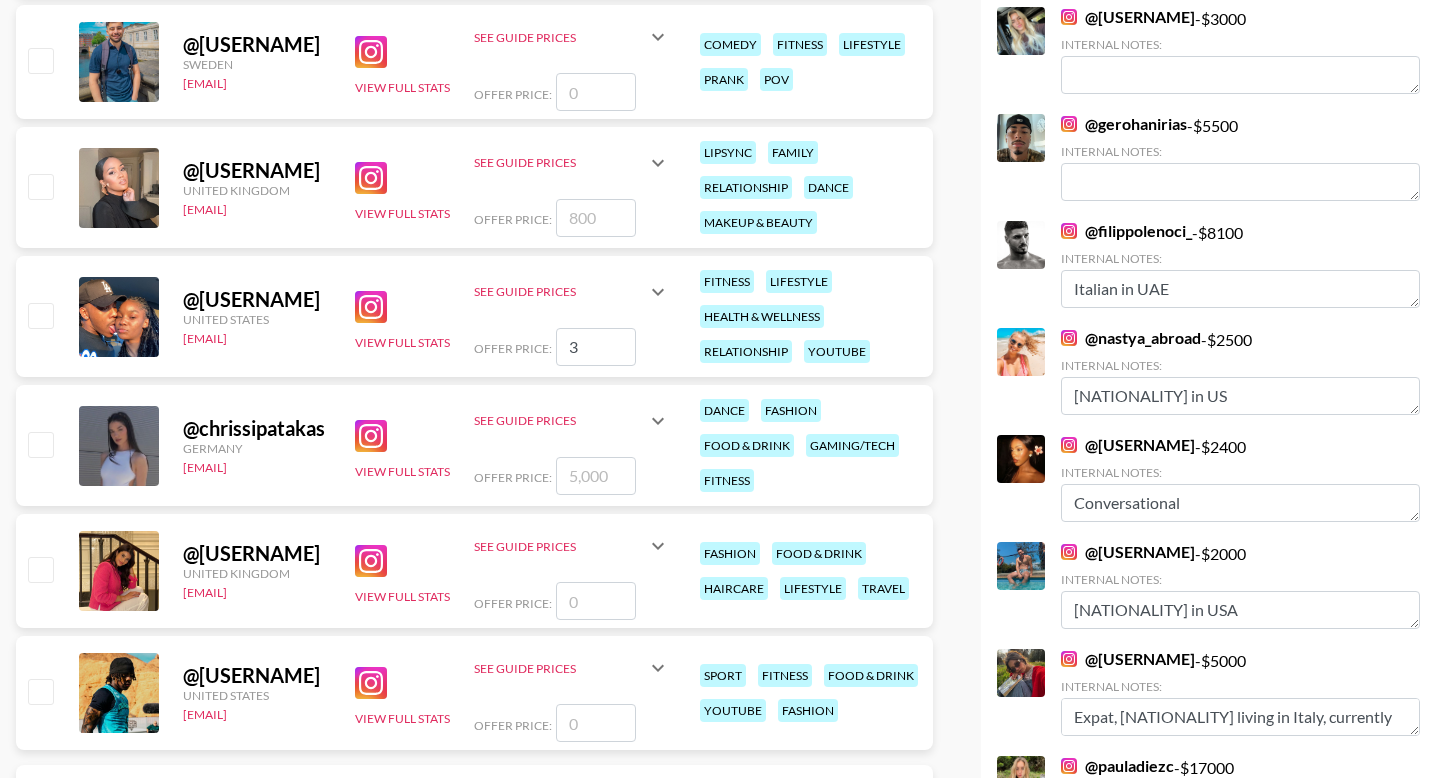 checkbox on "true" 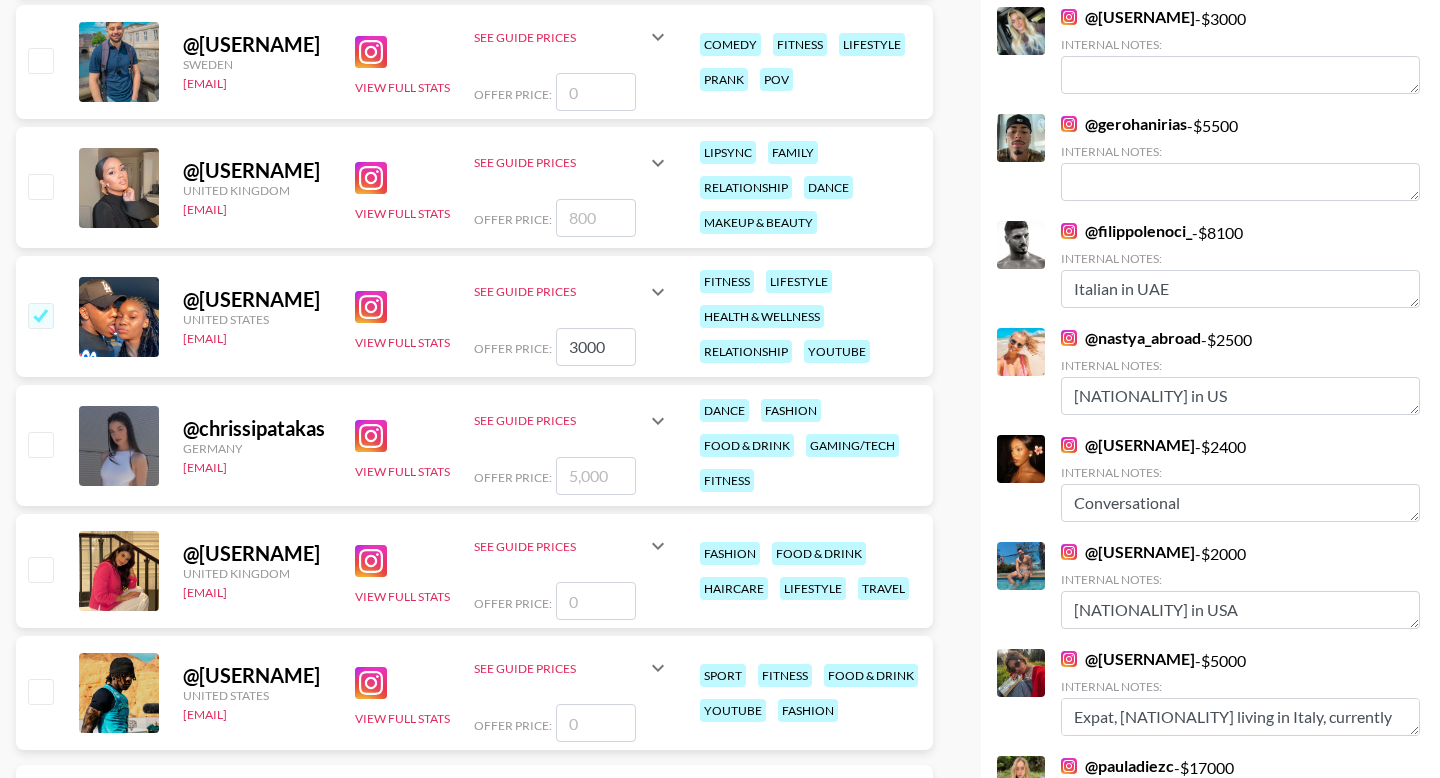 type on "3000" 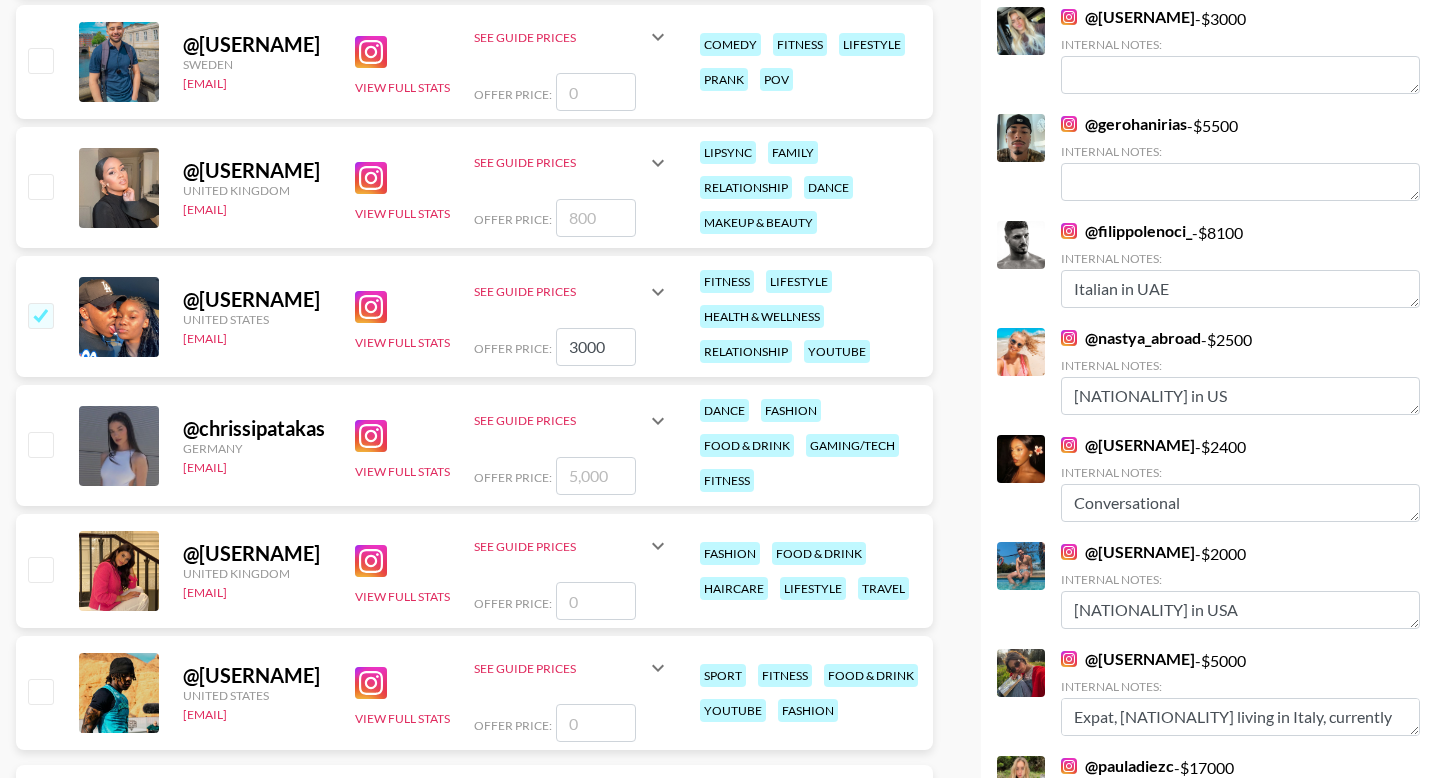 click at bounding box center (40, 444) 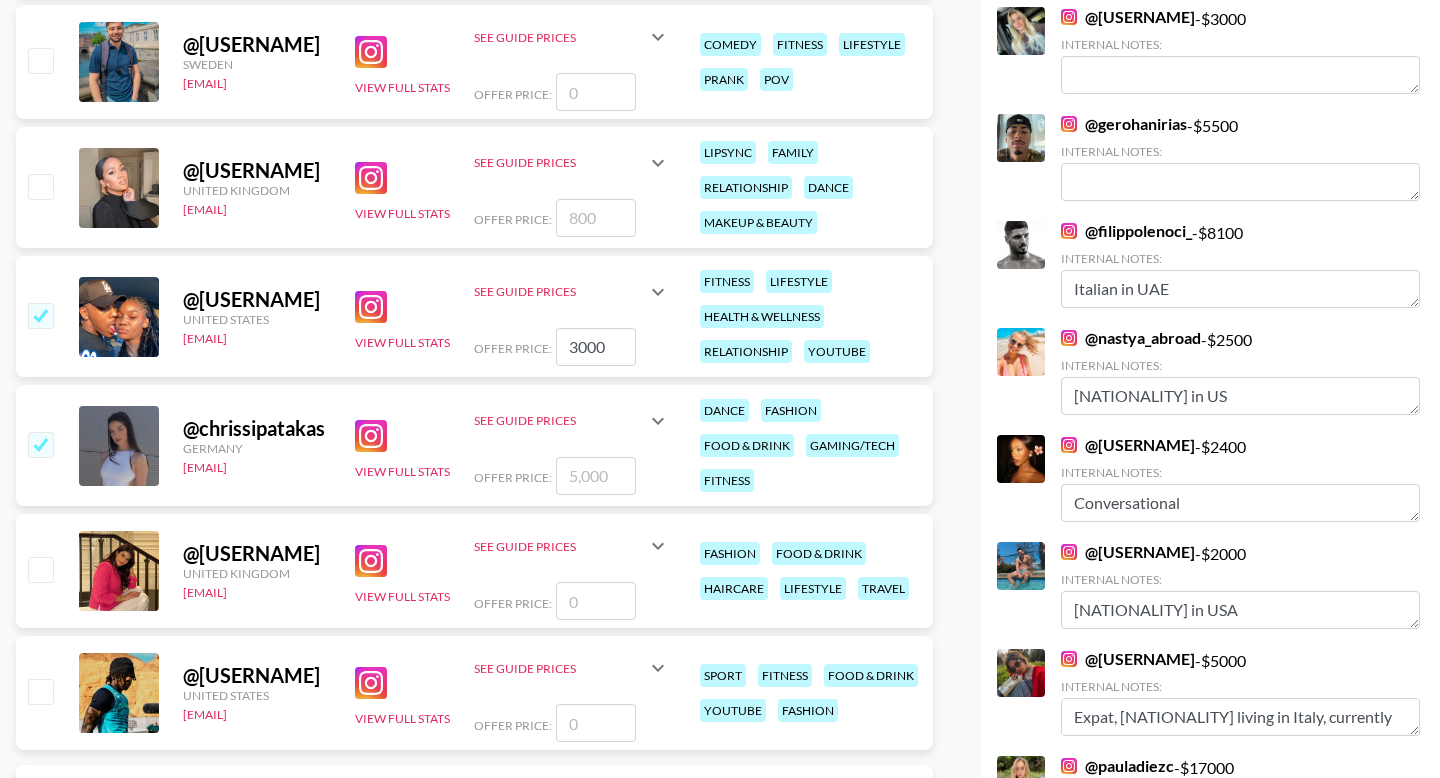 checkbox on "true" 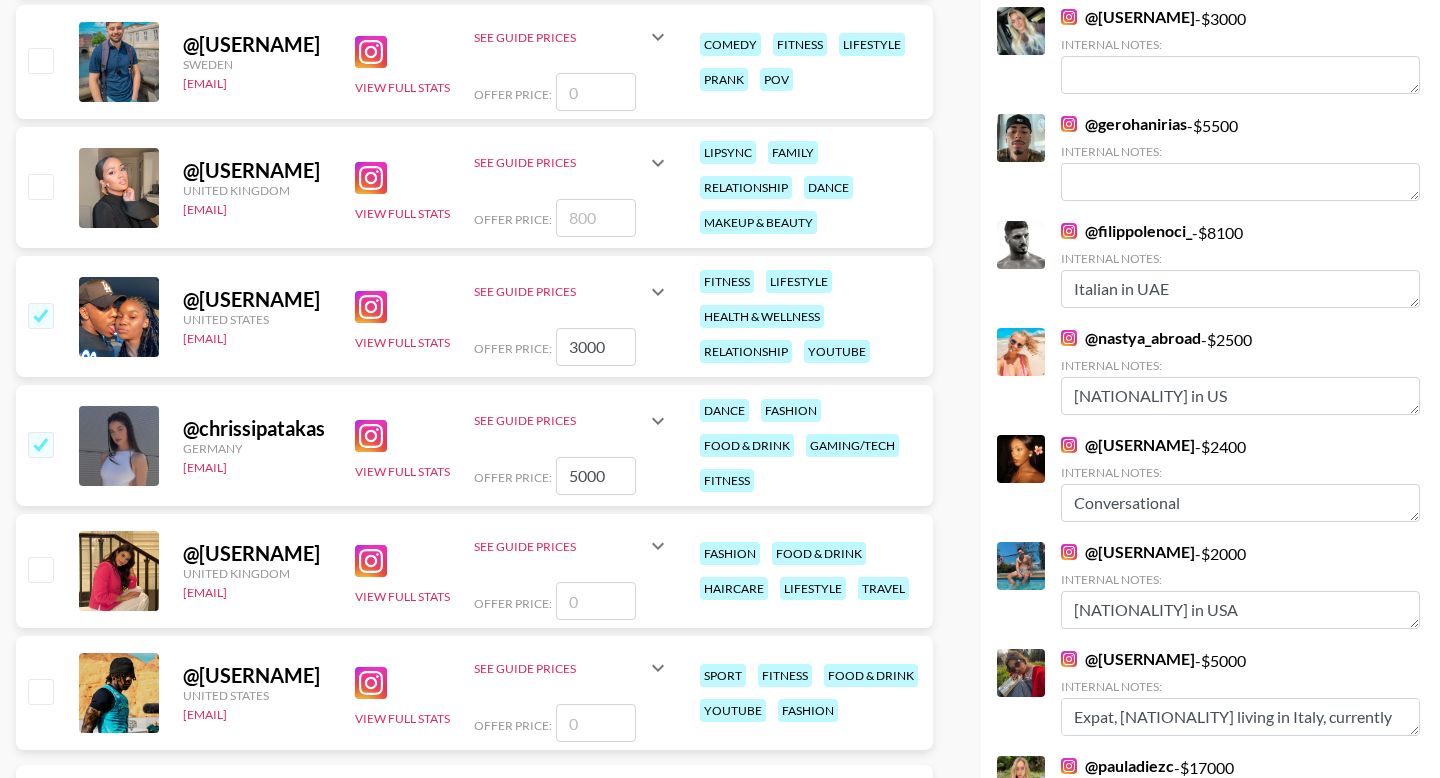 click on "5000" at bounding box center [596, 476] 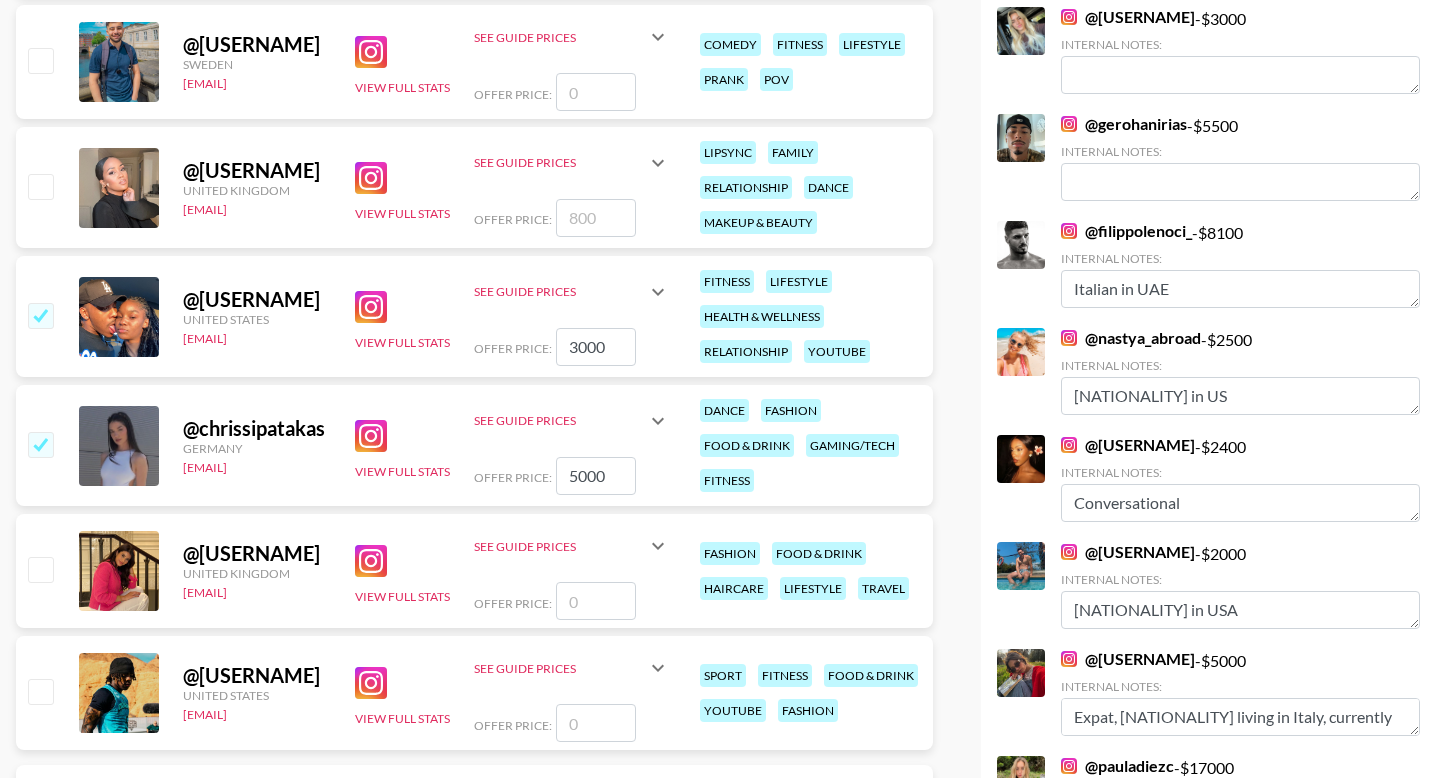 type on "6" 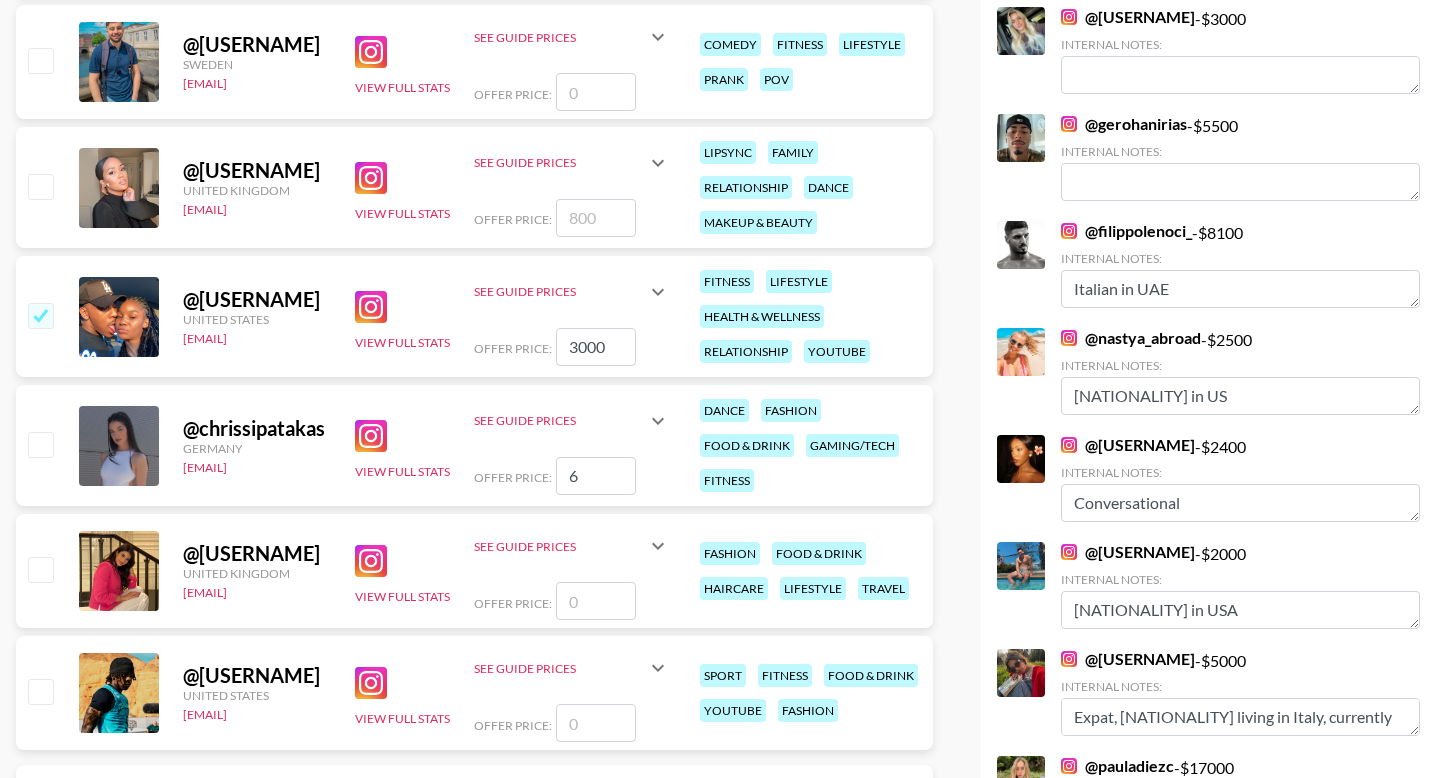 type 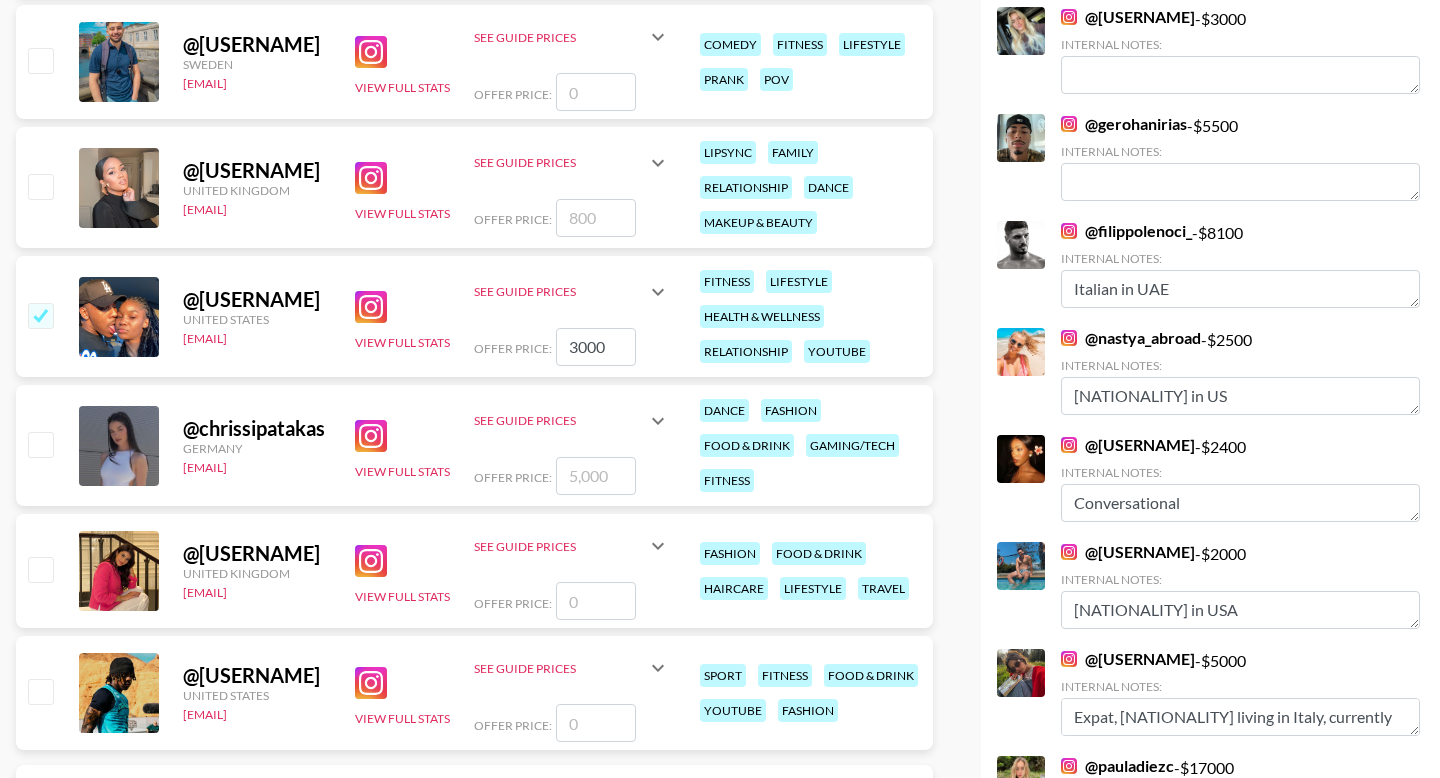 checkbox on "false" 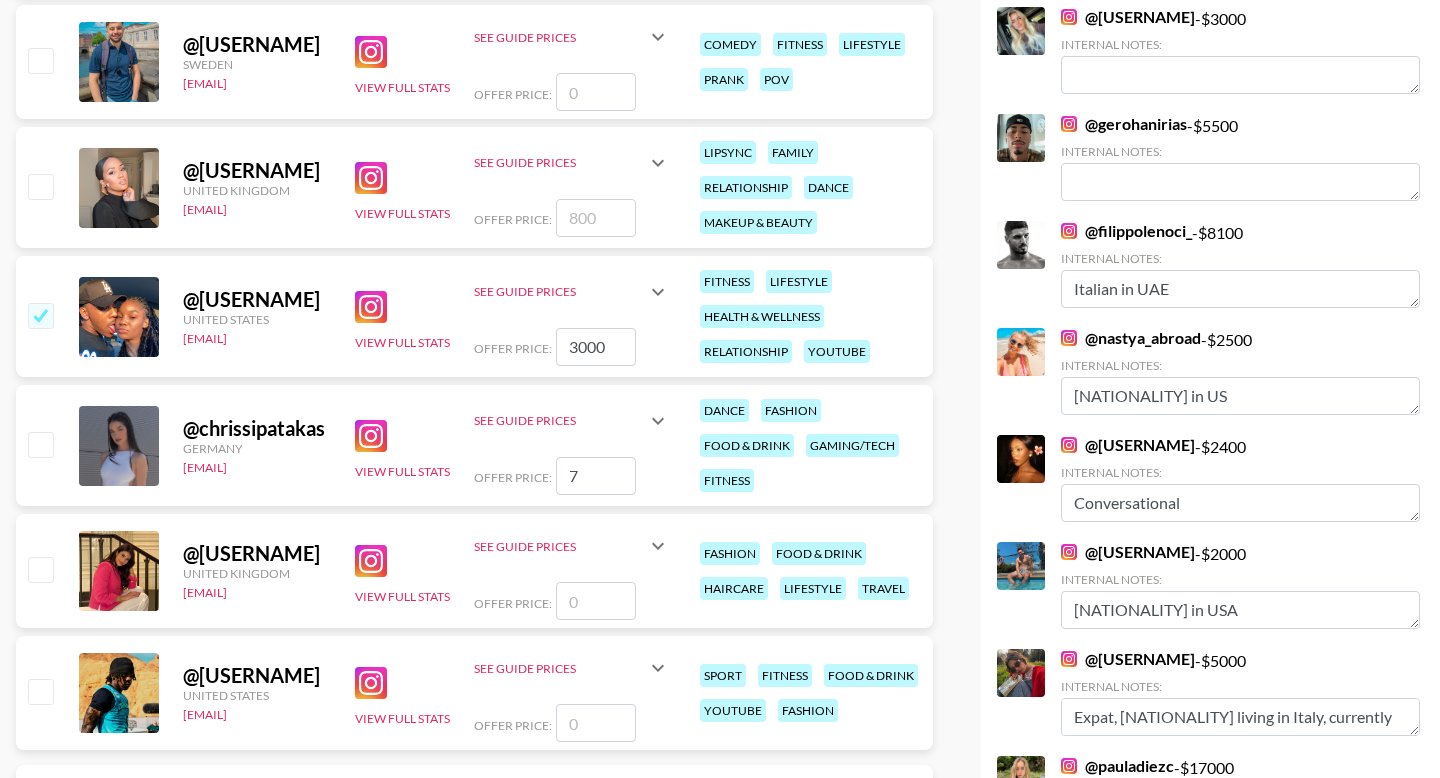 checkbox on "true" 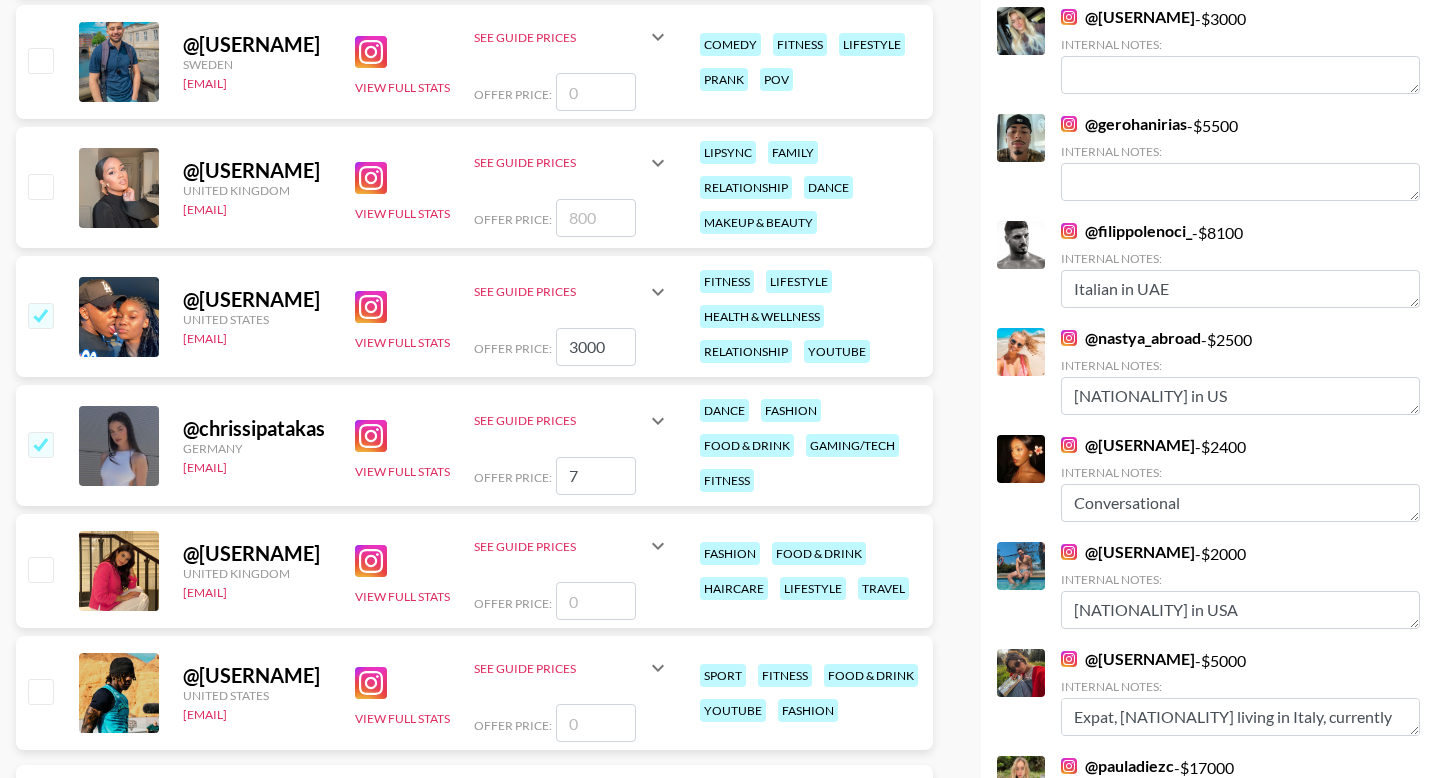 type 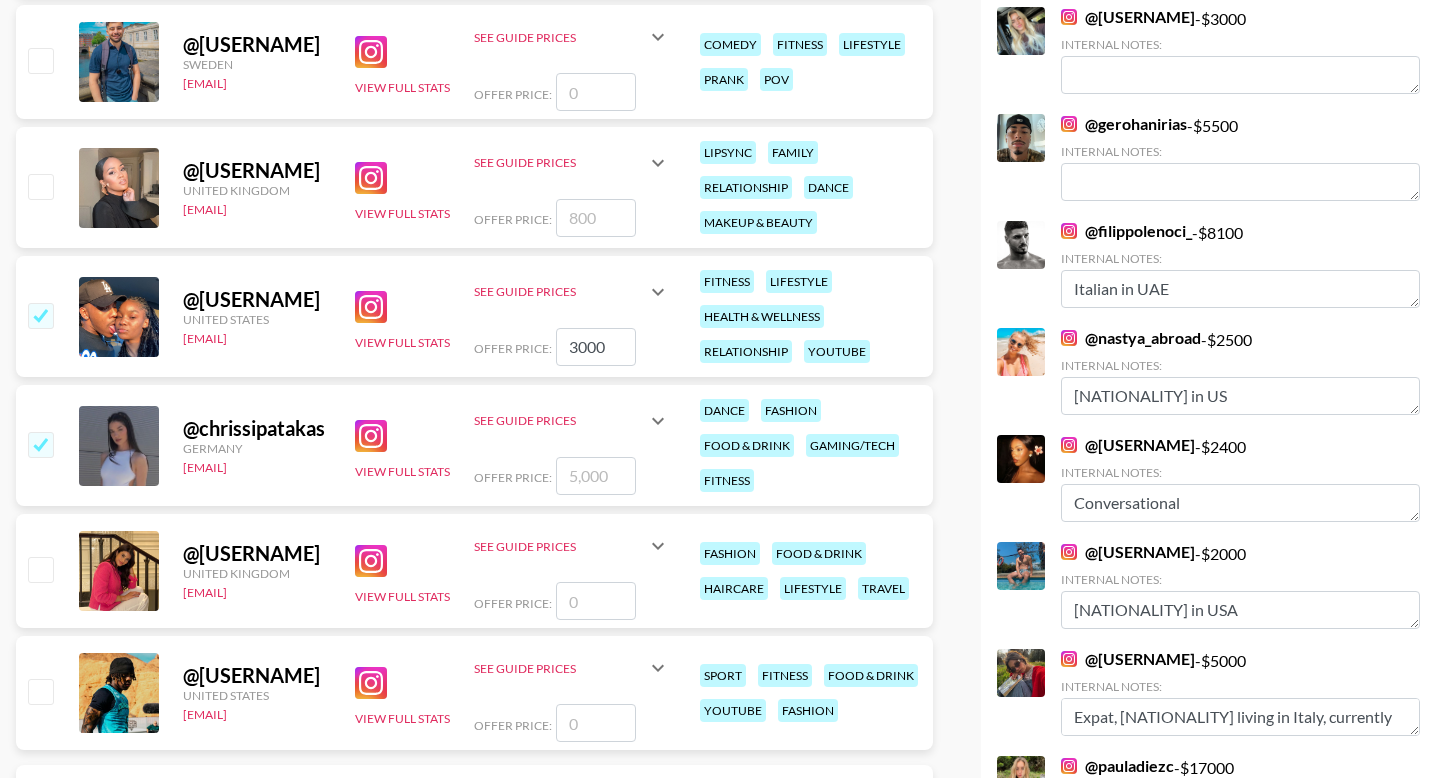 checkbox on "false" 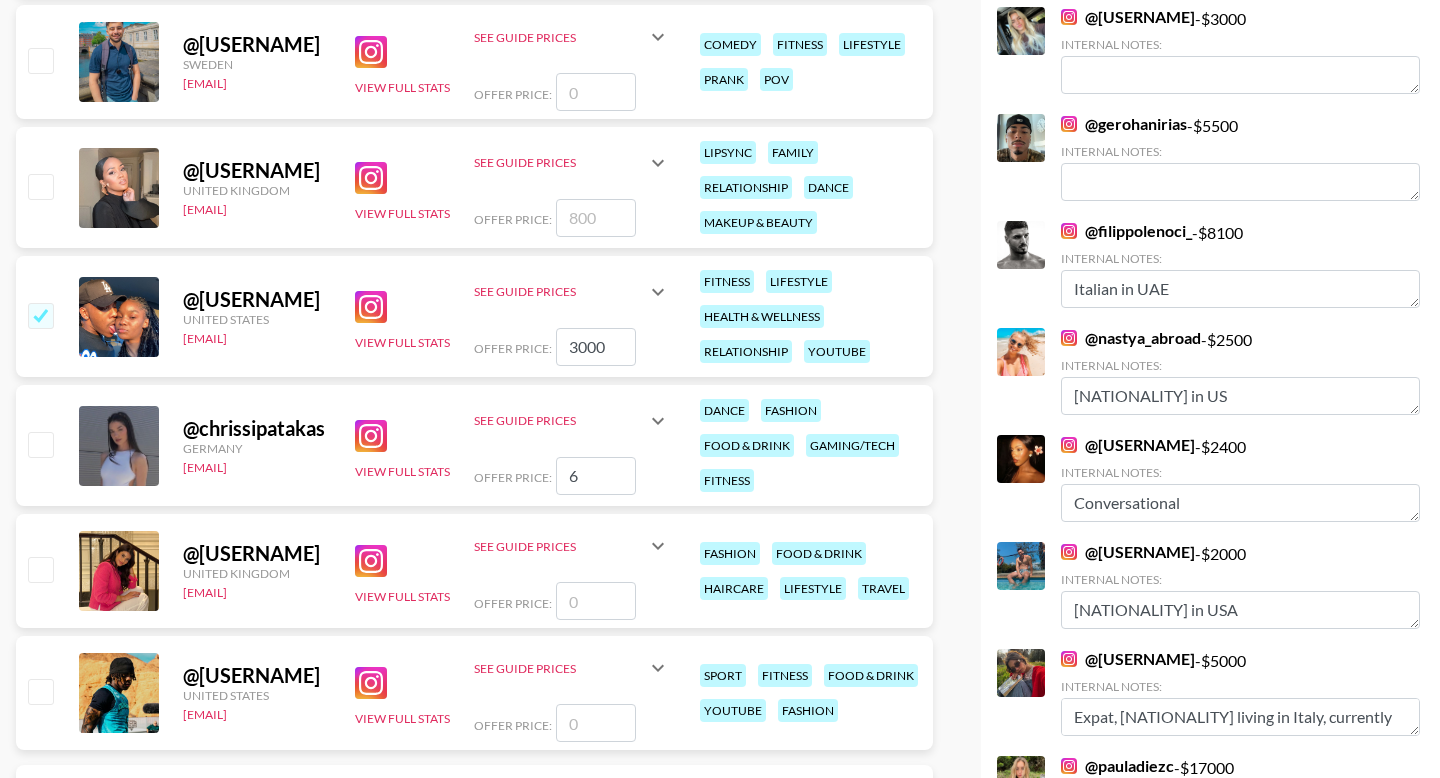type on "60" 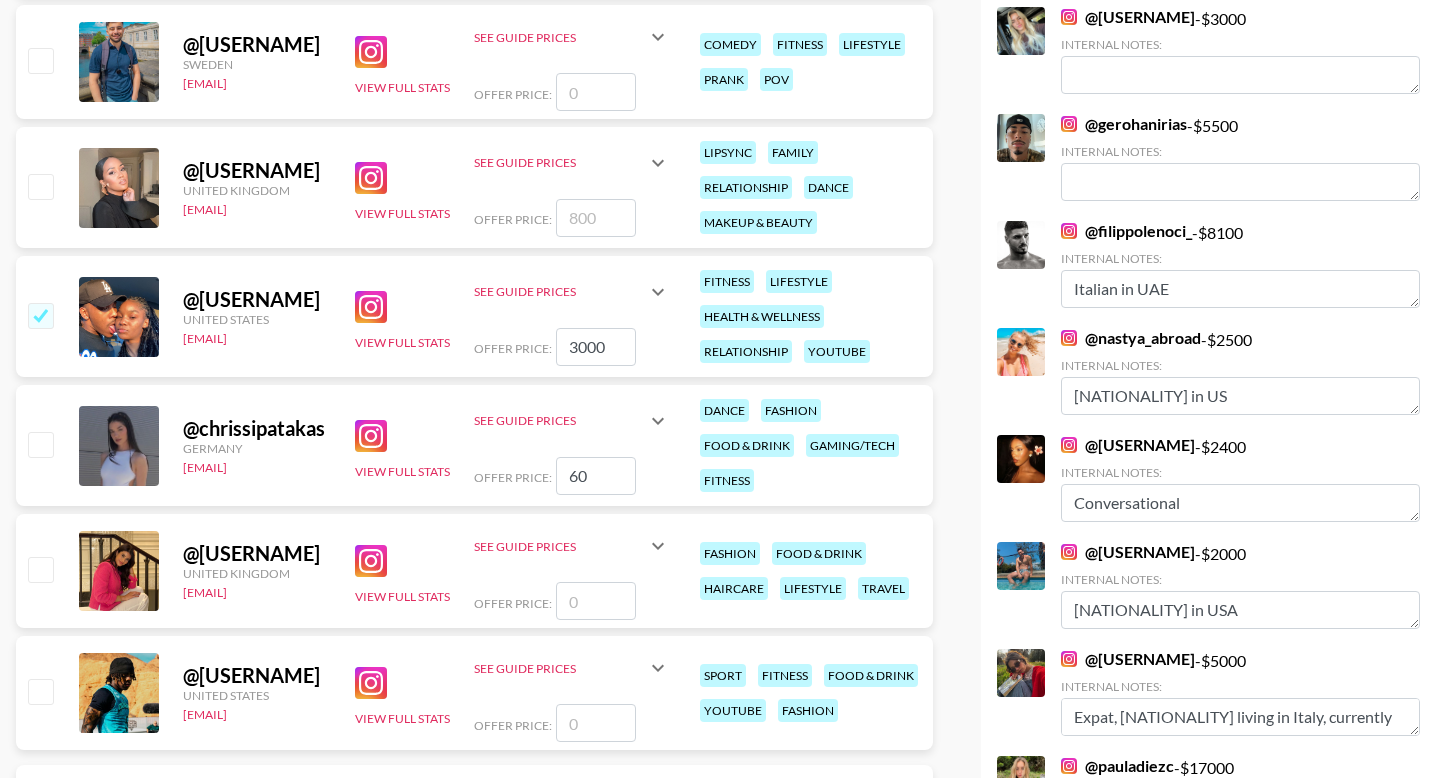 checkbox on "true" 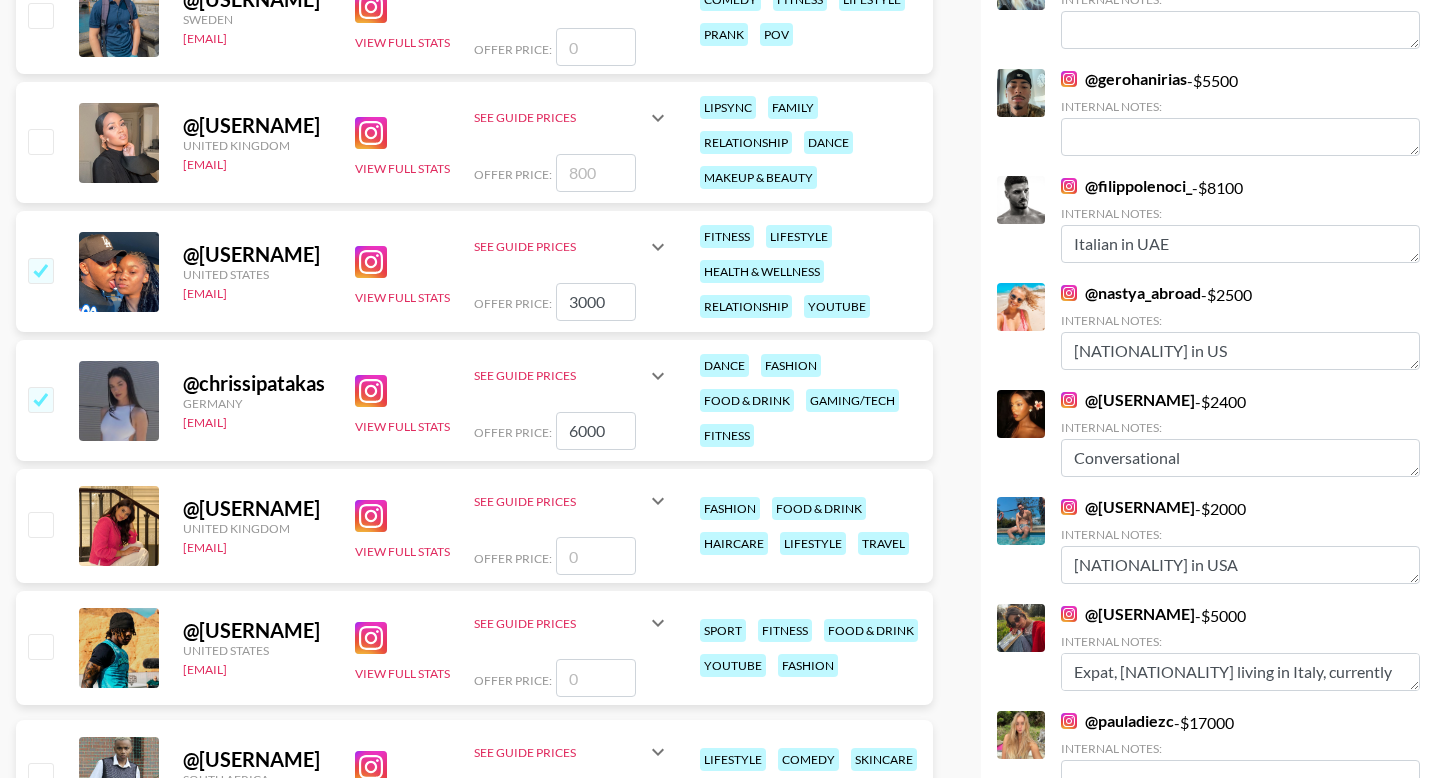 scroll, scrollTop: 2233, scrollLeft: 0, axis: vertical 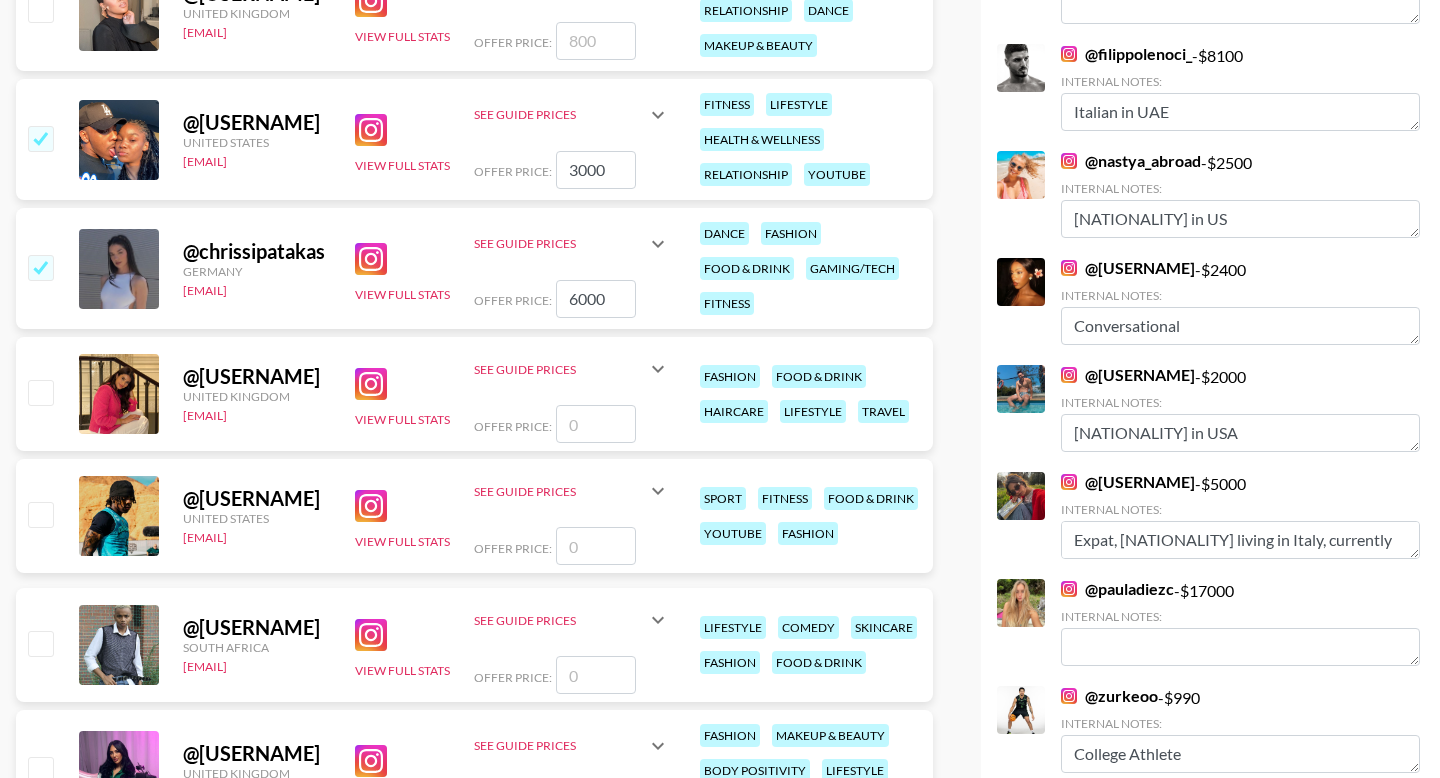 type on "6000" 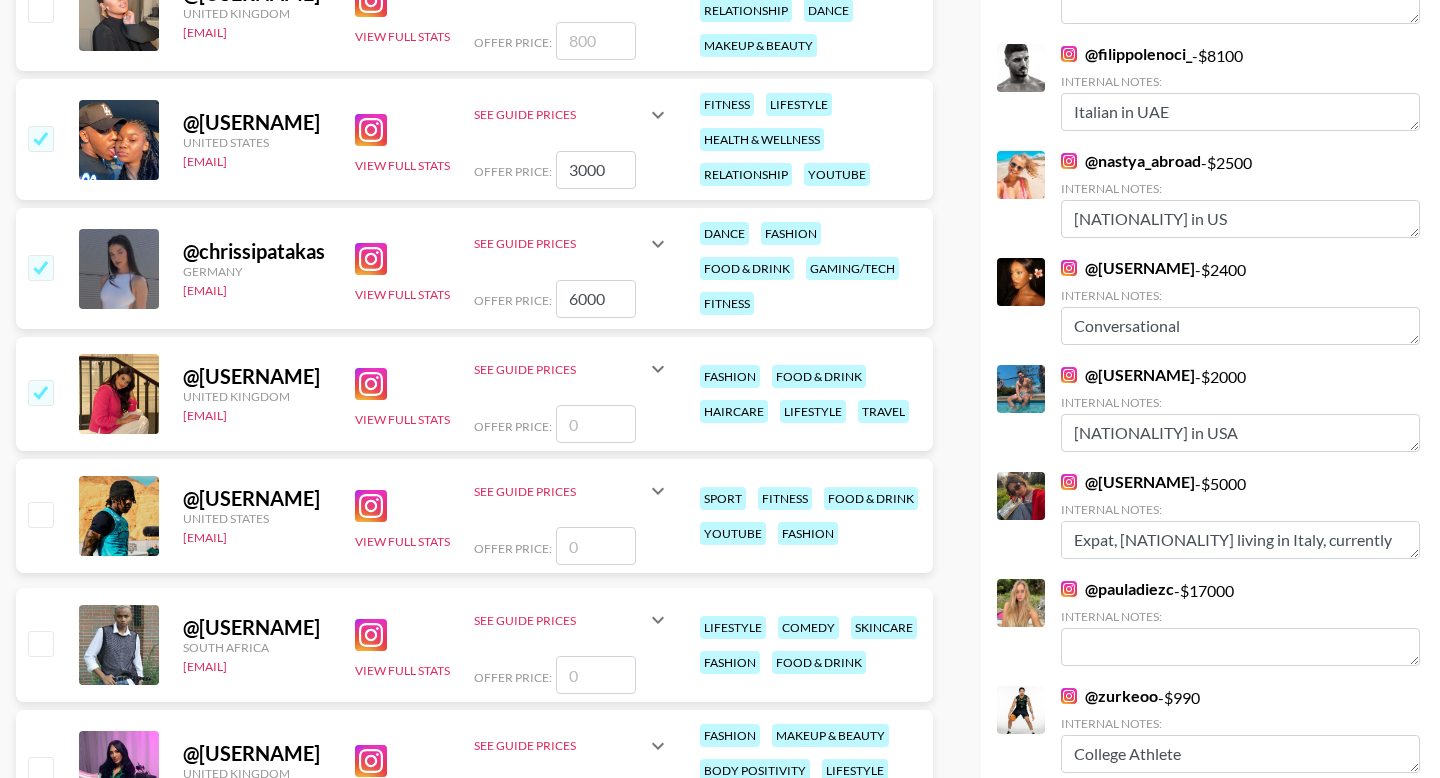 type on "4" 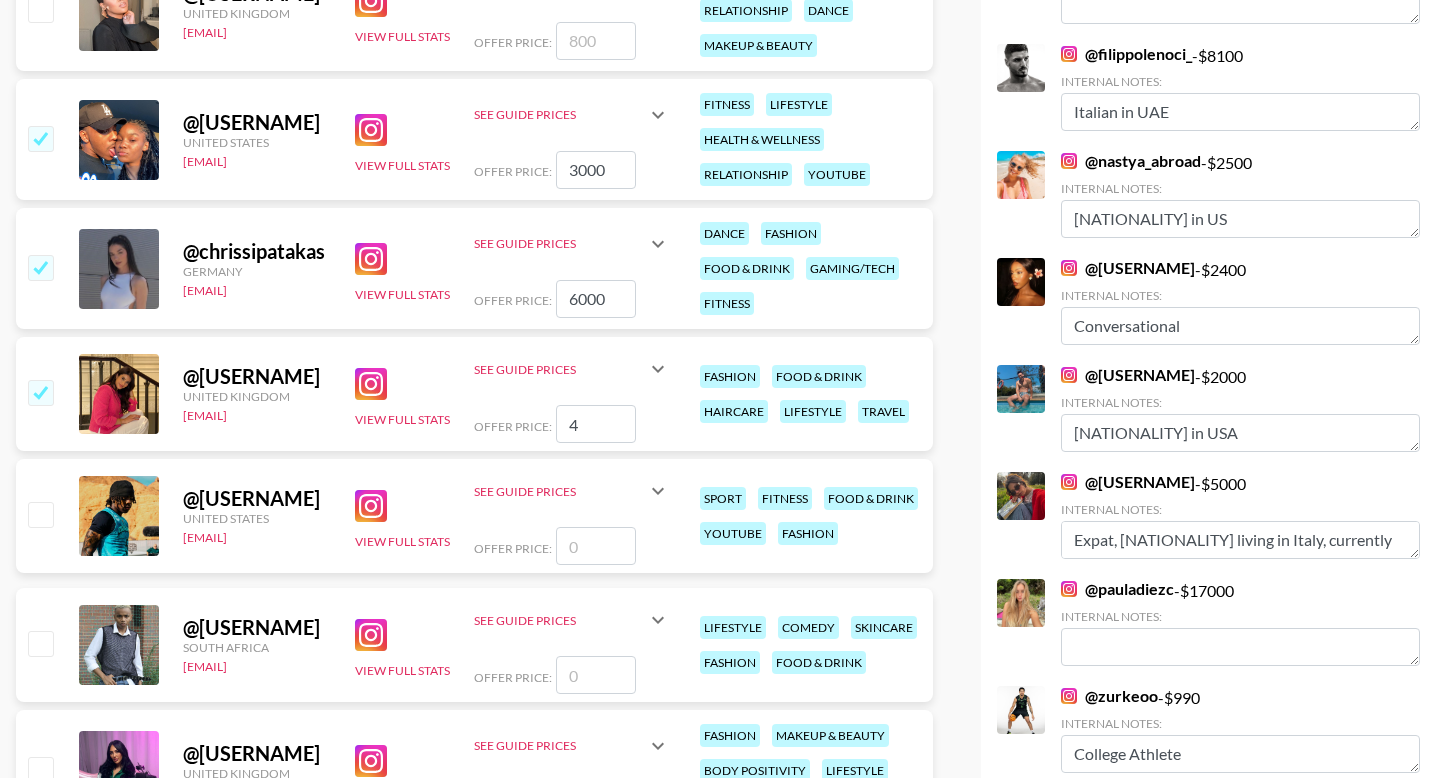 checkbox on "true" 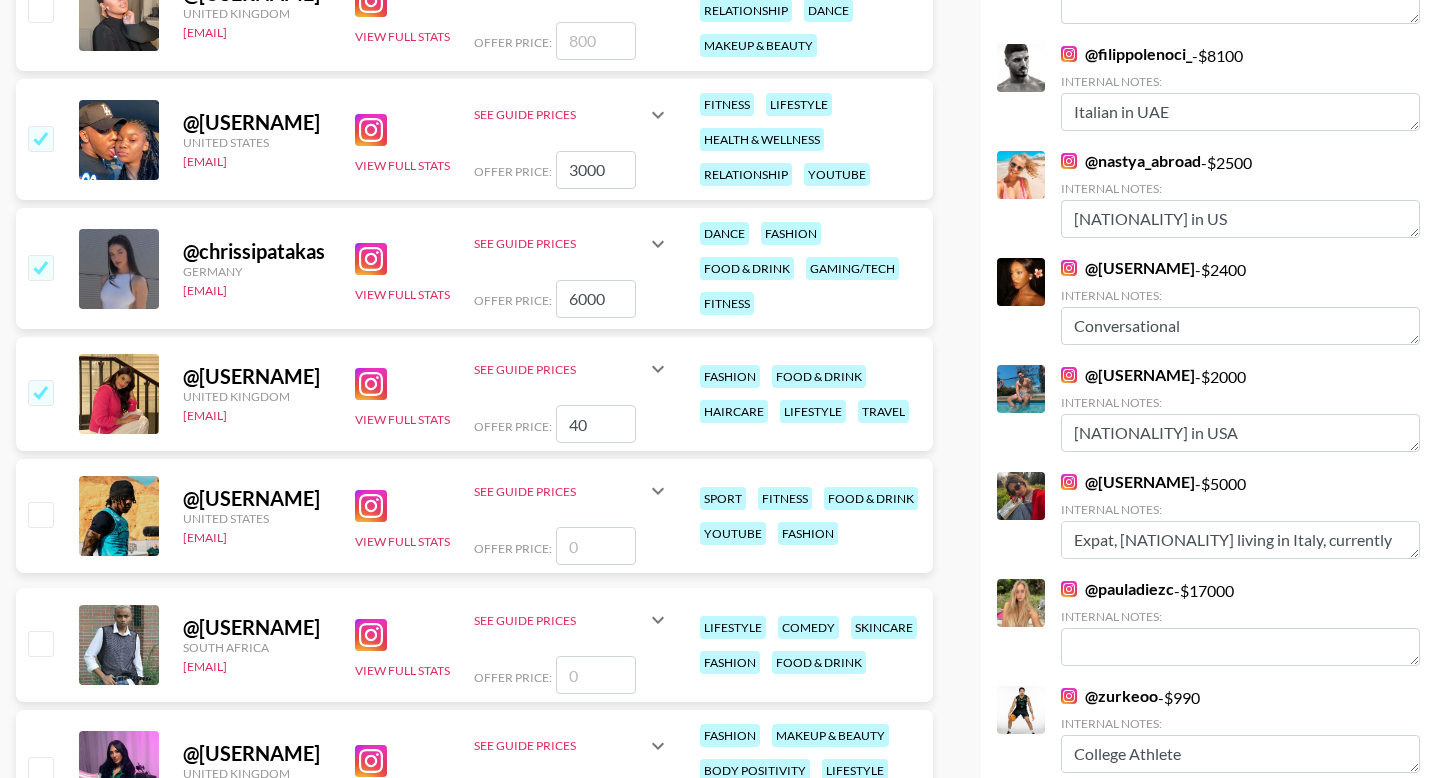 type on "4" 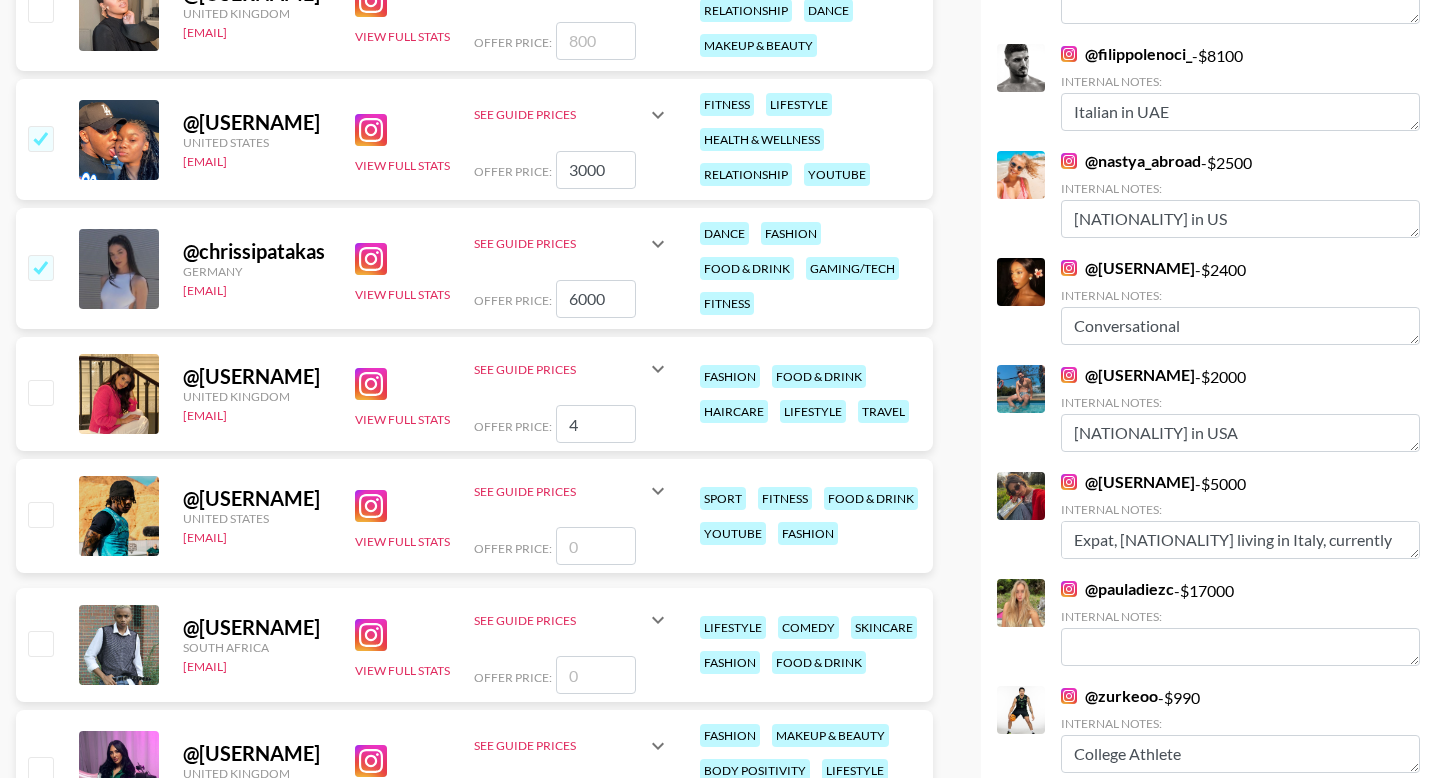 type 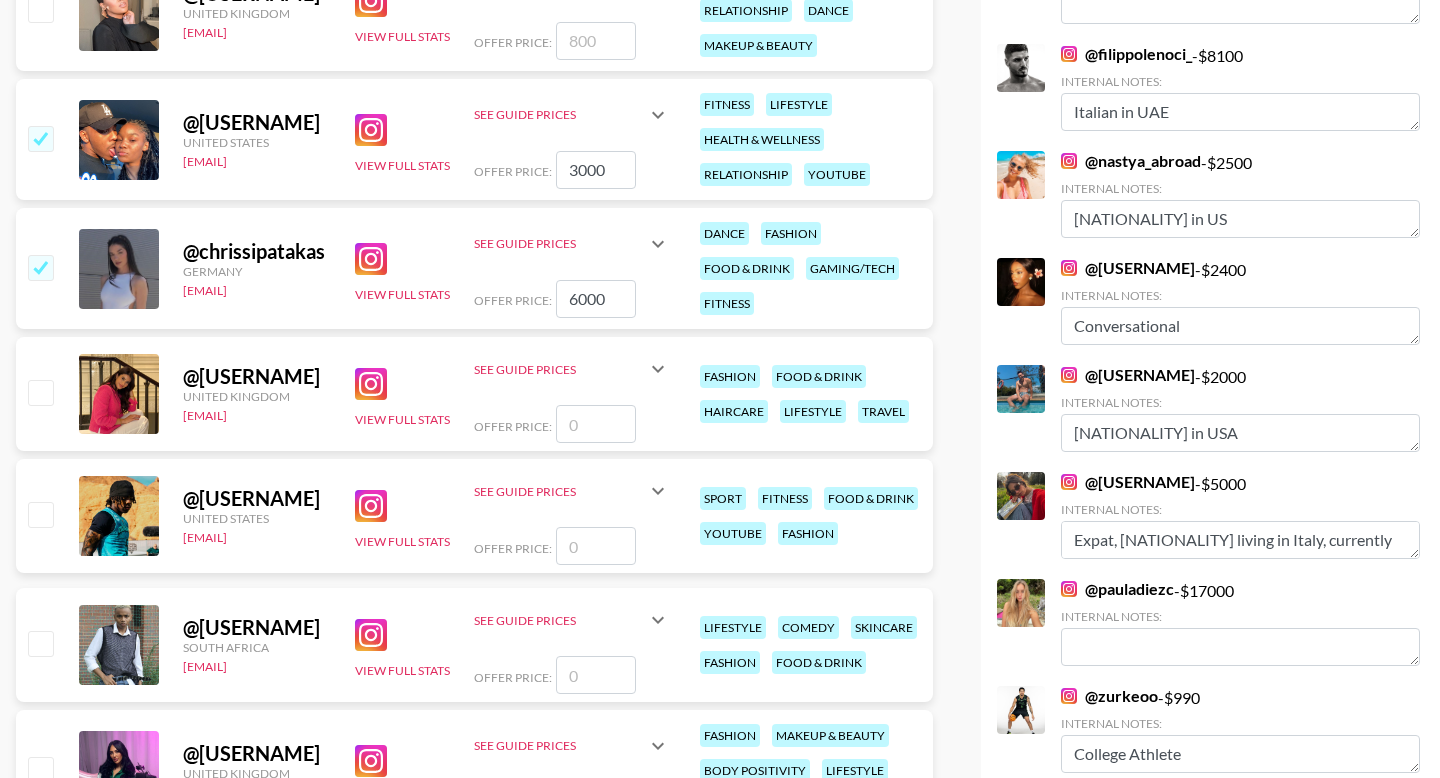 checkbox on "false" 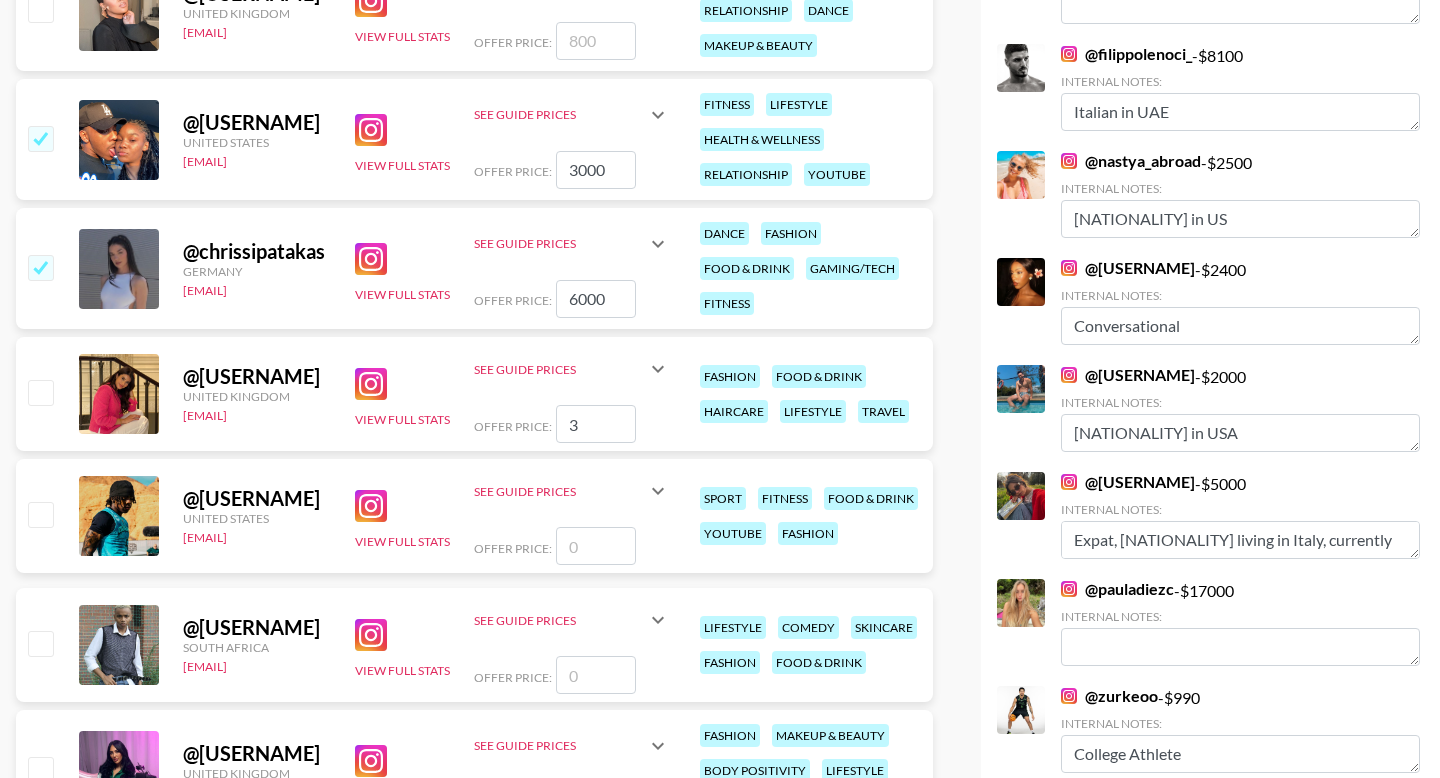 checkbox on "true" 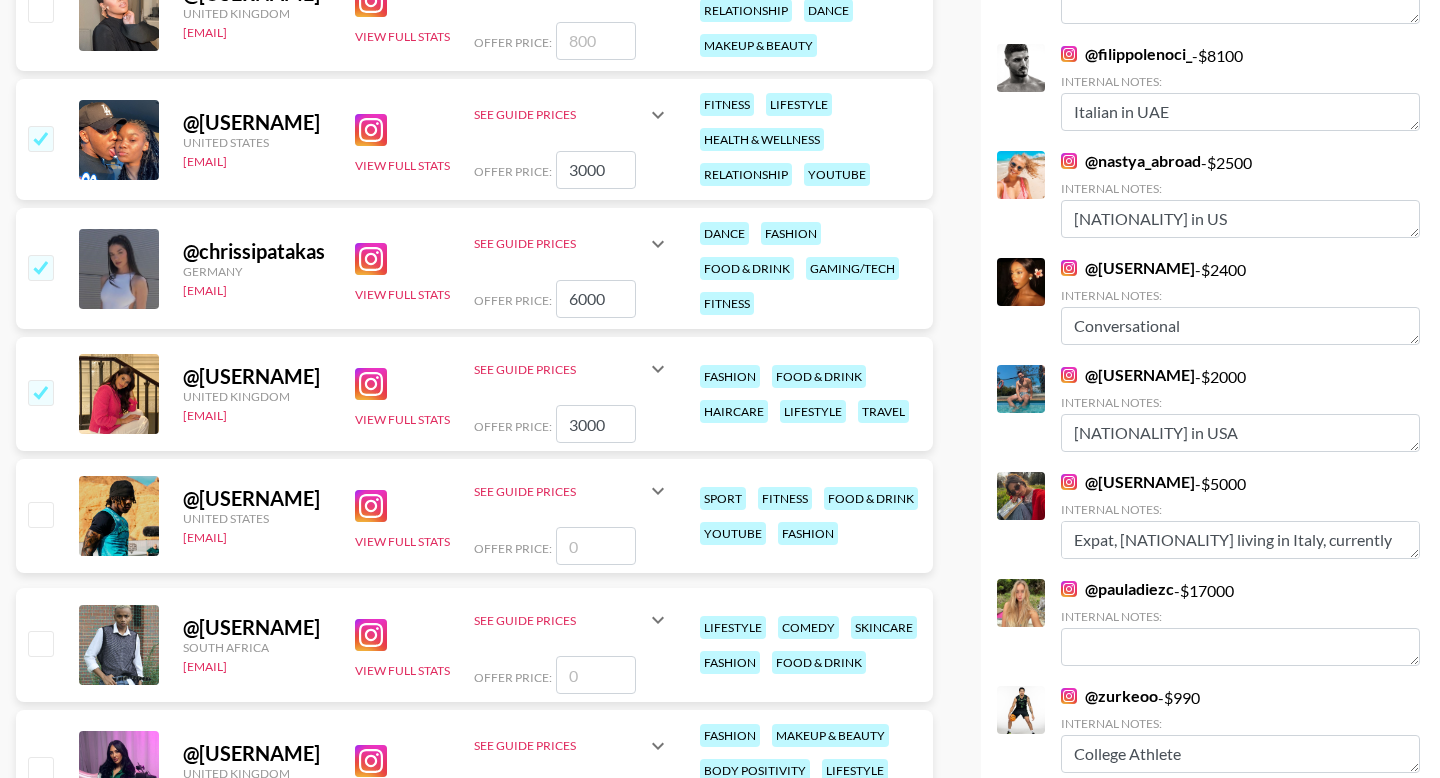 scroll, scrollTop: 2516, scrollLeft: 0, axis: vertical 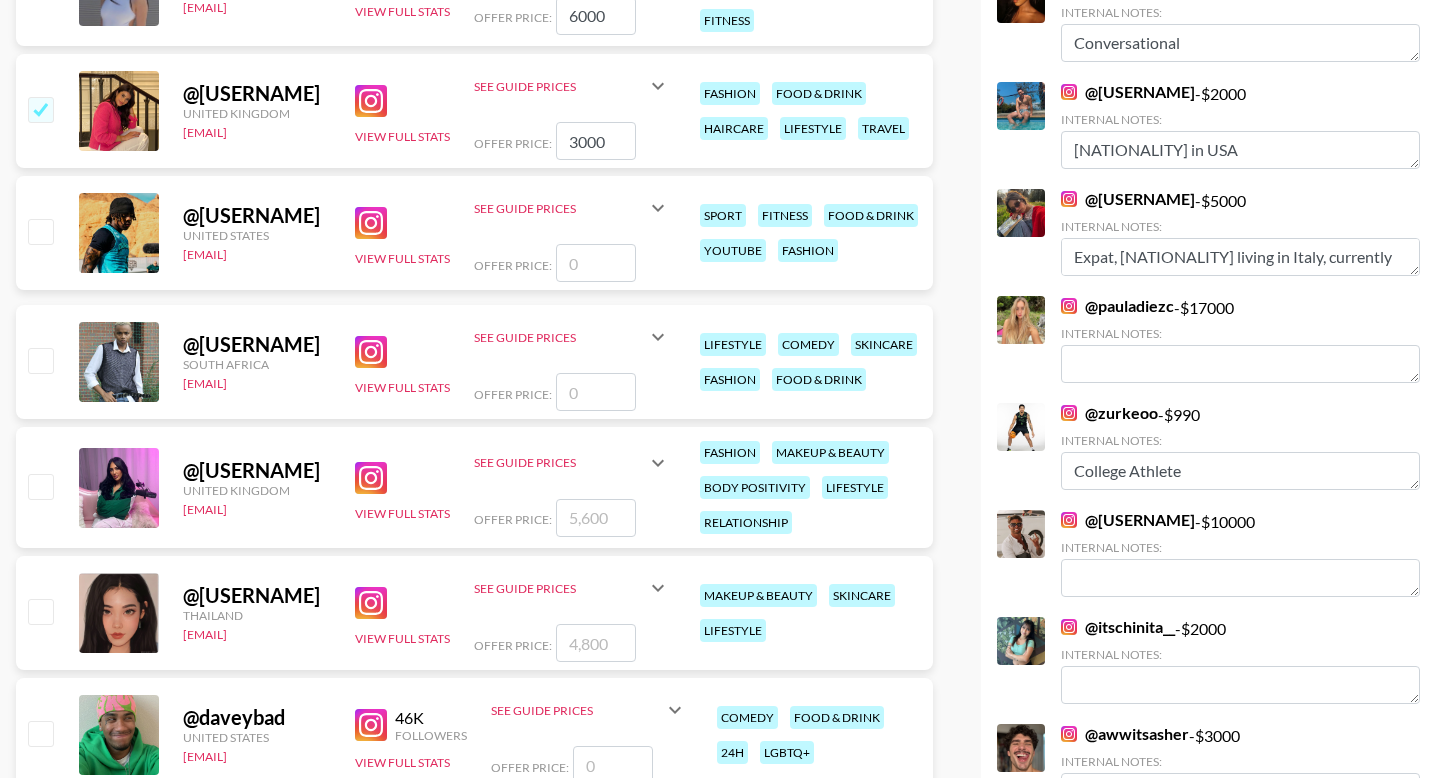 type on "3000" 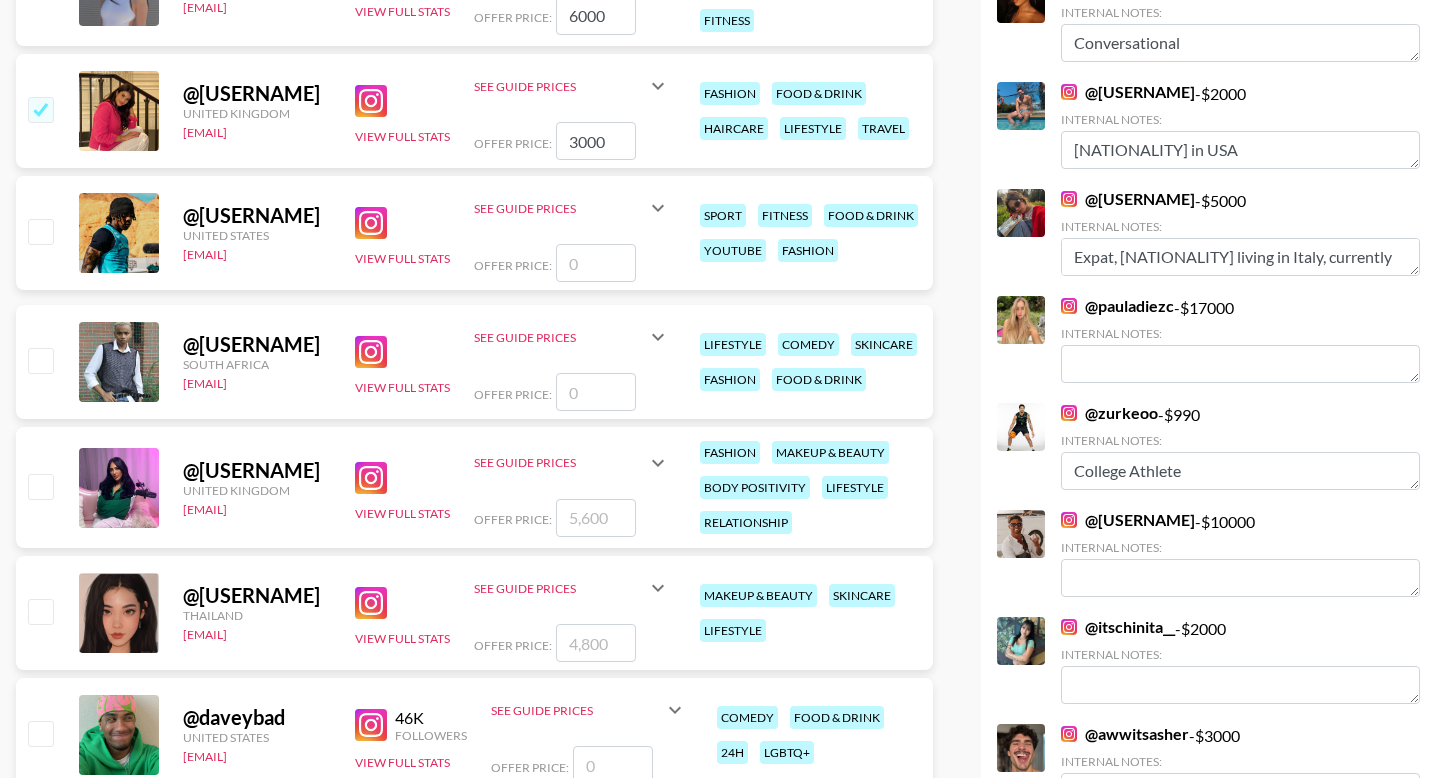 click at bounding box center (40, 486) 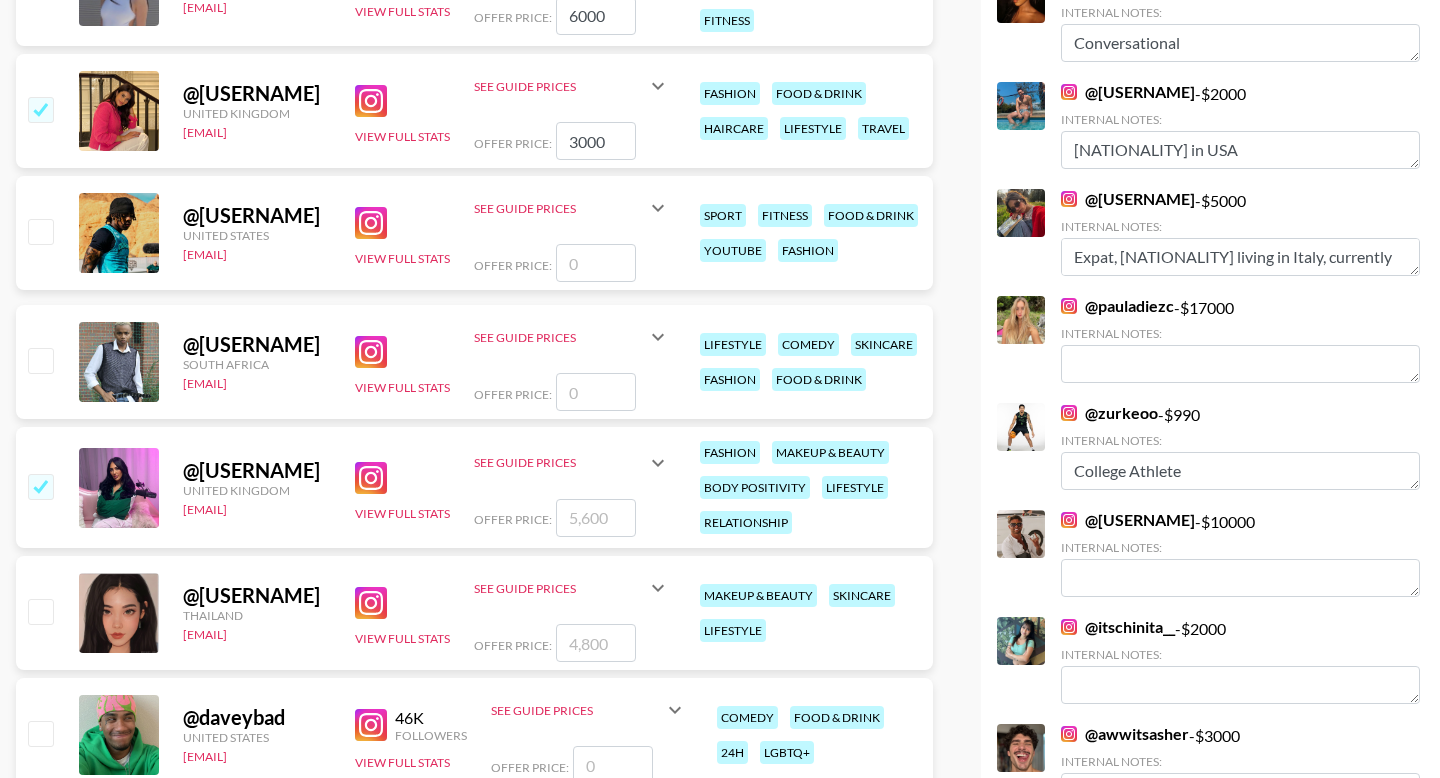 checkbox on "true" 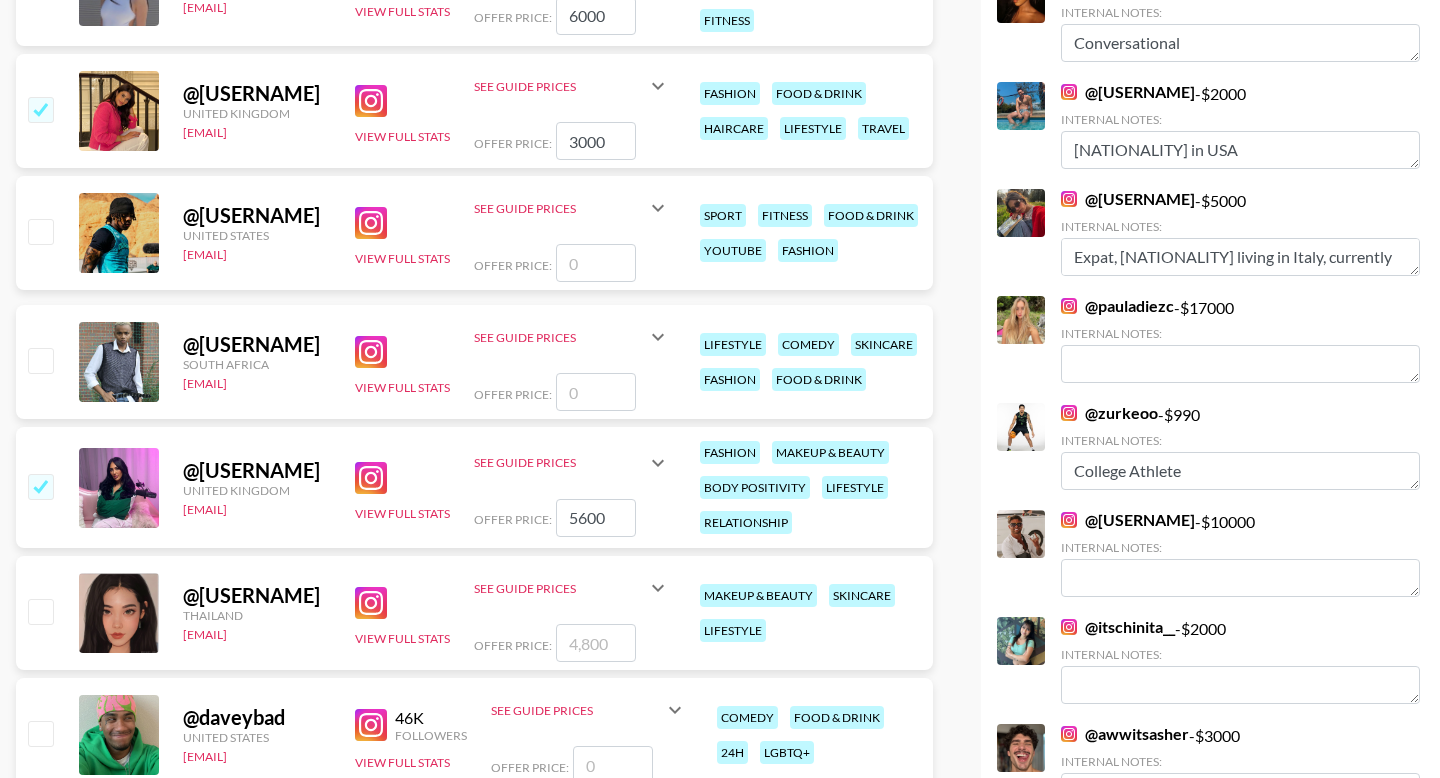 scroll, scrollTop: 2919, scrollLeft: 0, axis: vertical 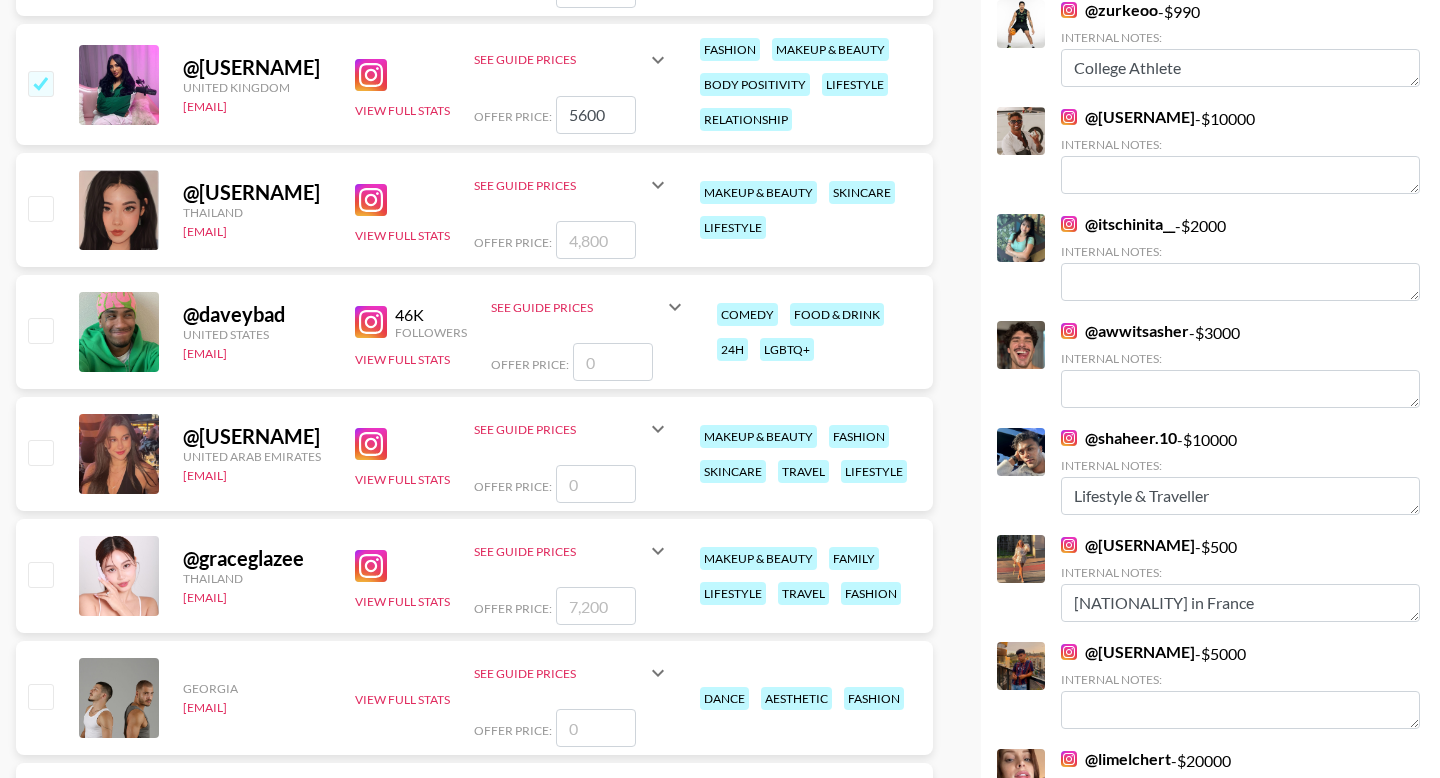 click at bounding box center [40, 330] 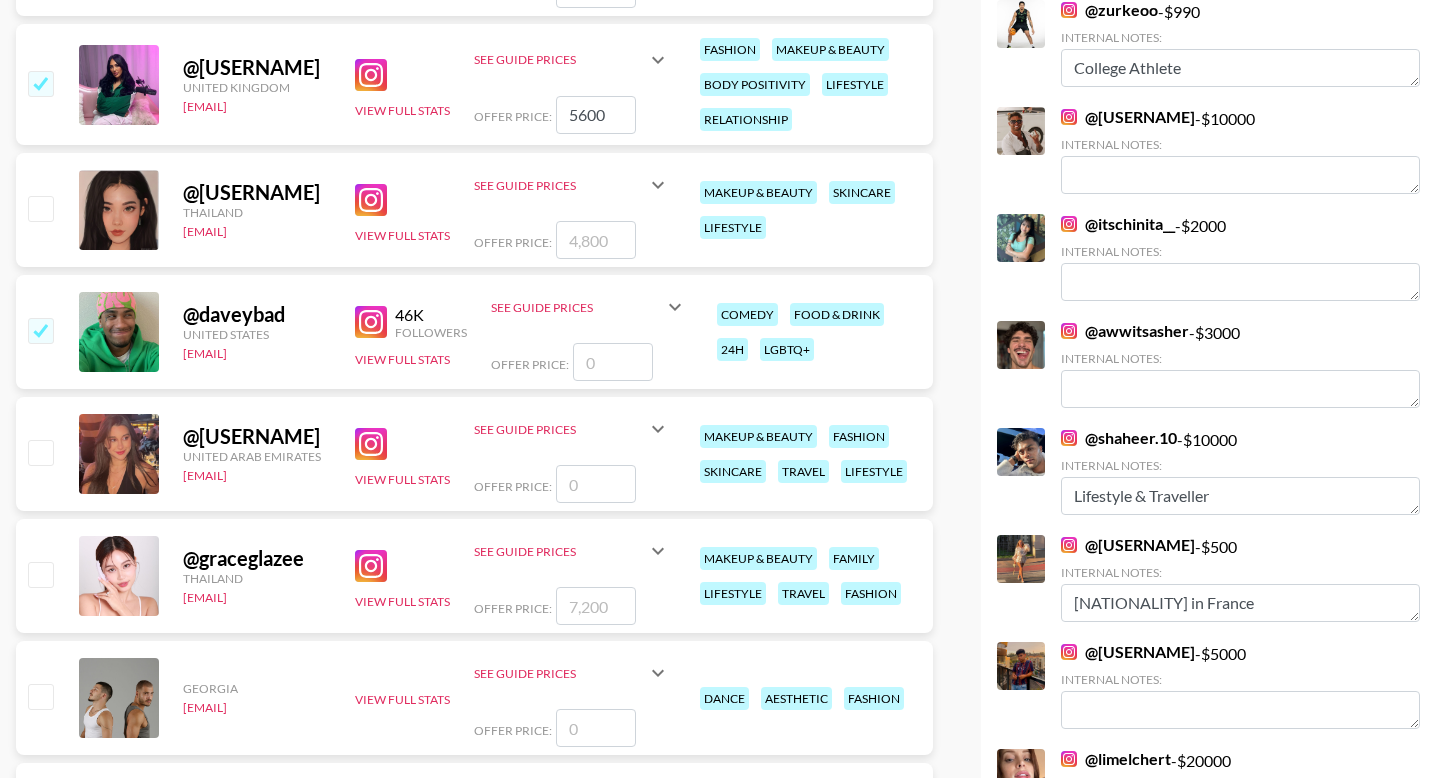 type on "2" 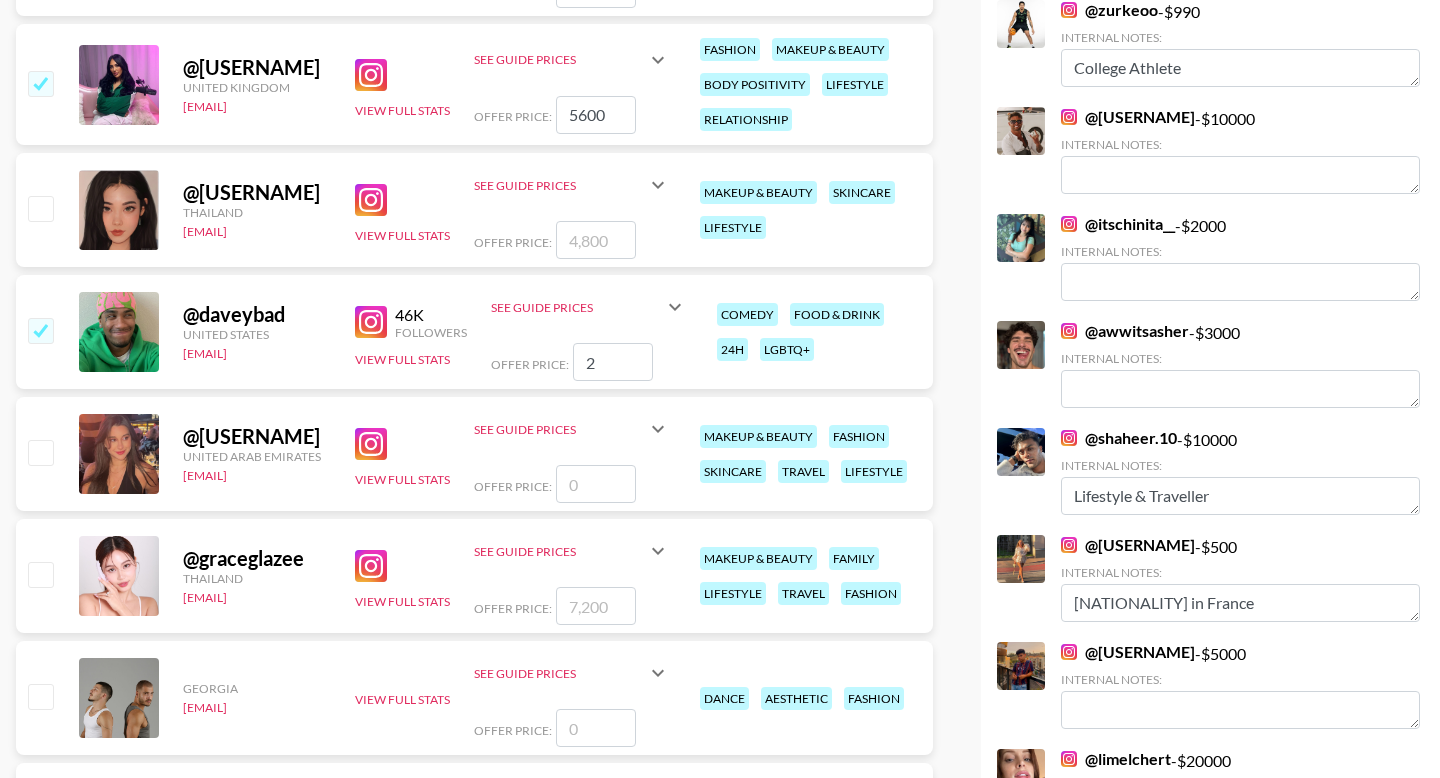 checkbox on "true" 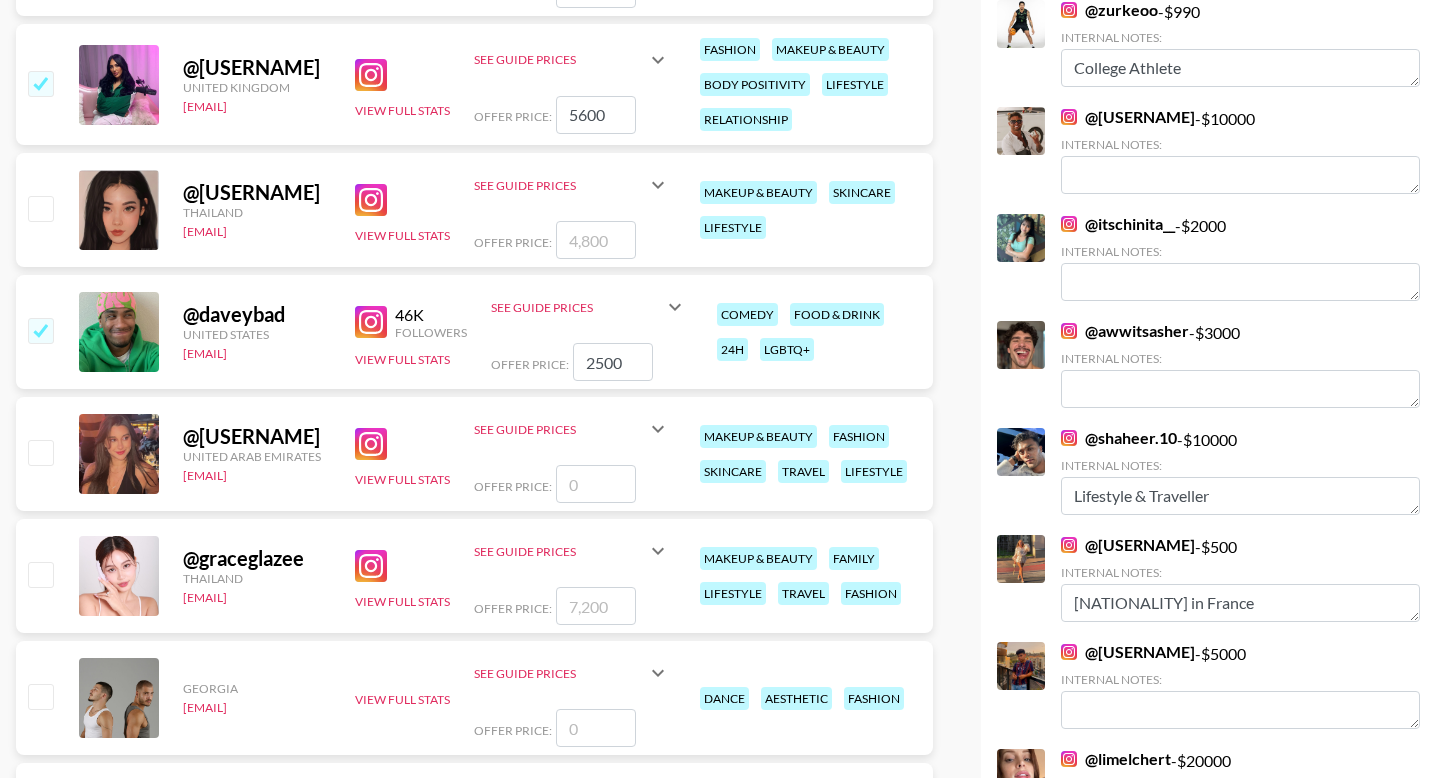 type on "2500" 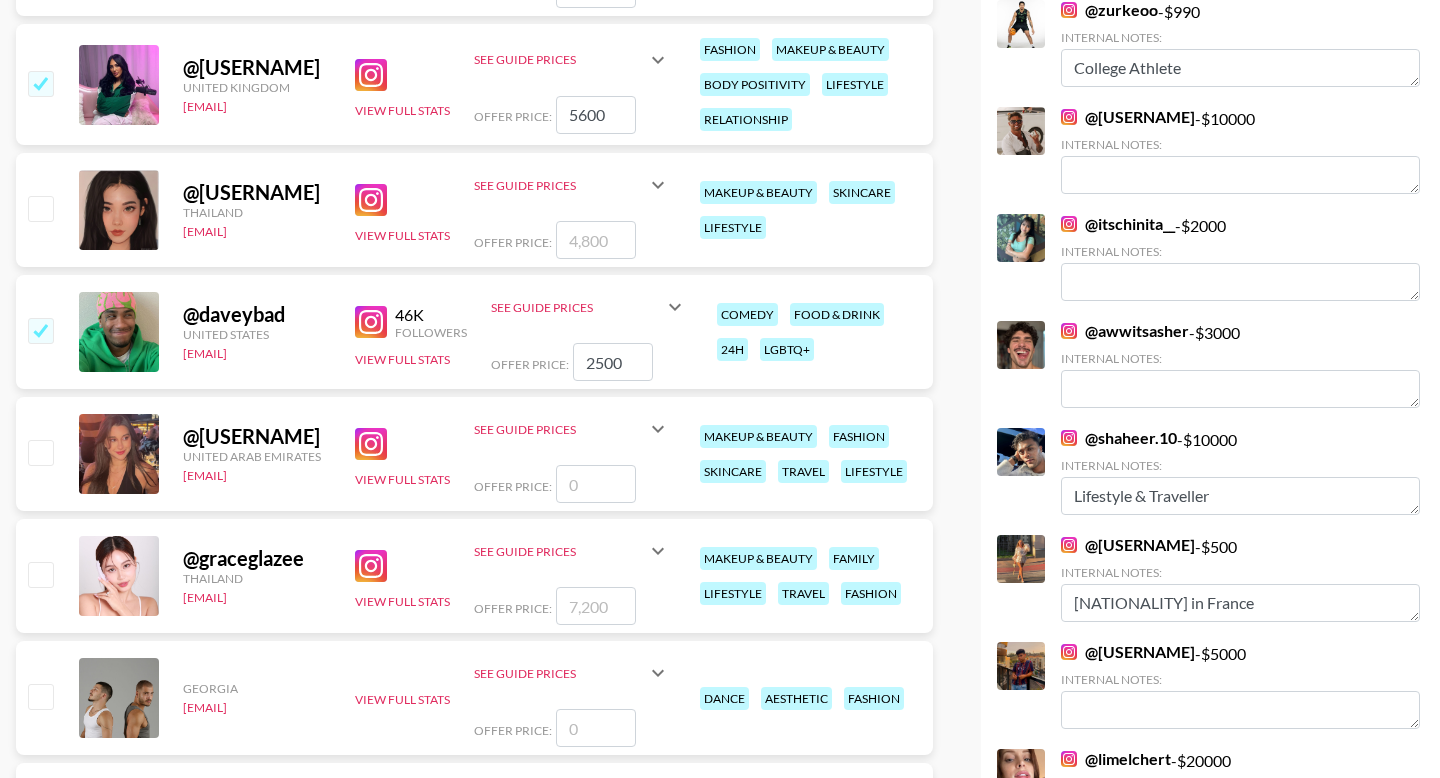 click at bounding box center [40, 452] 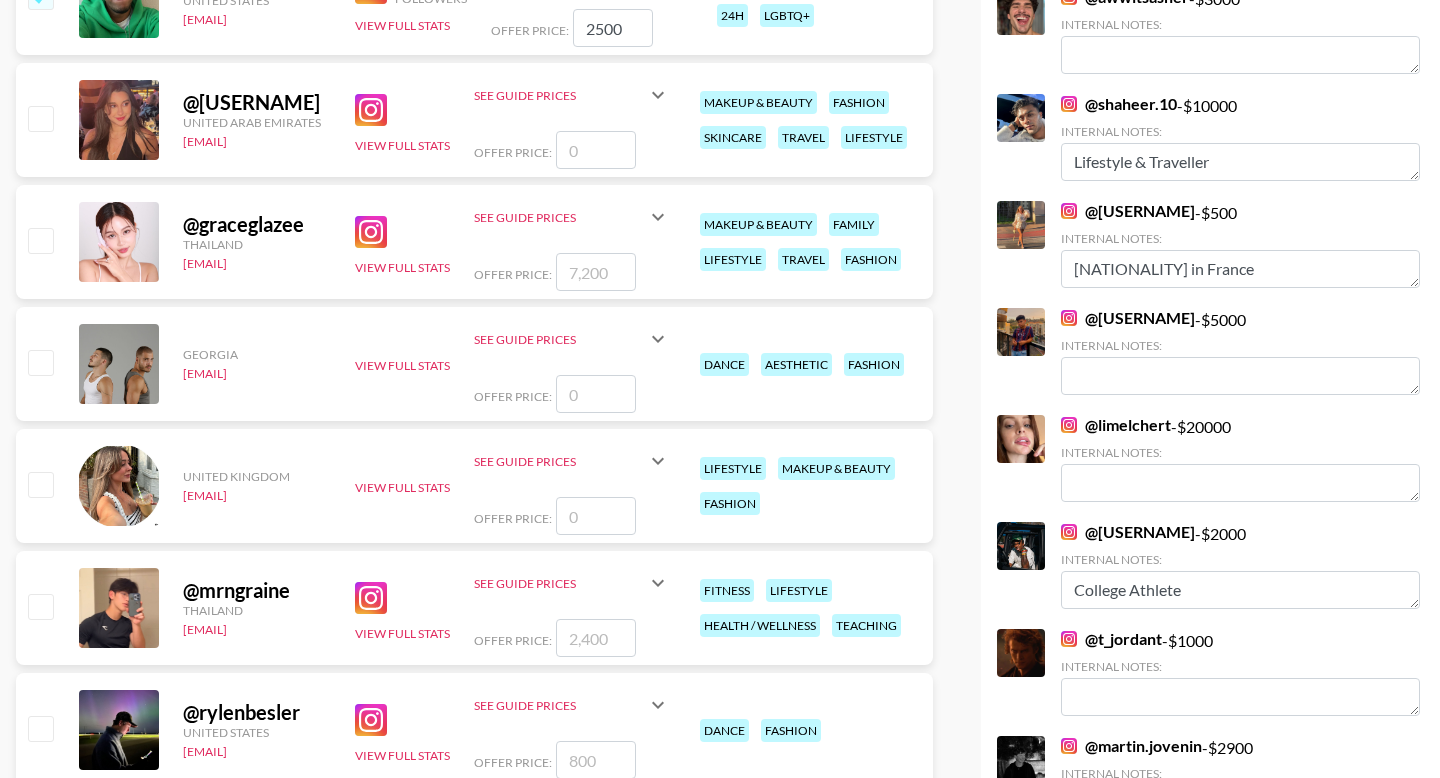 scroll, scrollTop: 3057, scrollLeft: 0, axis: vertical 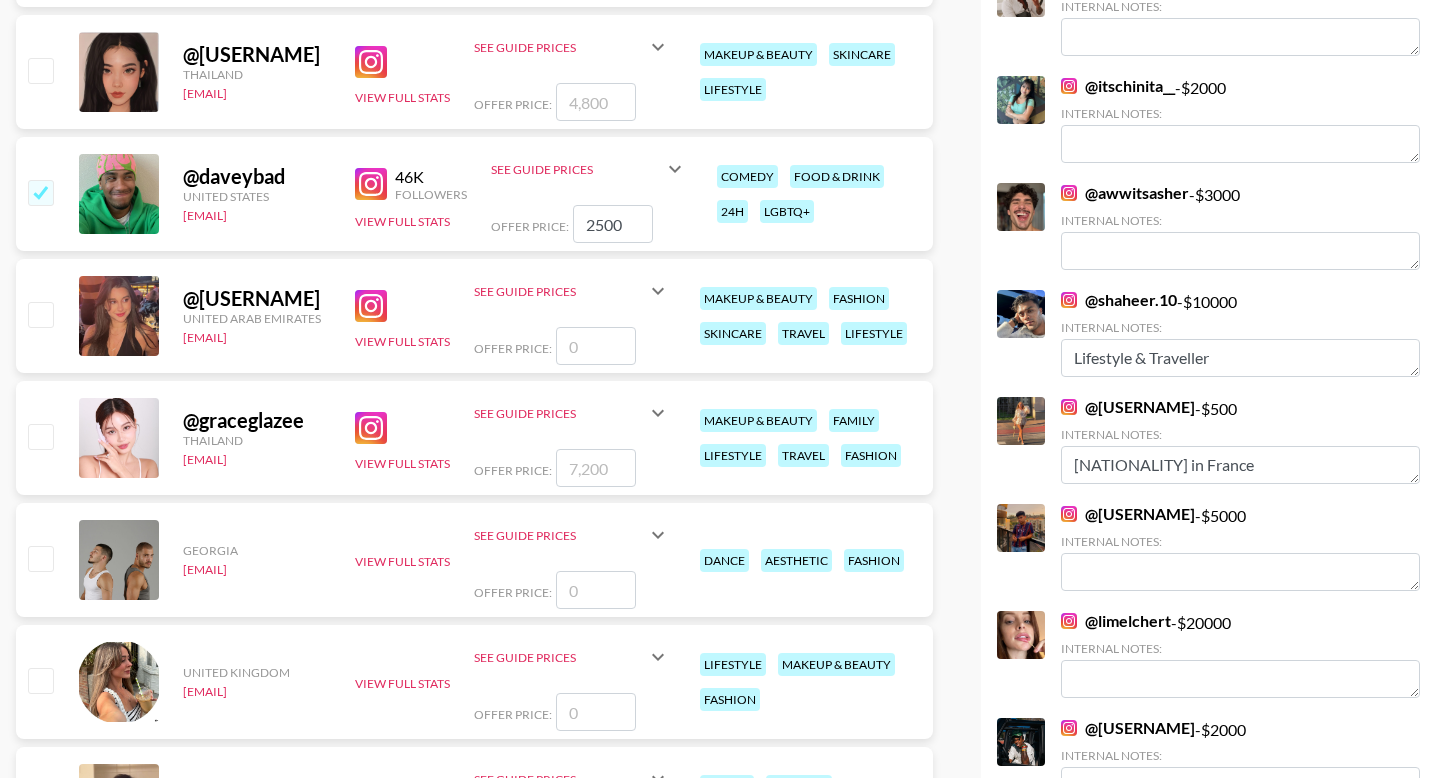 click at bounding box center (40, 314) 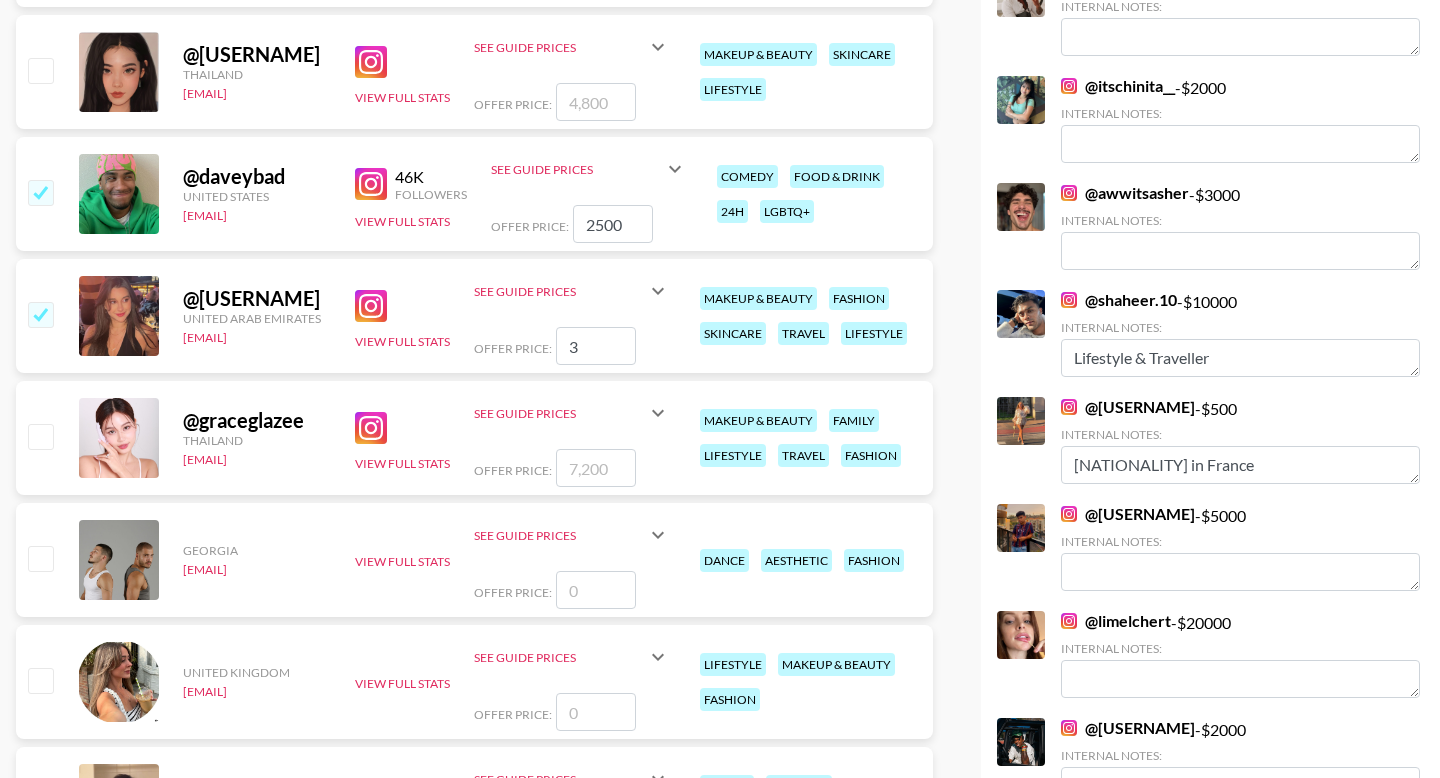 type on "30" 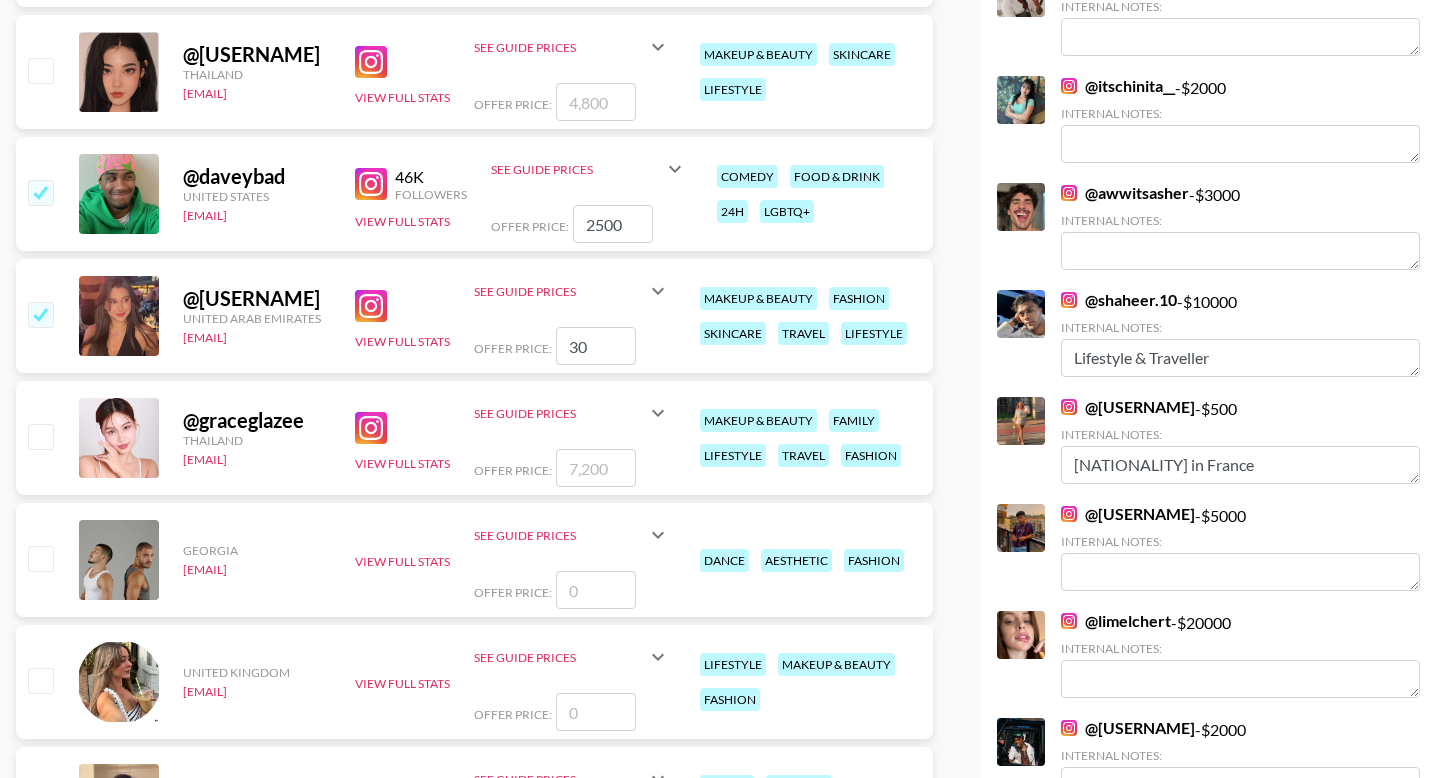 checkbox on "true" 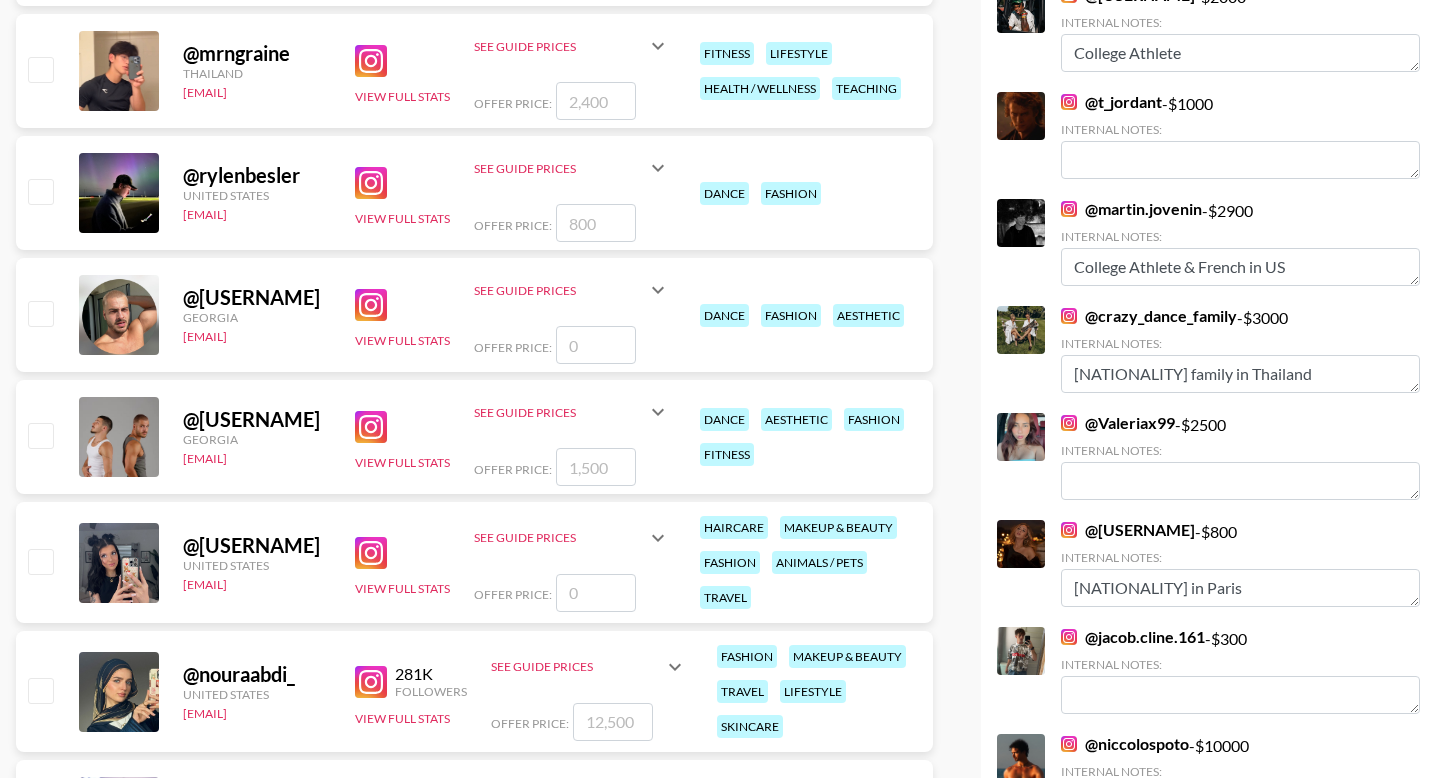 scroll, scrollTop: 4078, scrollLeft: 0, axis: vertical 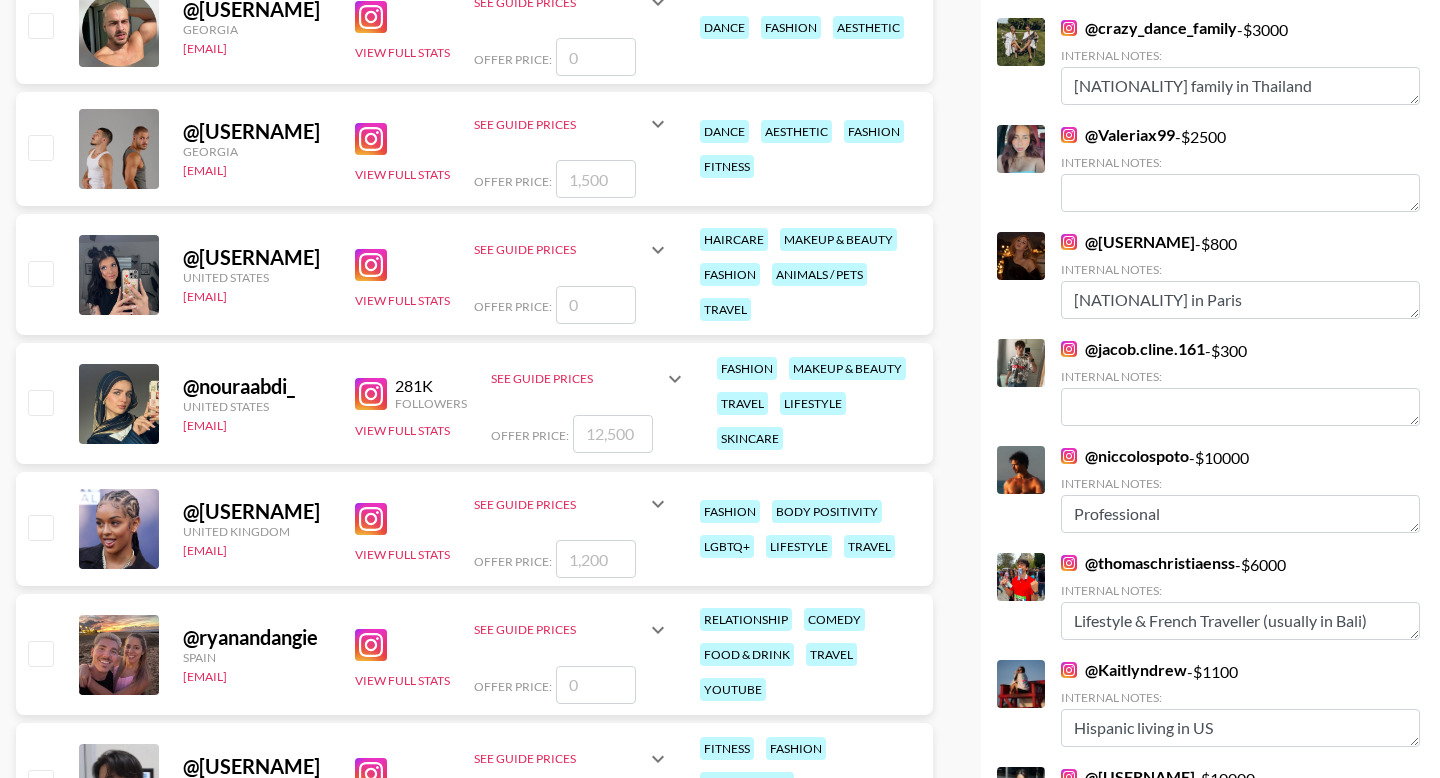 type on "3000" 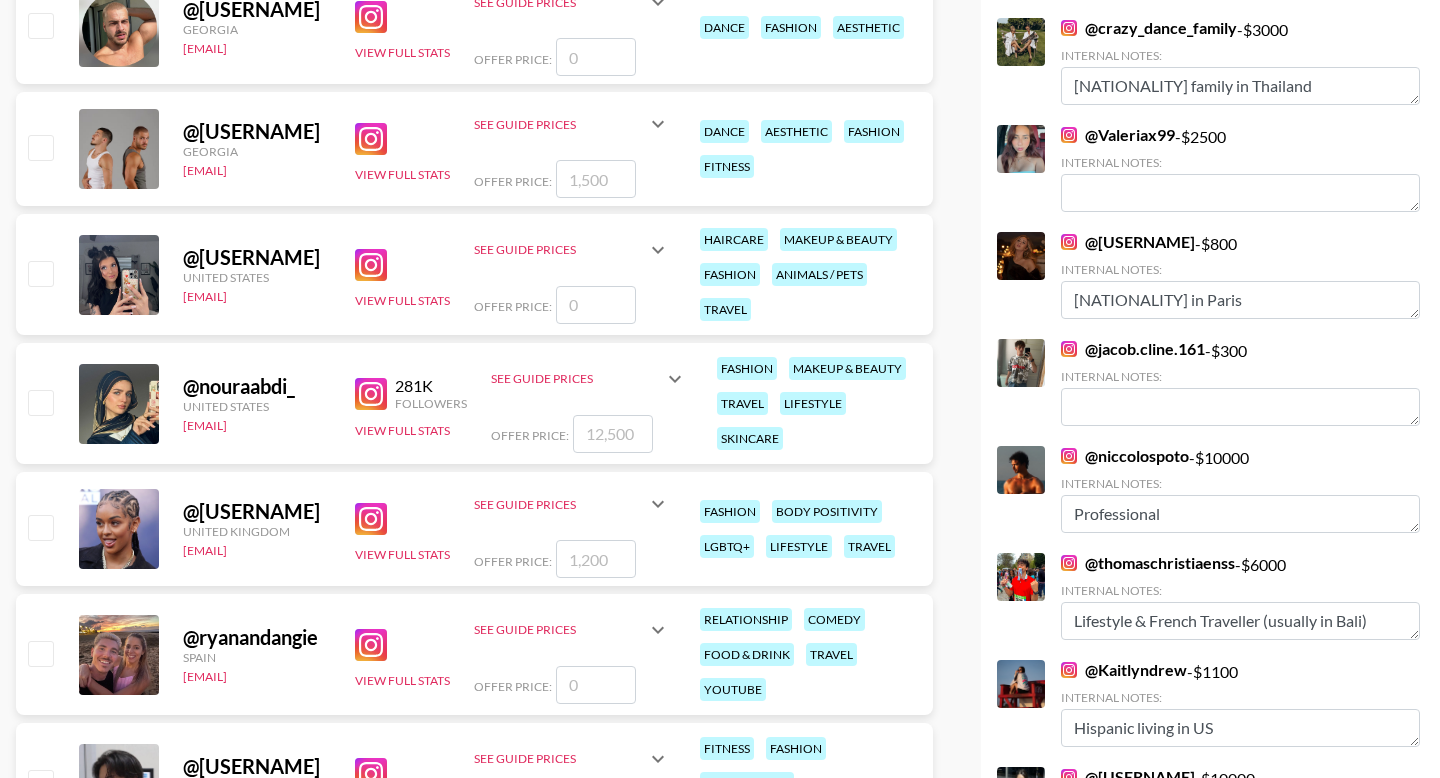 click at bounding box center (40, 273) 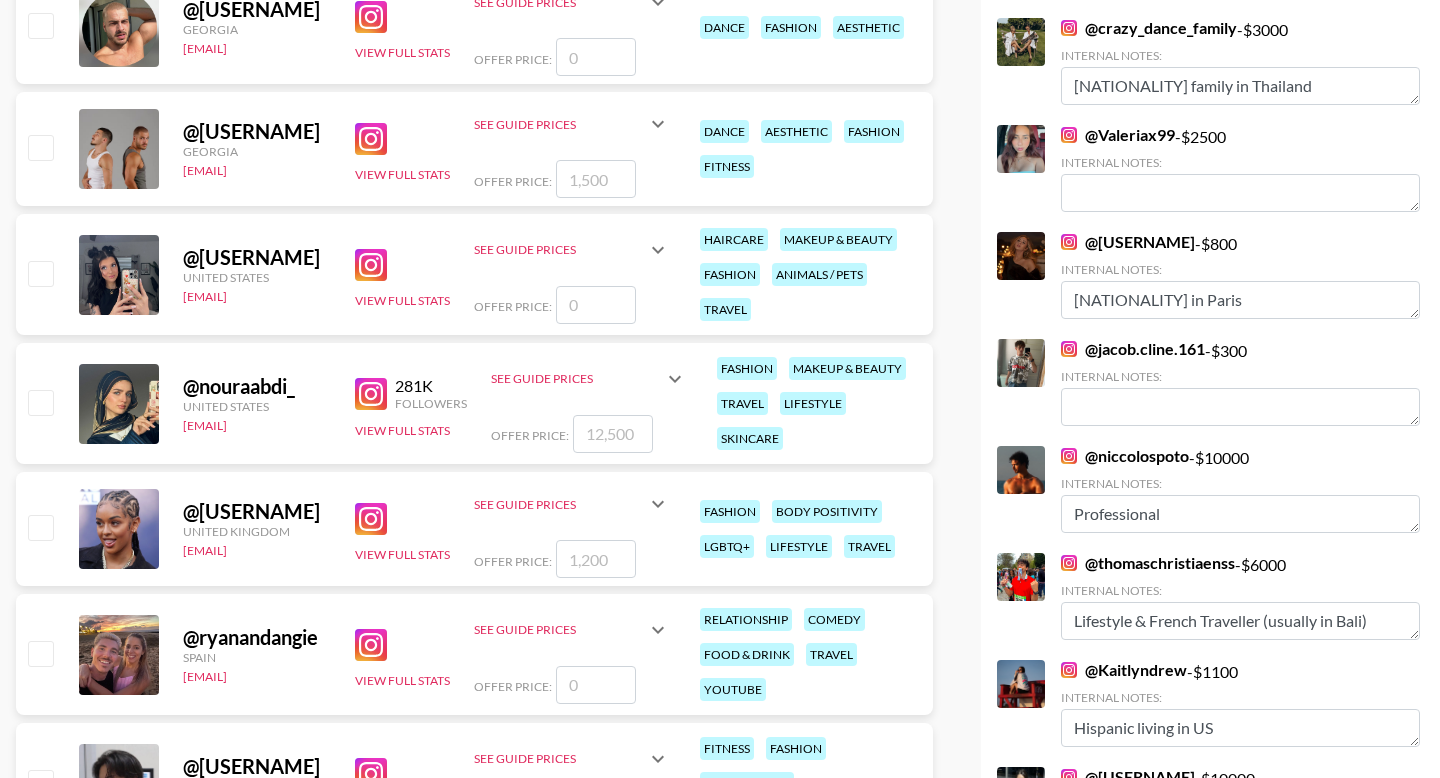 click at bounding box center [40, 402] 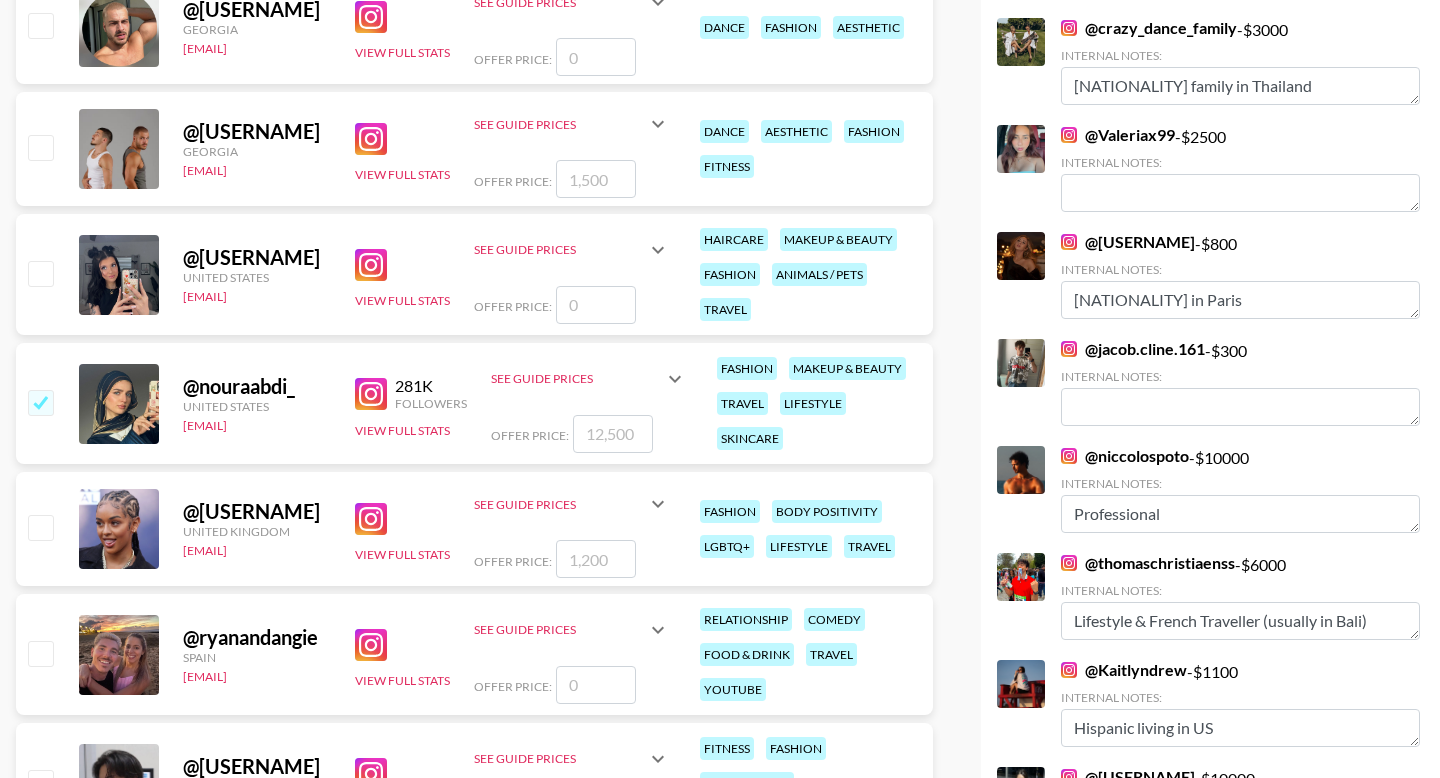 checkbox on "true" 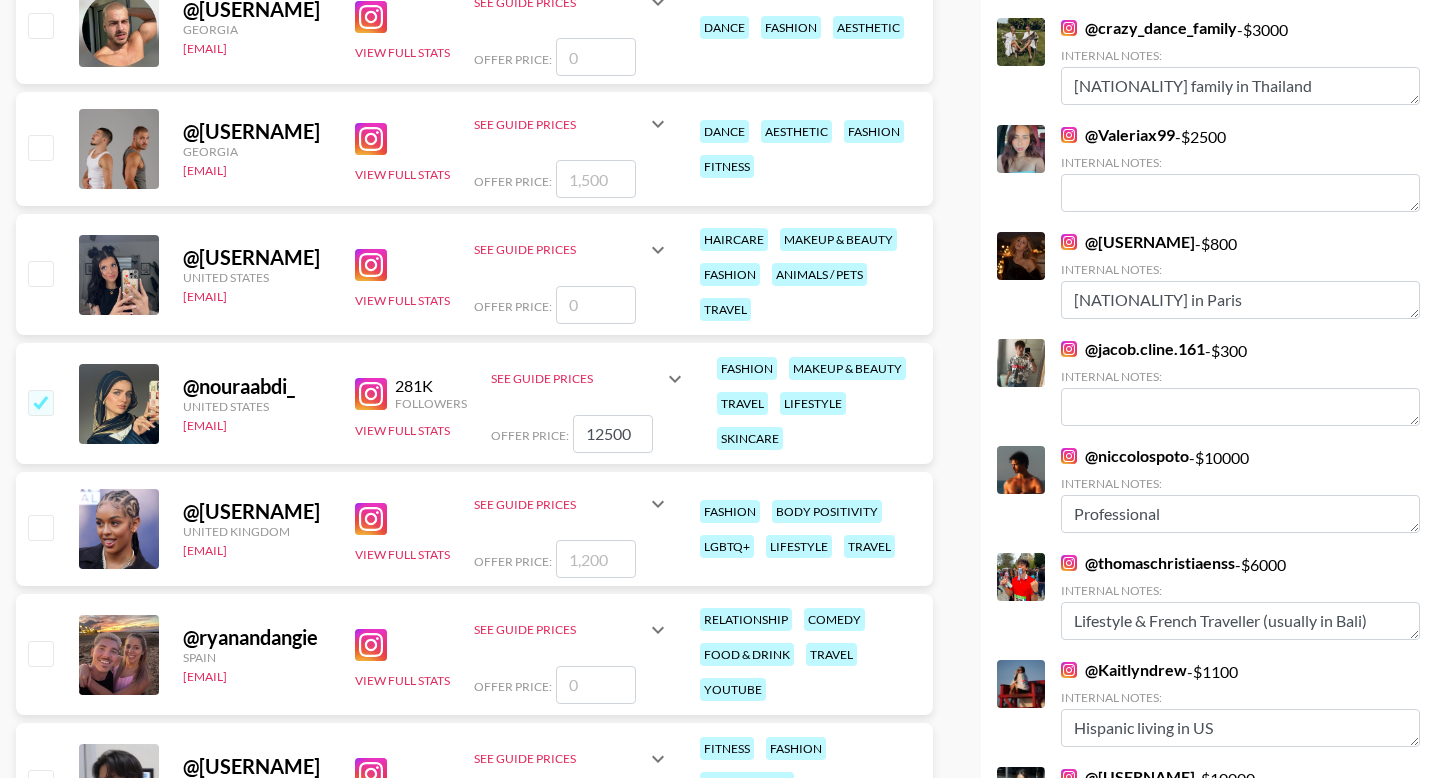 click on "12500" at bounding box center (613, 434) 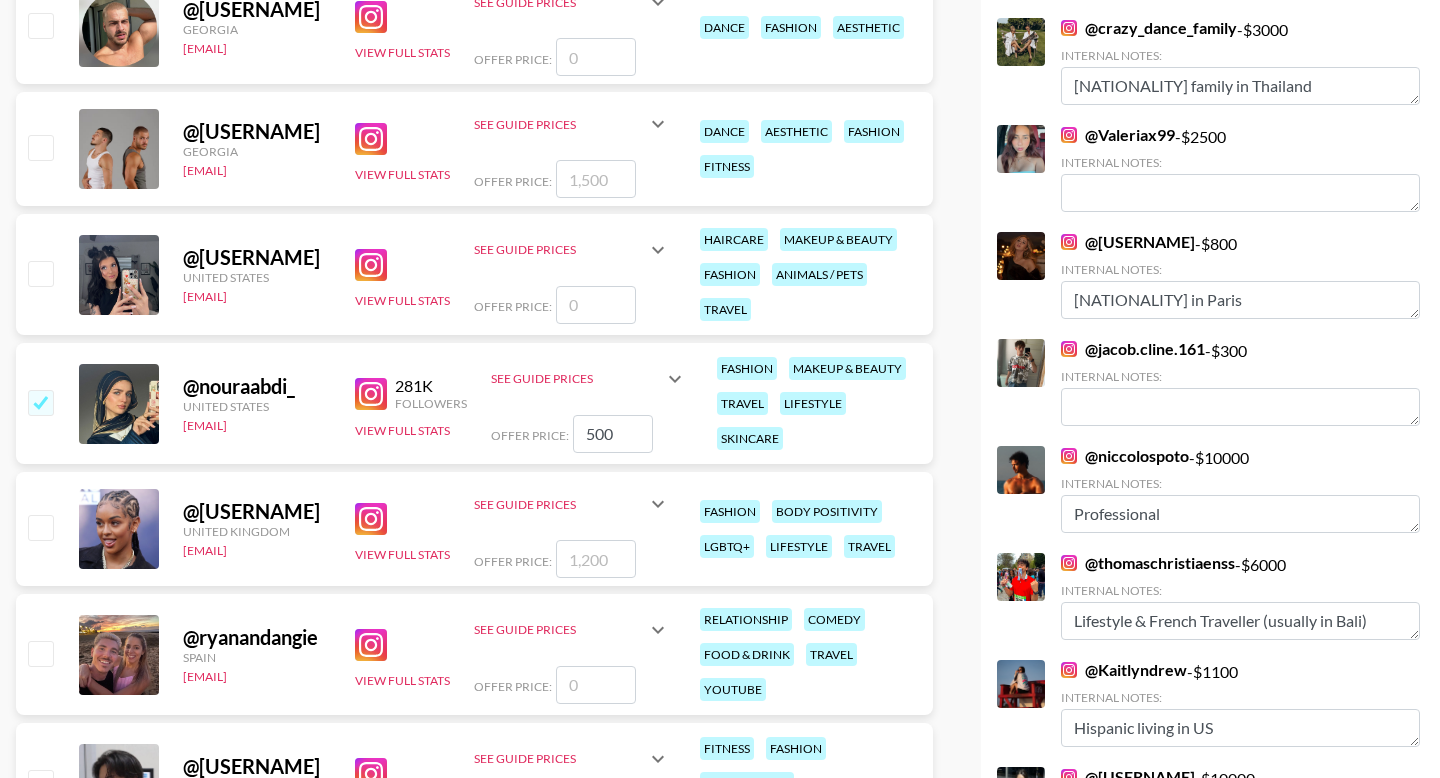 type on "5000" 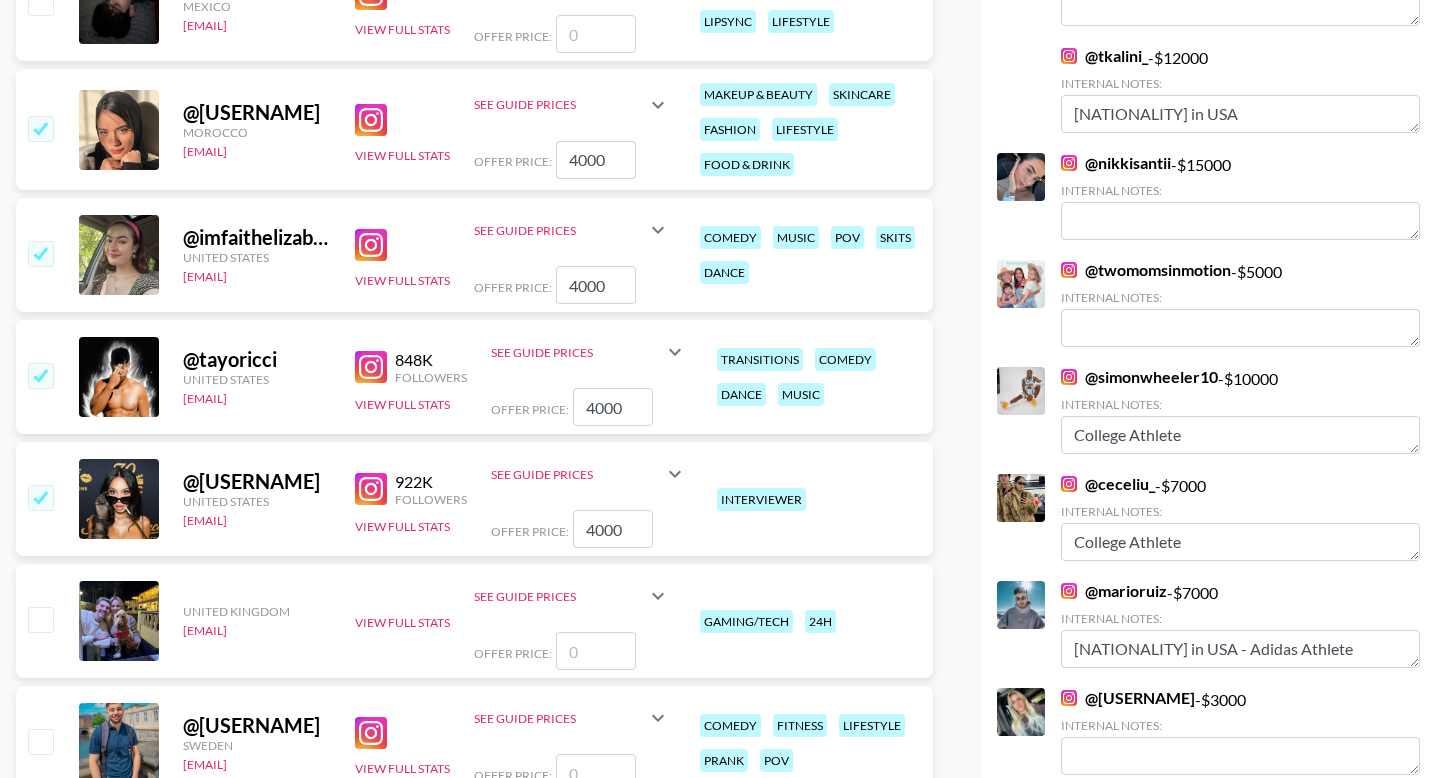 scroll, scrollTop: 0, scrollLeft: 0, axis: both 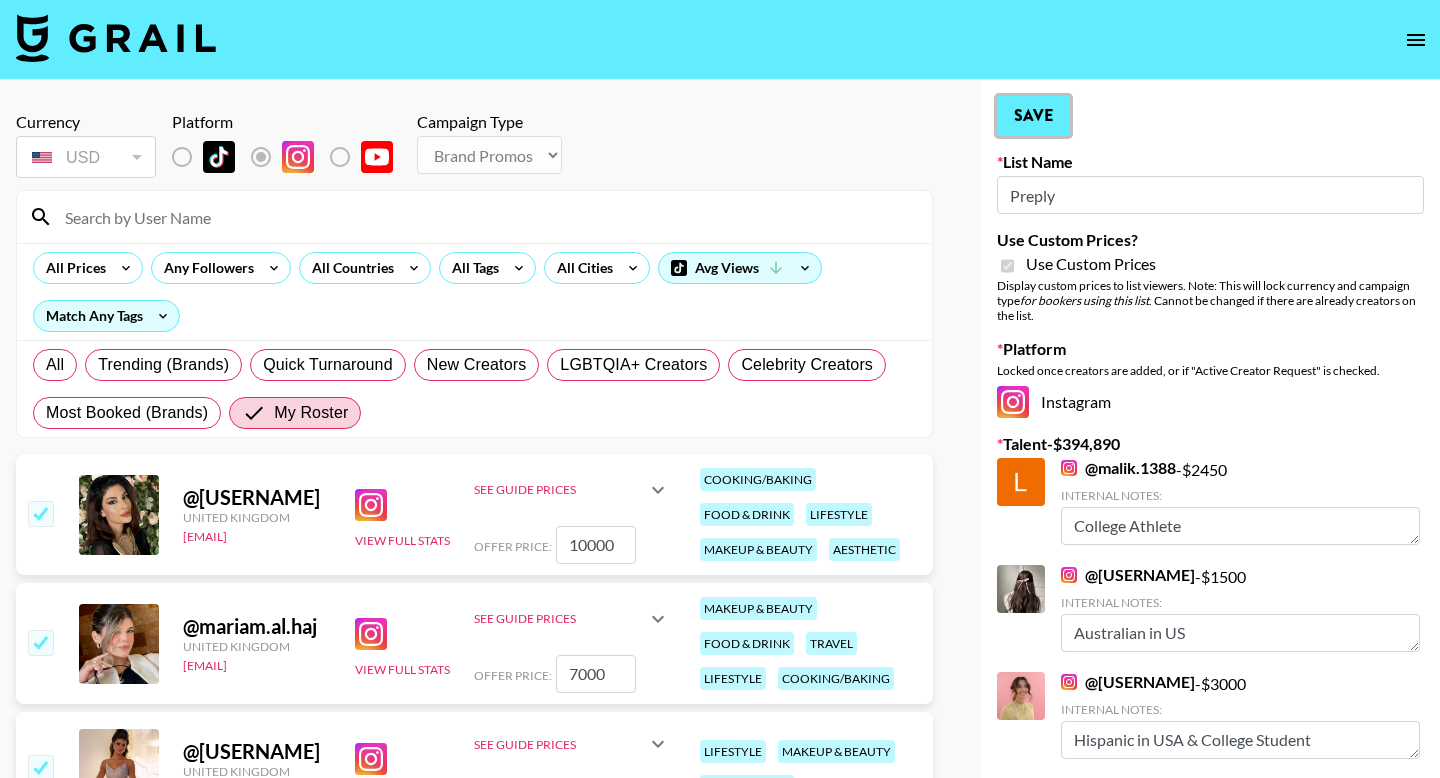 click on "Save" at bounding box center (1033, 116) 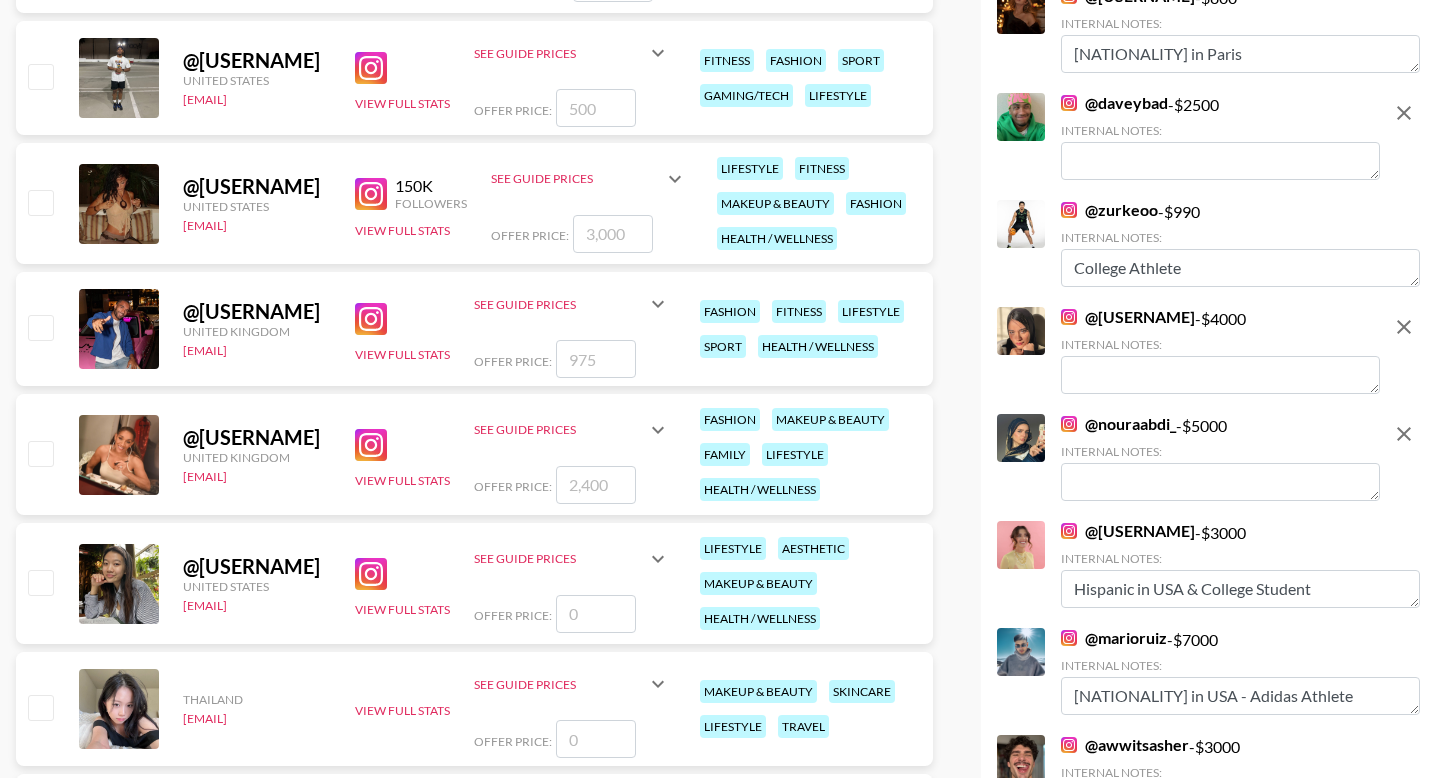 scroll, scrollTop: 7734, scrollLeft: 0, axis: vertical 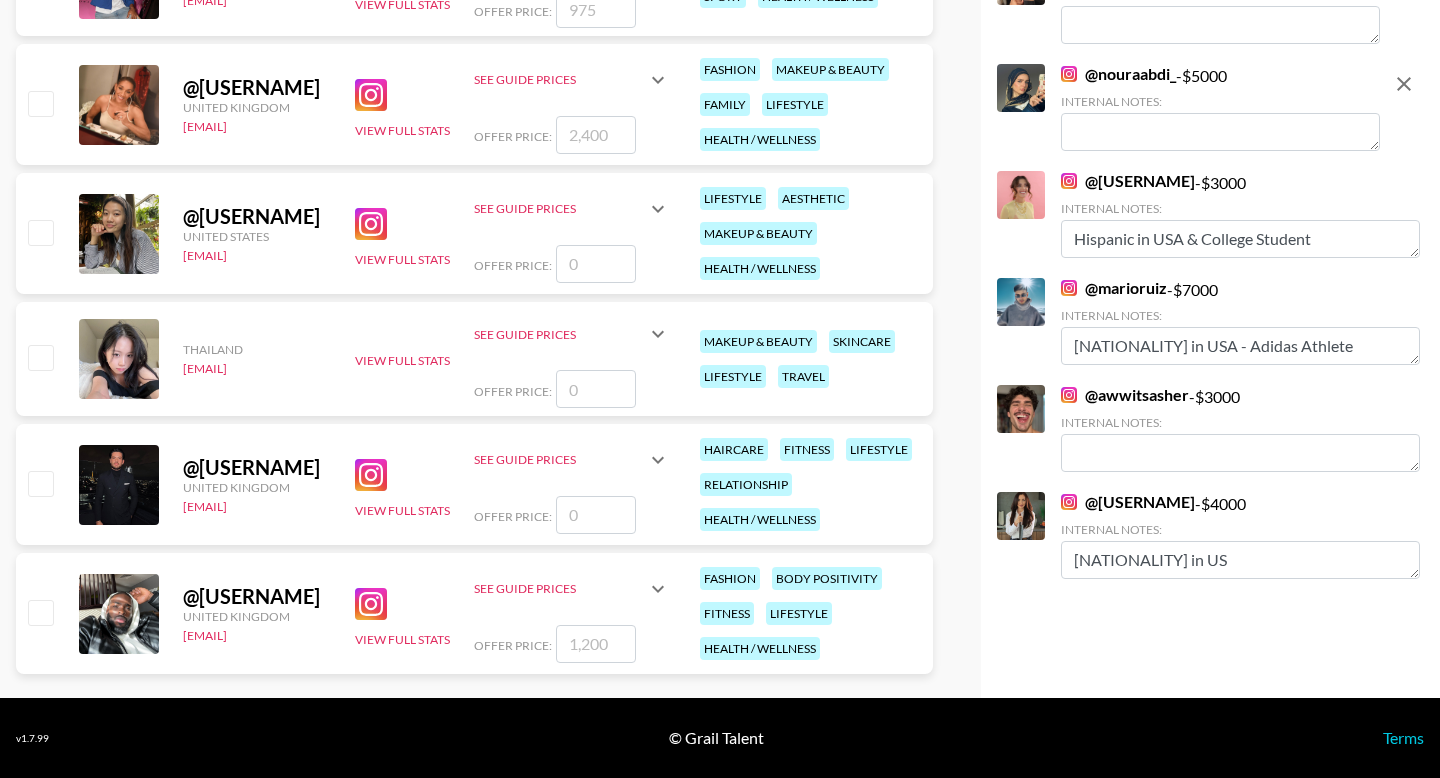 click at bounding box center (40, 612) 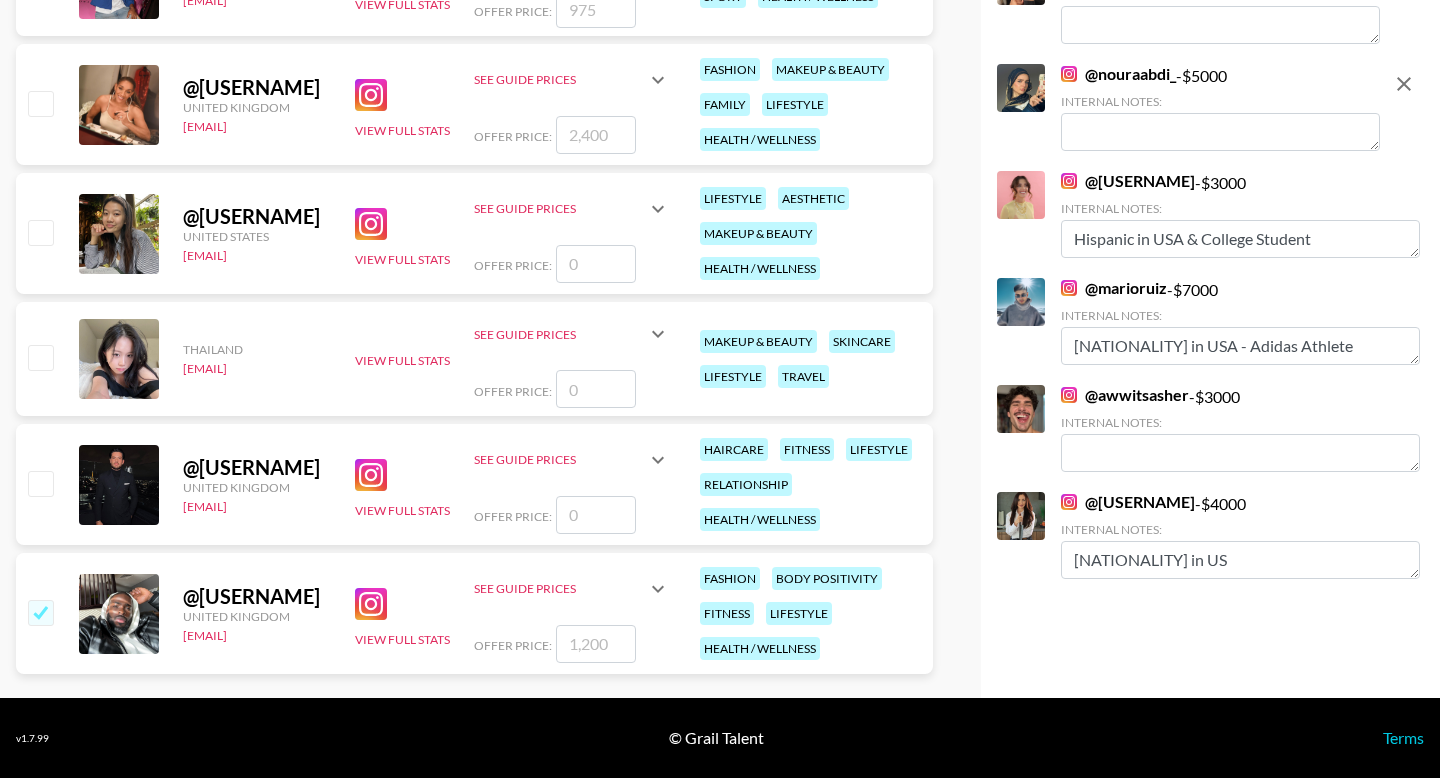 checkbox on "true" 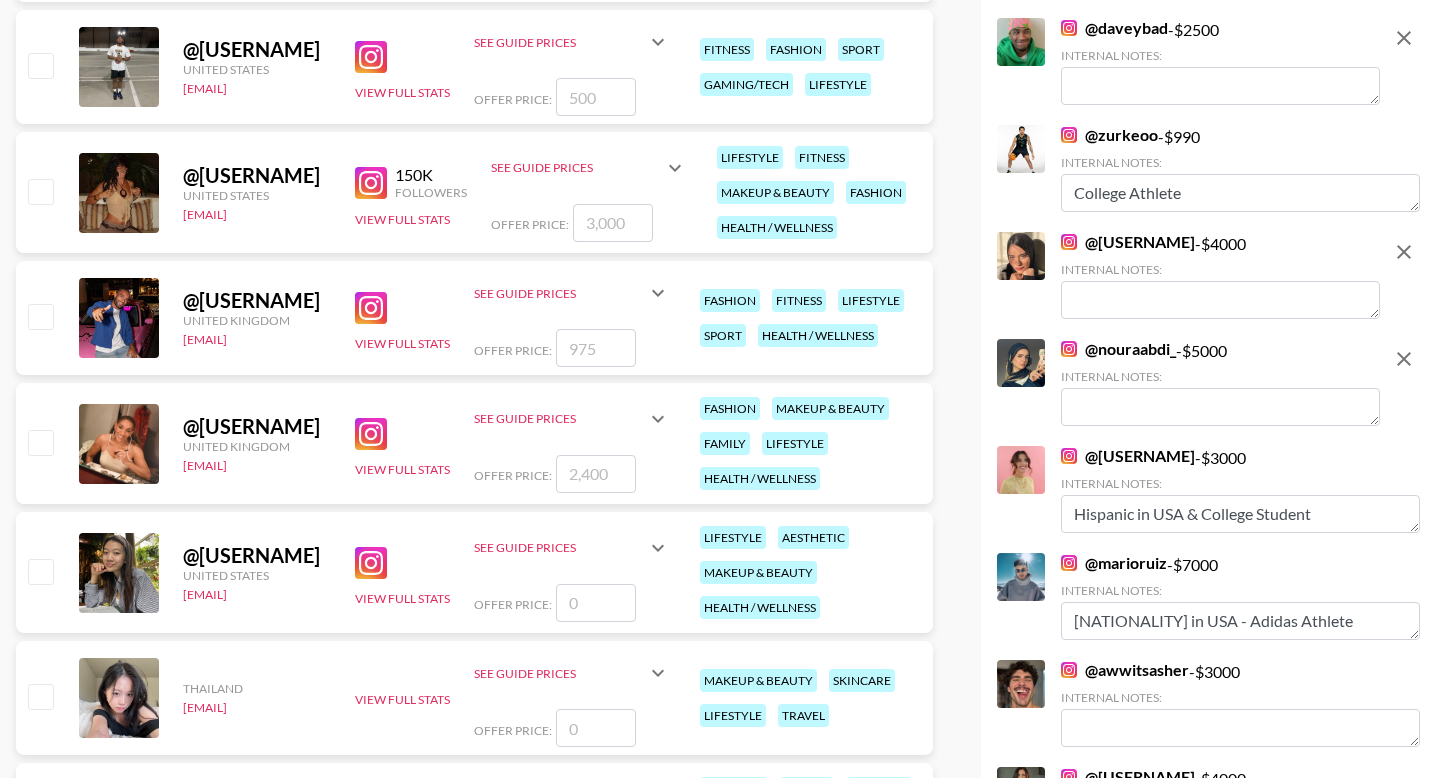 scroll, scrollTop: 7319, scrollLeft: 0, axis: vertical 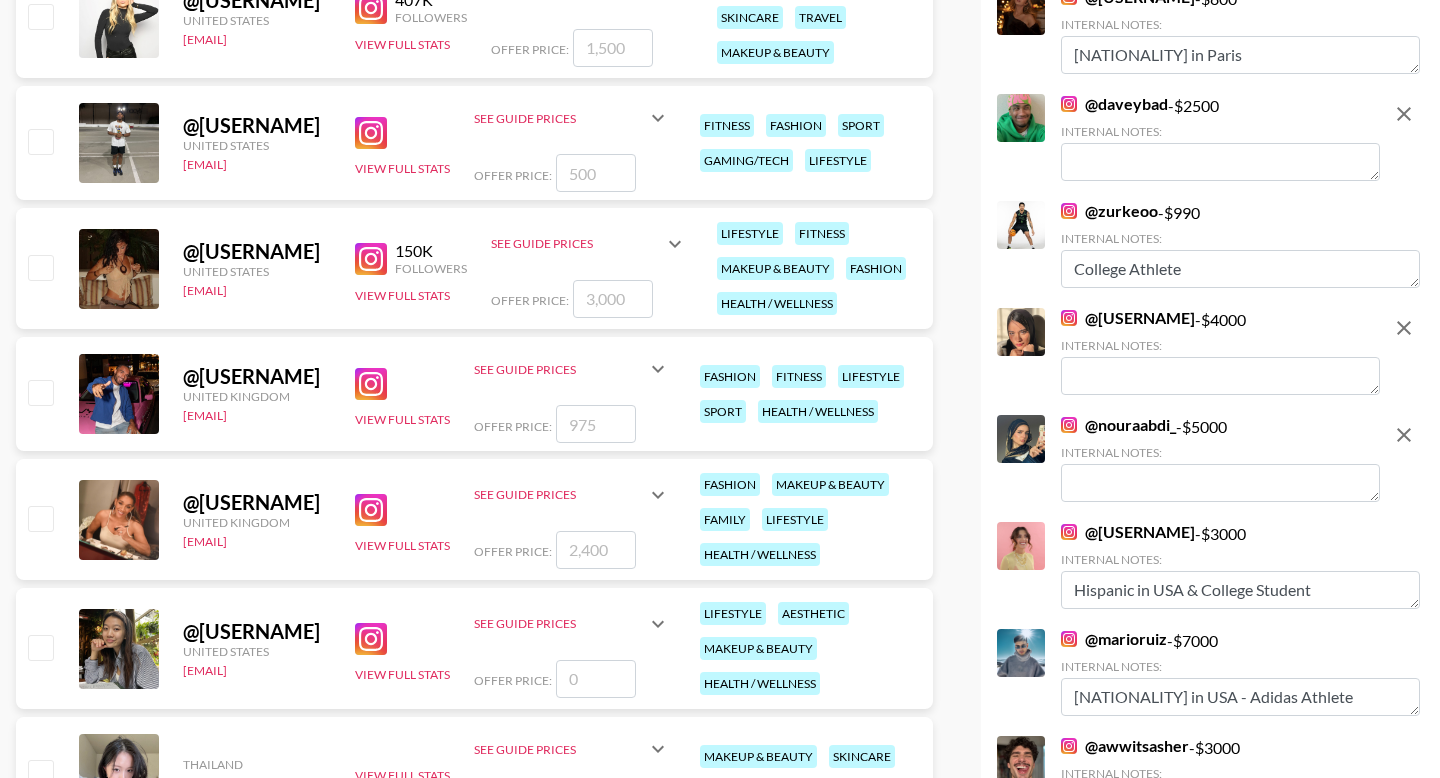 click at bounding box center (40, 518) 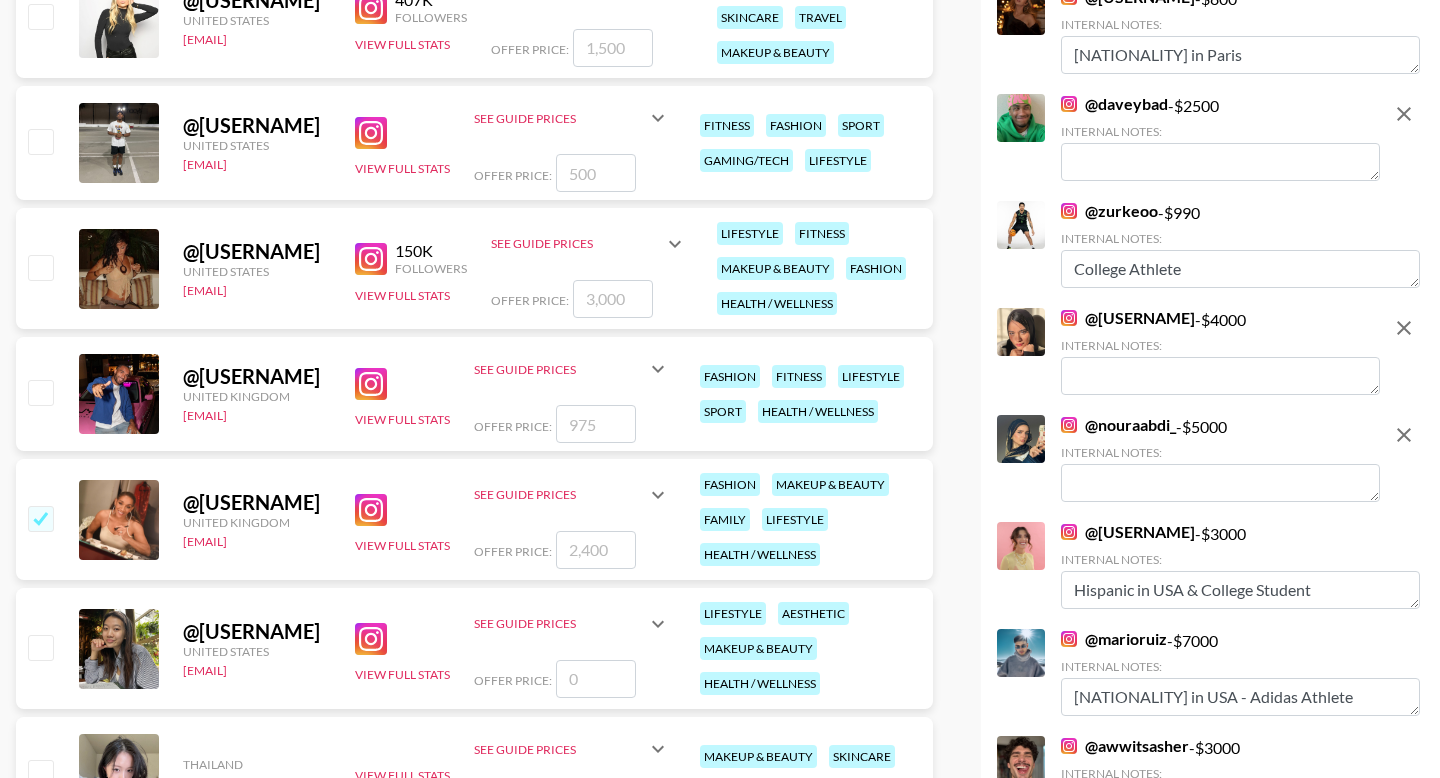 checkbox on "true" 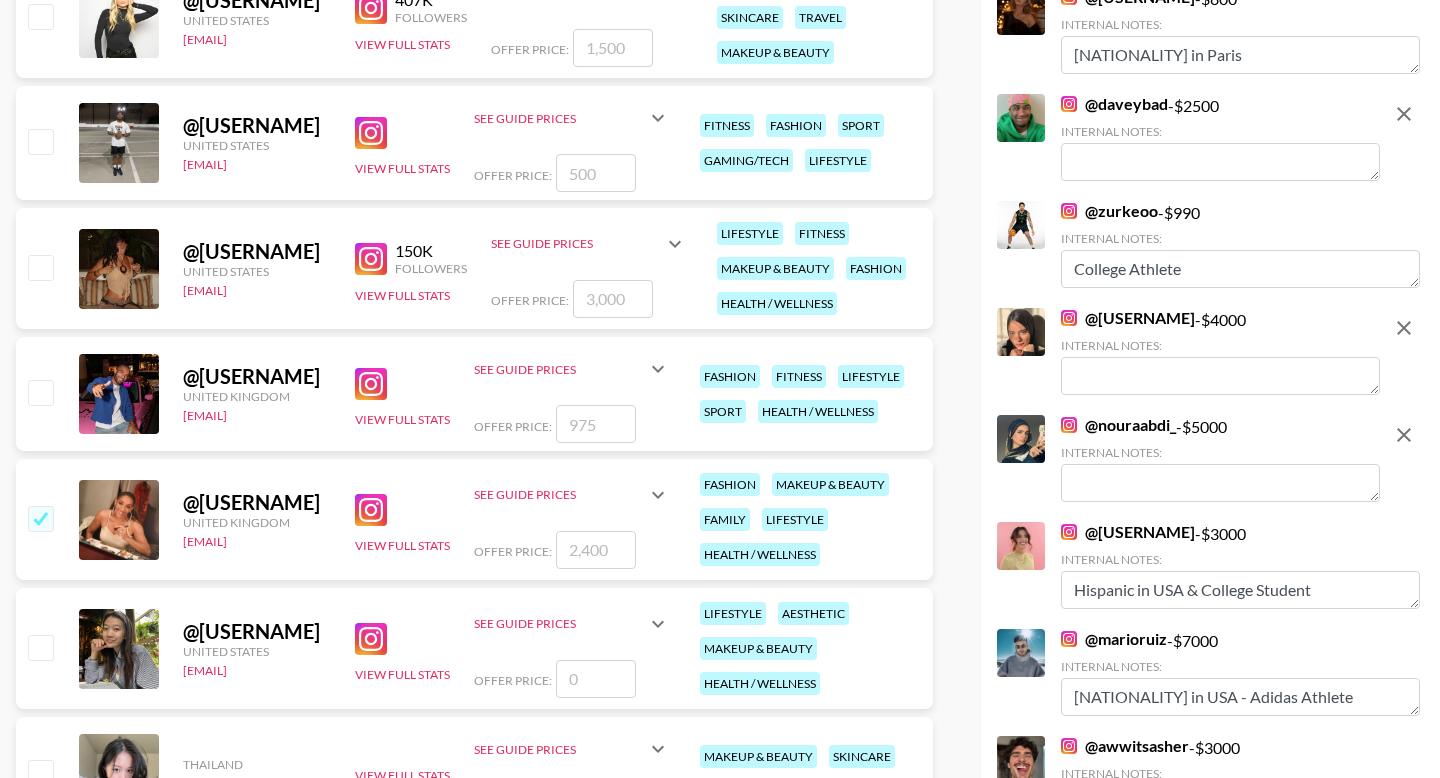 type on "2400" 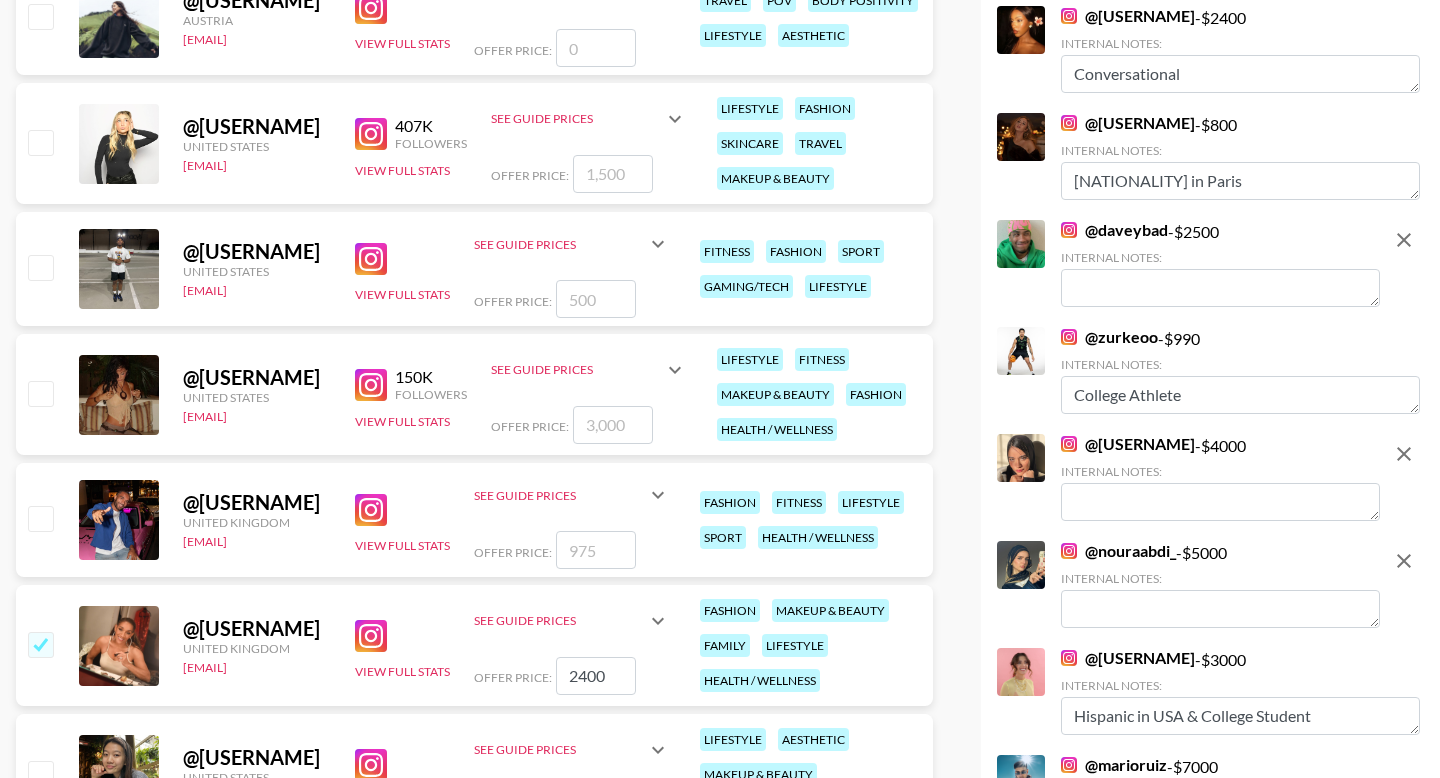 scroll, scrollTop: 7142, scrollLeft: 0, axis: vertical 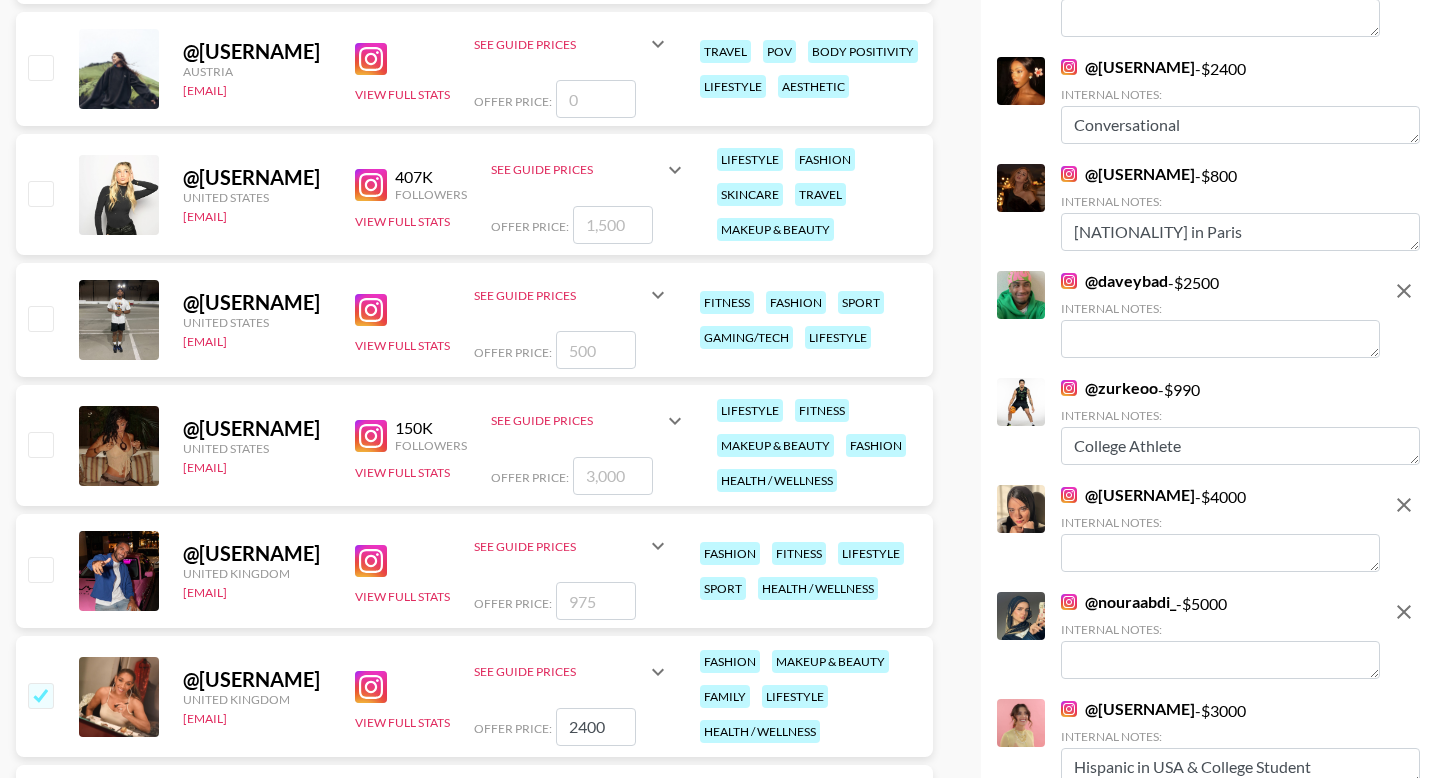 click at bounding box center (40, 444) 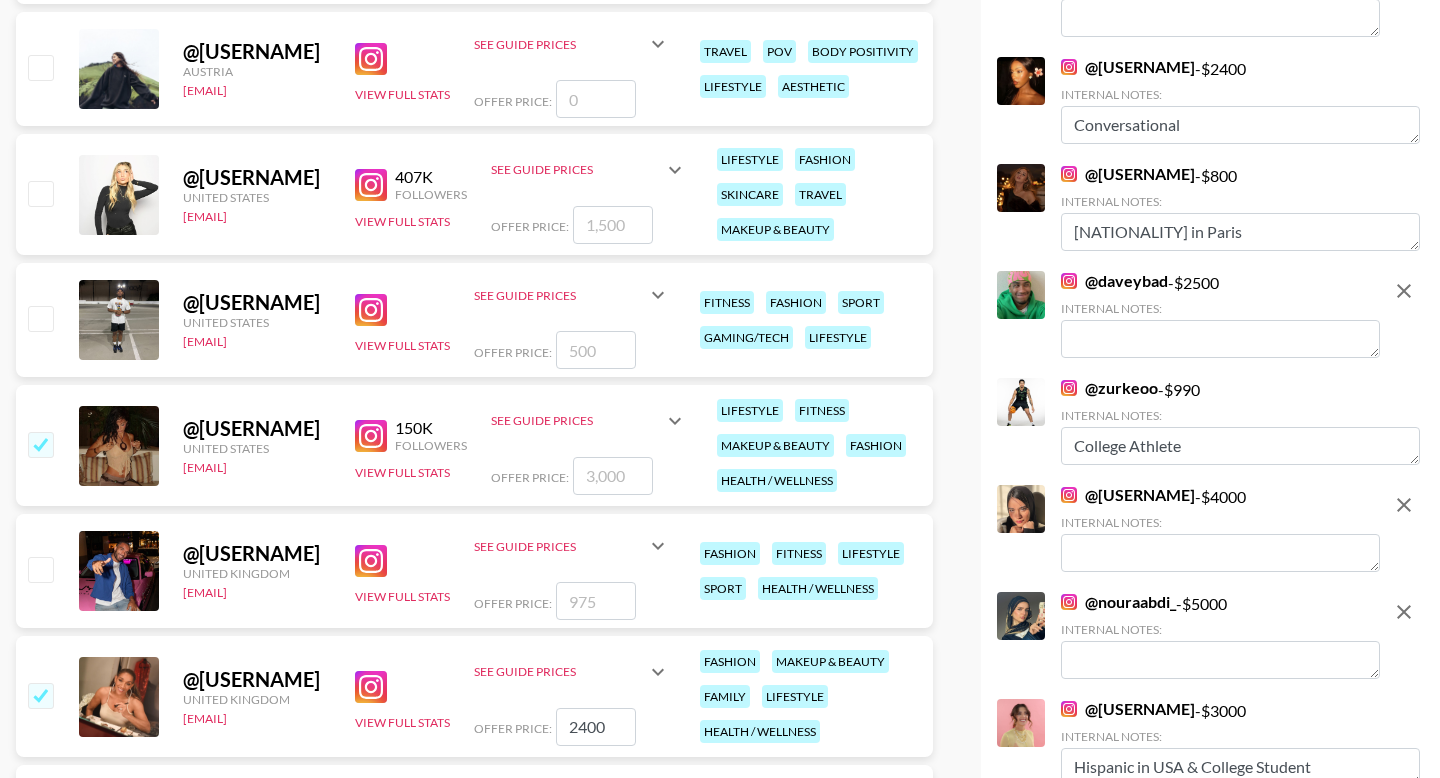 checkbox on "true" 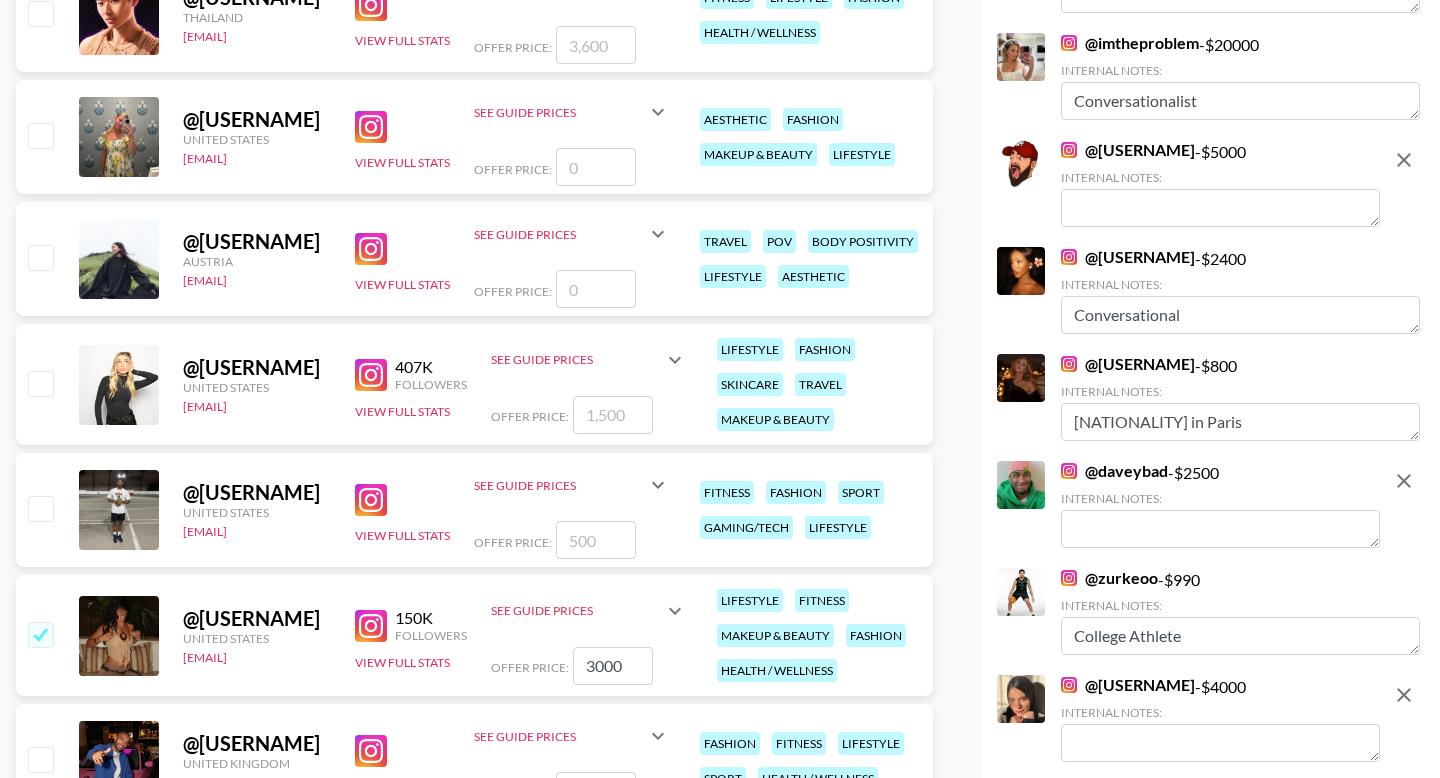 scroll, scrollTop: 6910, scrollLeft: 0, axis: vertical 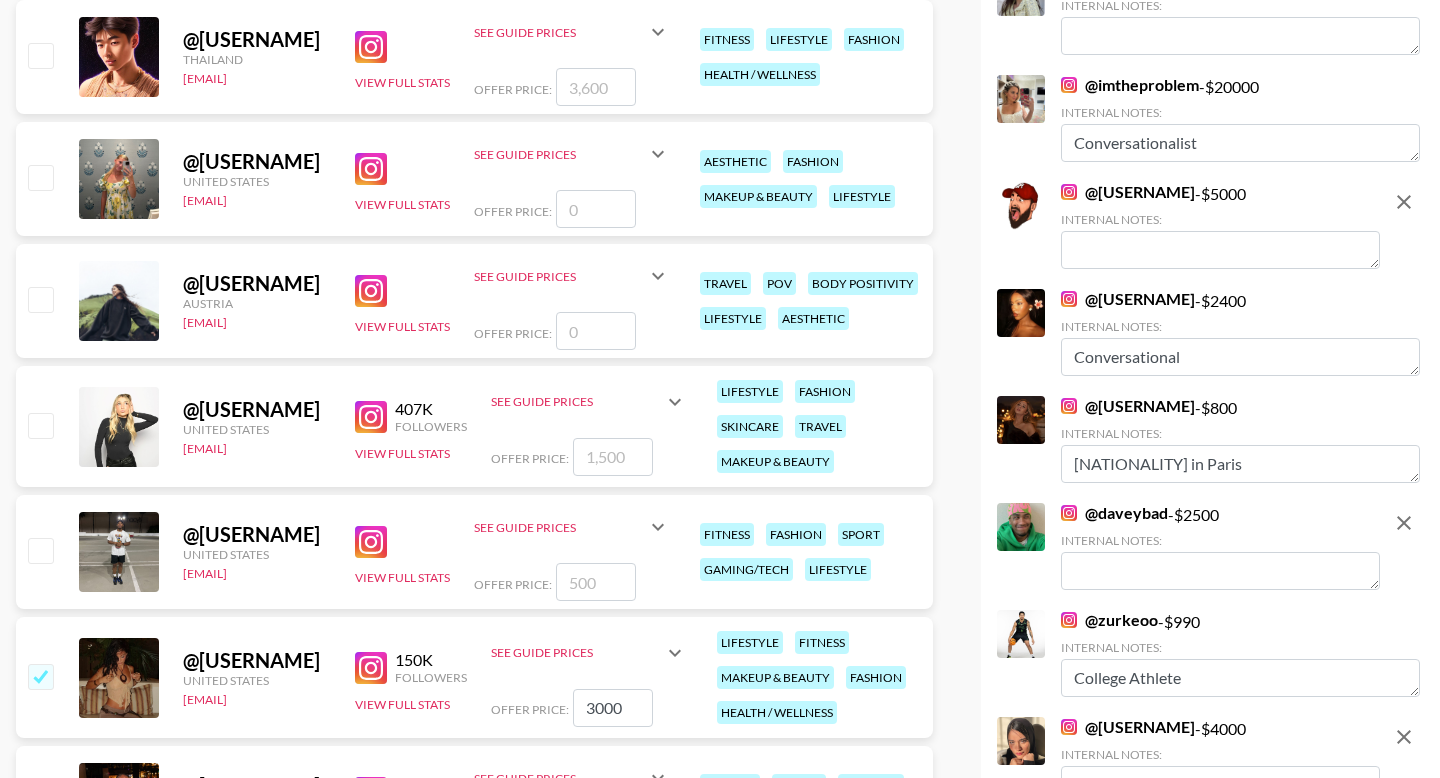 click at bounding box center (40, 425) 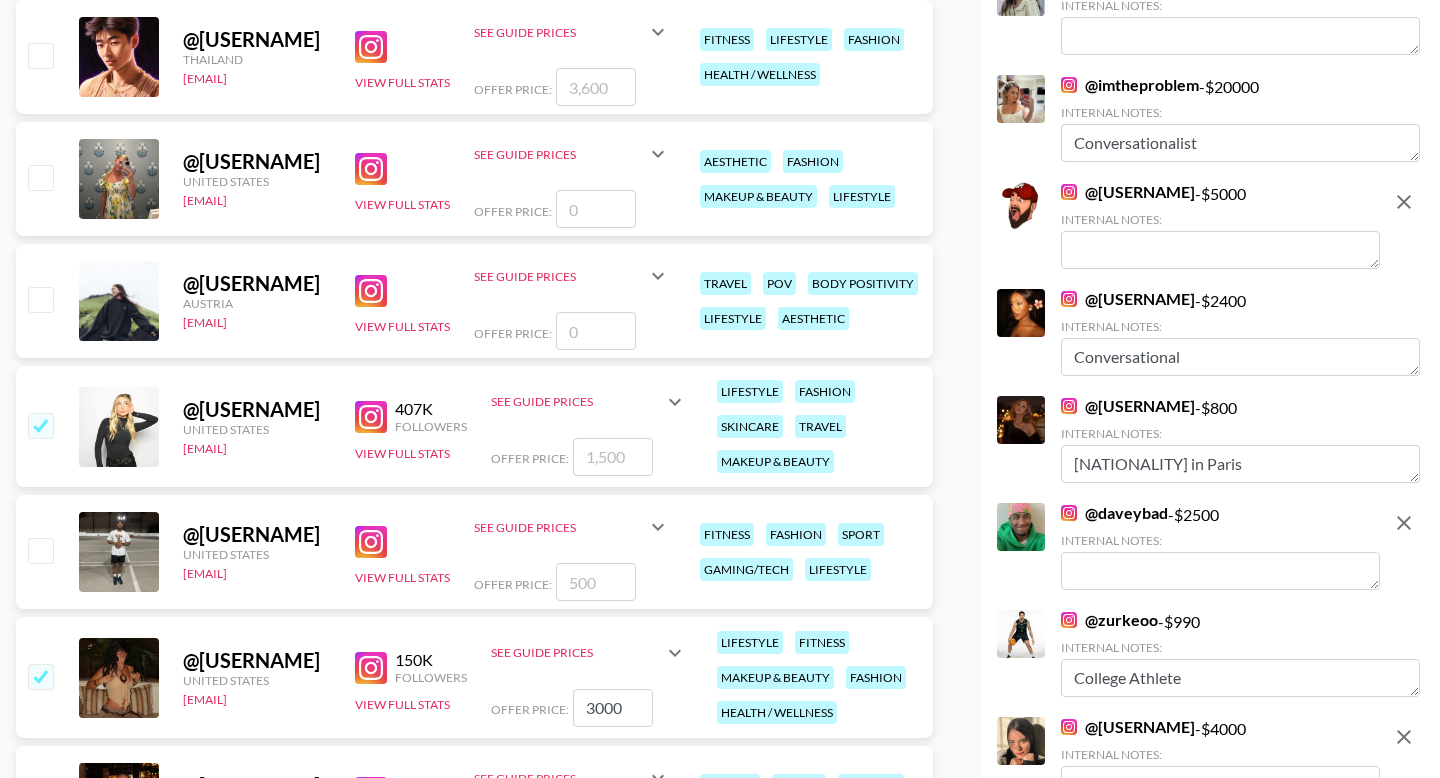 checkbox on "true" 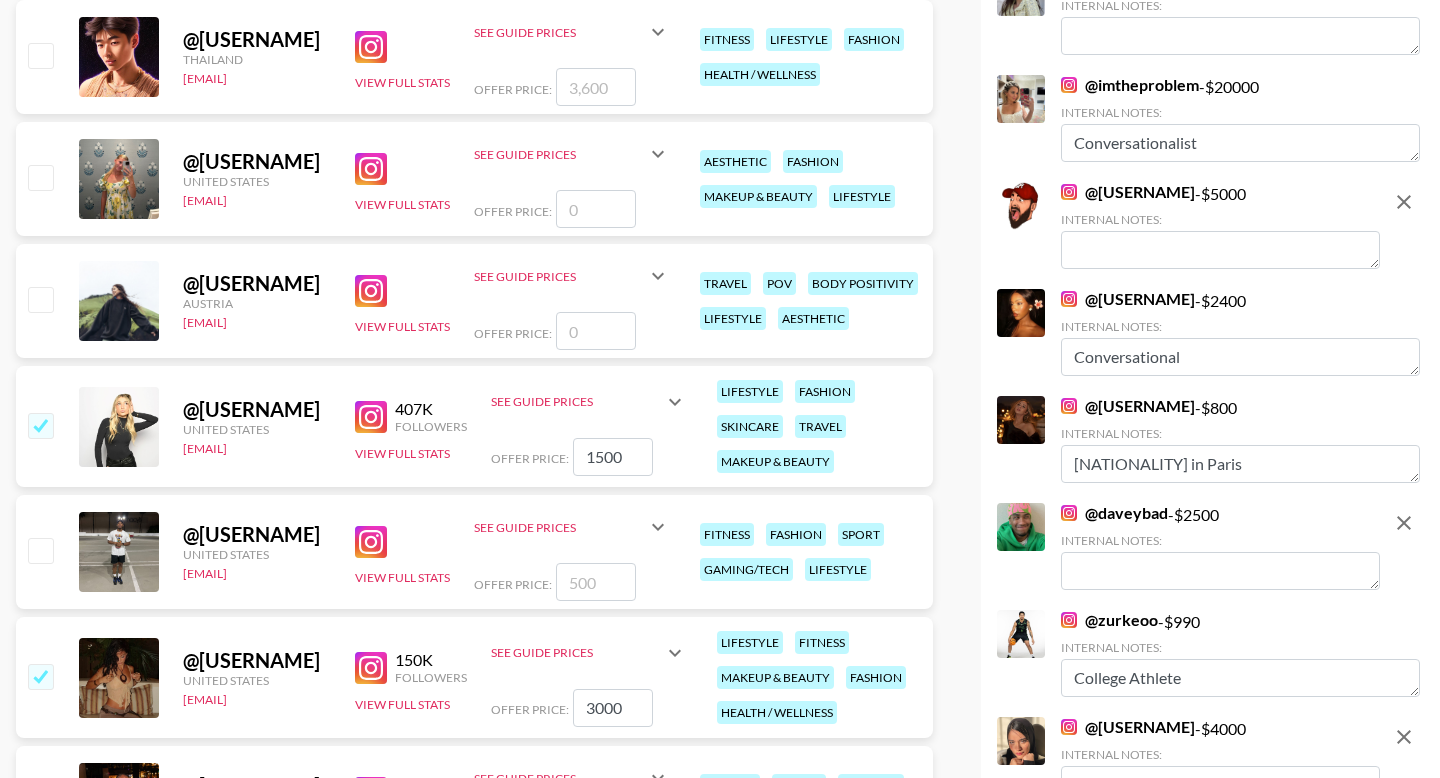 click on "1500" at bounding box center (613, 457) 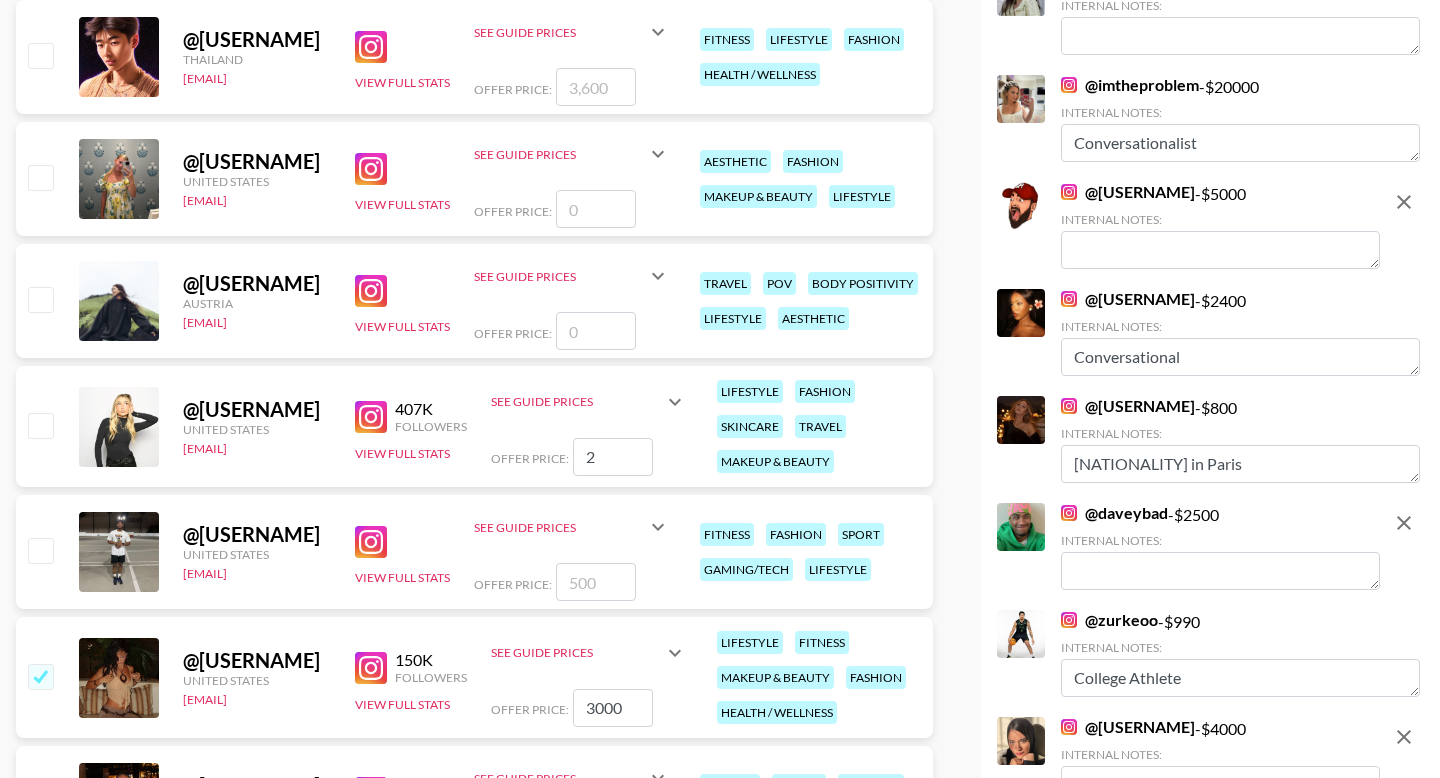 type 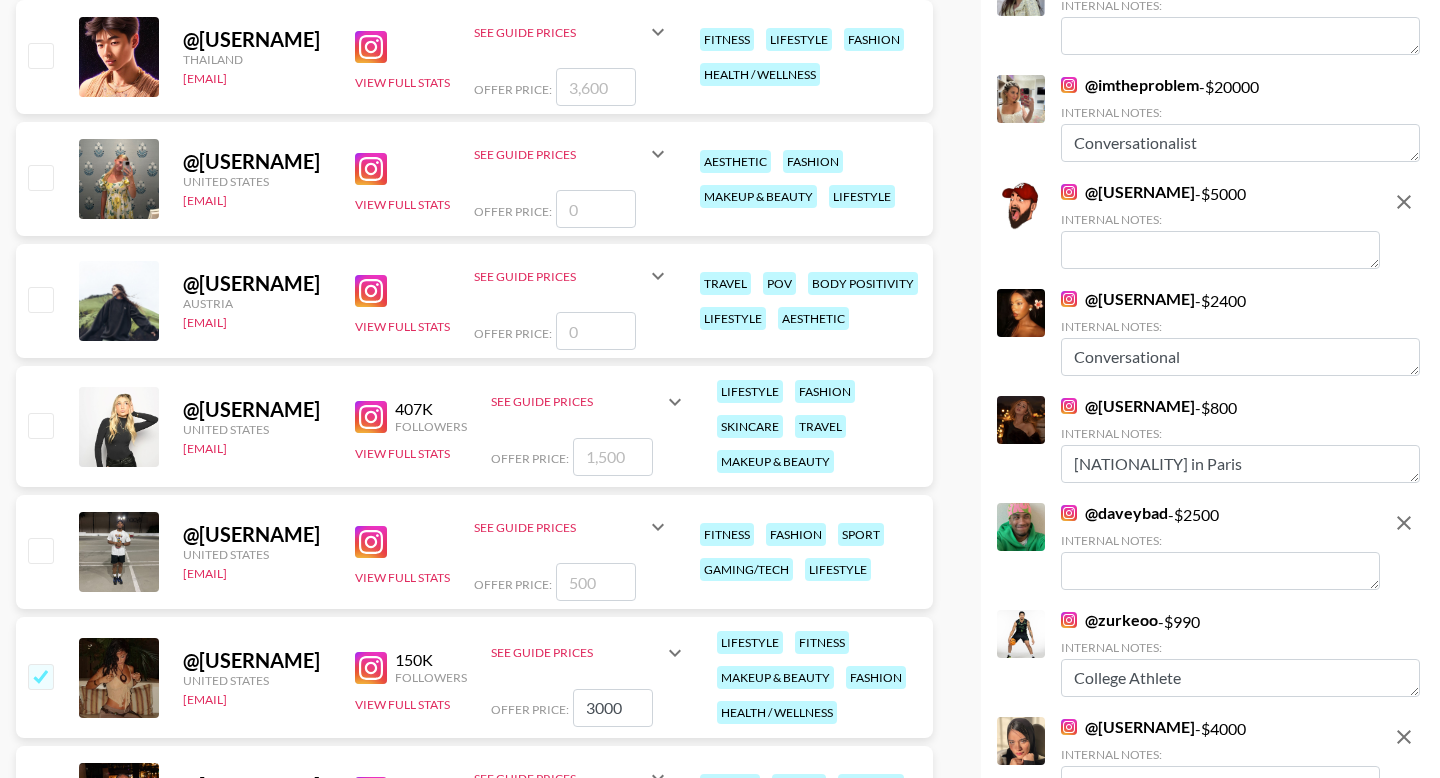 checkbox on "false" 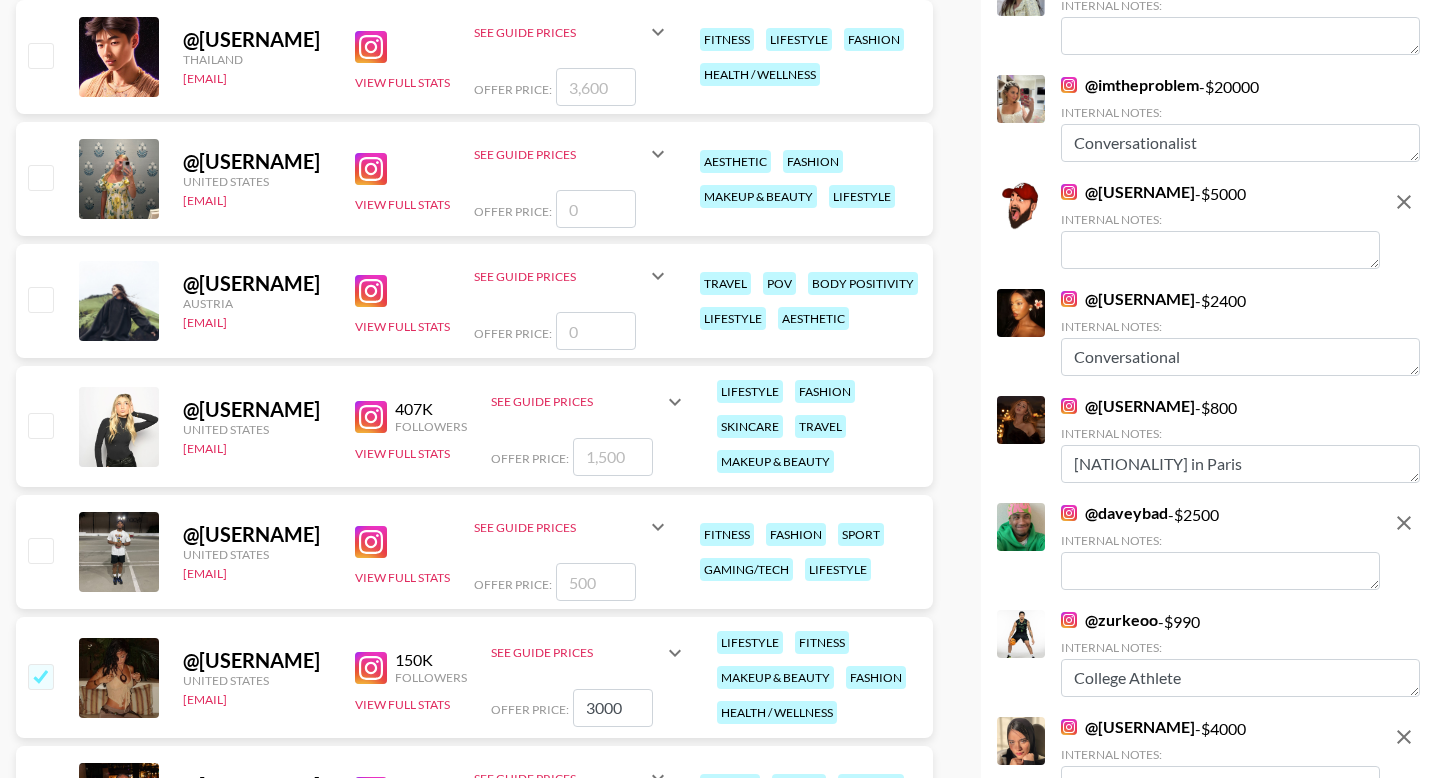 type on "2" 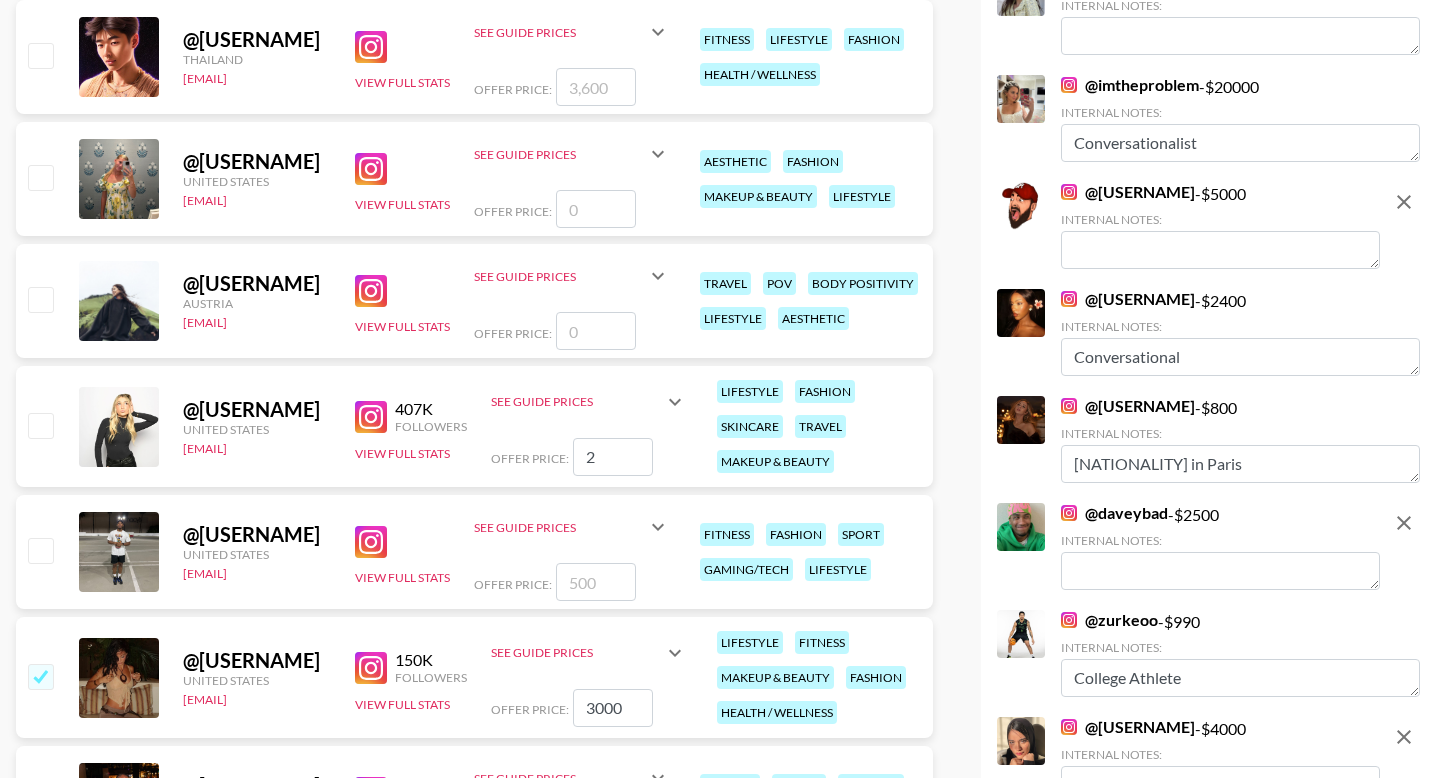 checkbox on "true" 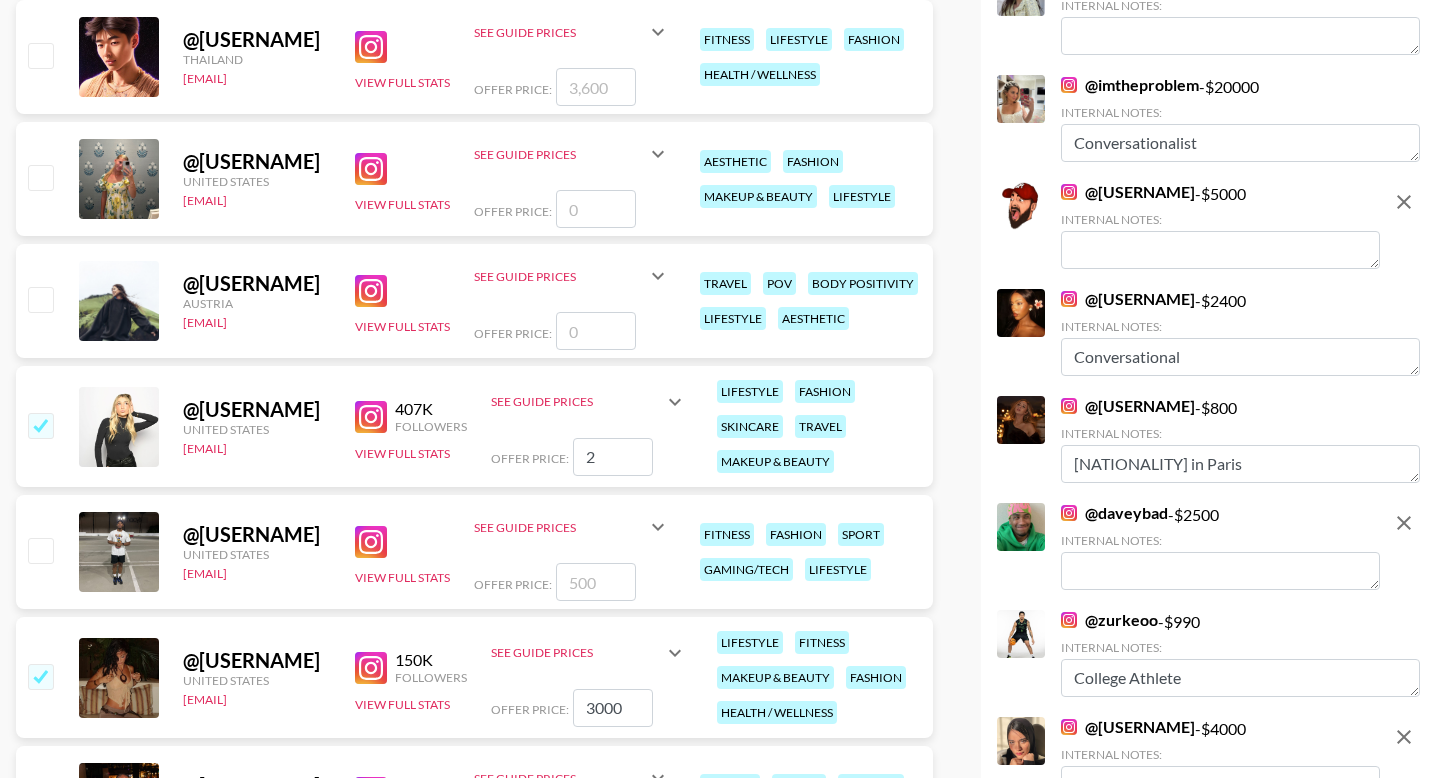 type 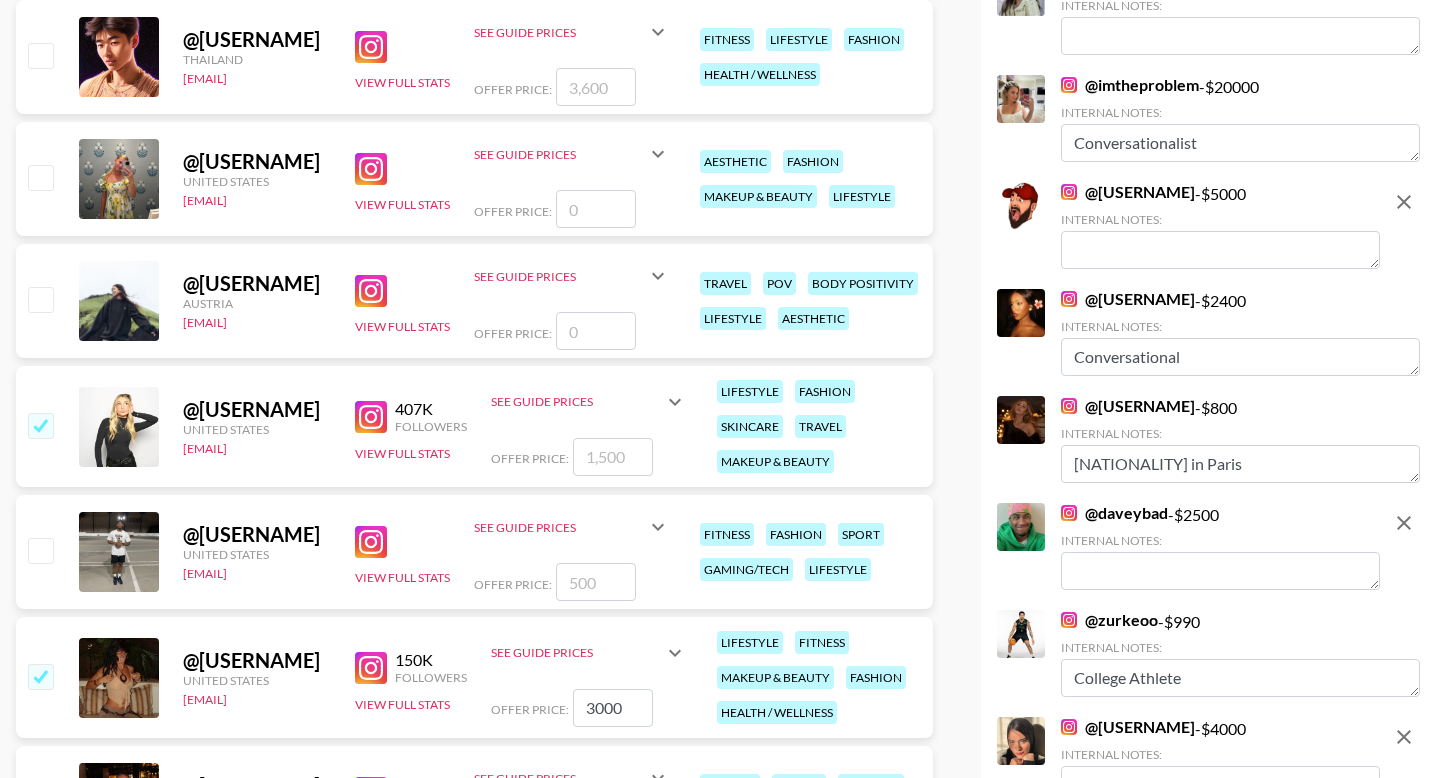 checkbox on "false" 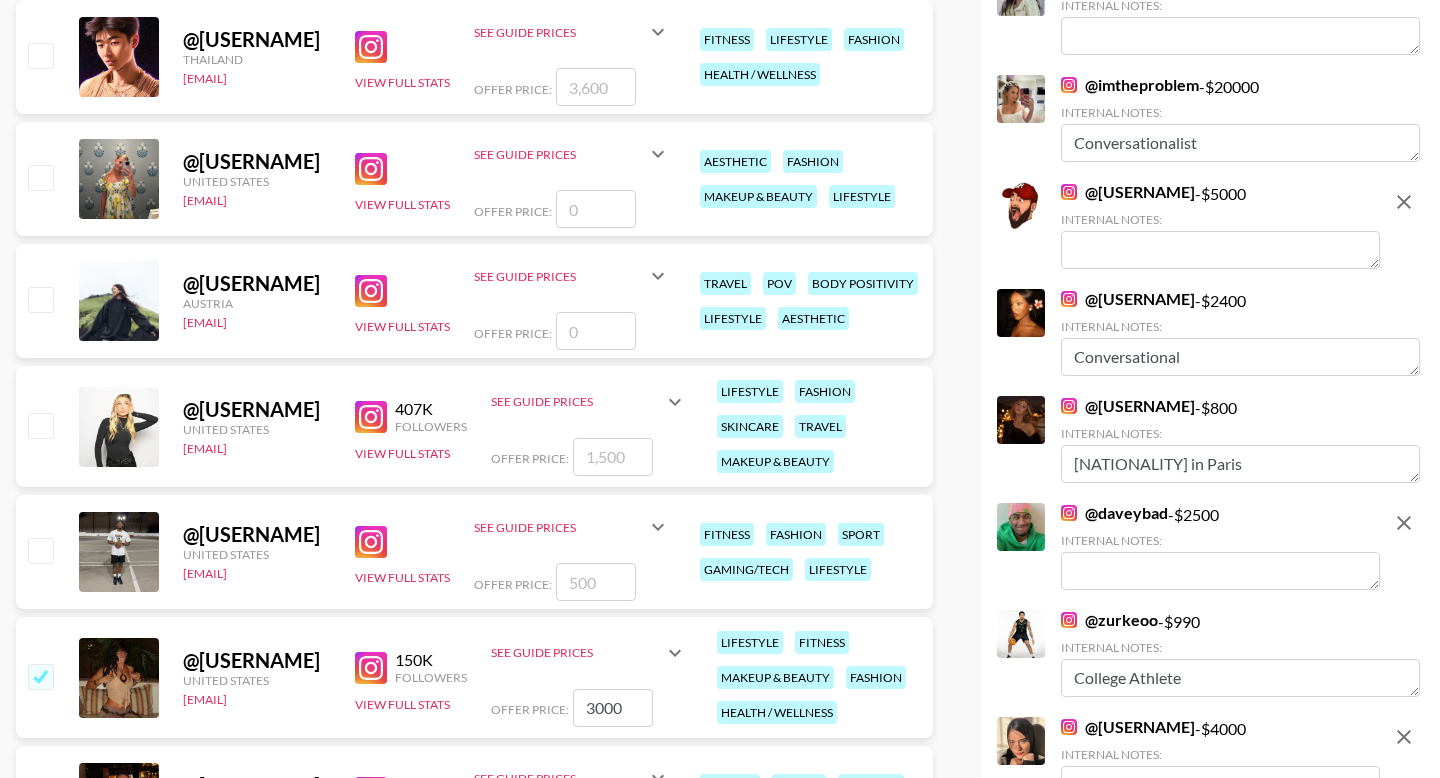 type on "3" 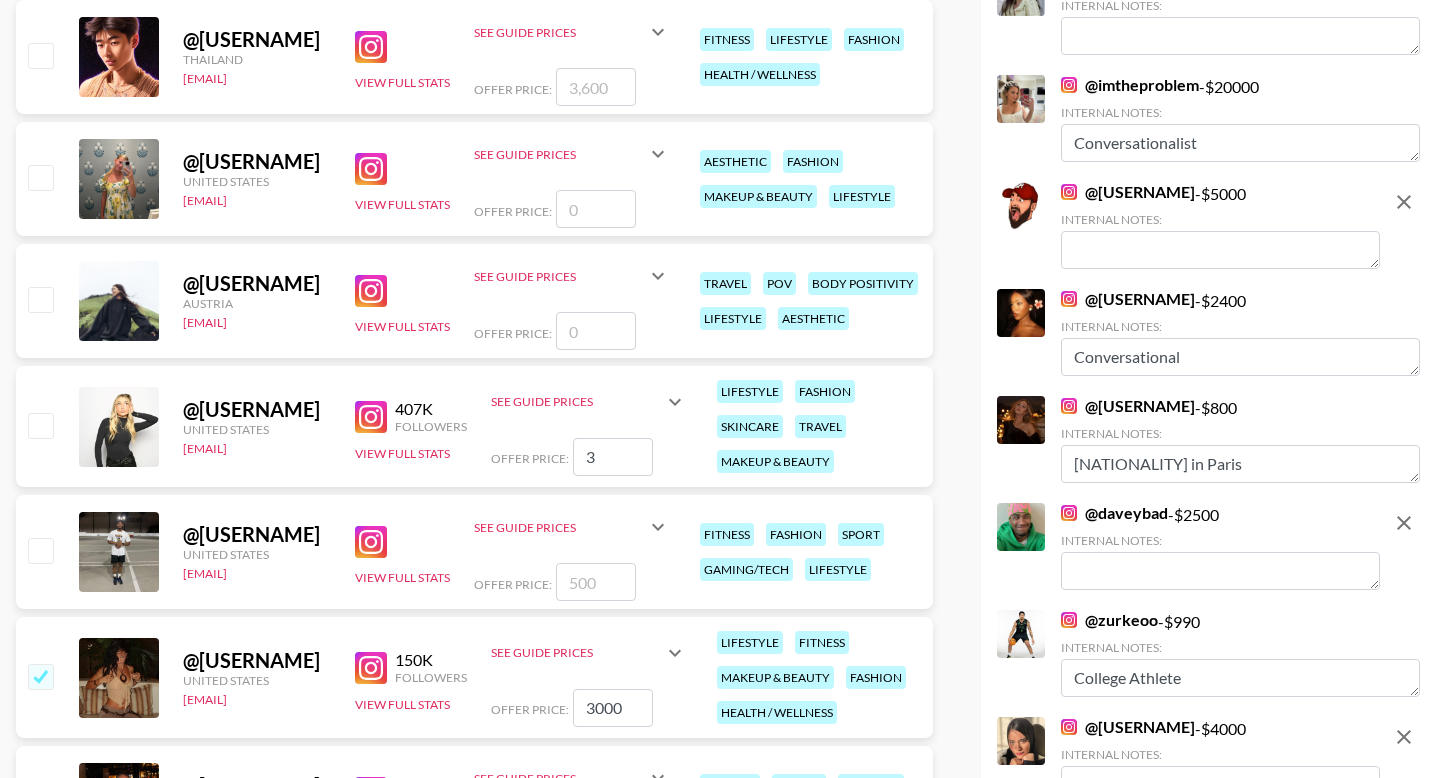 checkbox on "true" 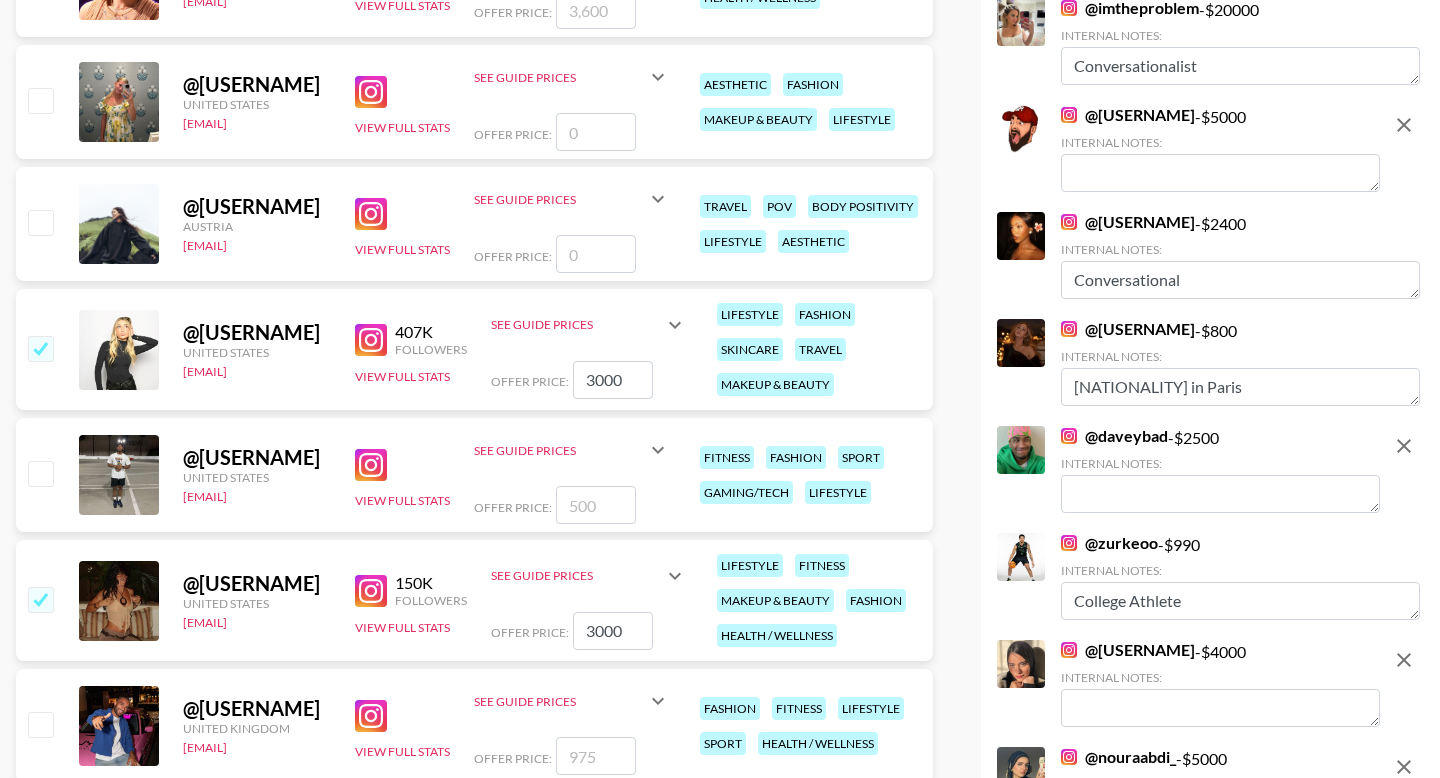 scroll, scrollTop: 7056, scrollLeft: 0, axis: vertical 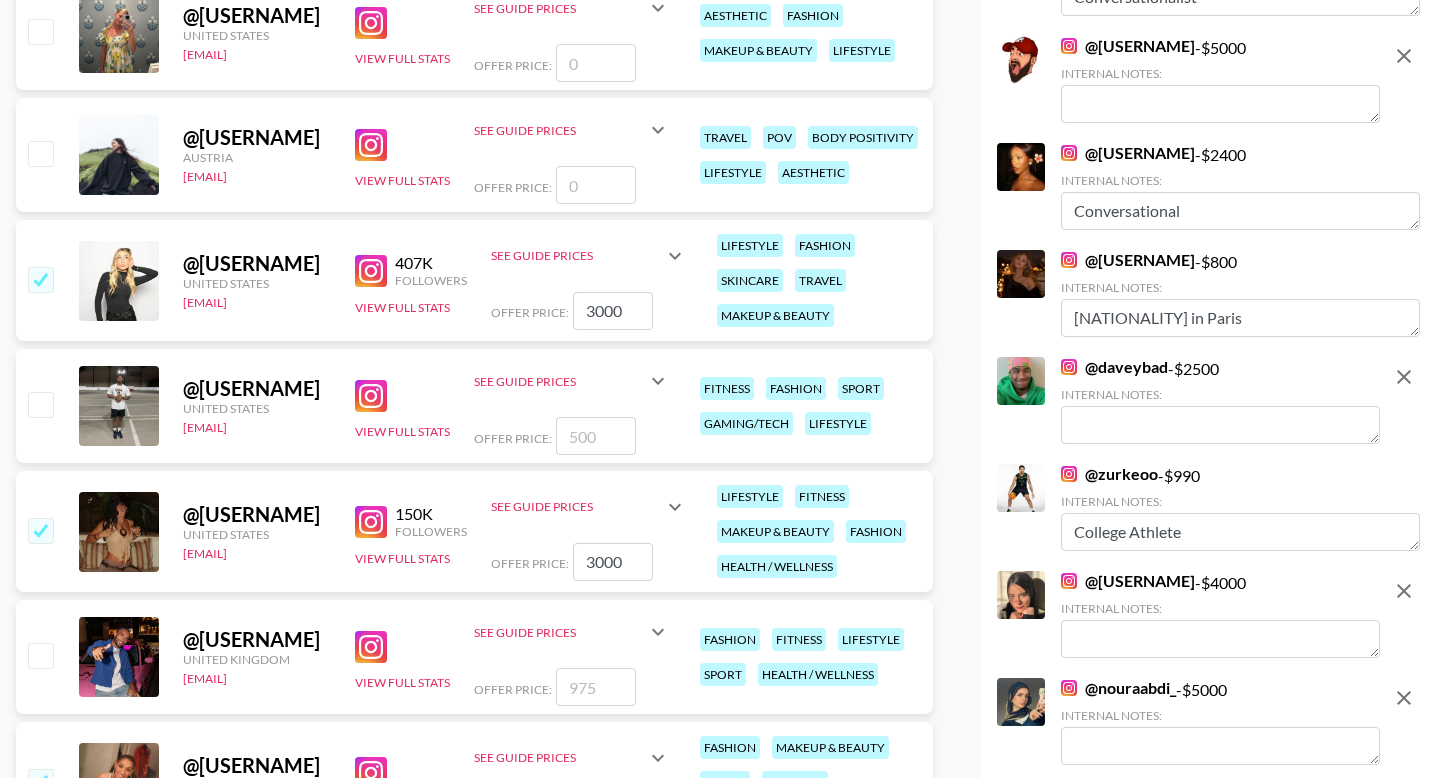 type on "3000" 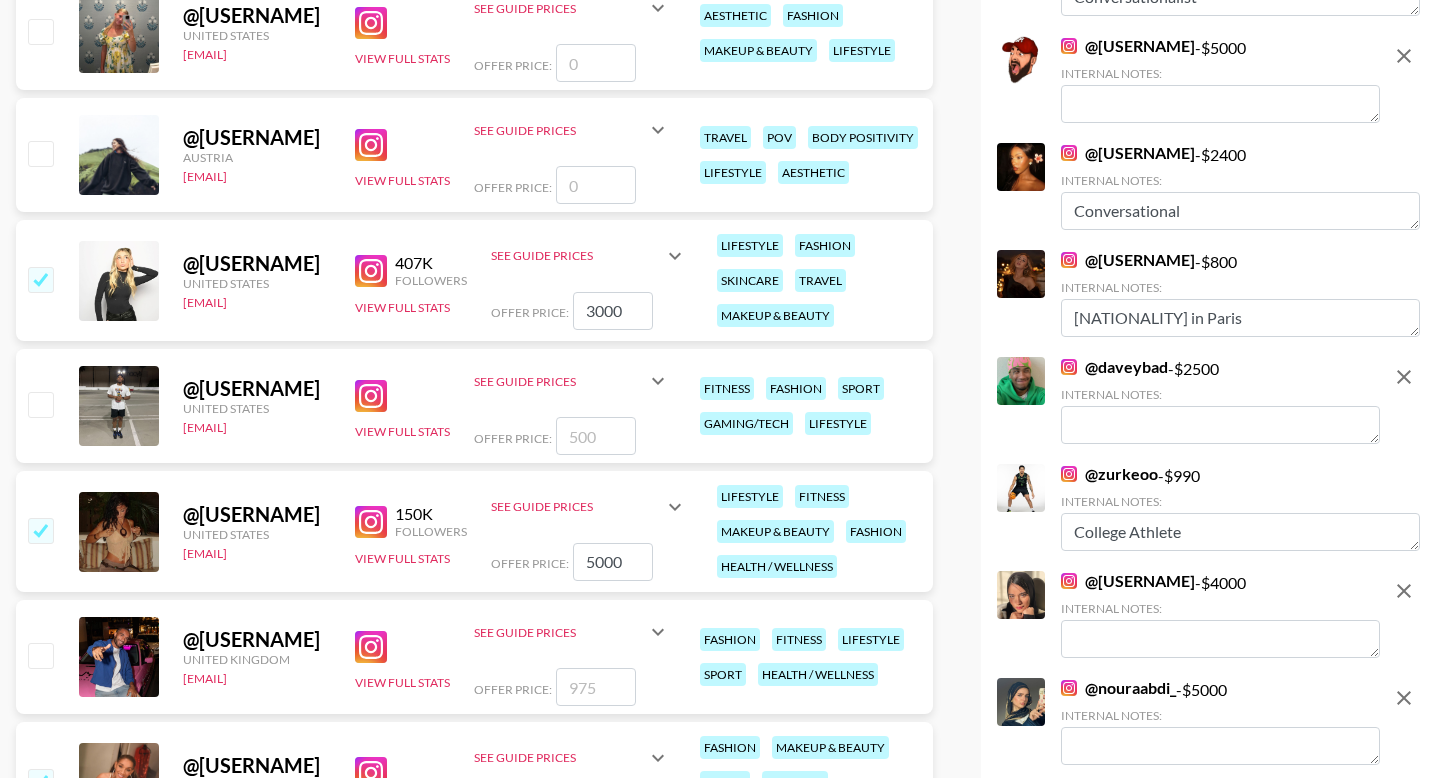 scroll, scrollTop: 6809, scrollLeft: 0, axis: vertical 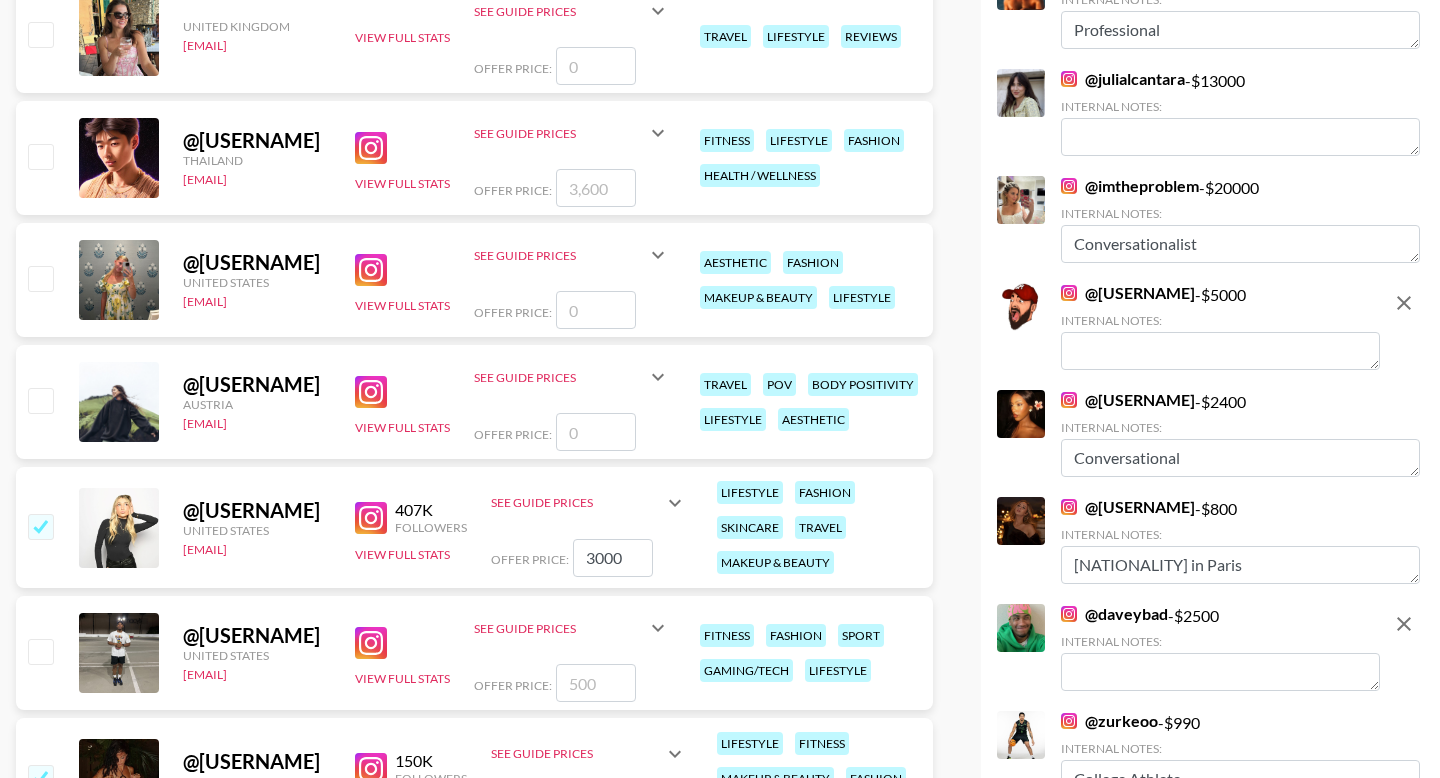 type on "5000" 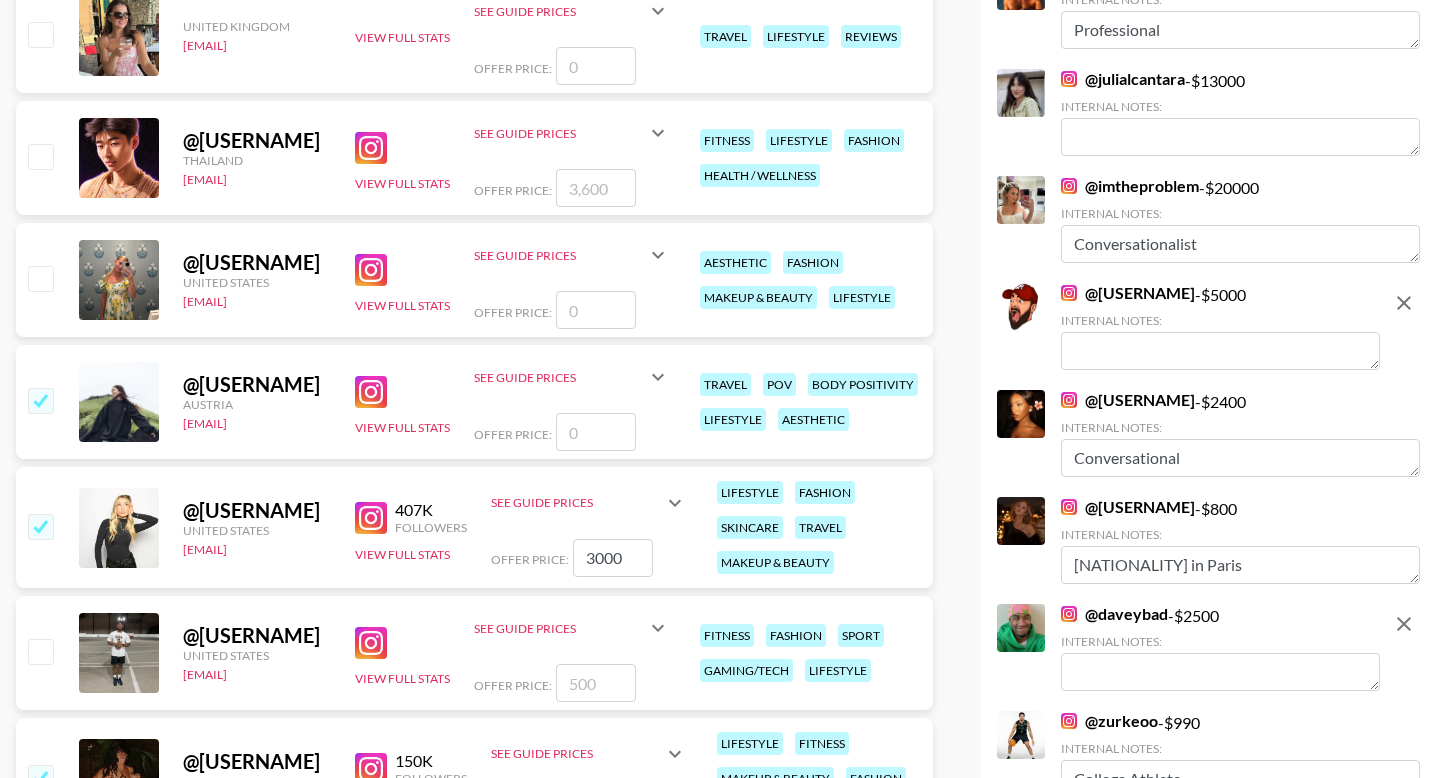 type on "4" 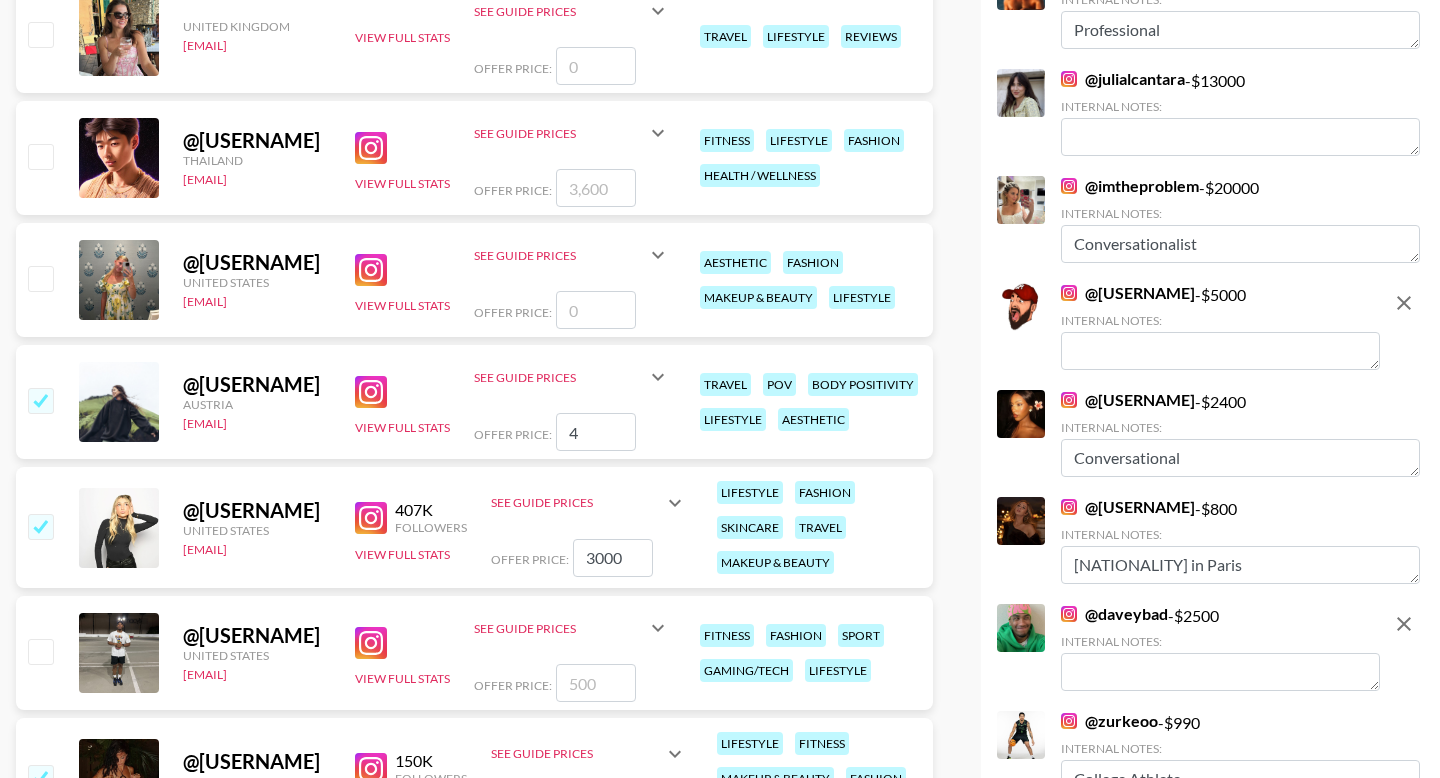 checkbox on "true" 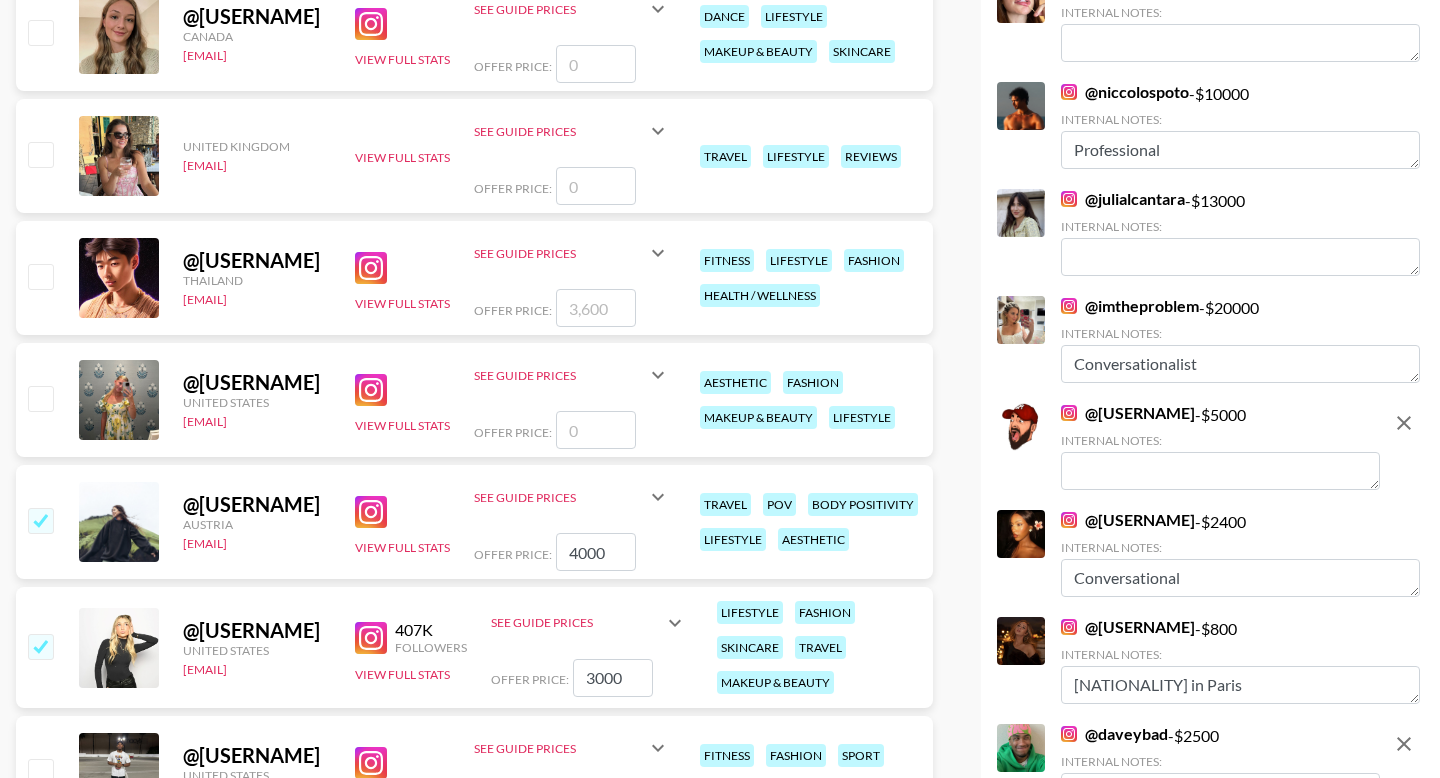 scroll, scrollTop: 6583, scrollLeft: 0, axis: vertical 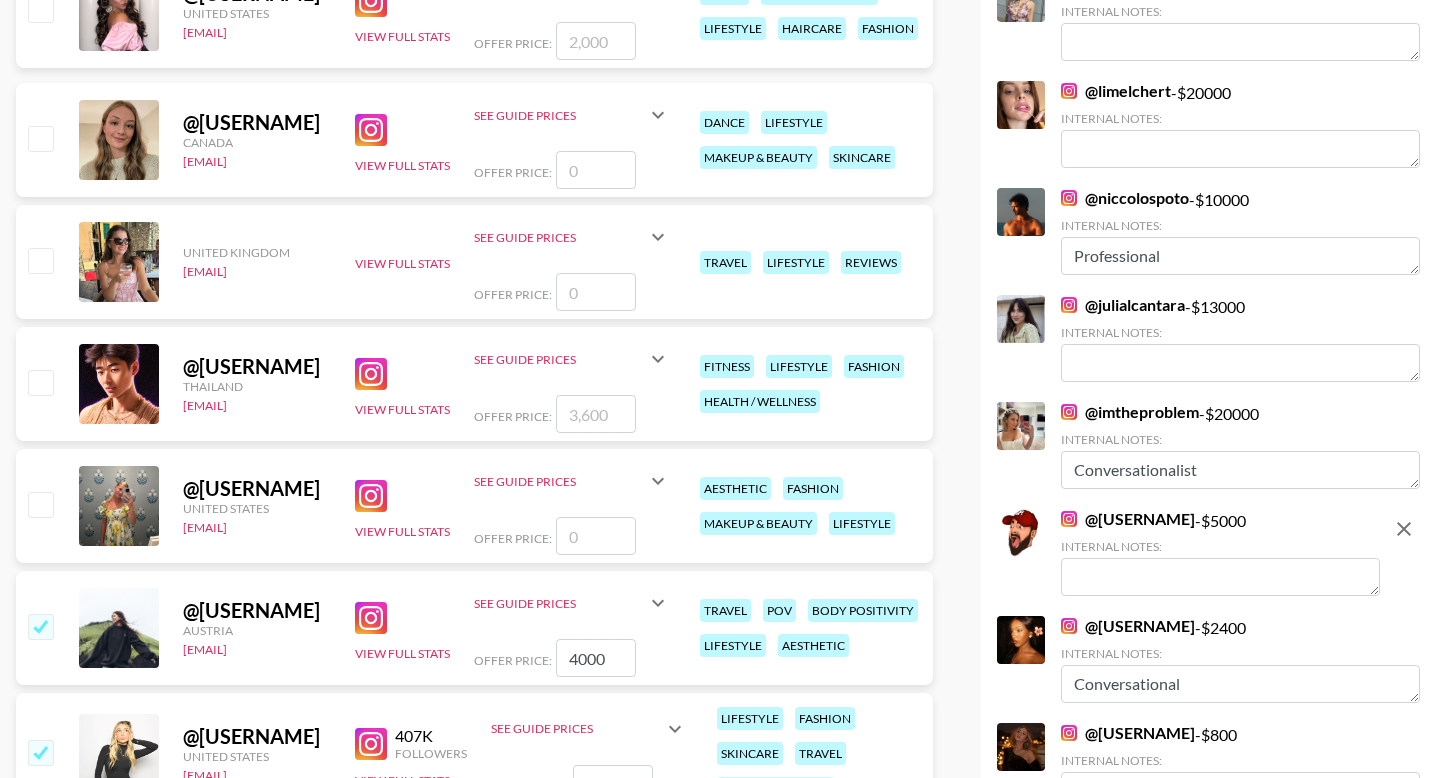 type on "4000" 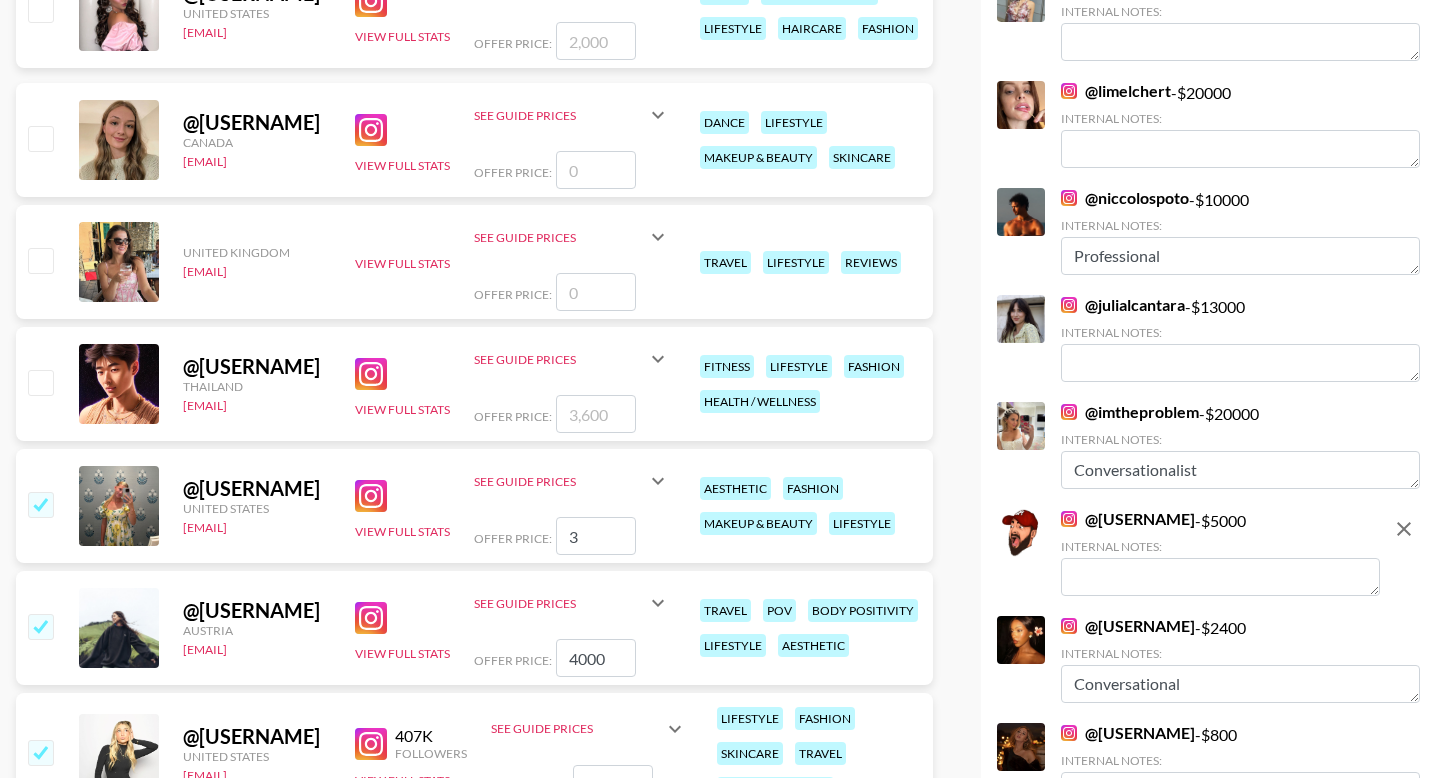 type on "30" 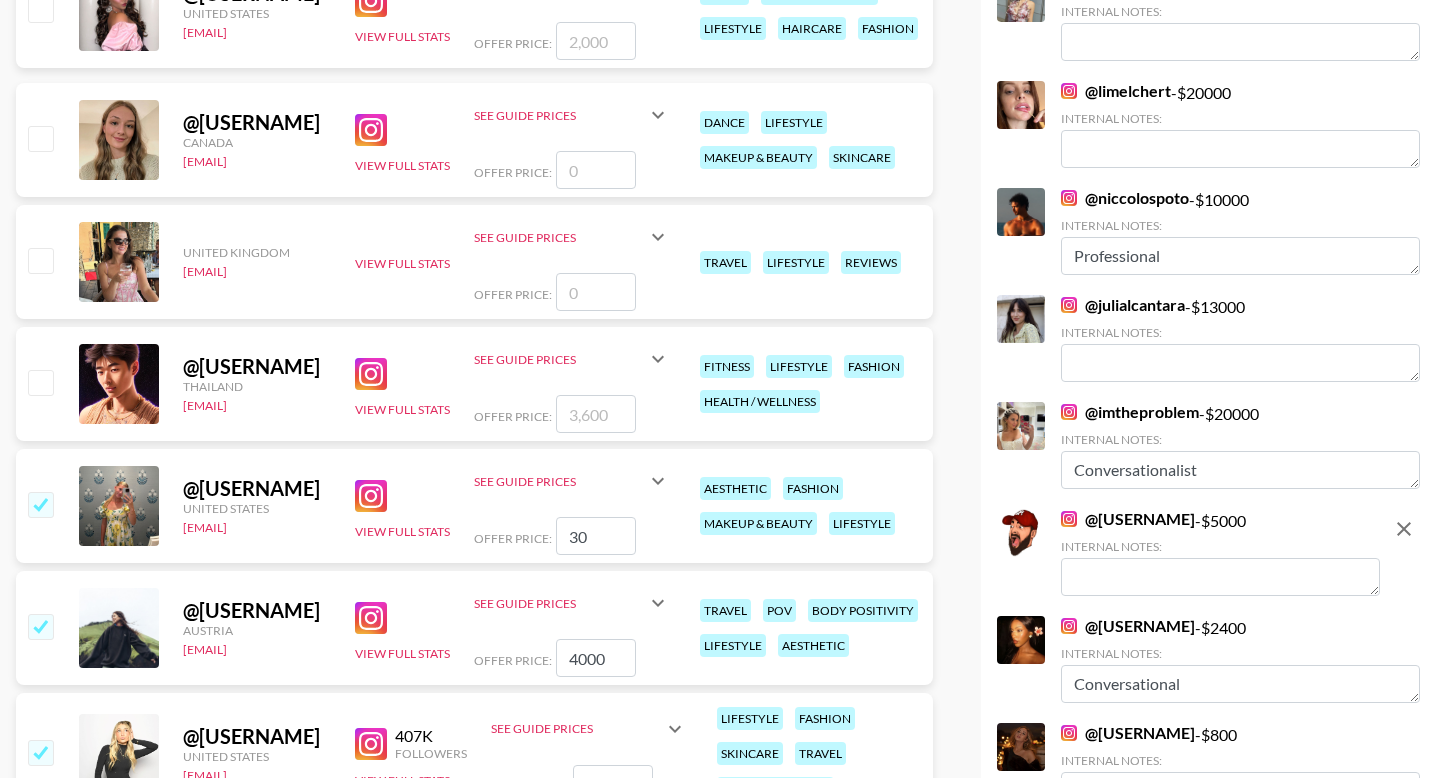 checkbox on "true" 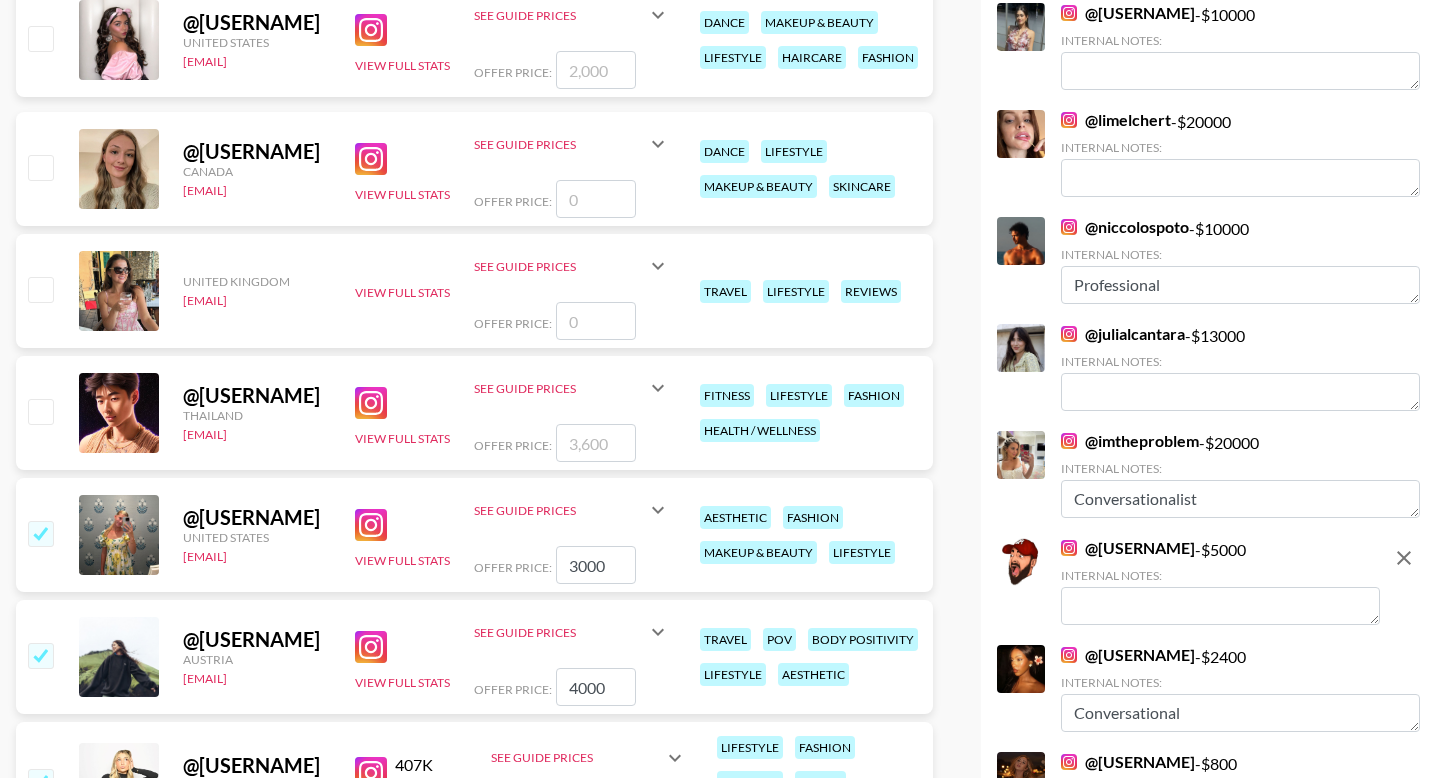 scroll, scrollTop: 6424, scrollLeft: 0, axis: vertical 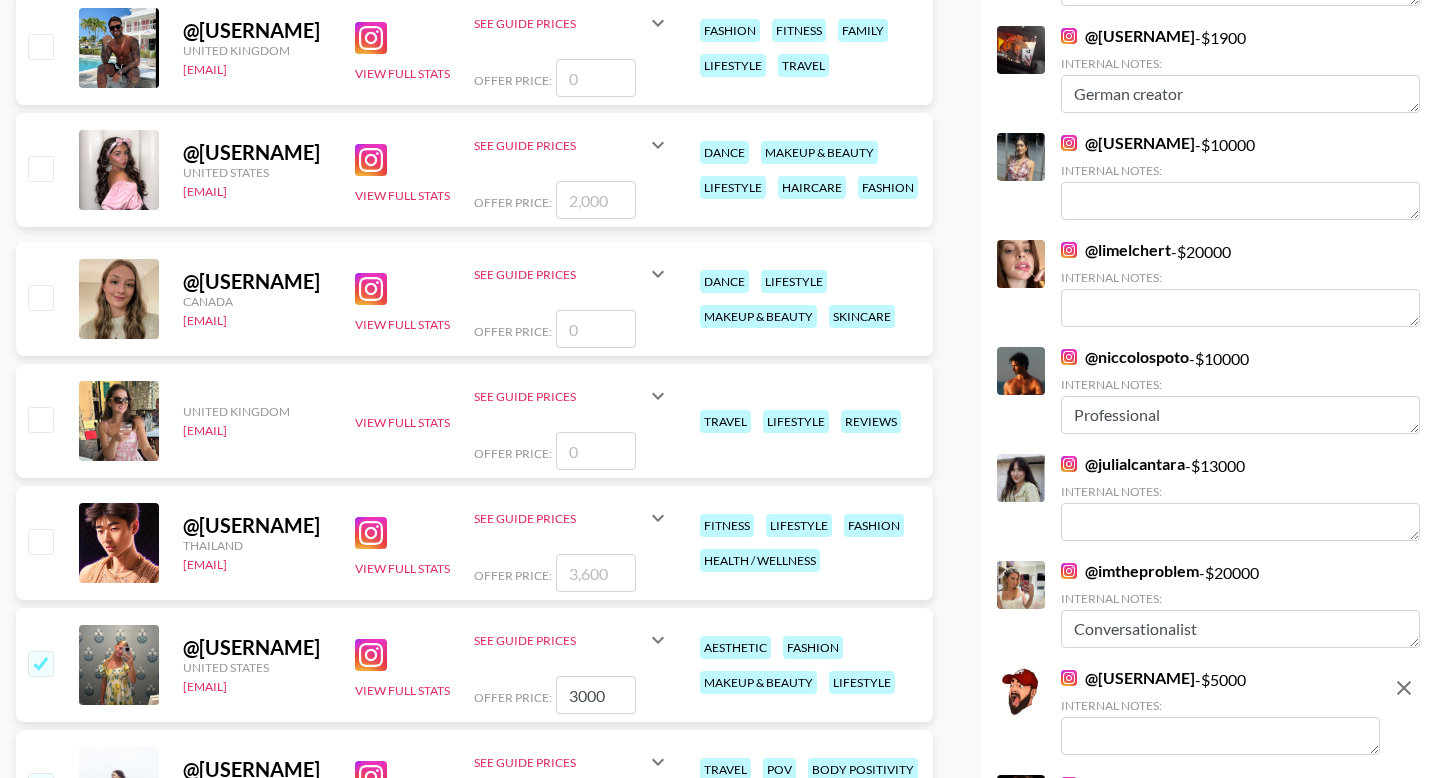 type on "3000" 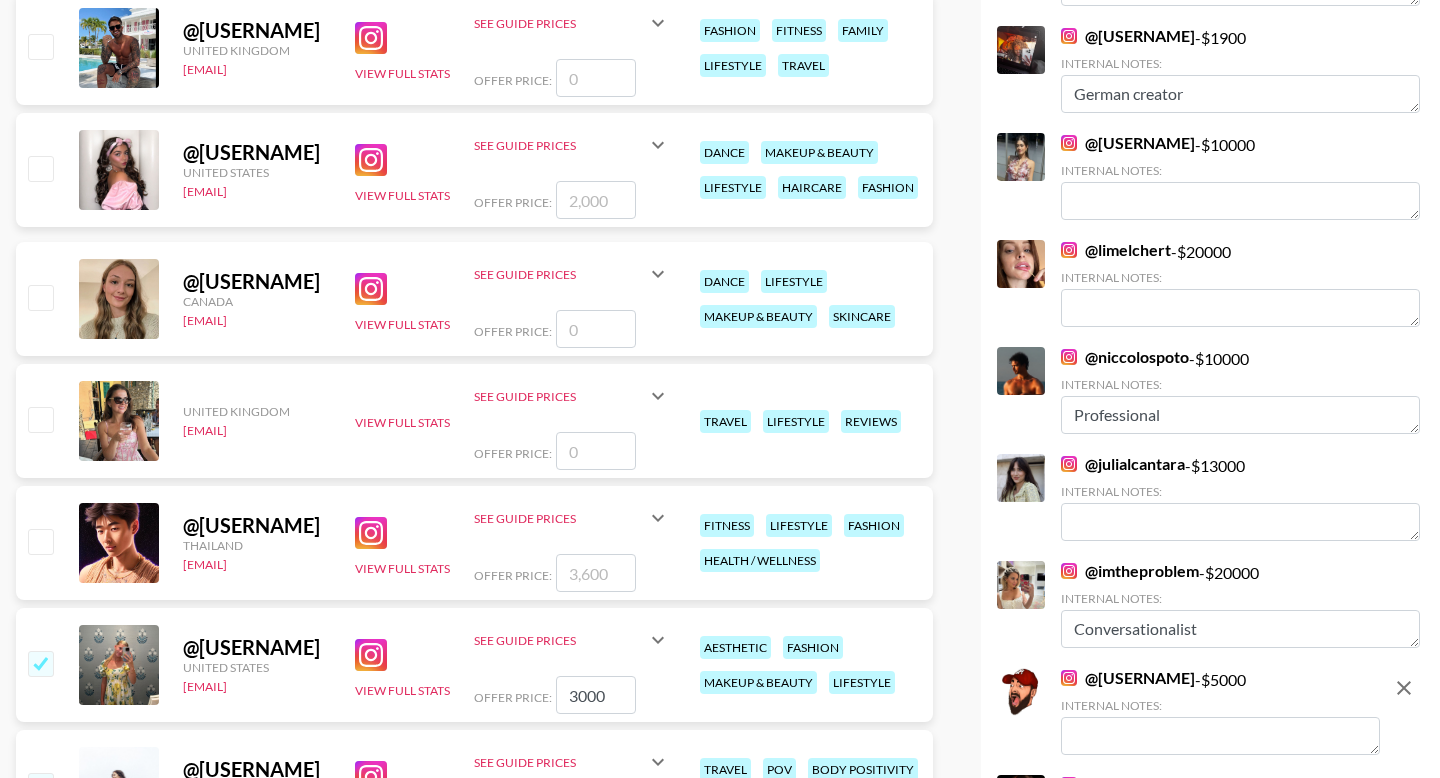 click on "@ tessa.turnip Canada joseph@grail-talent.com View Full Stats See Guide Prices Grid Post: $ Reel: $ 3-Frame Story: $ Offer Price: dance lifestyle makeup & beauty skincare" at bounding box center (474, 303) 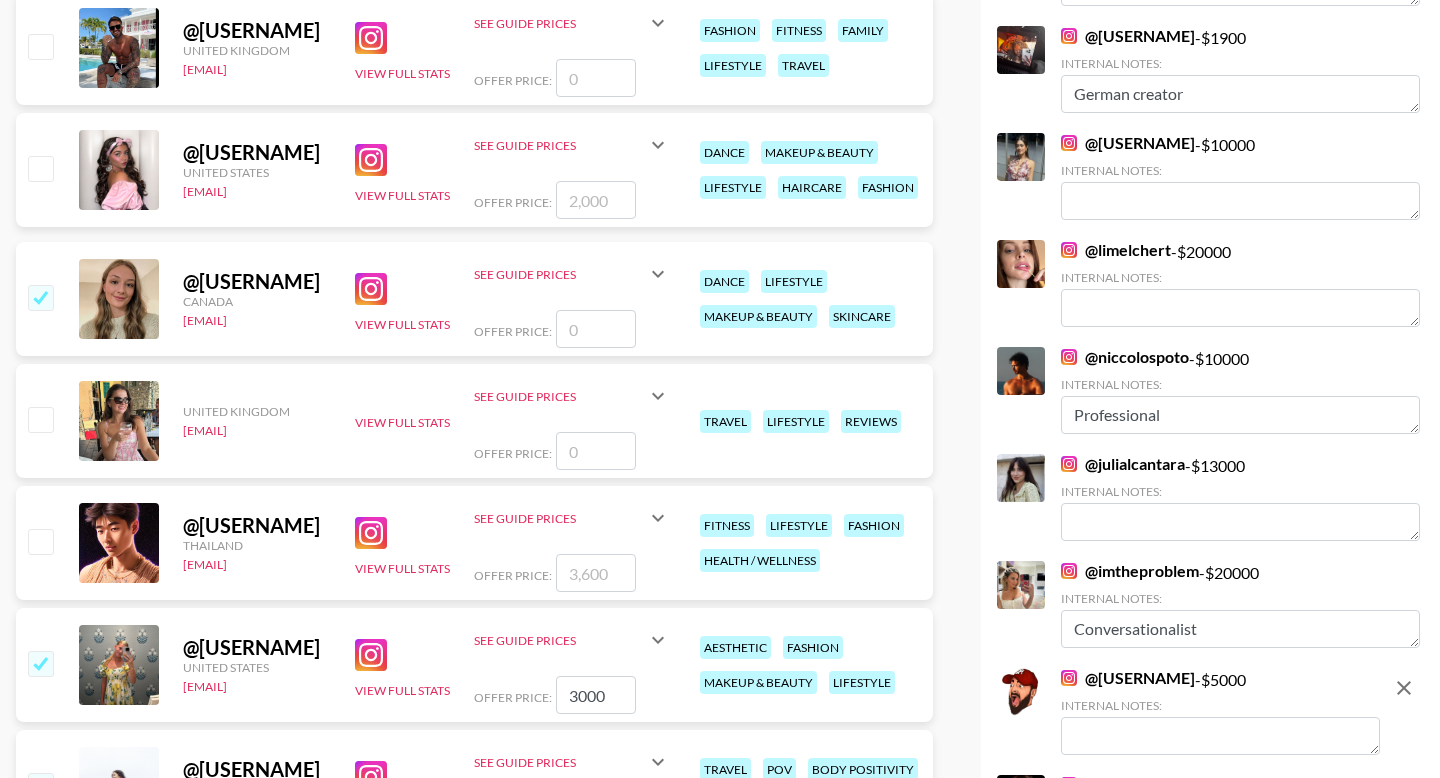 type on "6" 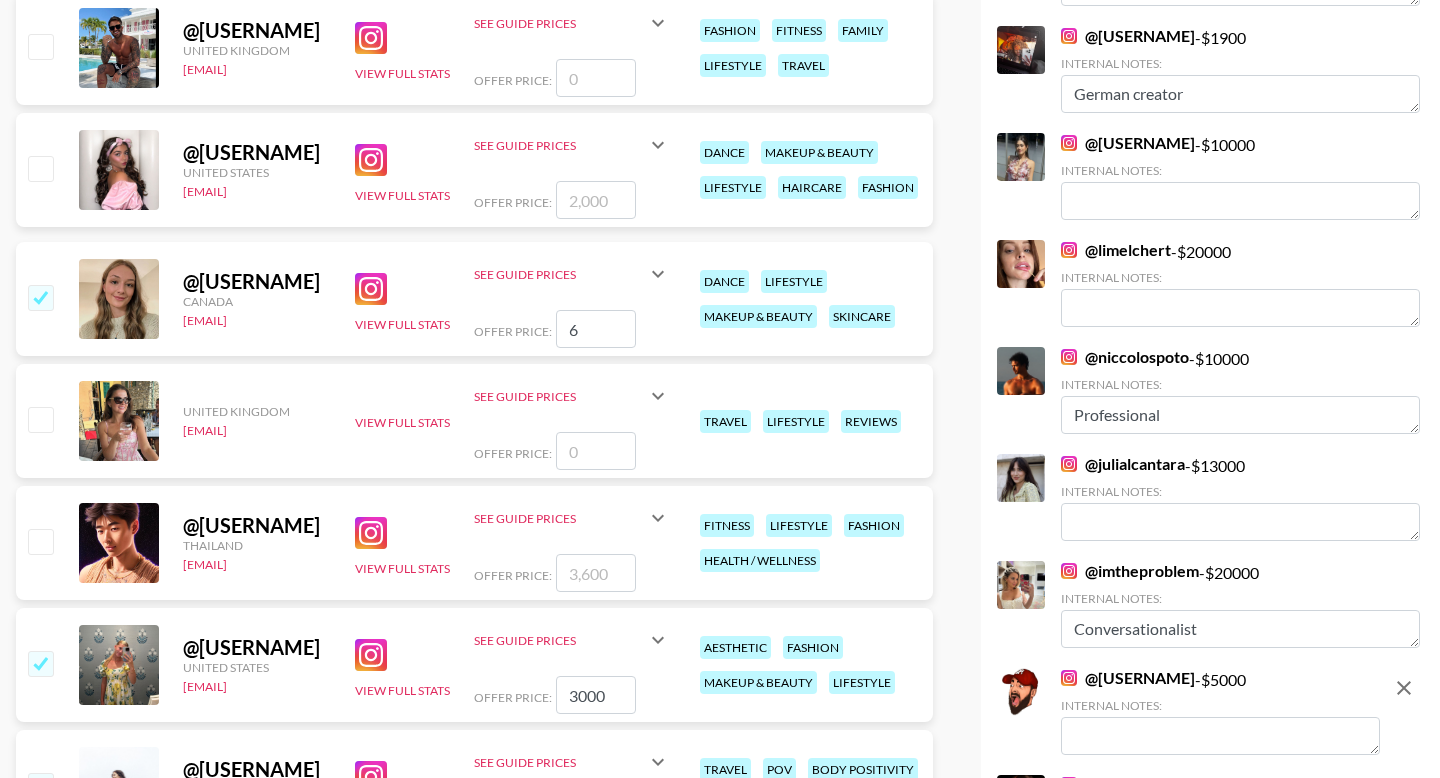 checkbox on "true" 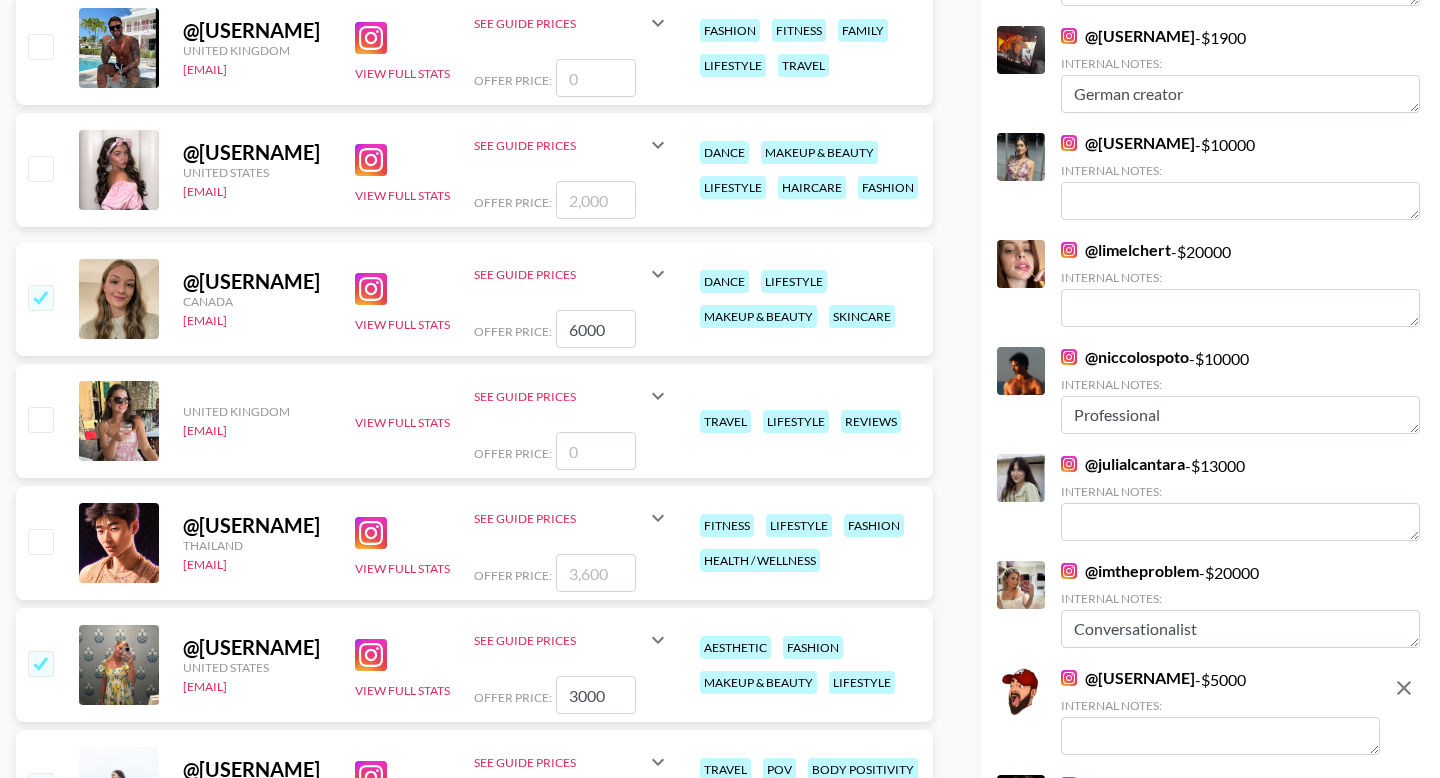 scroll, scrollTop: 6231, scrollLeft: 0, axis: vertical 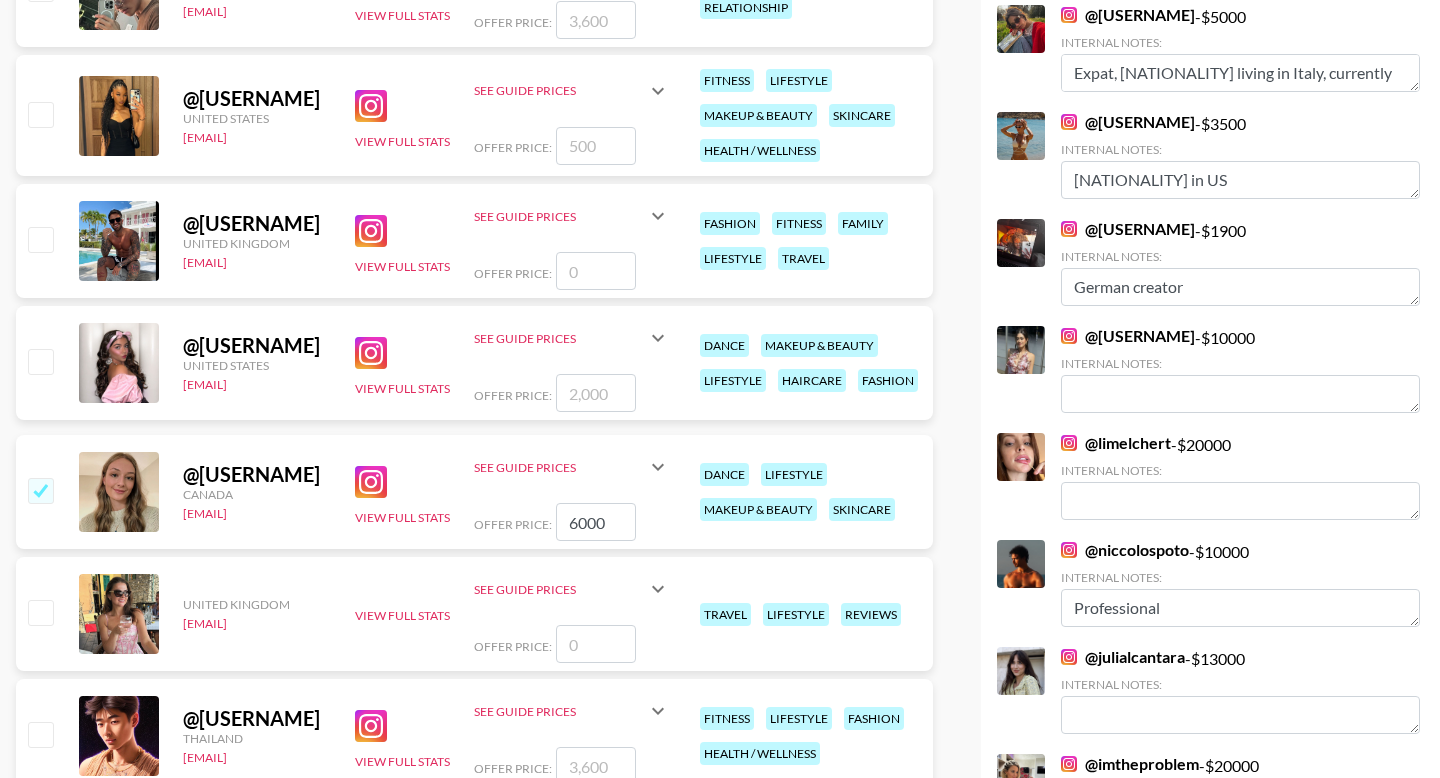 type on "6000" 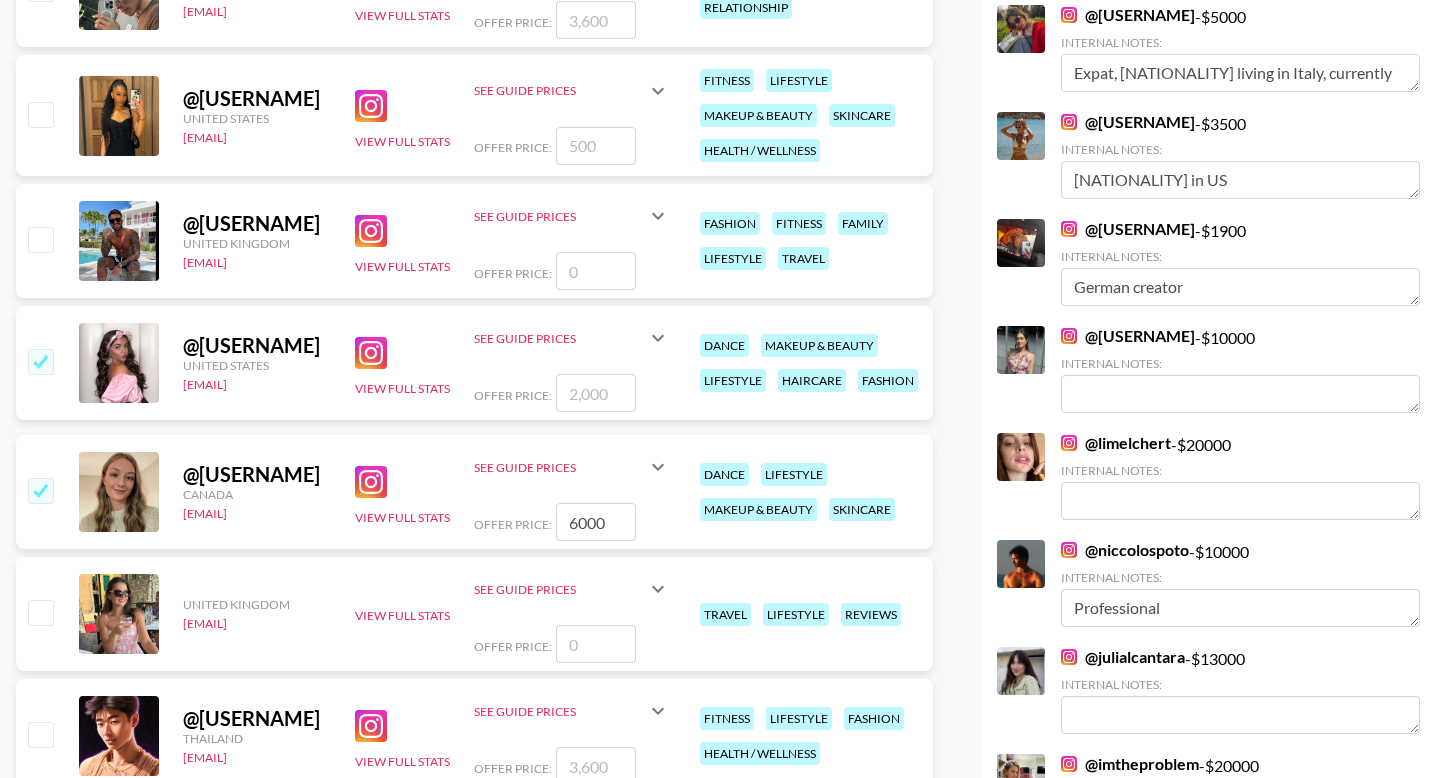 type on "4" 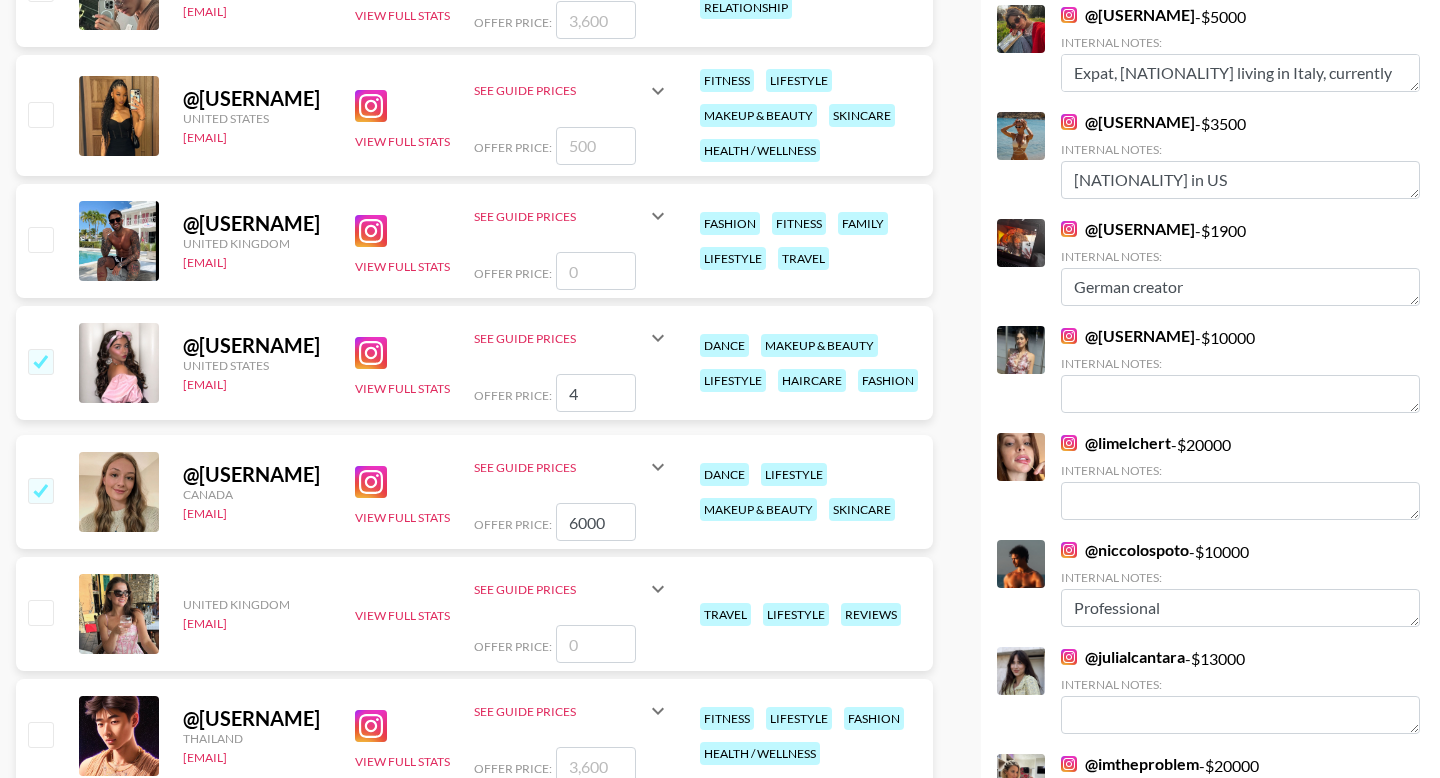 checkbox on "true" 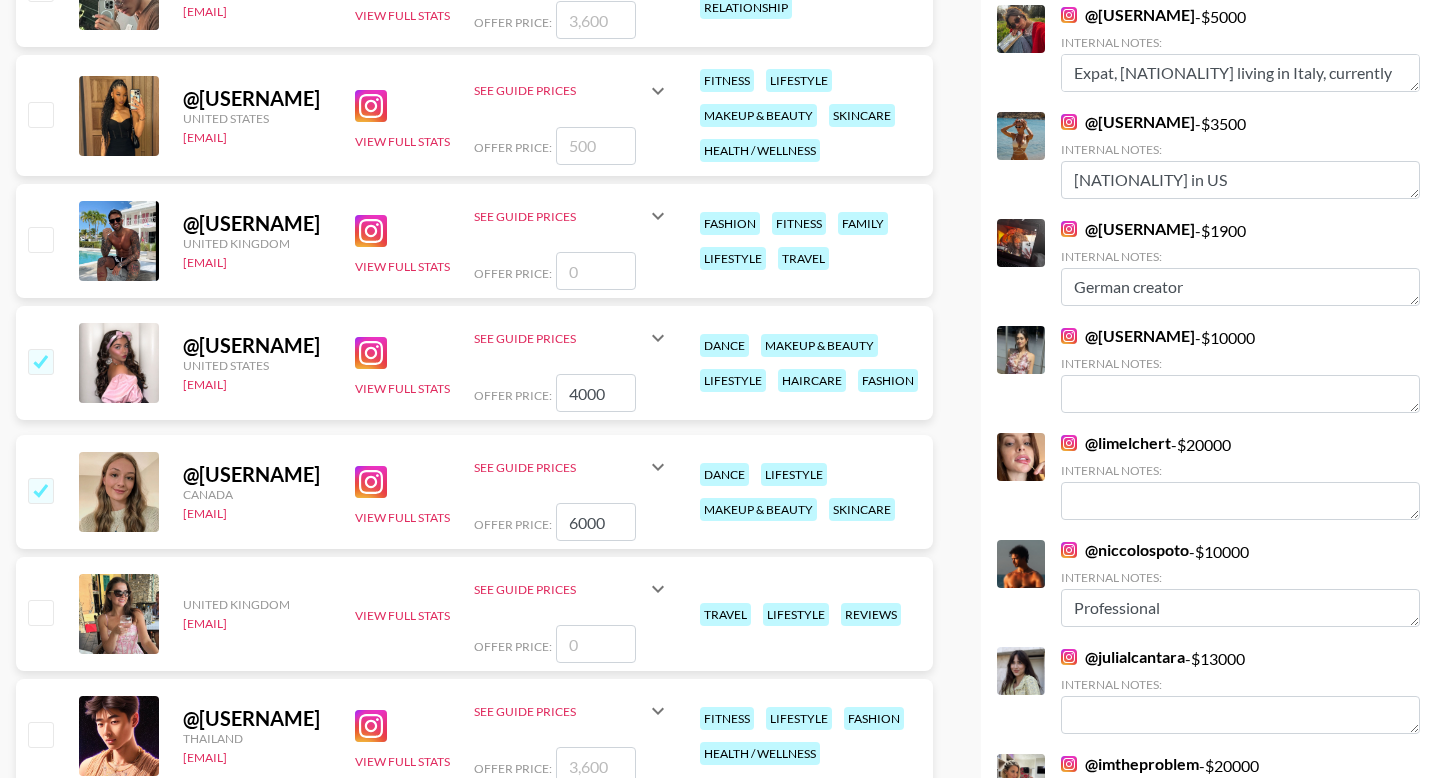 scroll, scrollTop: 6029, scrollLeft: 0, axis: vertical 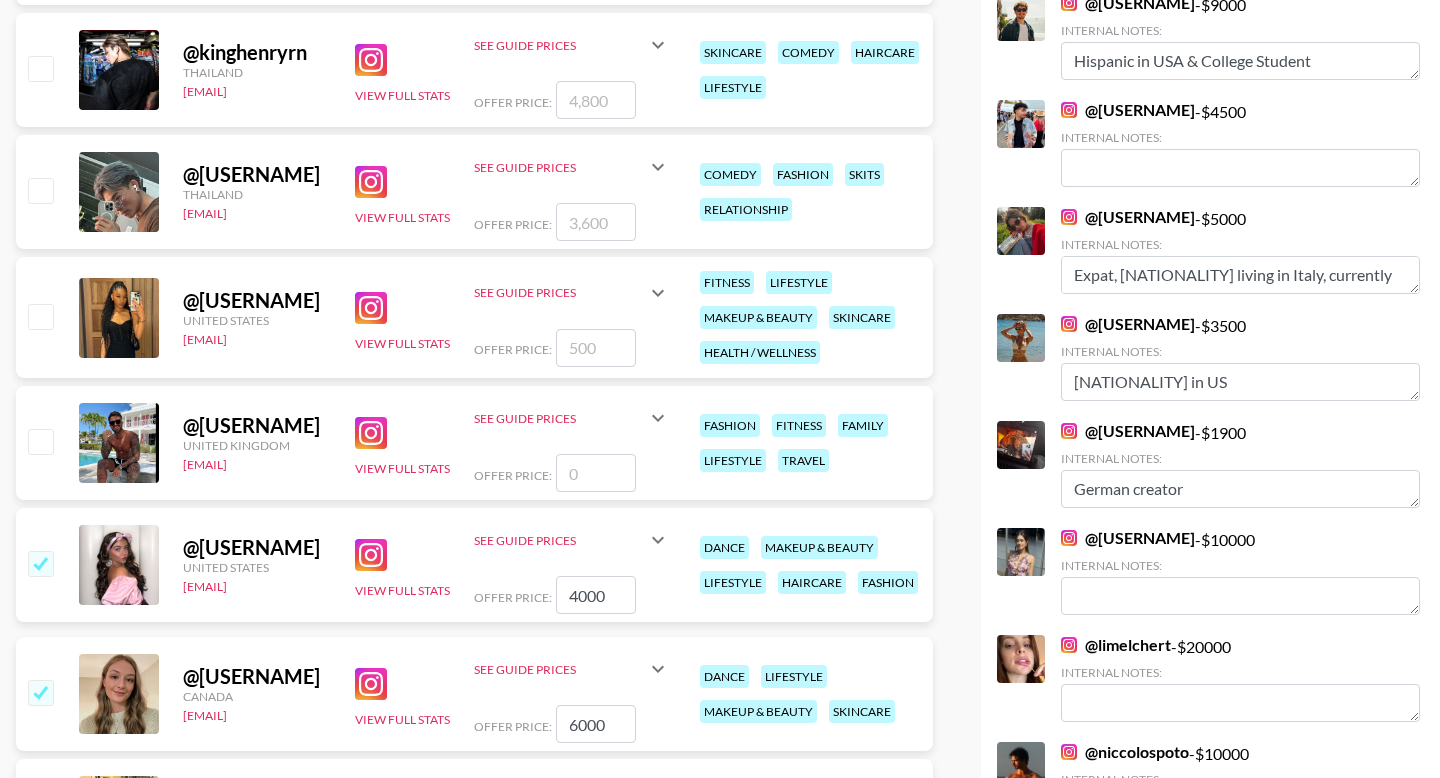 type on "4000" 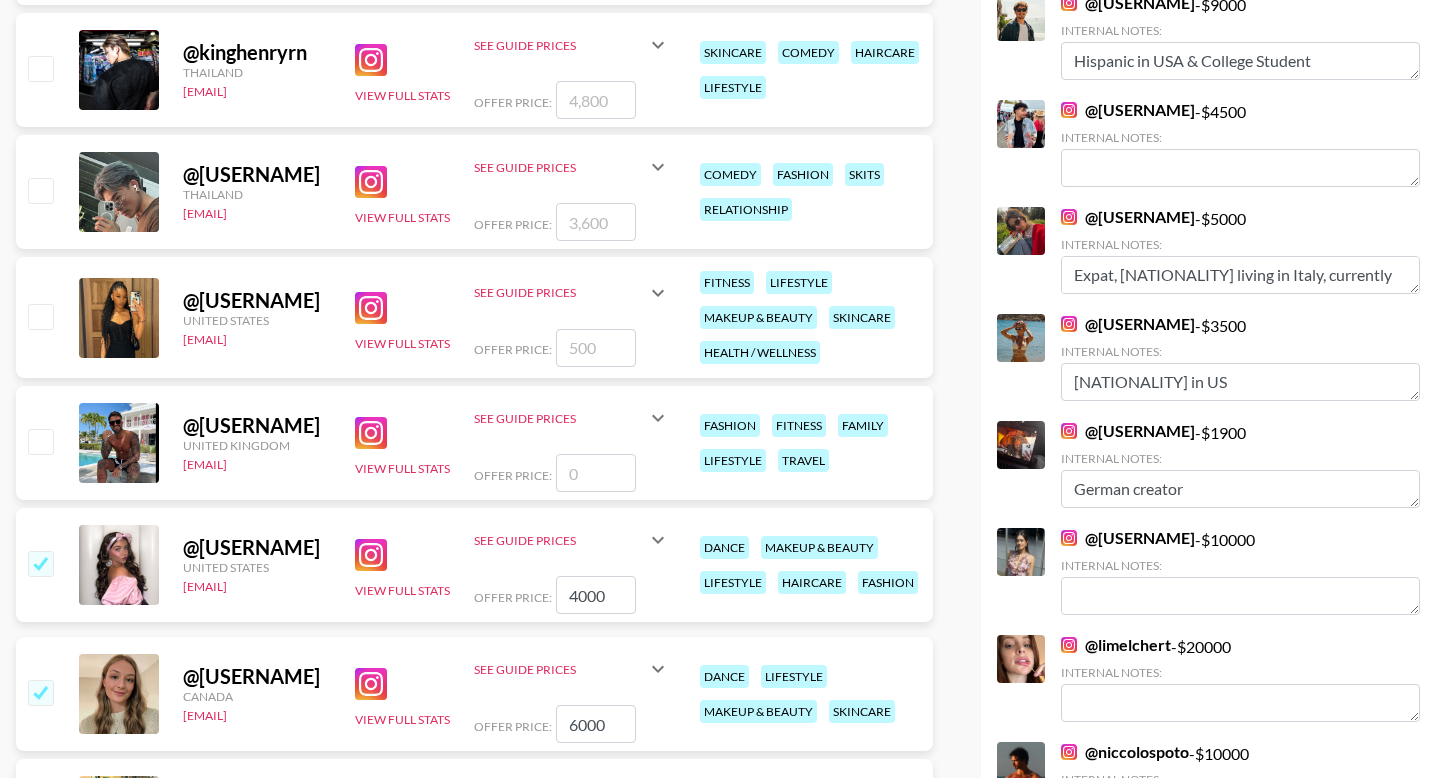 click at bounding box center (596, 348) 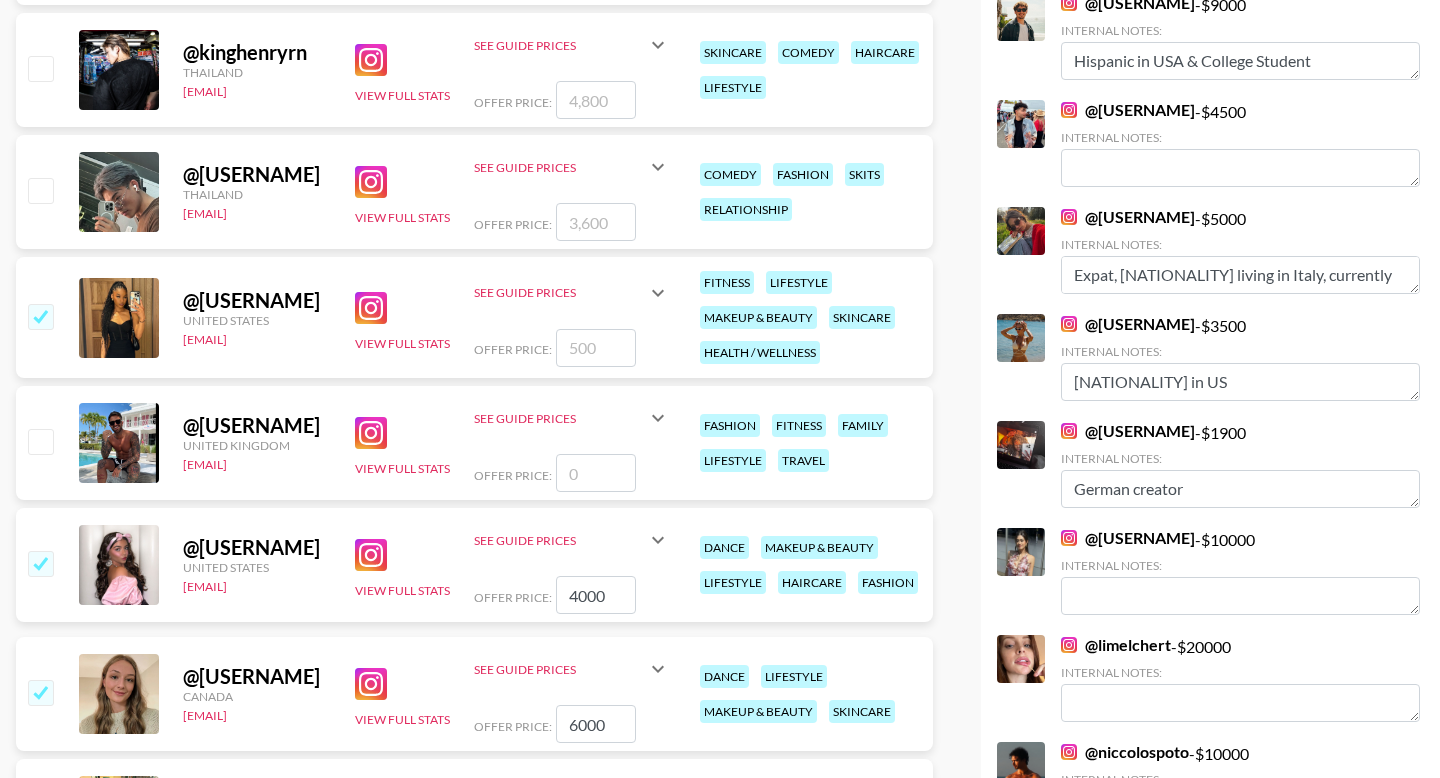 type on "2" 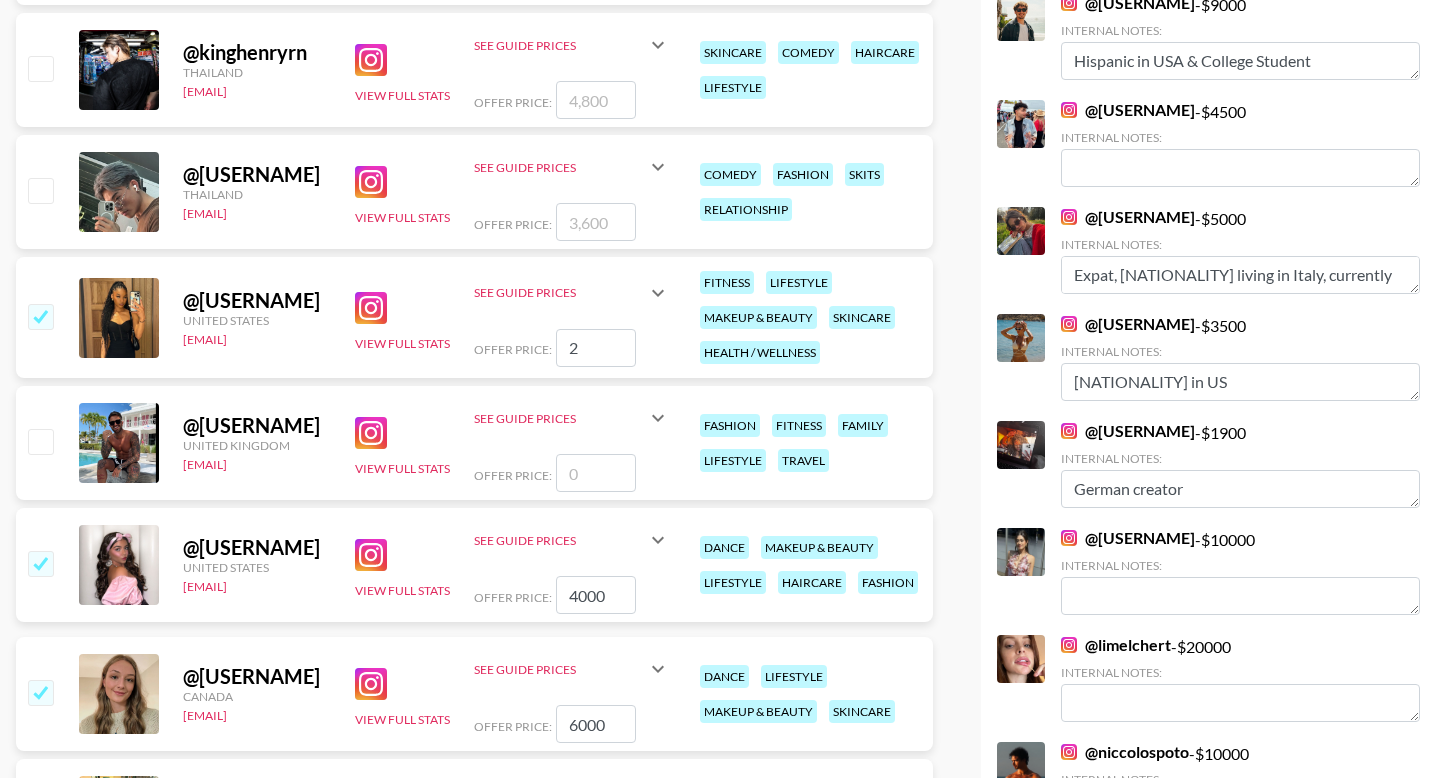 checkbox on "true" 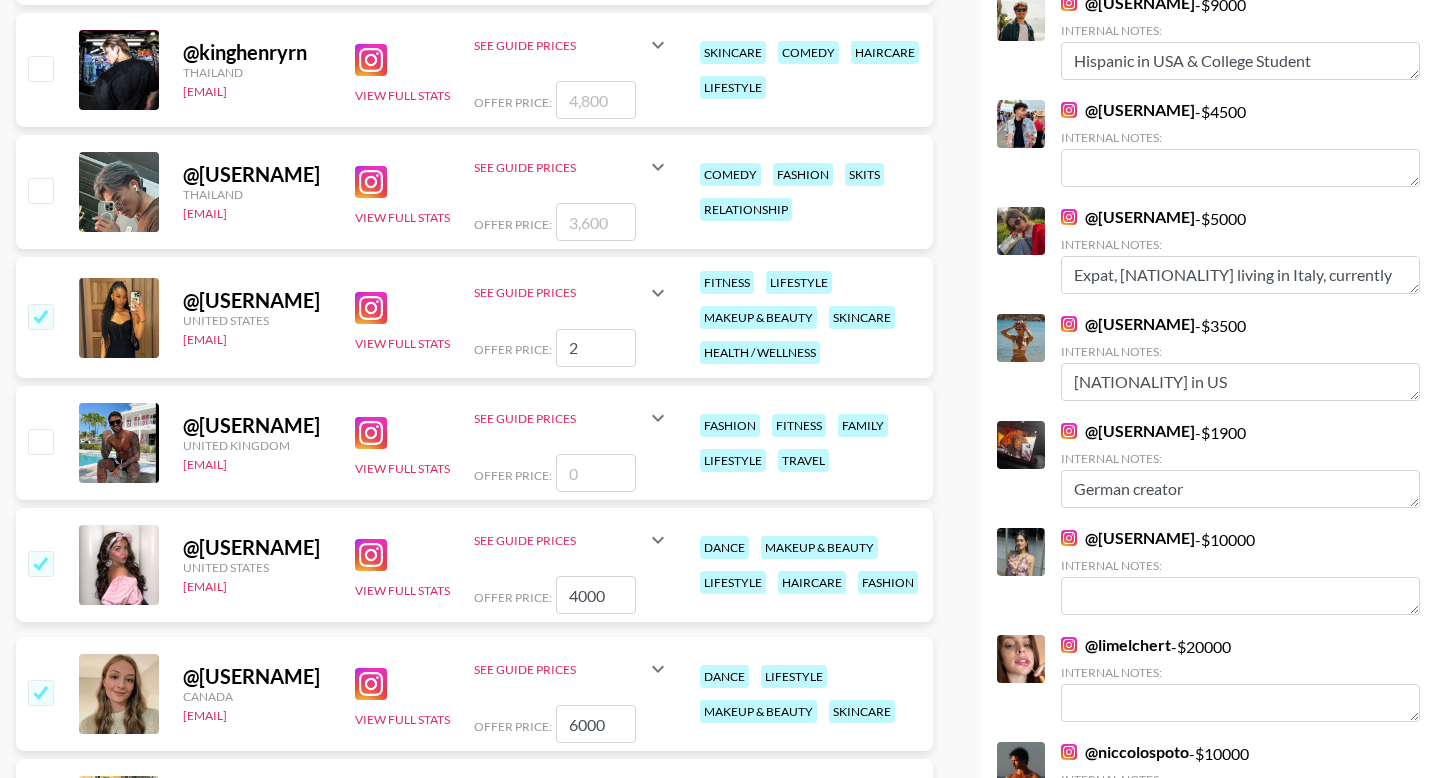 type 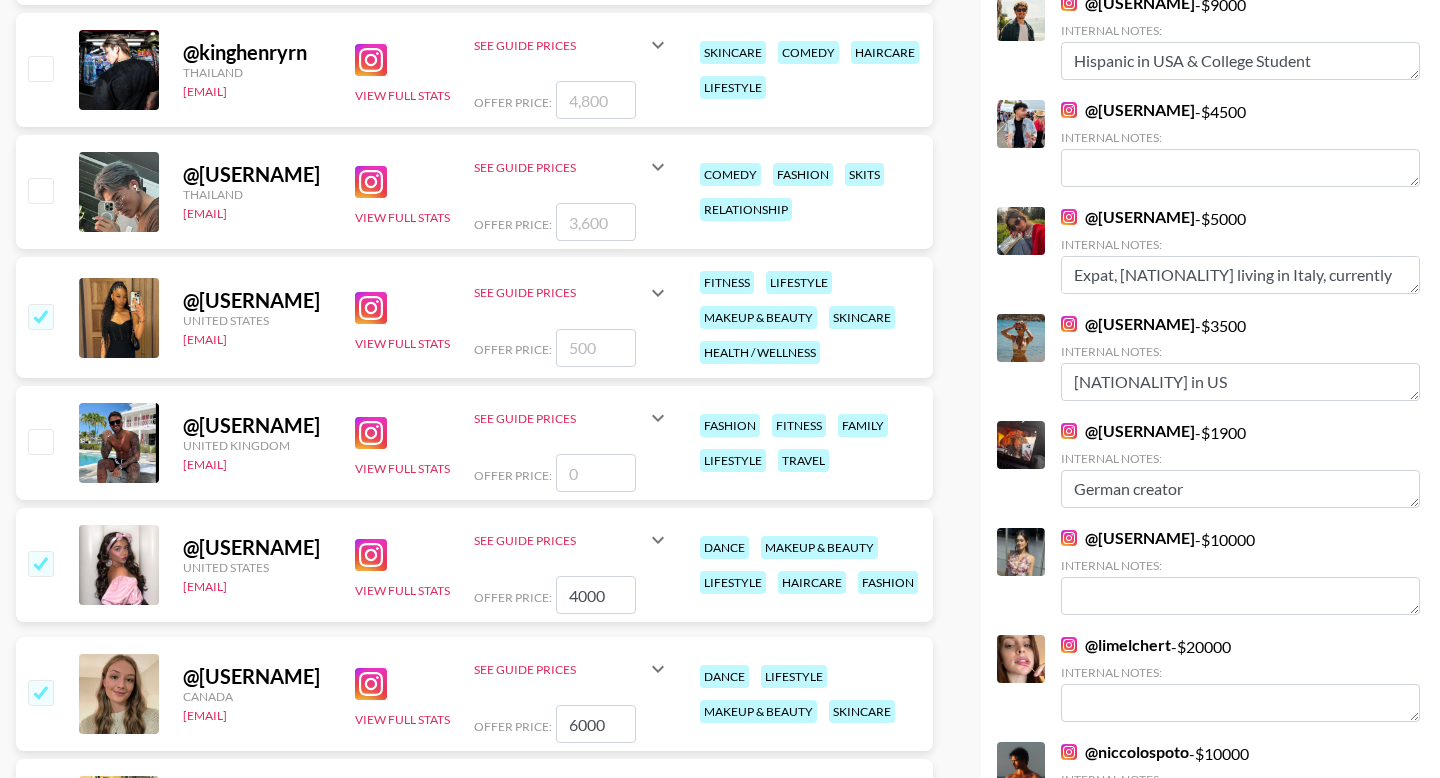 checkbox on "true" 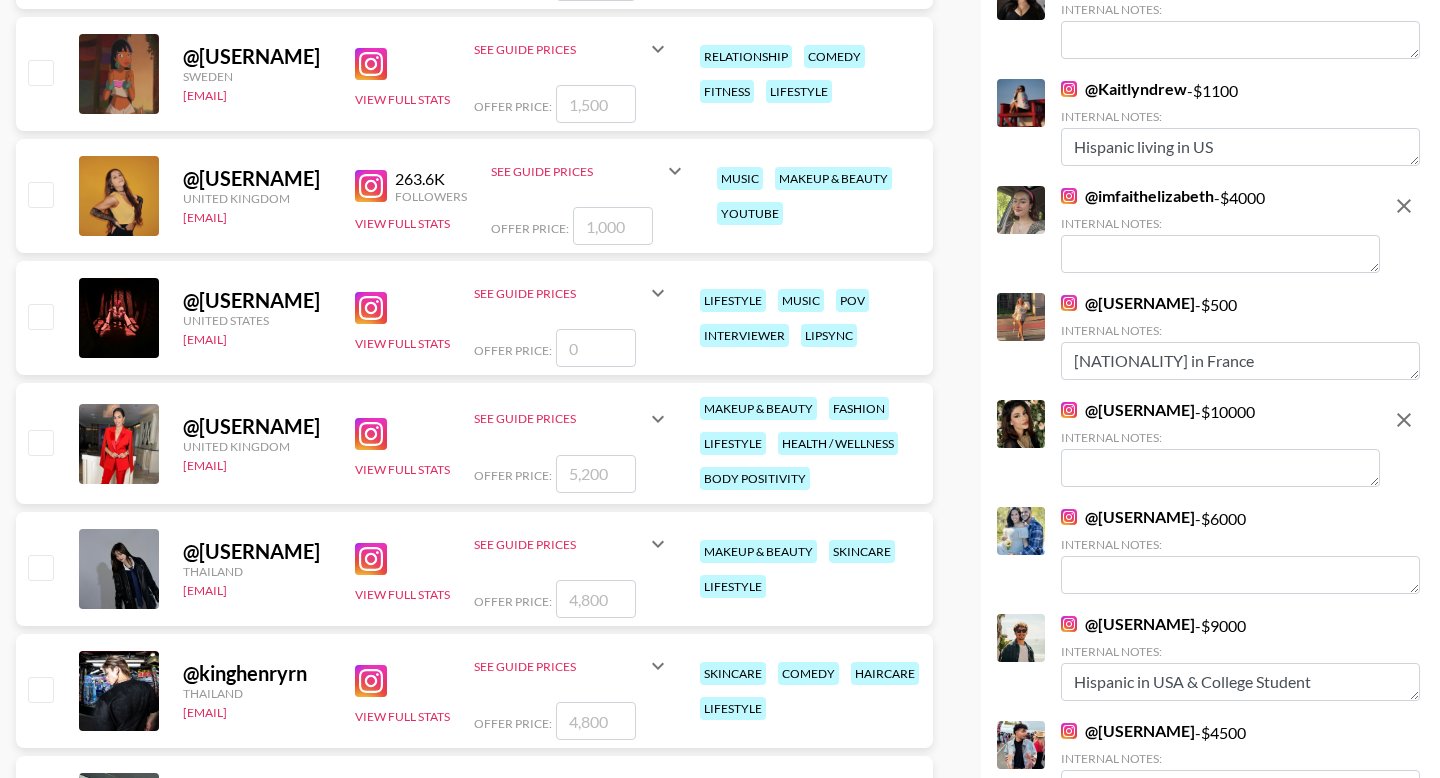 scroll, scrollTop: 5355, scrollLeft: 0, axis: vertical 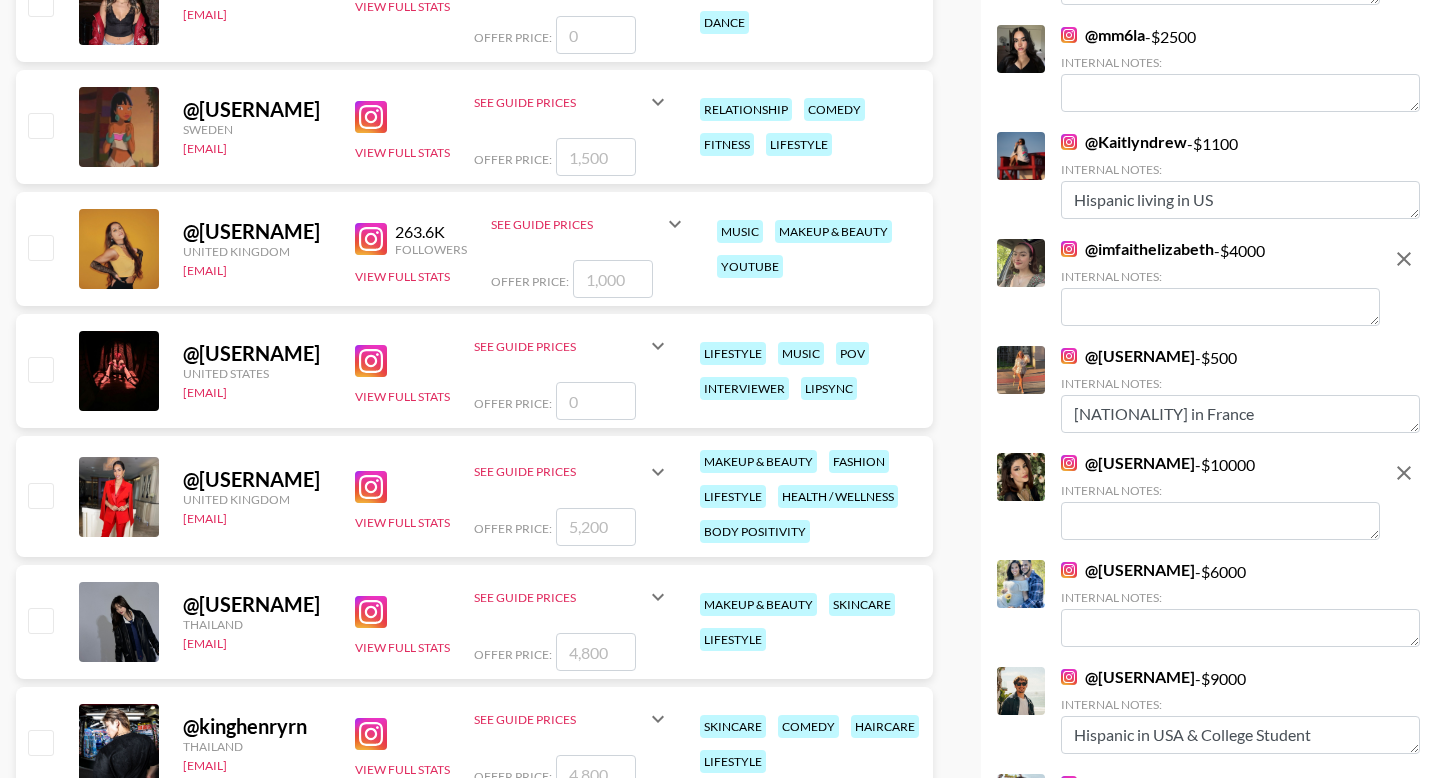type on "3000" 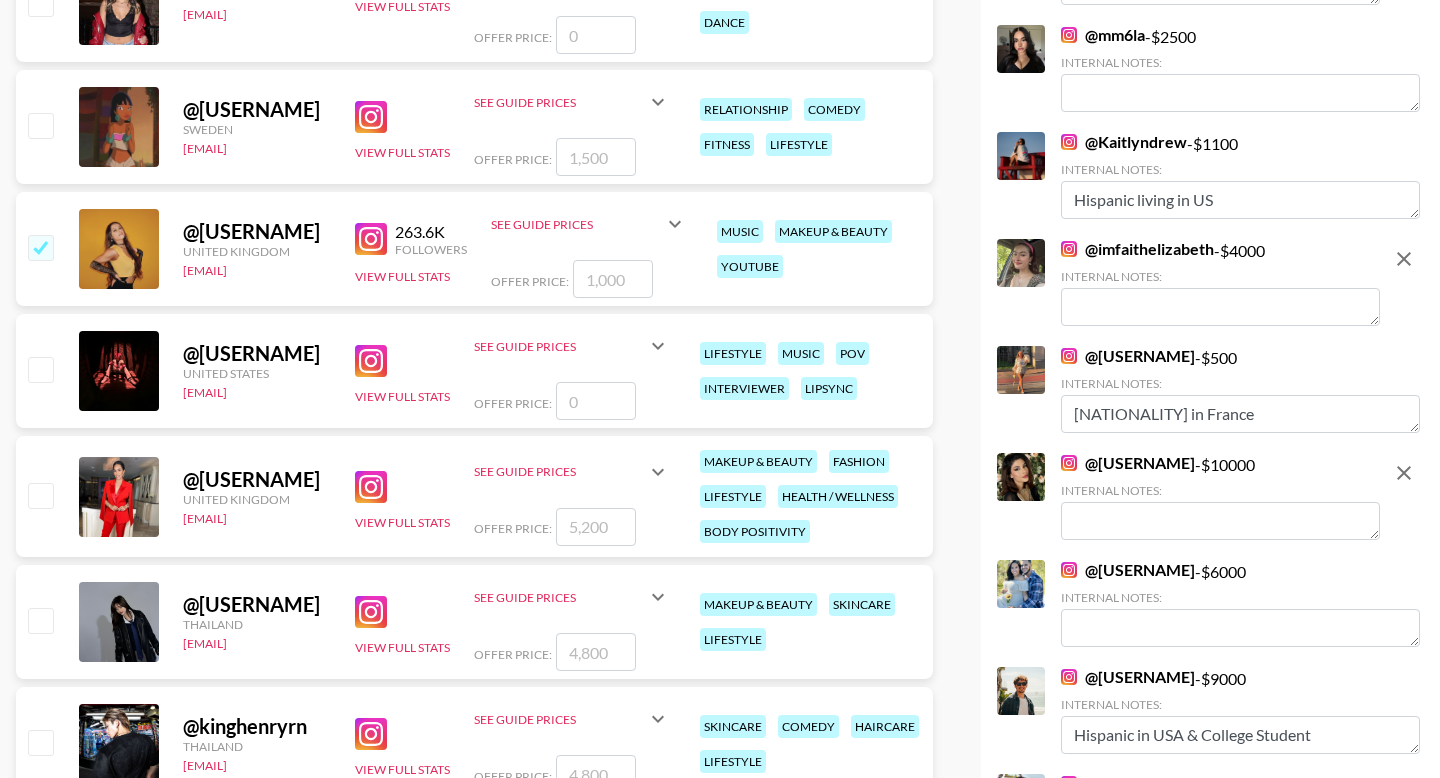 checkbox on "true" 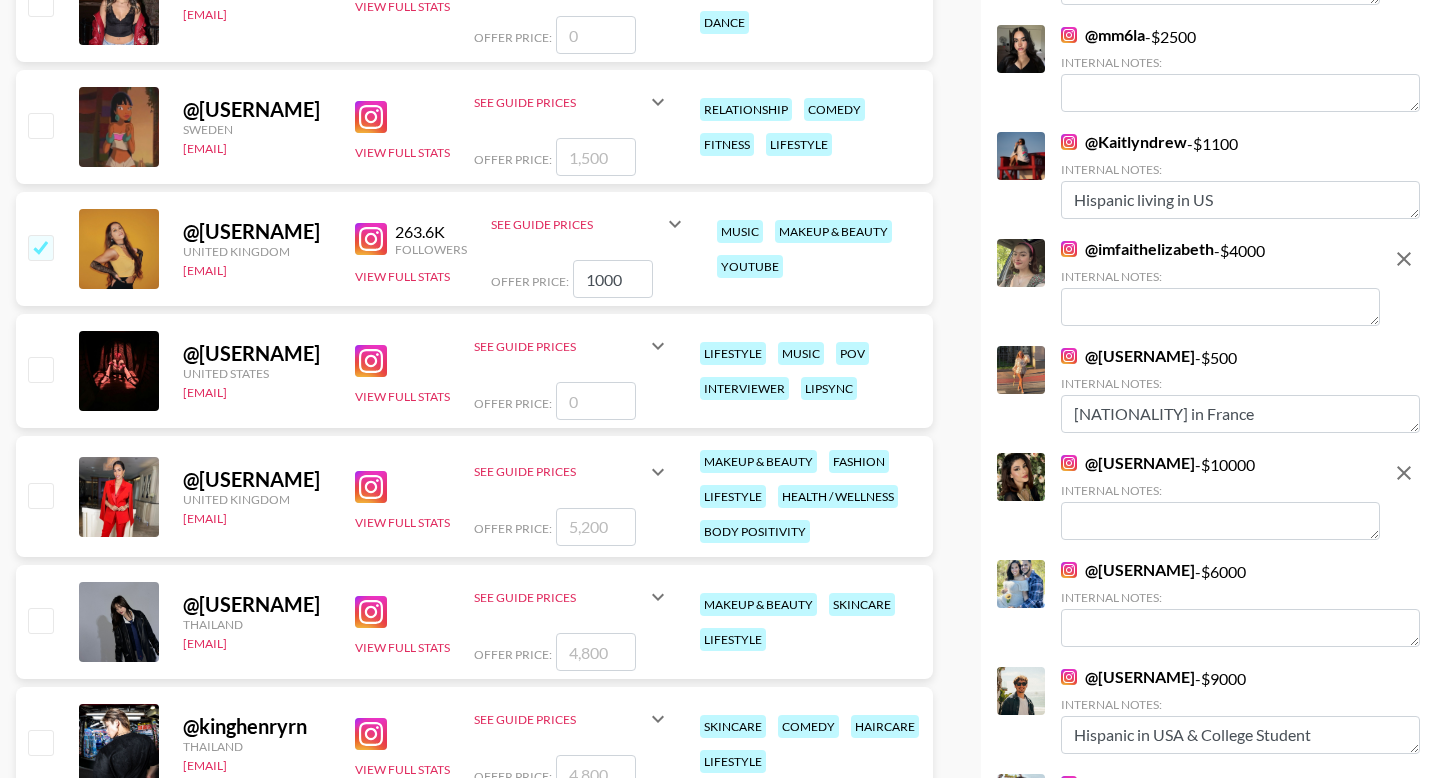 click on "1000" at bounding box center (613, 279) 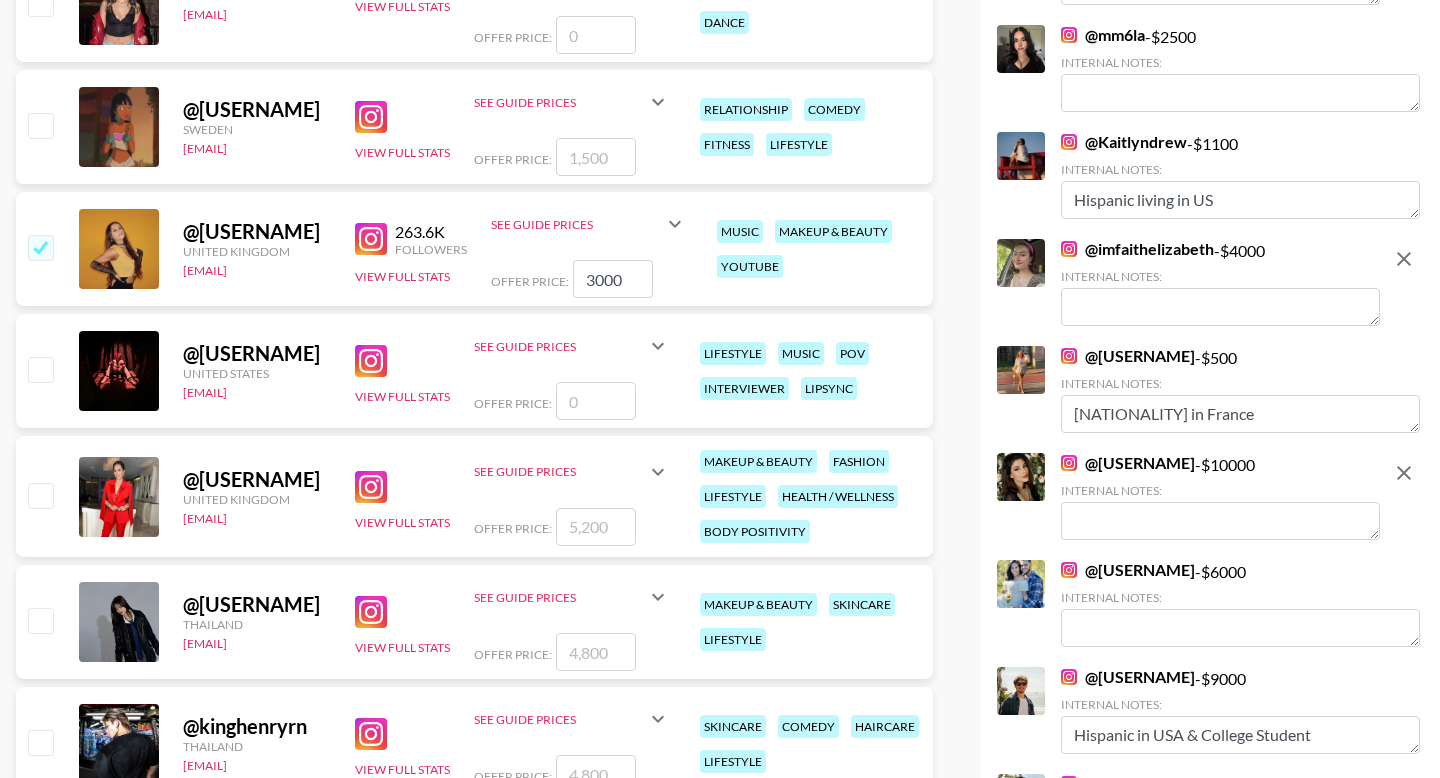 scroll, scrollTop: 5090, scrollLeft: 0, axis: vertical 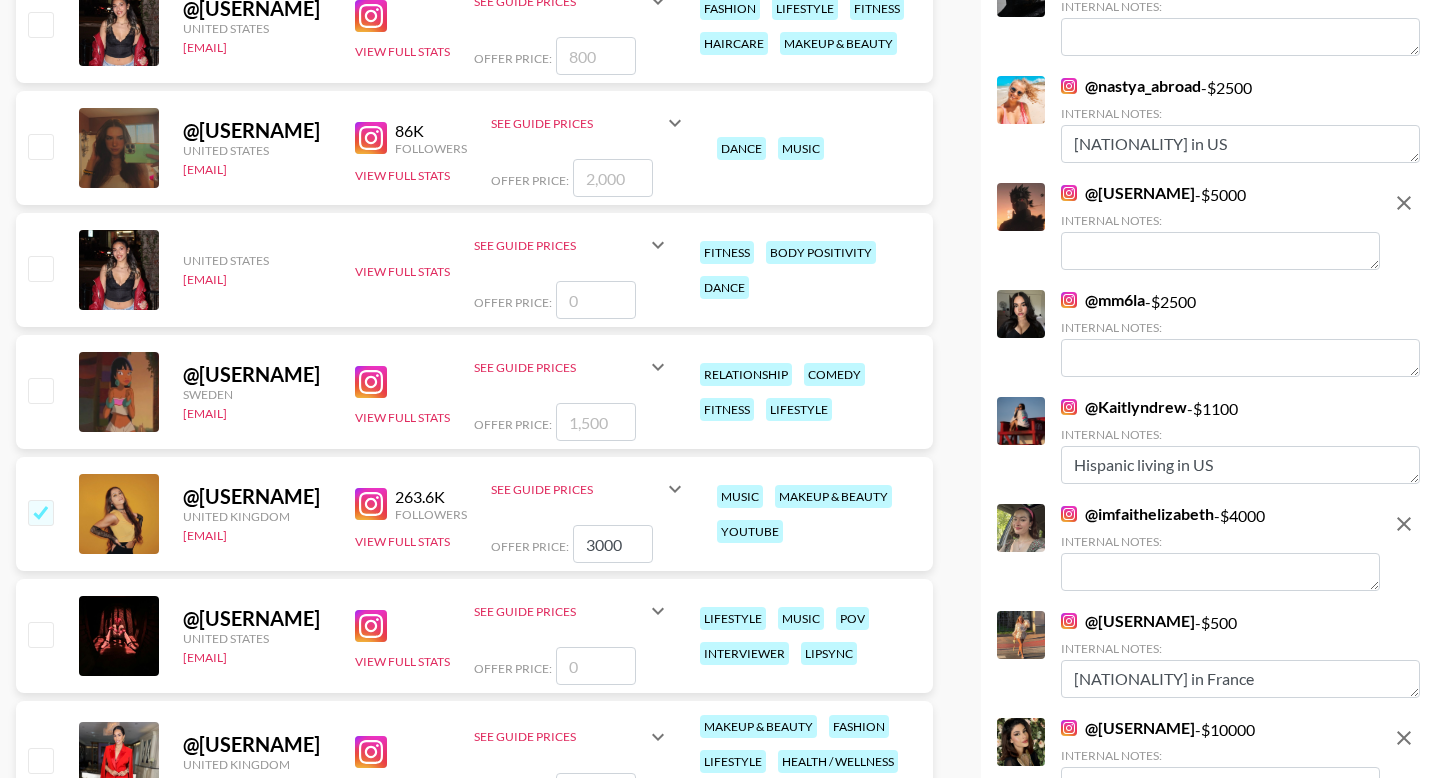 type on "3000" 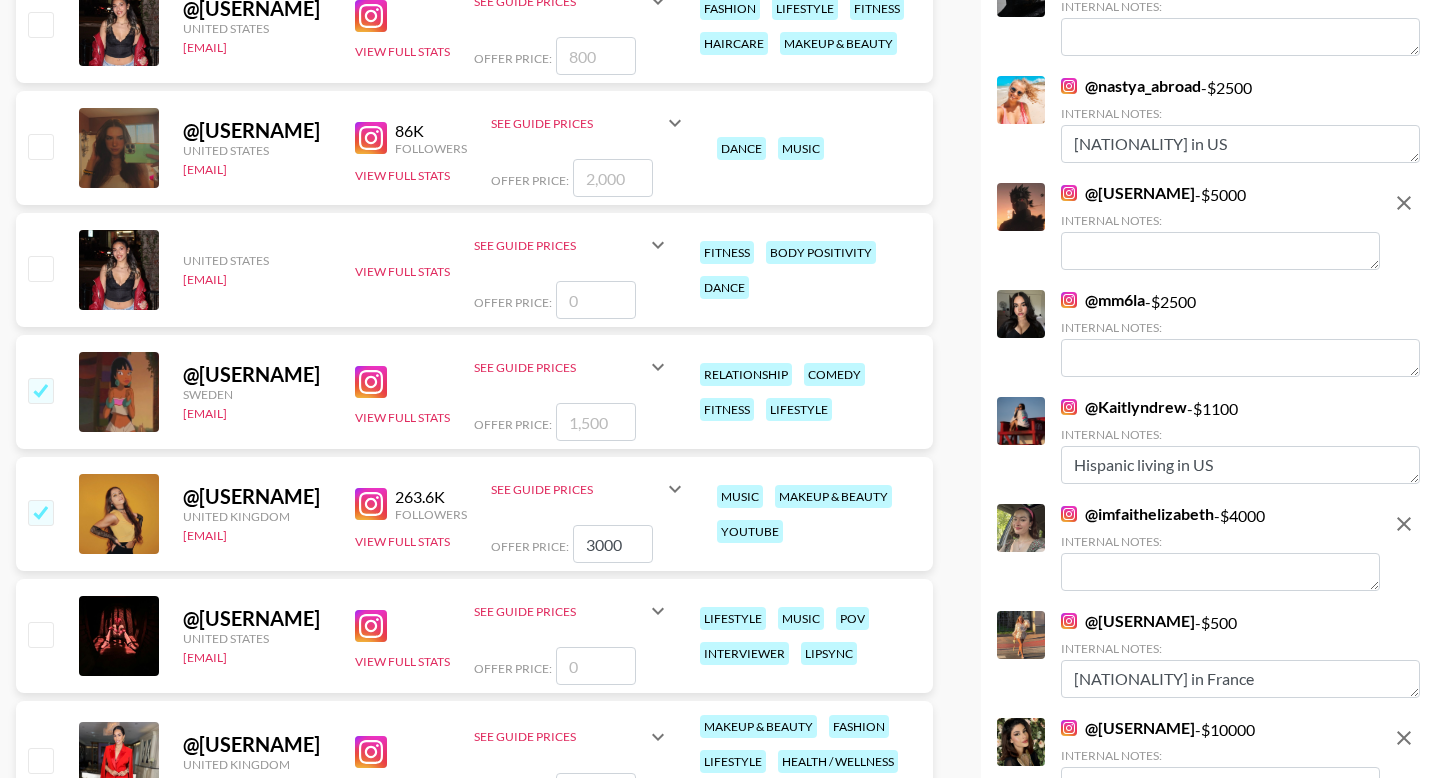 type on "4" 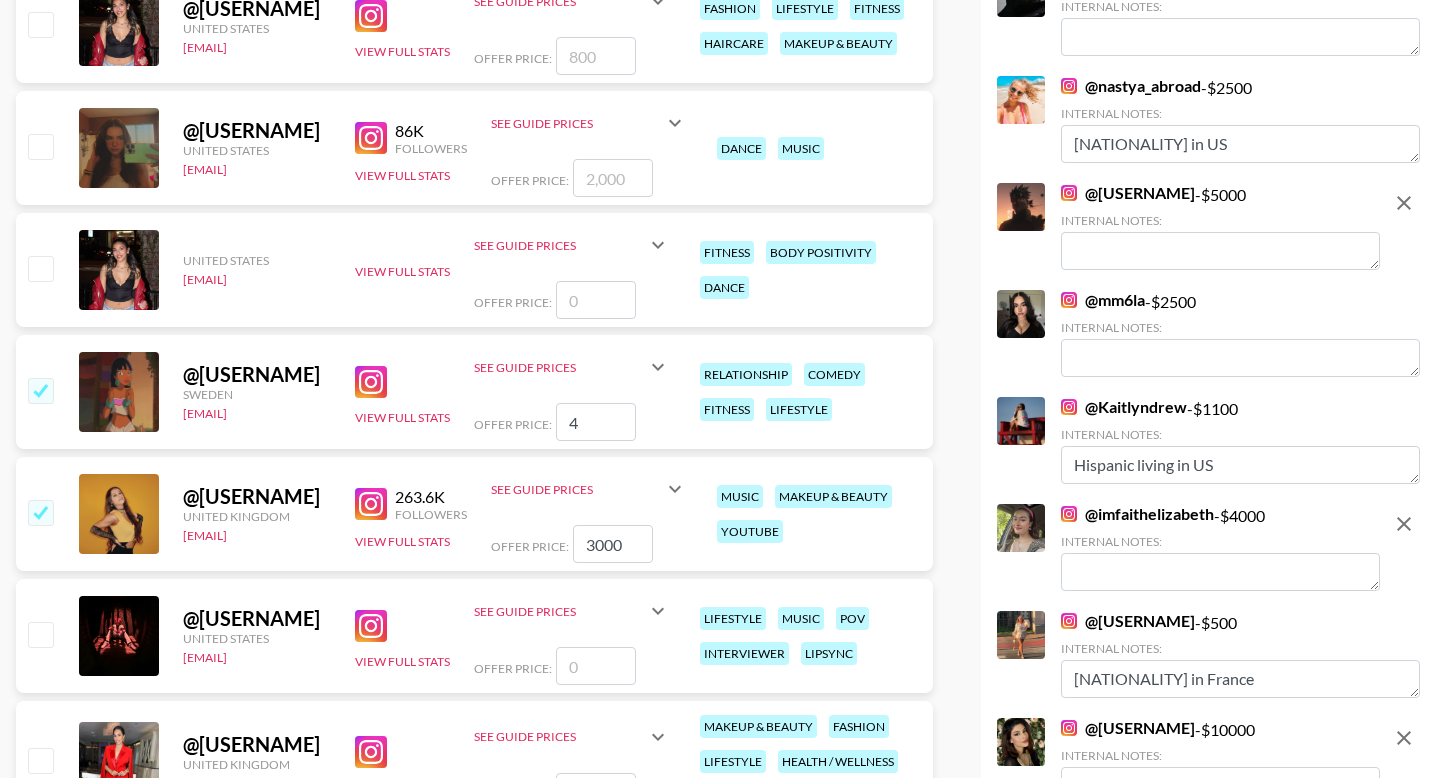 checkbox on "true" 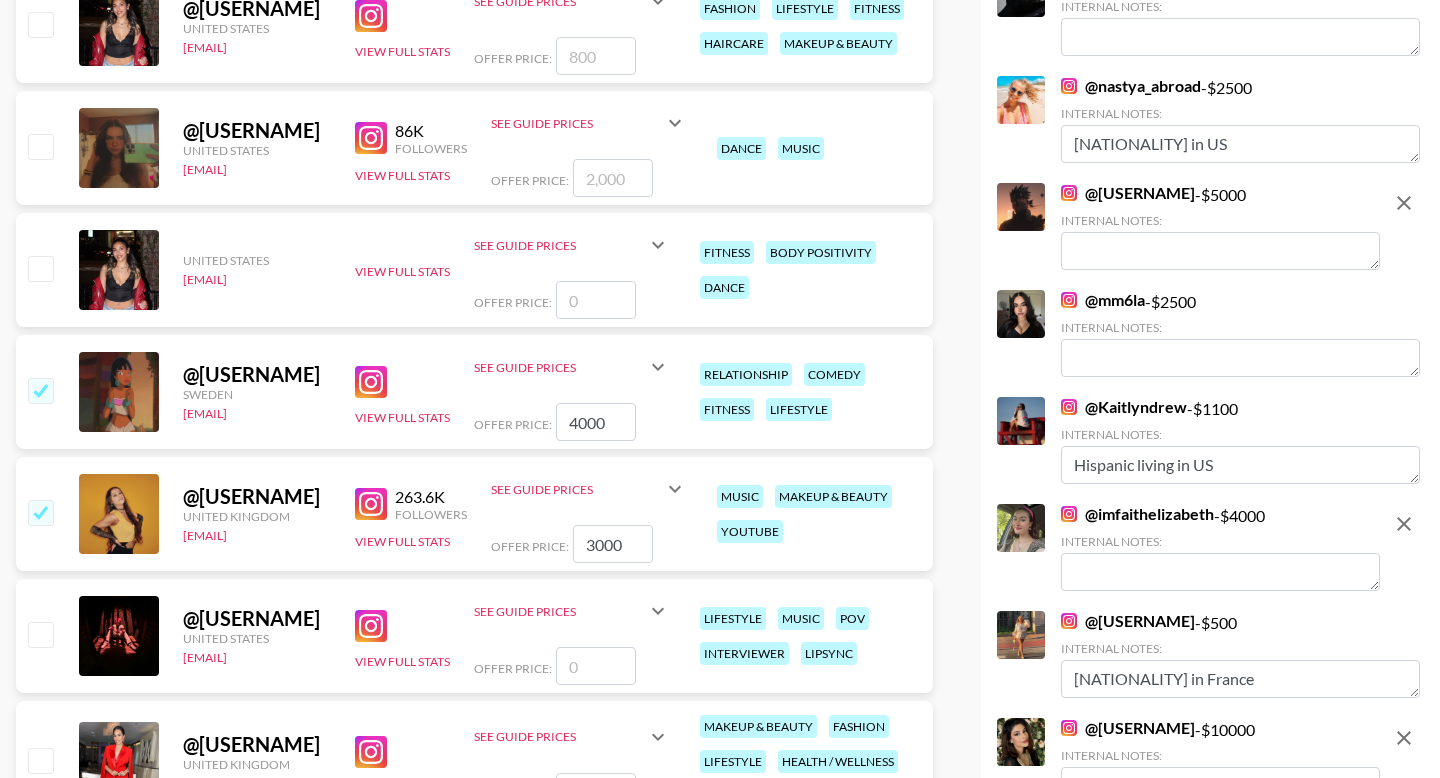 scroll, scrollTop: 4879, scrollLeft: 0, axis: vertical 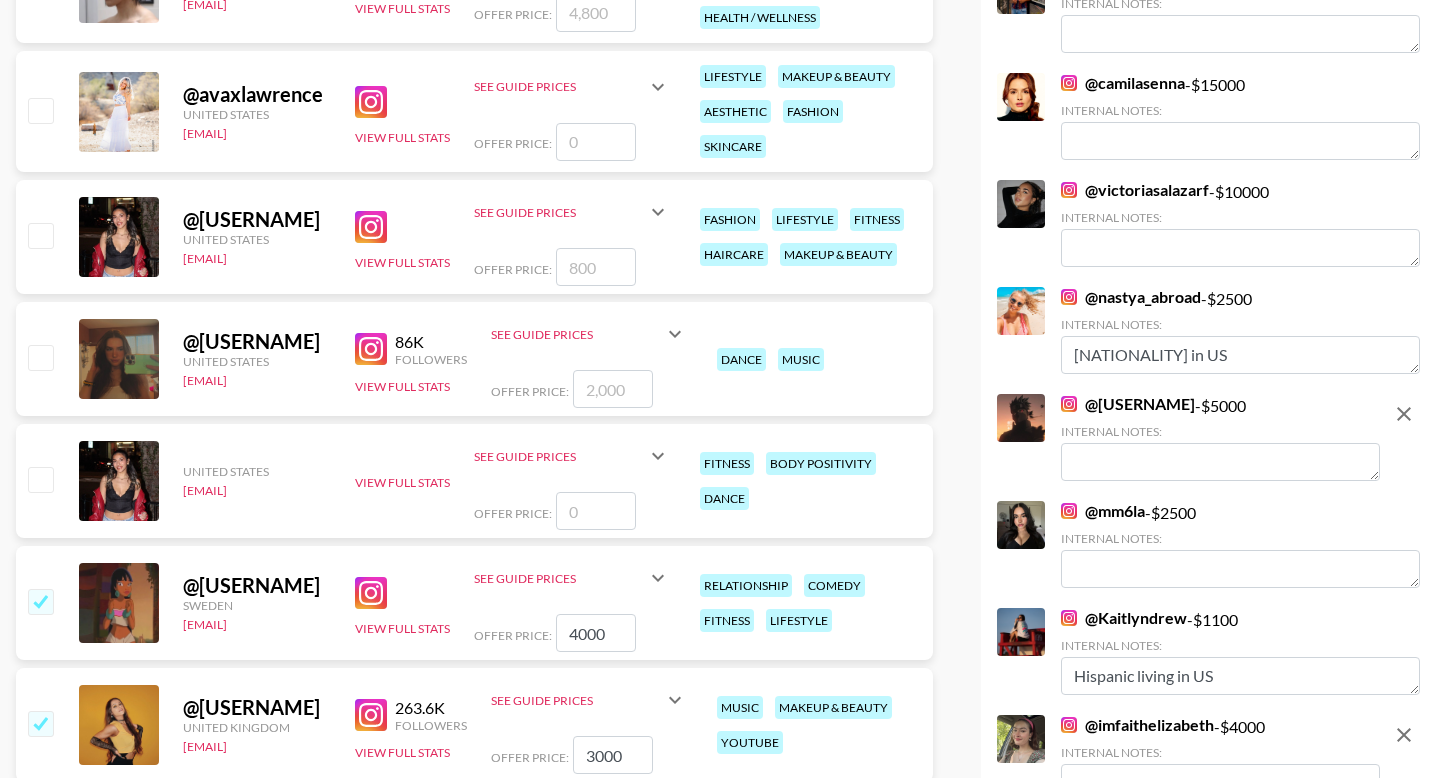 type on "4000" 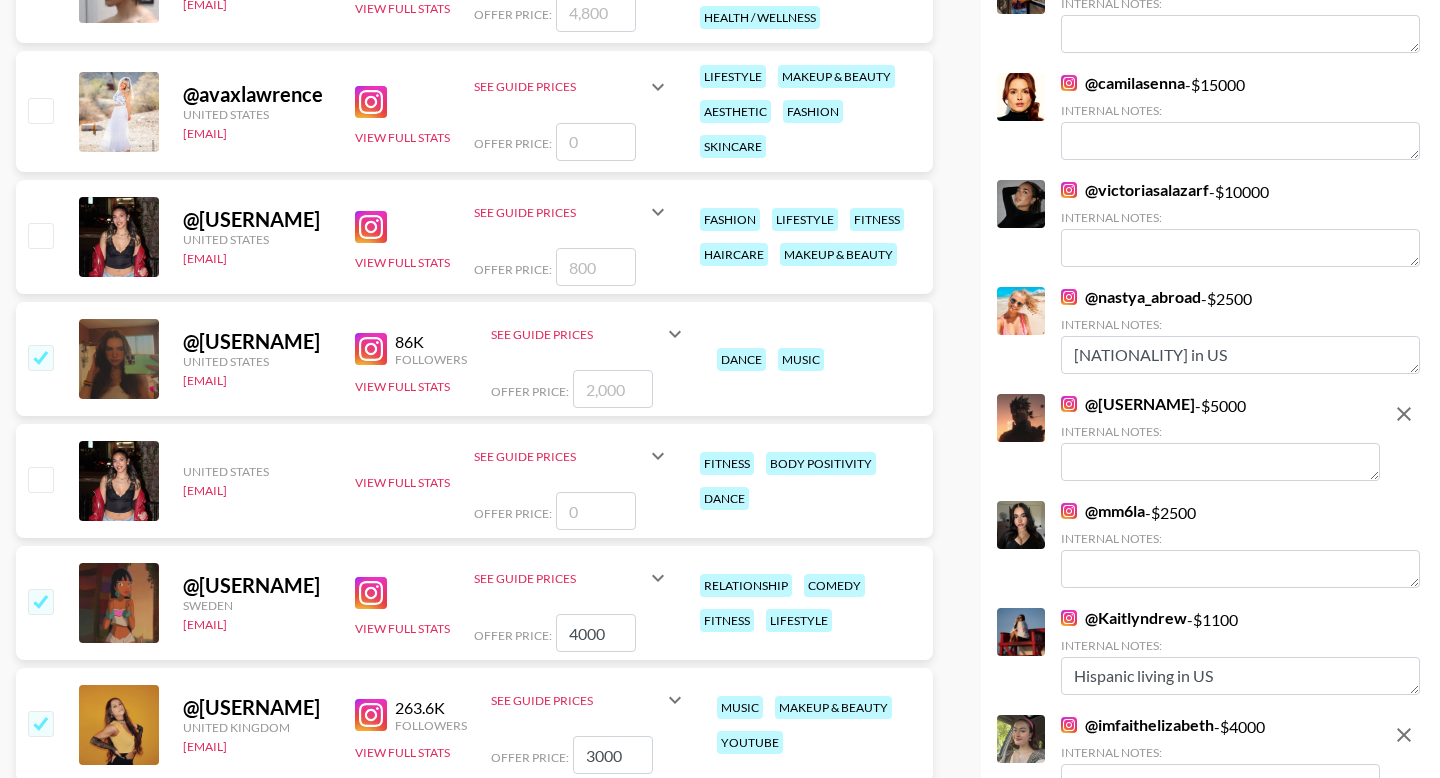 checkbox on "true" 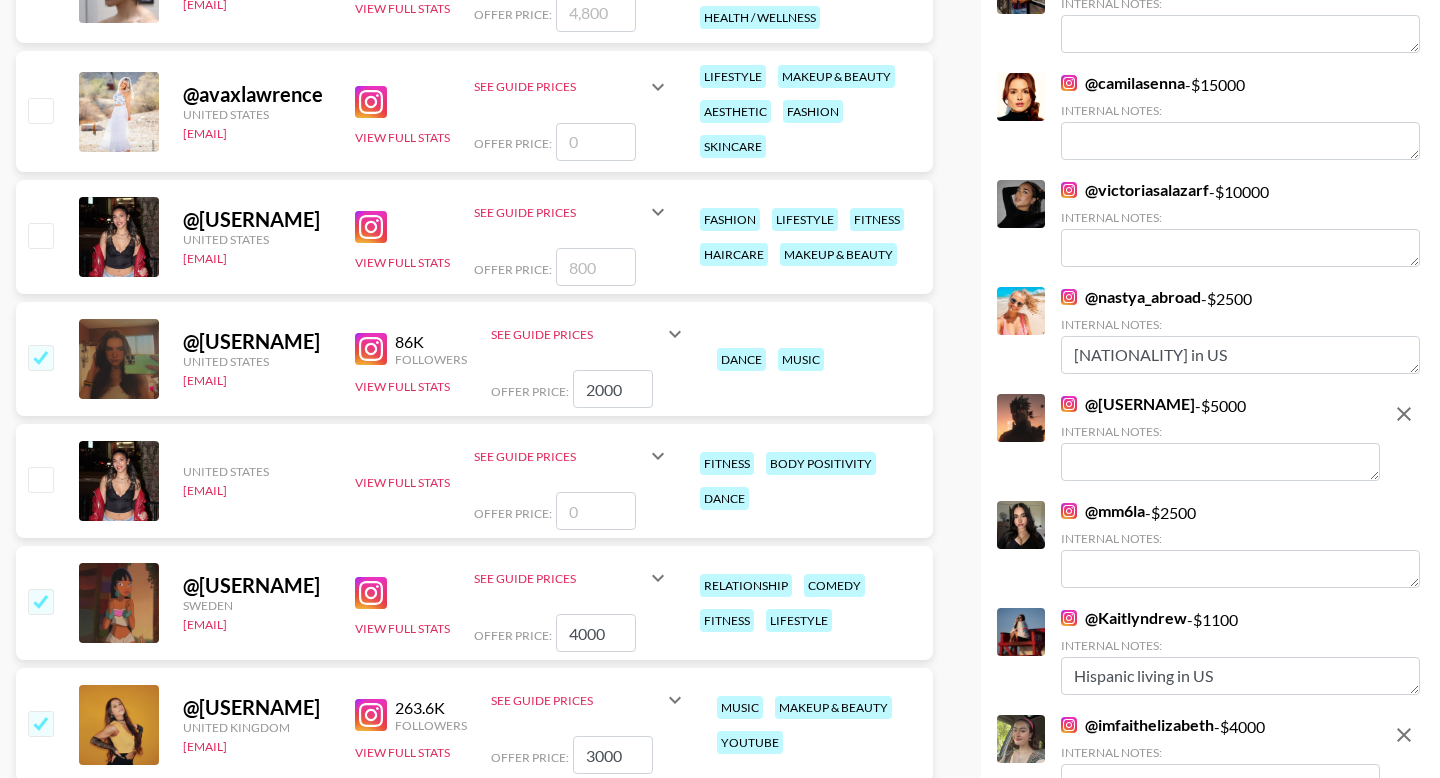 click on "2000" at bounding box center [613, 389] 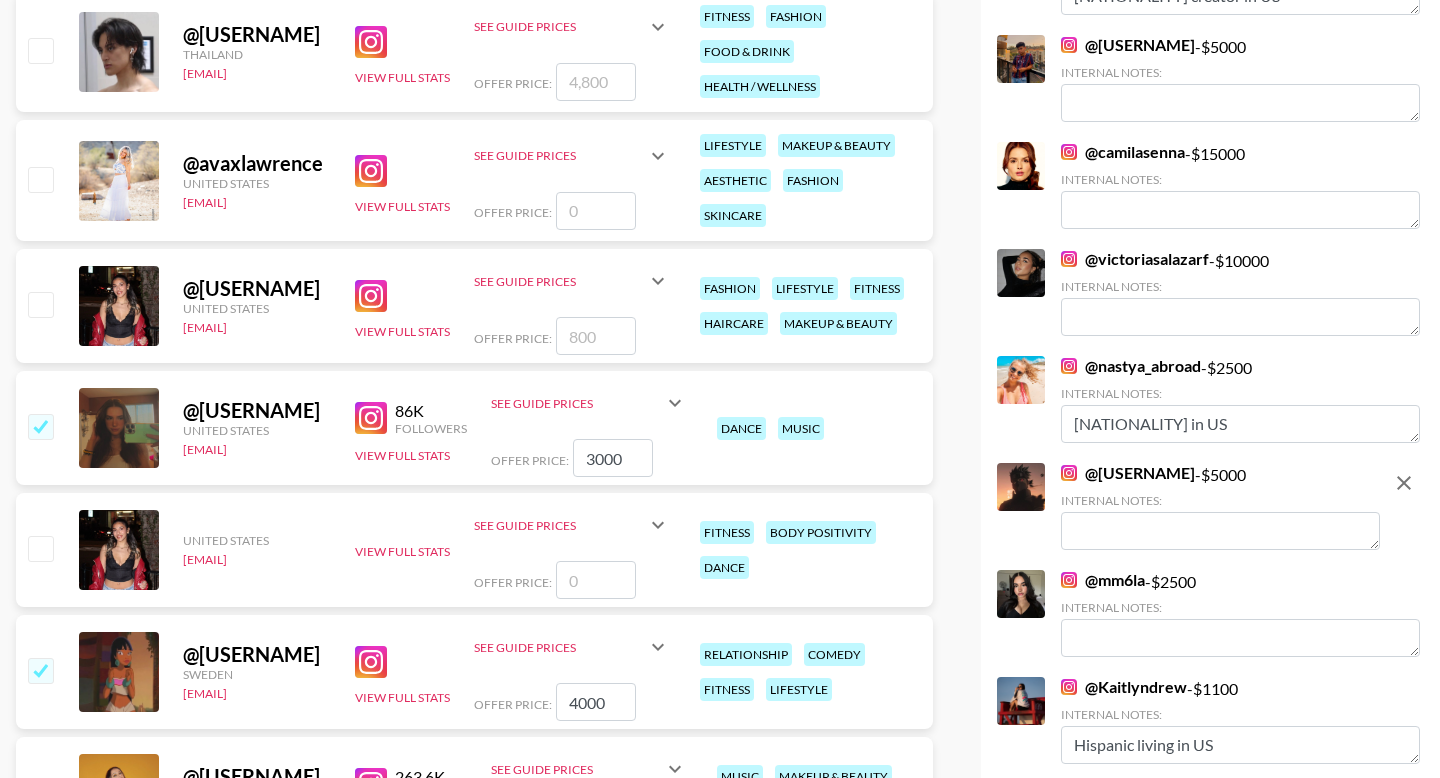 scroll, scrollTop: 4745, scrollLeft: 0, axis: vertical 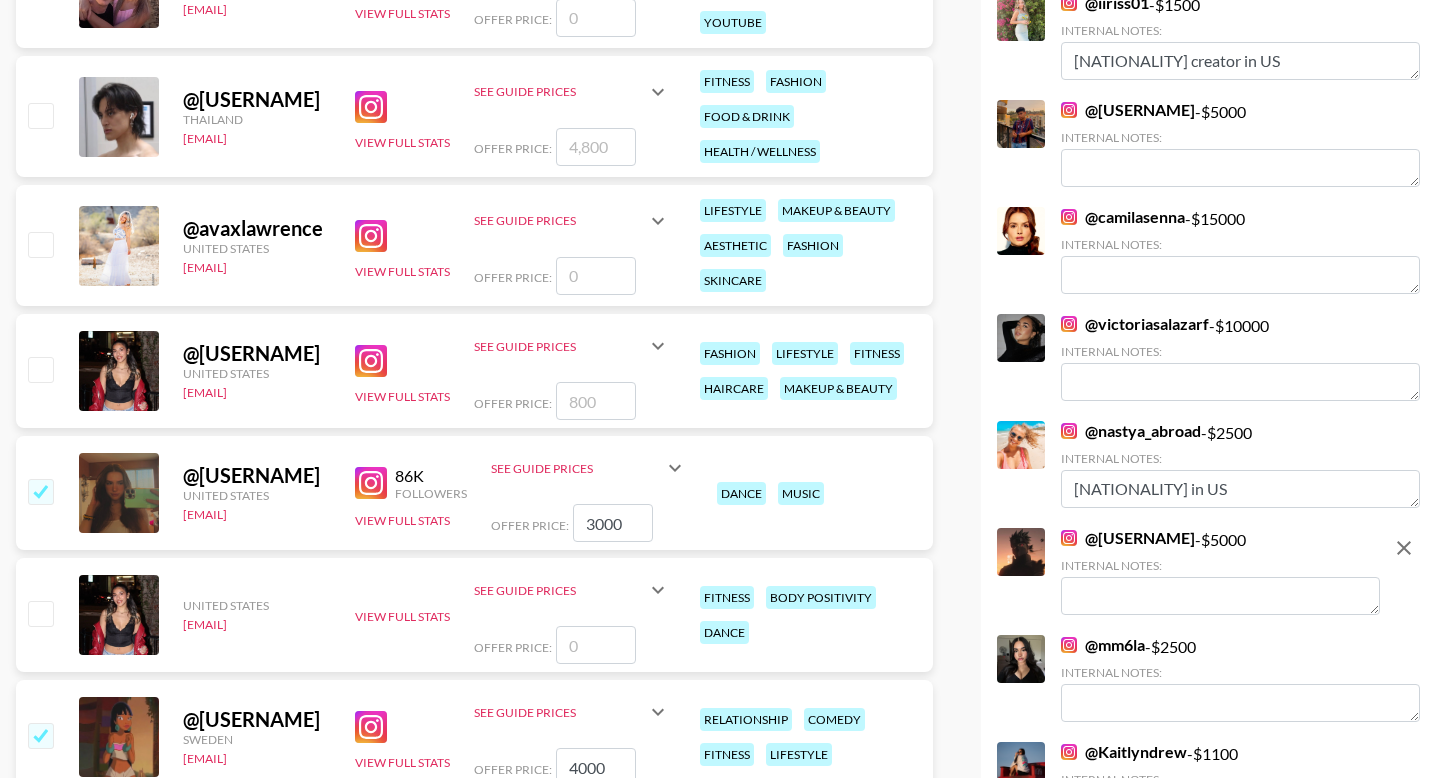 type on "3000" 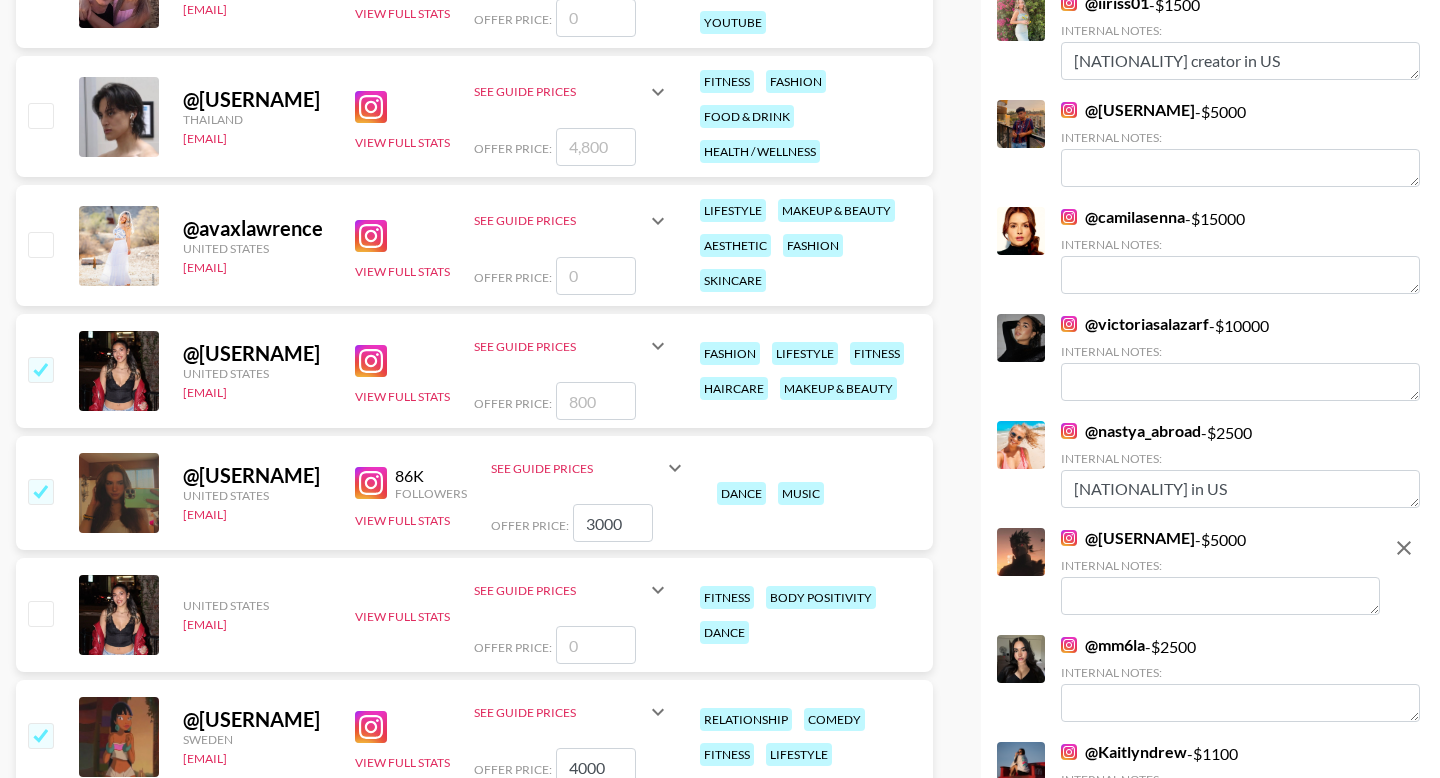 type on "3" 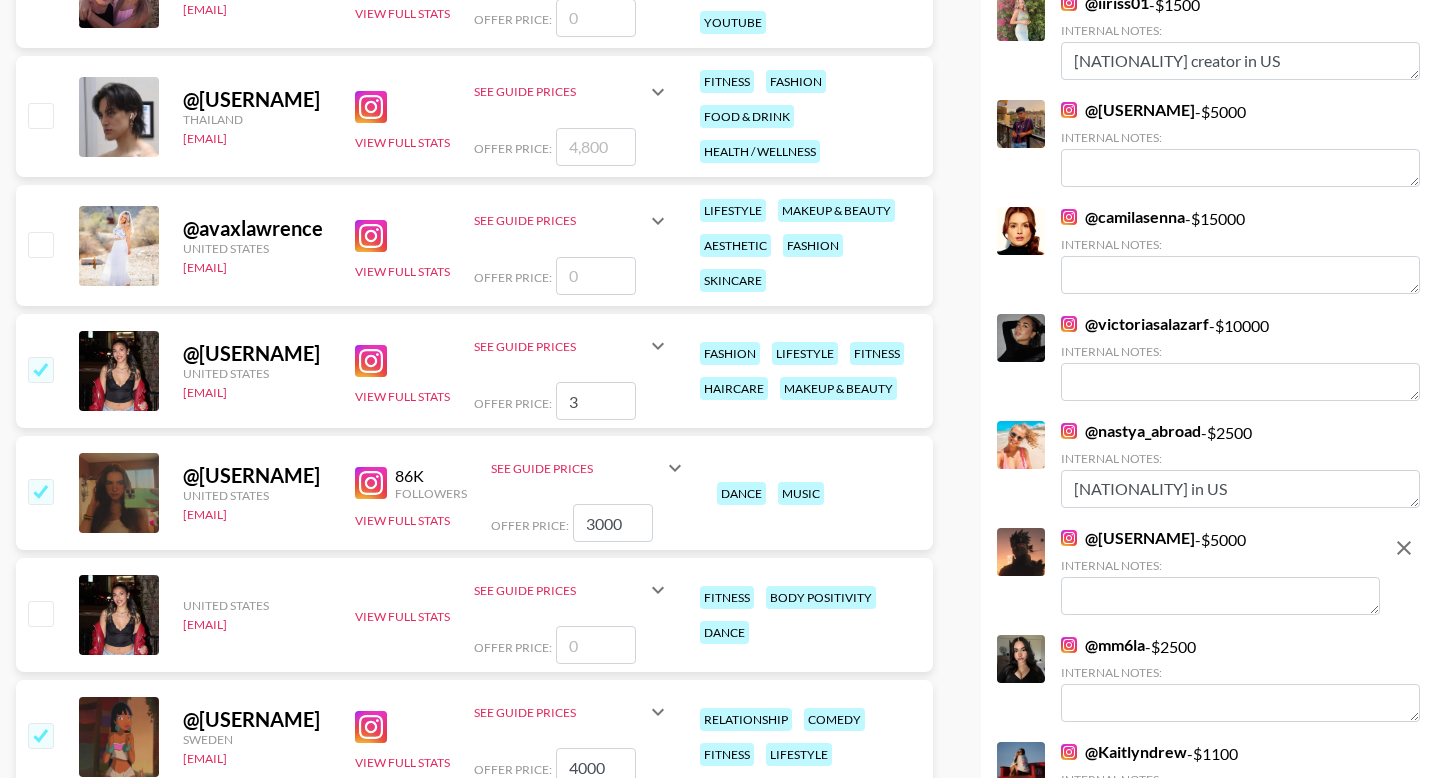 checkbox on "true" 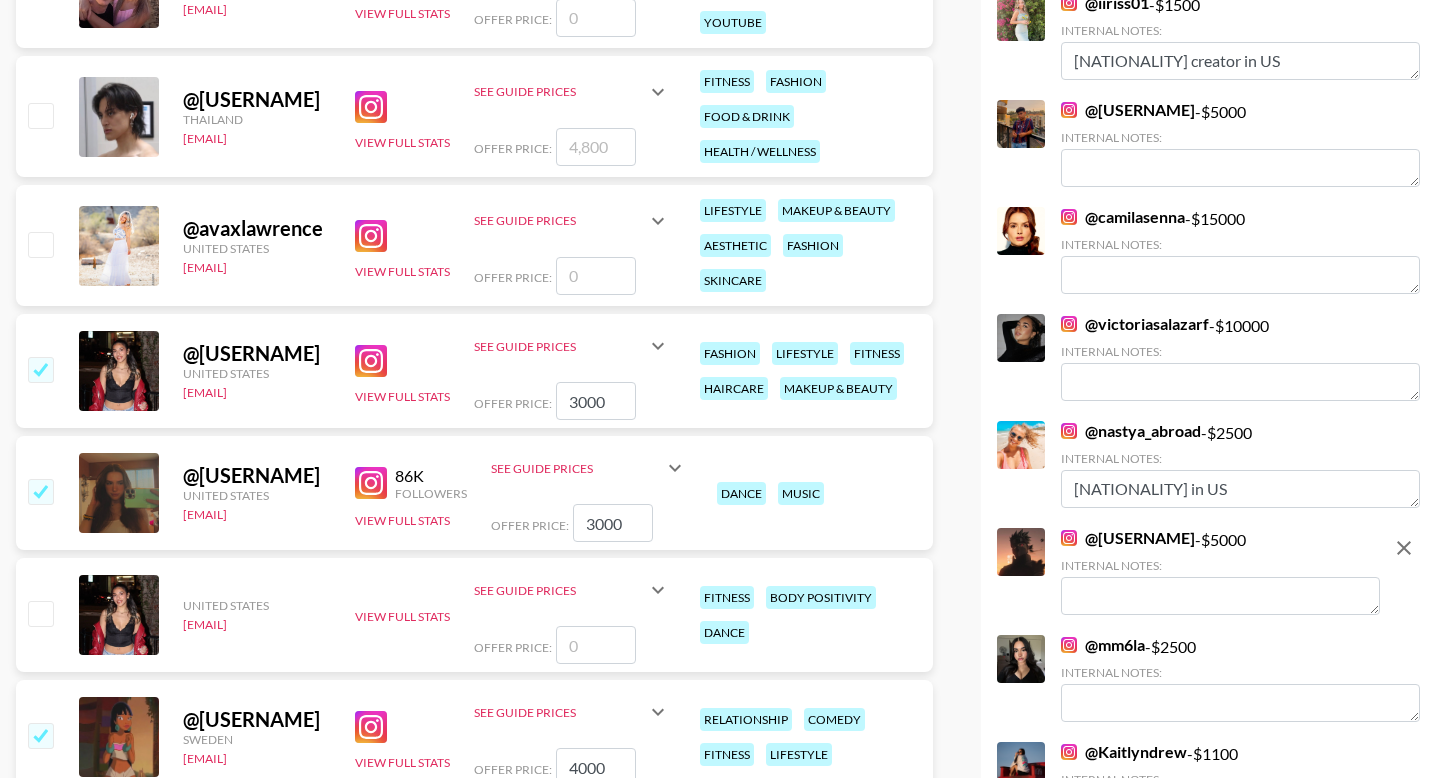 type on "3000" 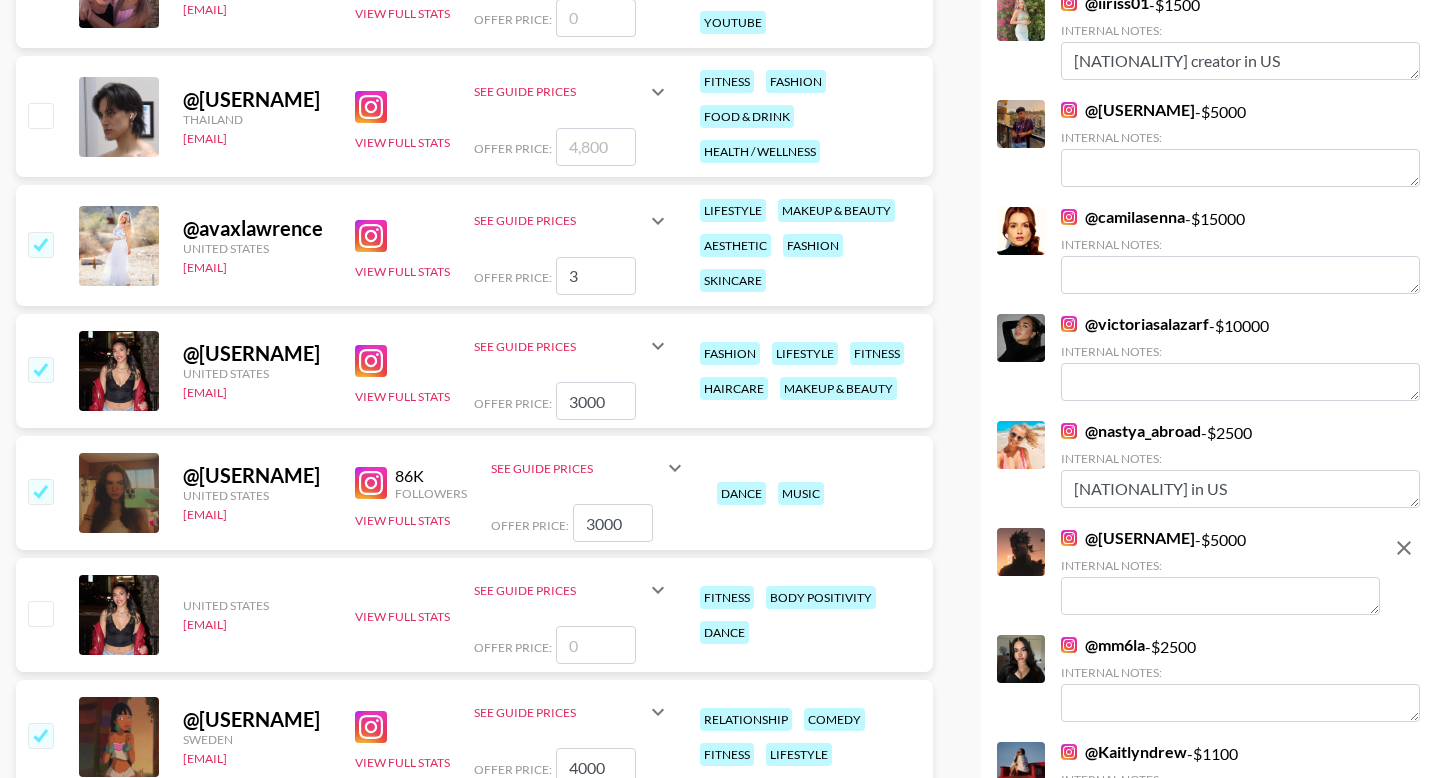 type on "30" 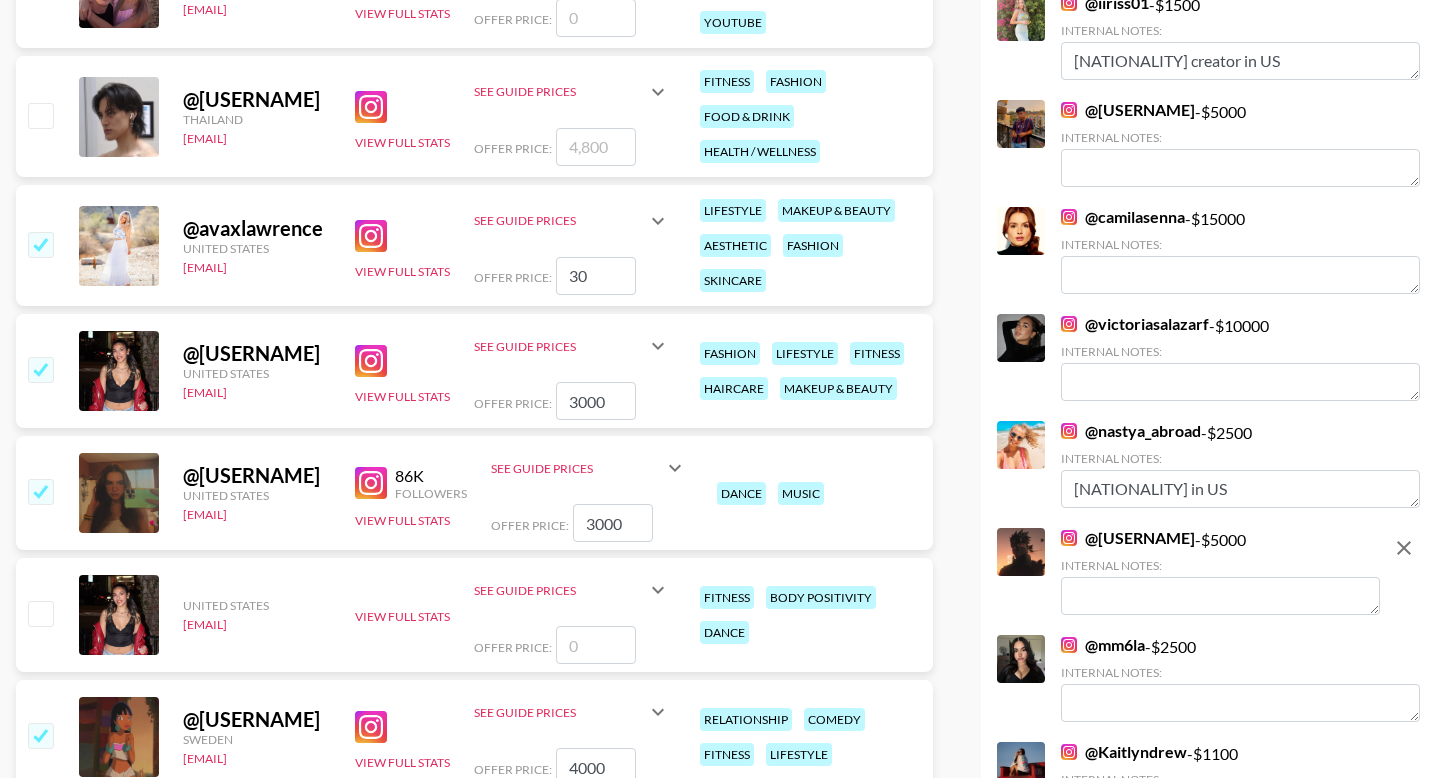 checkbox on "true" 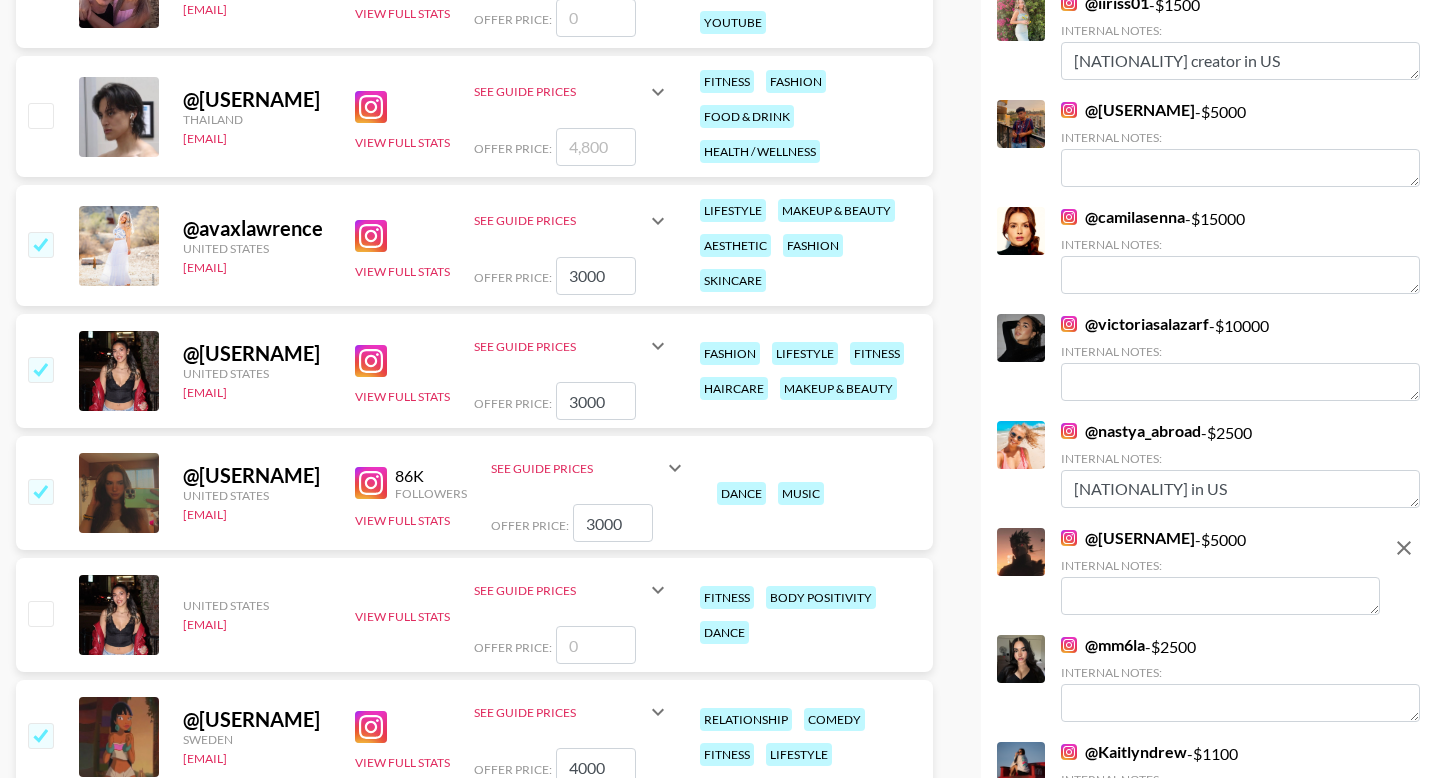 type on "3000" 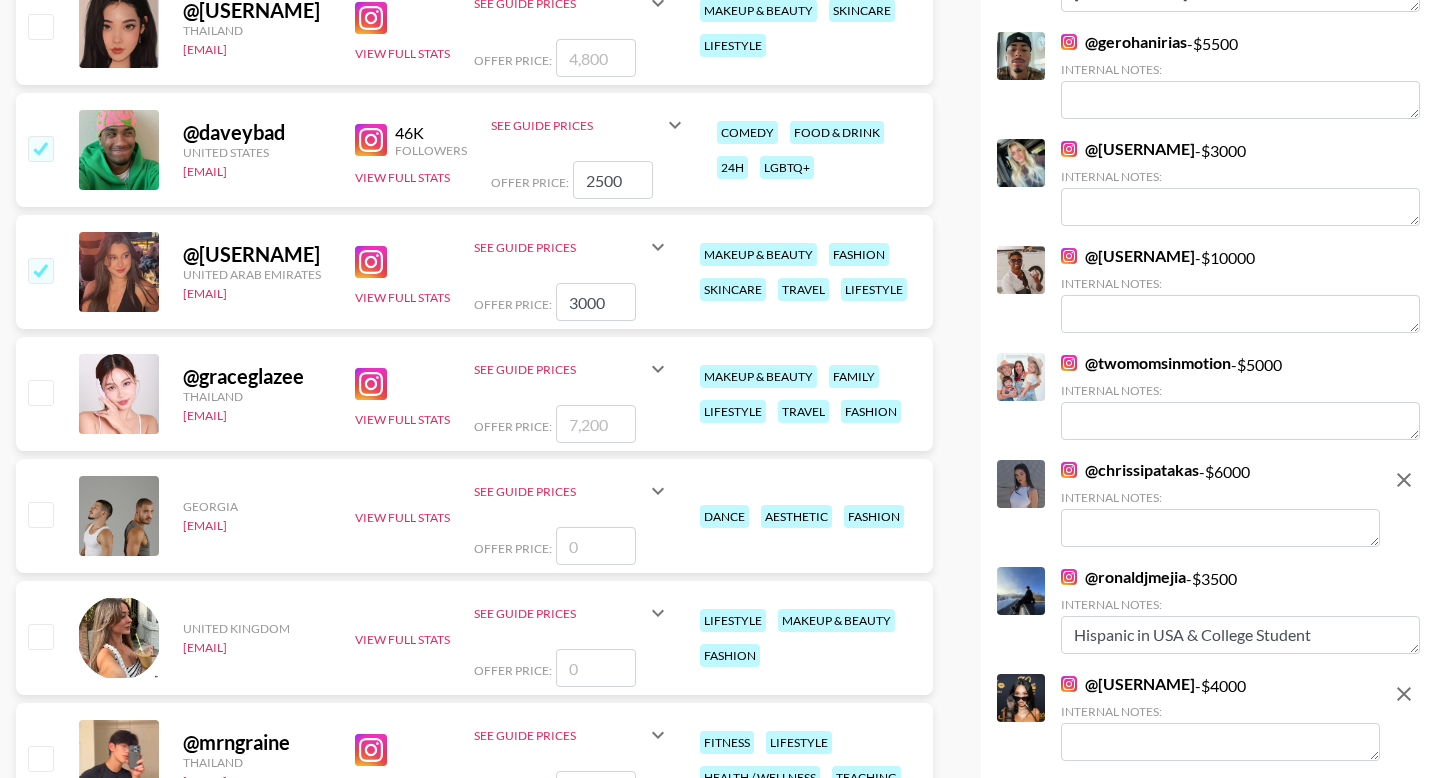 scroll, scrollTop: 3892, scrollLeft: 0, axis: vertical 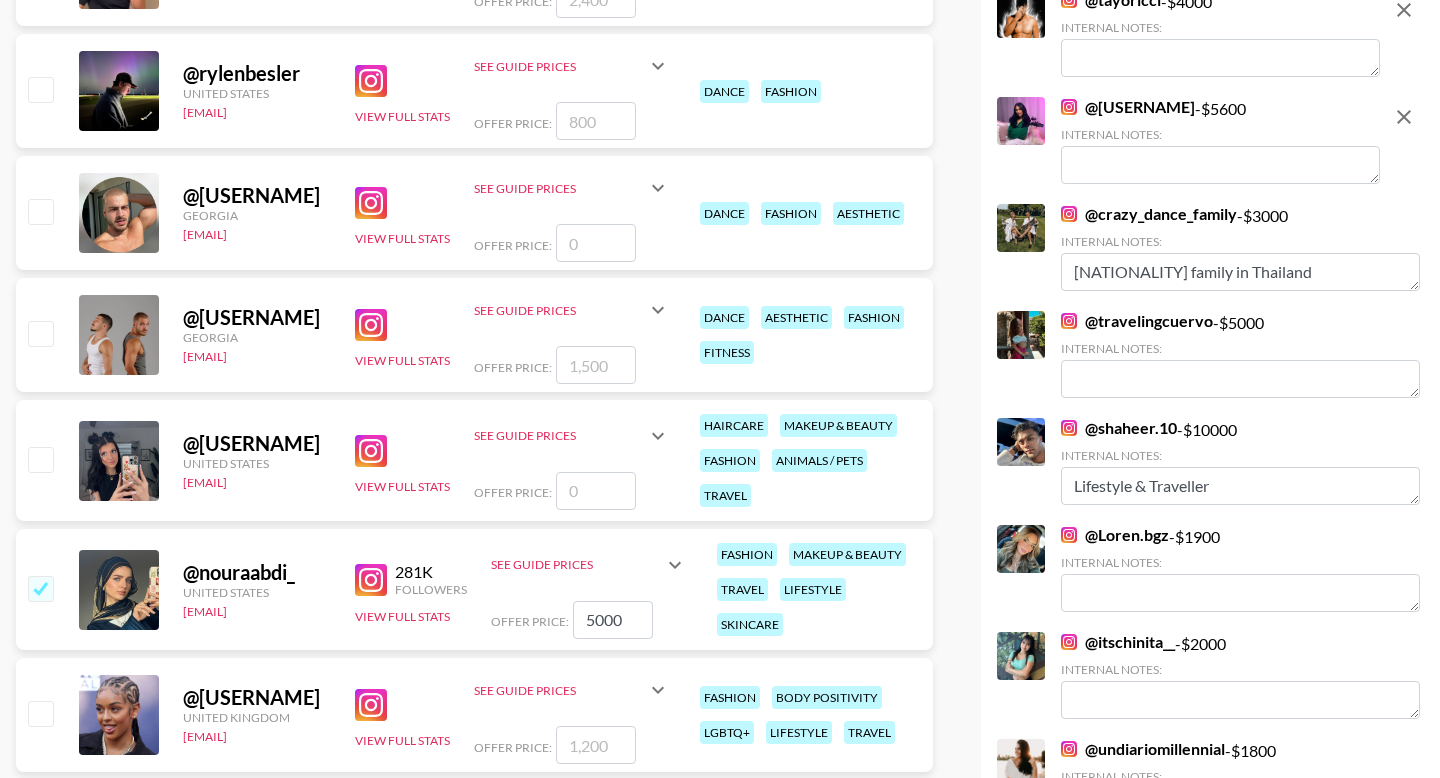 click at bounding box center [596, 491] 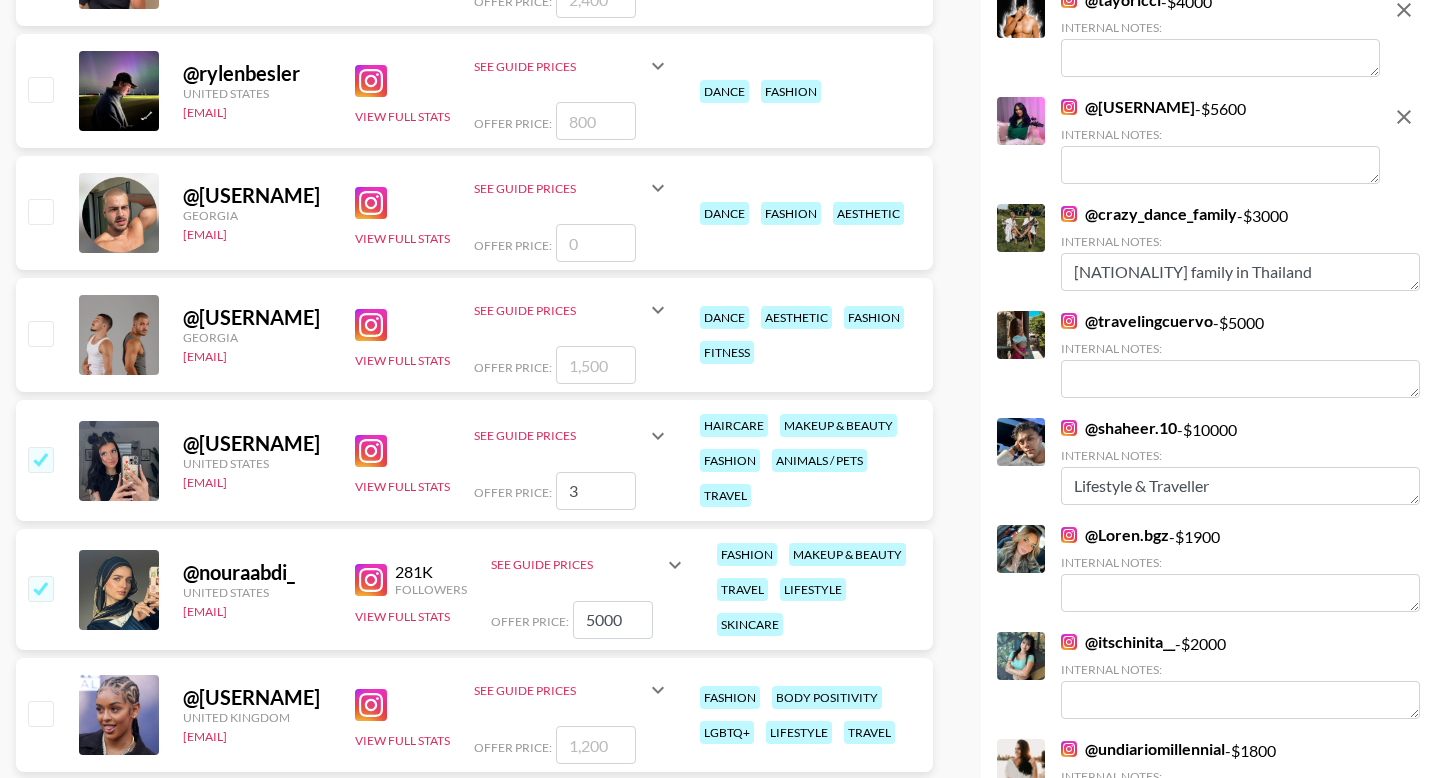type on "30" 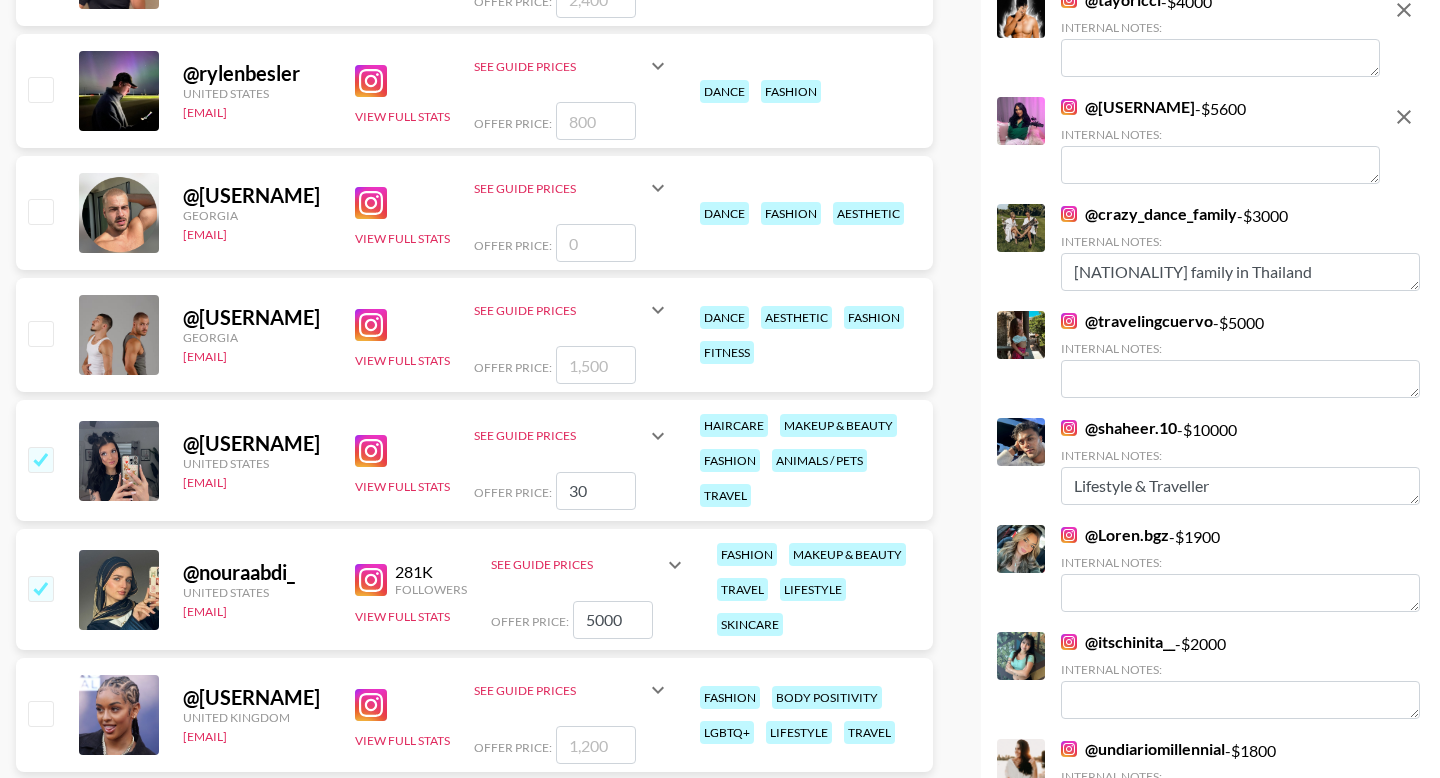 checkbox on "true" 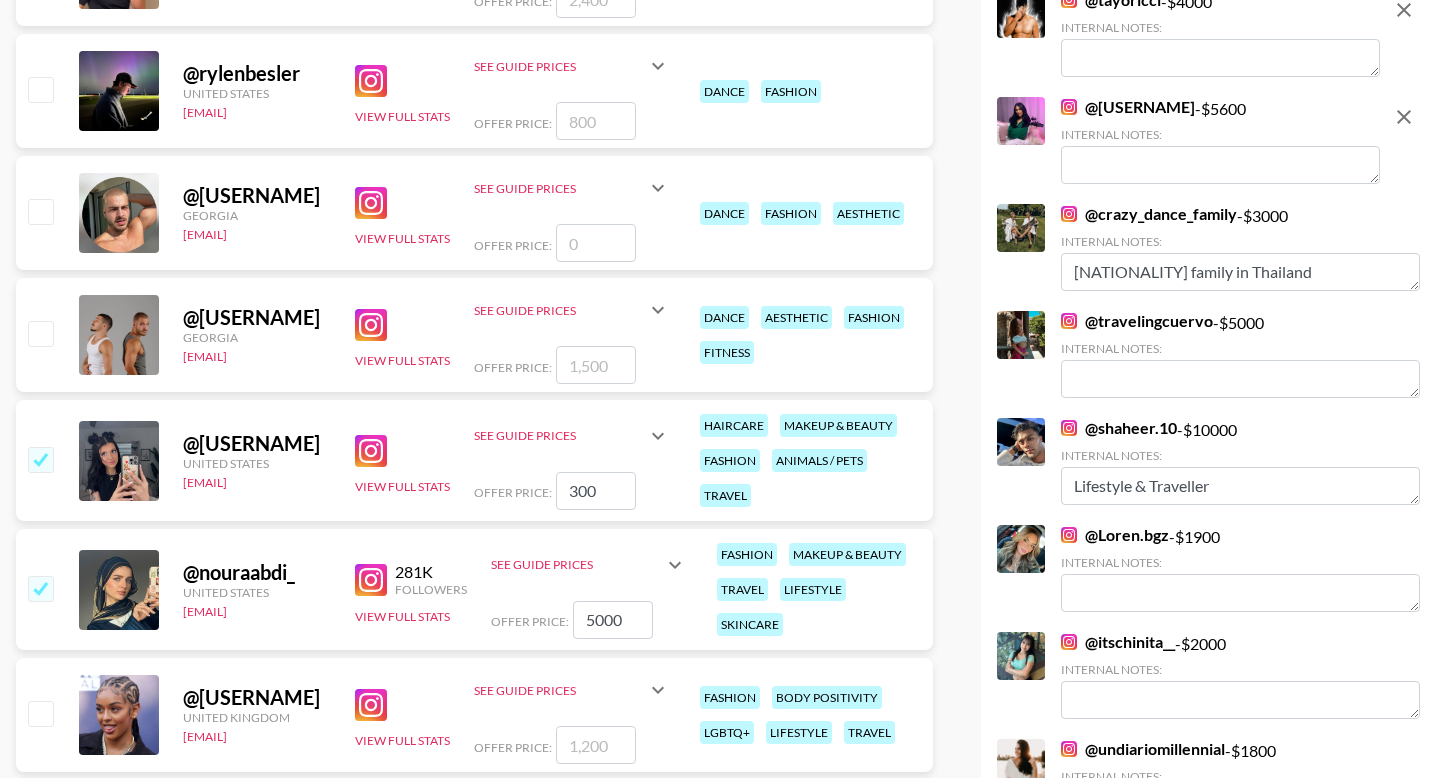 type on "3000" 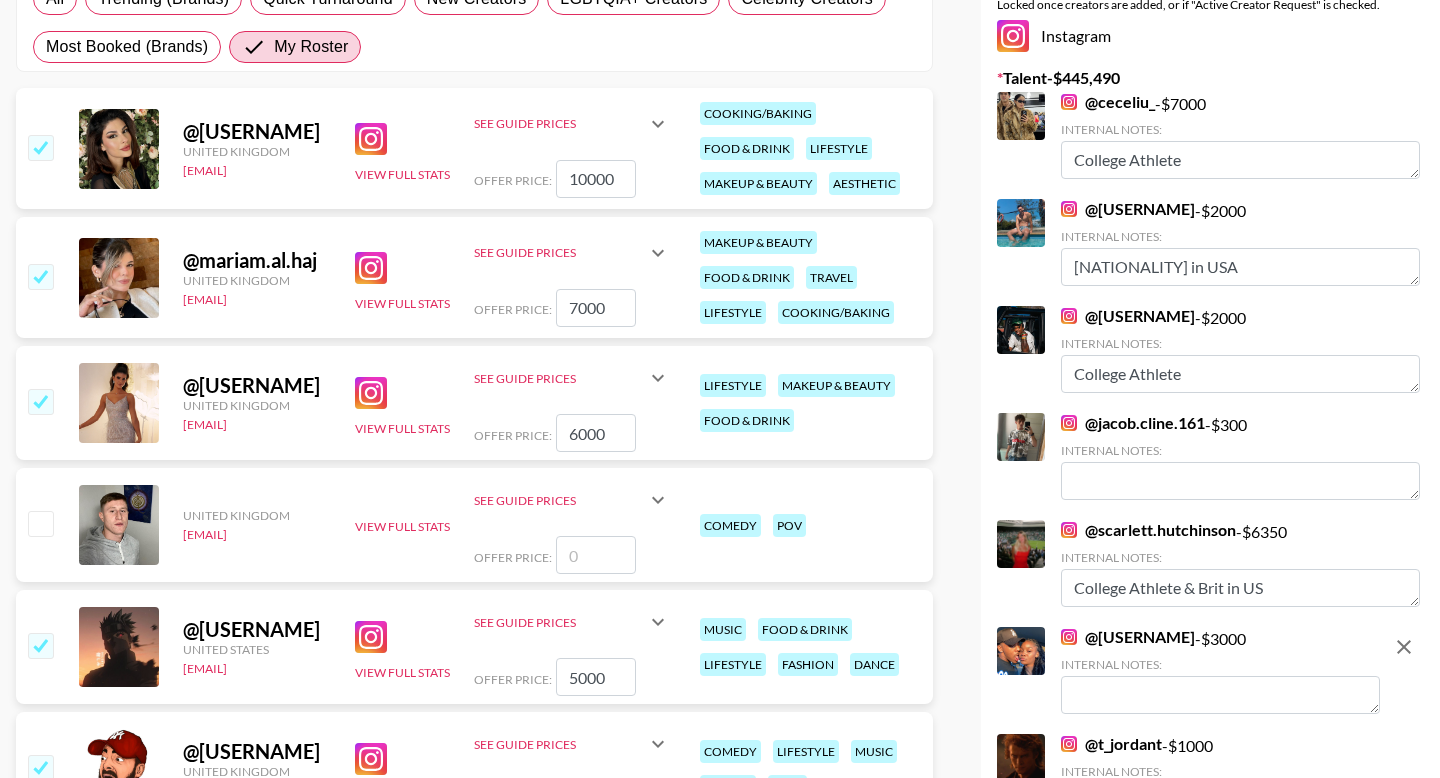scroll, scrollTop: 0, scrollLeft: 0, axis: both 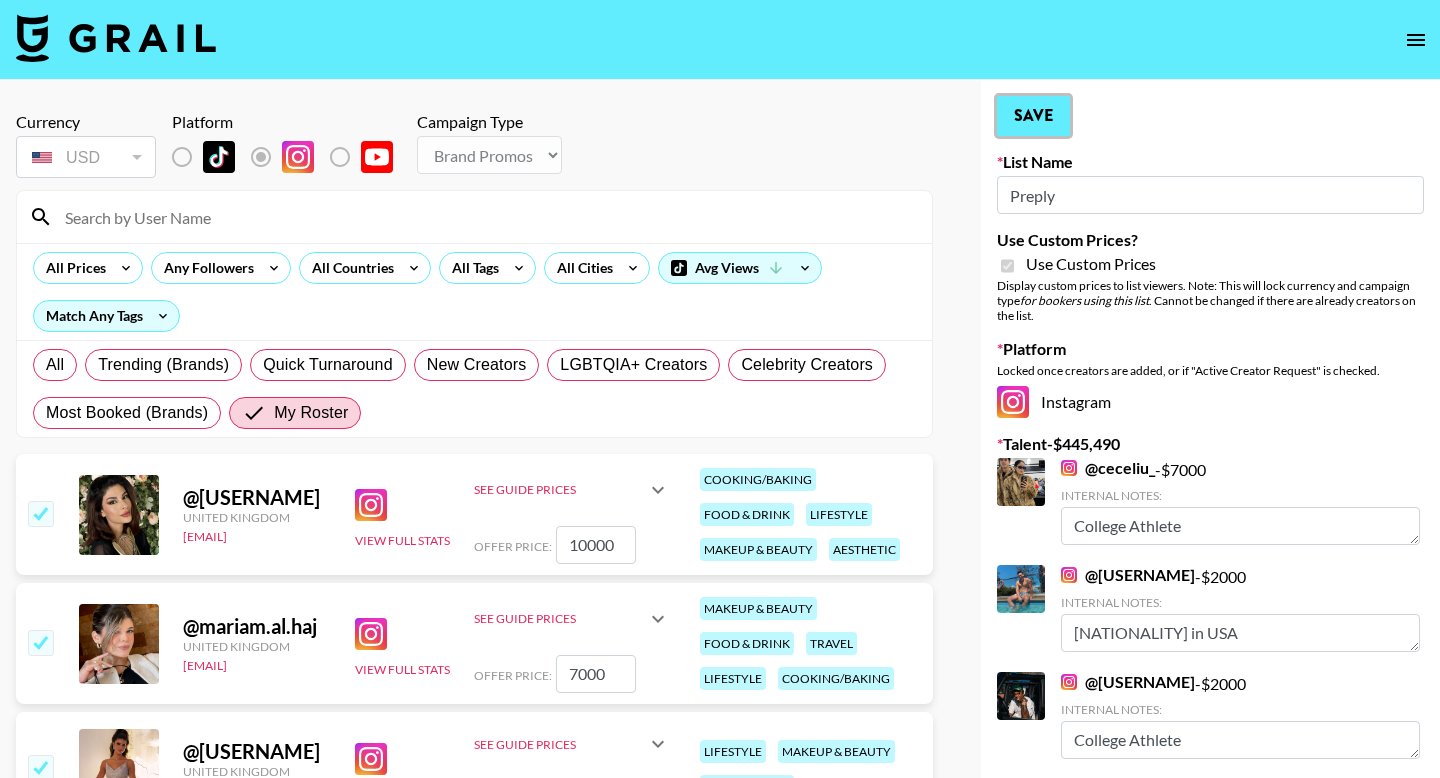 click on "Save" at bounding box center (1033, 116) 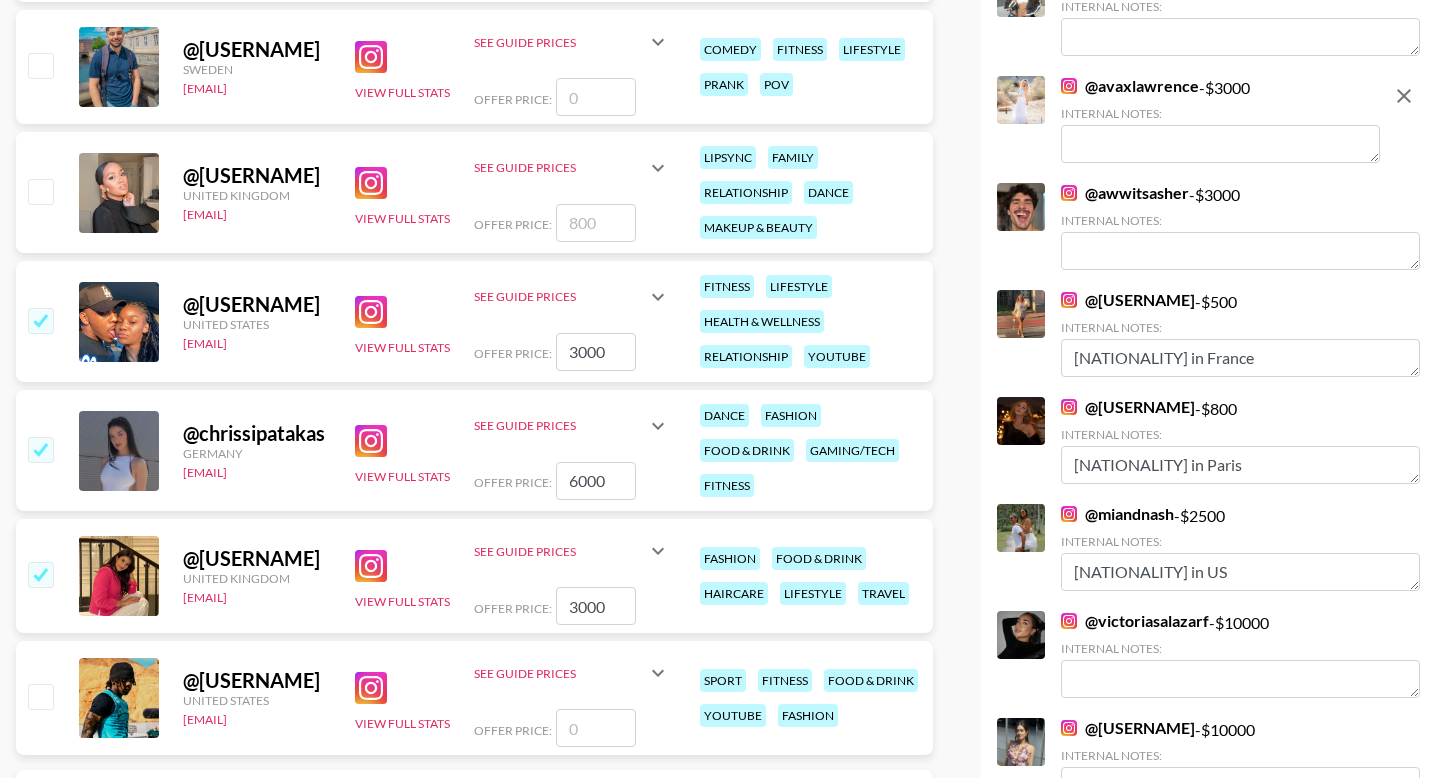 scroll, scrollTop: 1884, scrollLeft: 0, axis: vertical 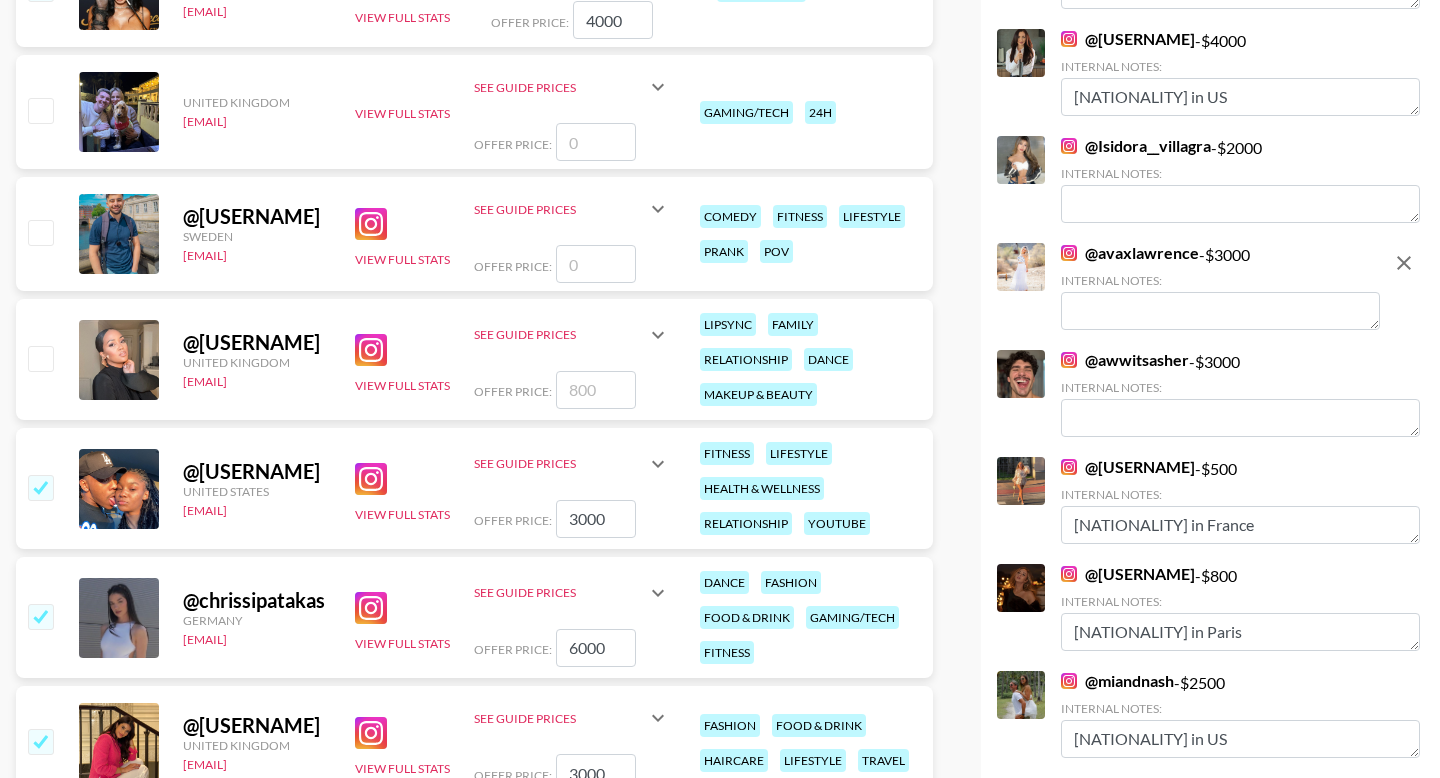 click at bounding box center (596, 390) 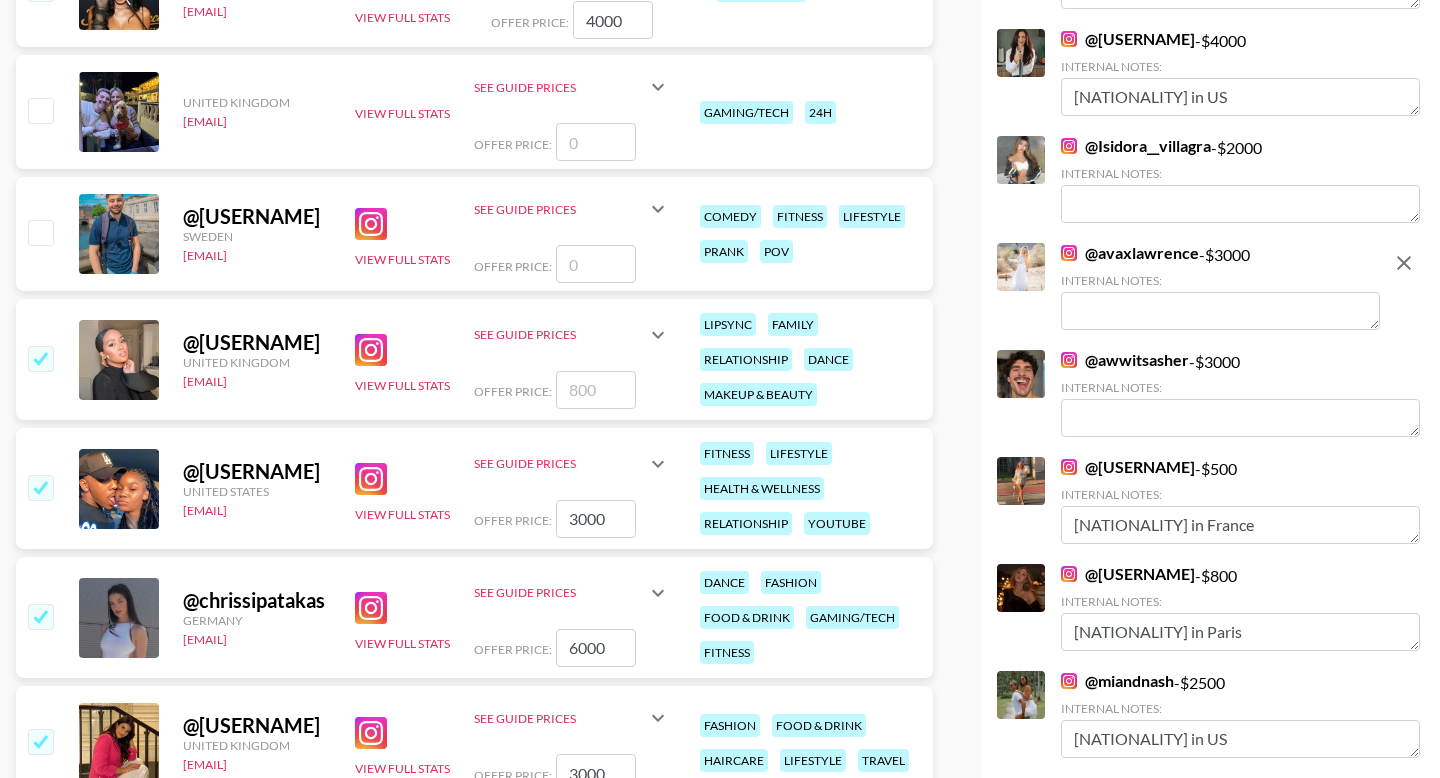 type on "2" 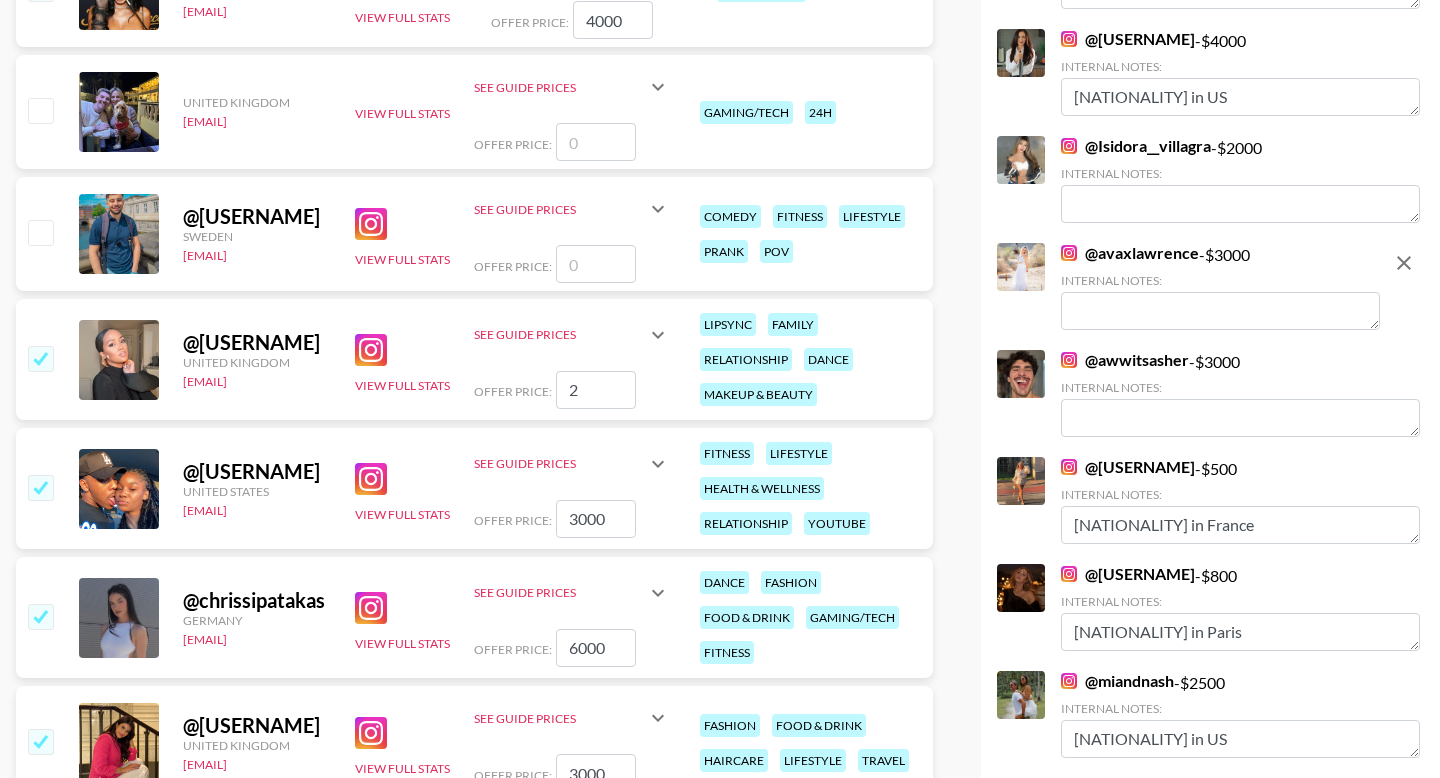 checkbox on "true" 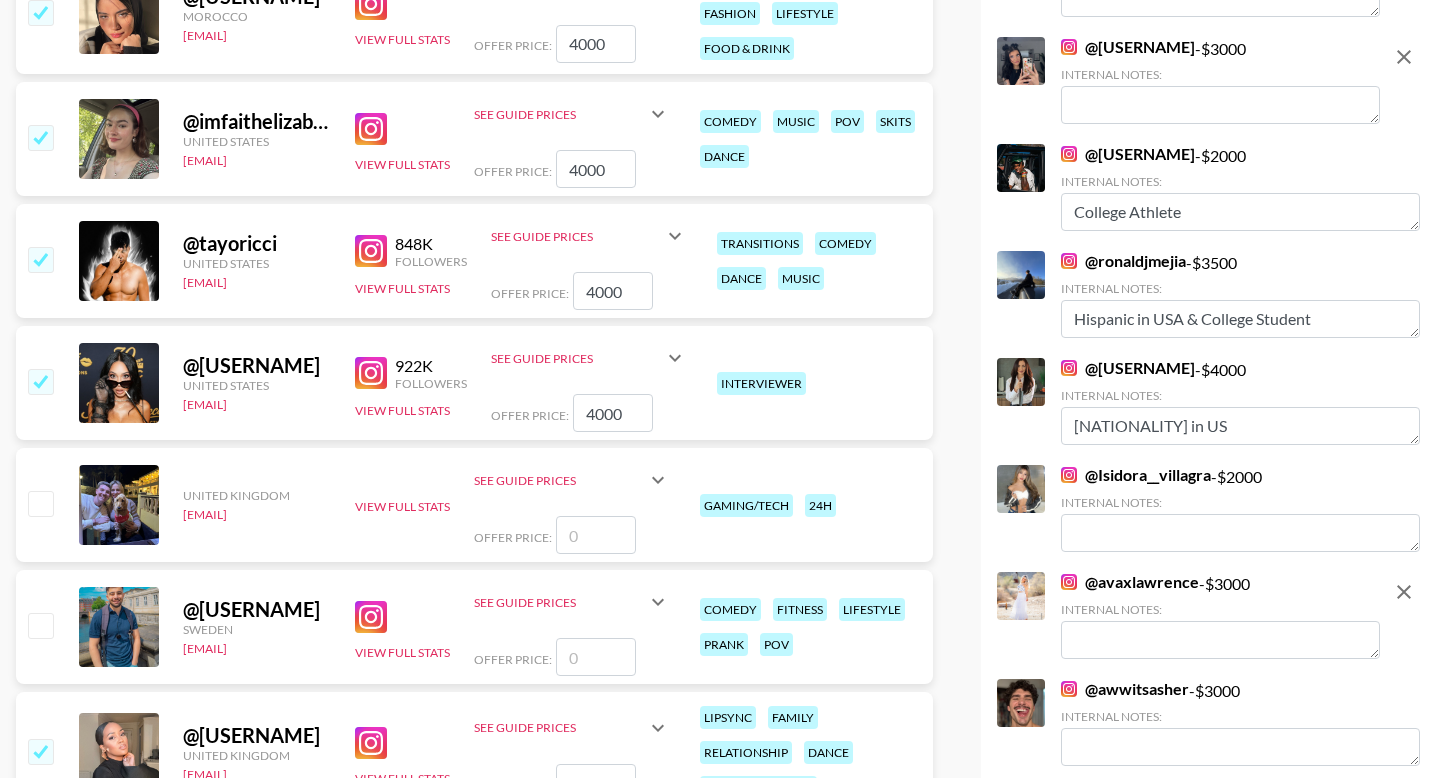scroll, scrollTop: 1488, scrollLeft: 0, axis: vertical 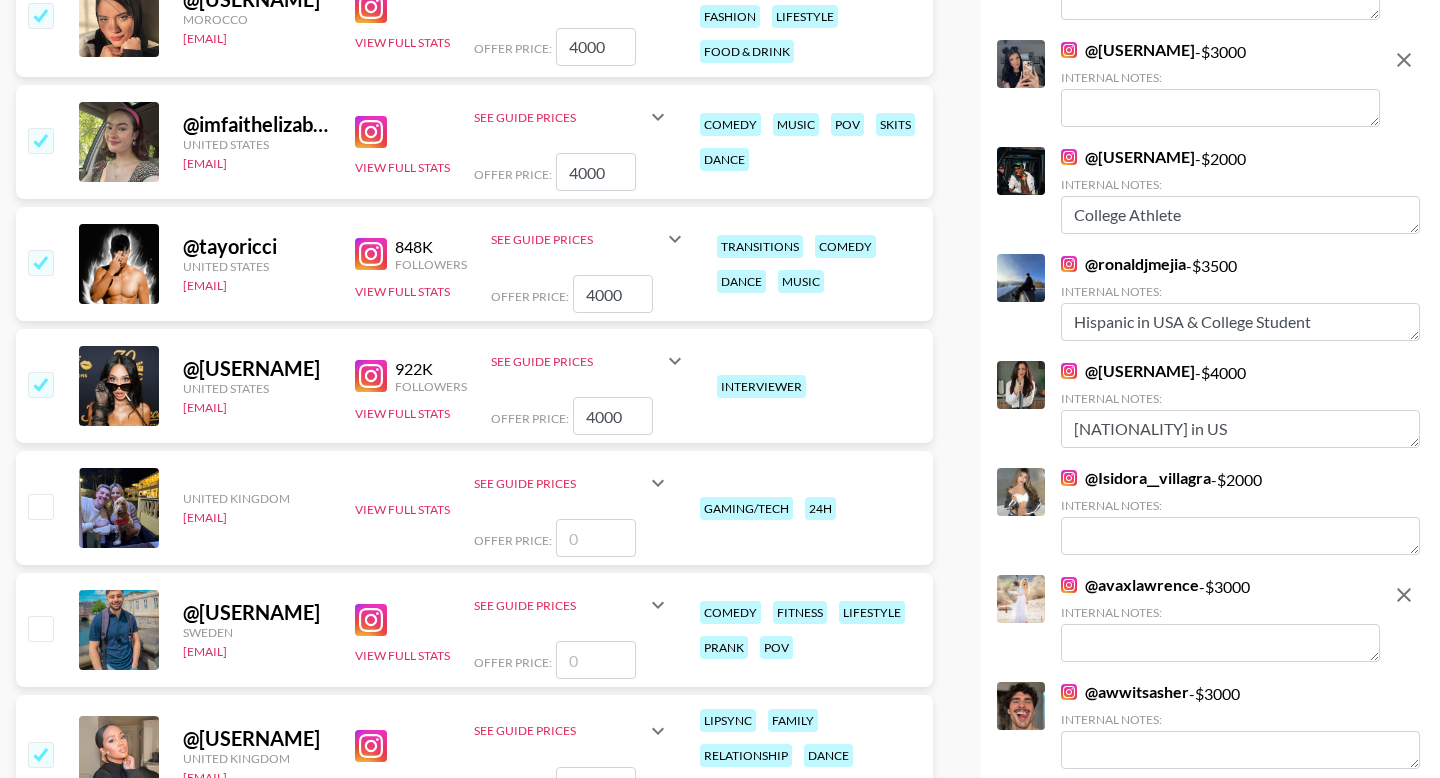 type on "2775" 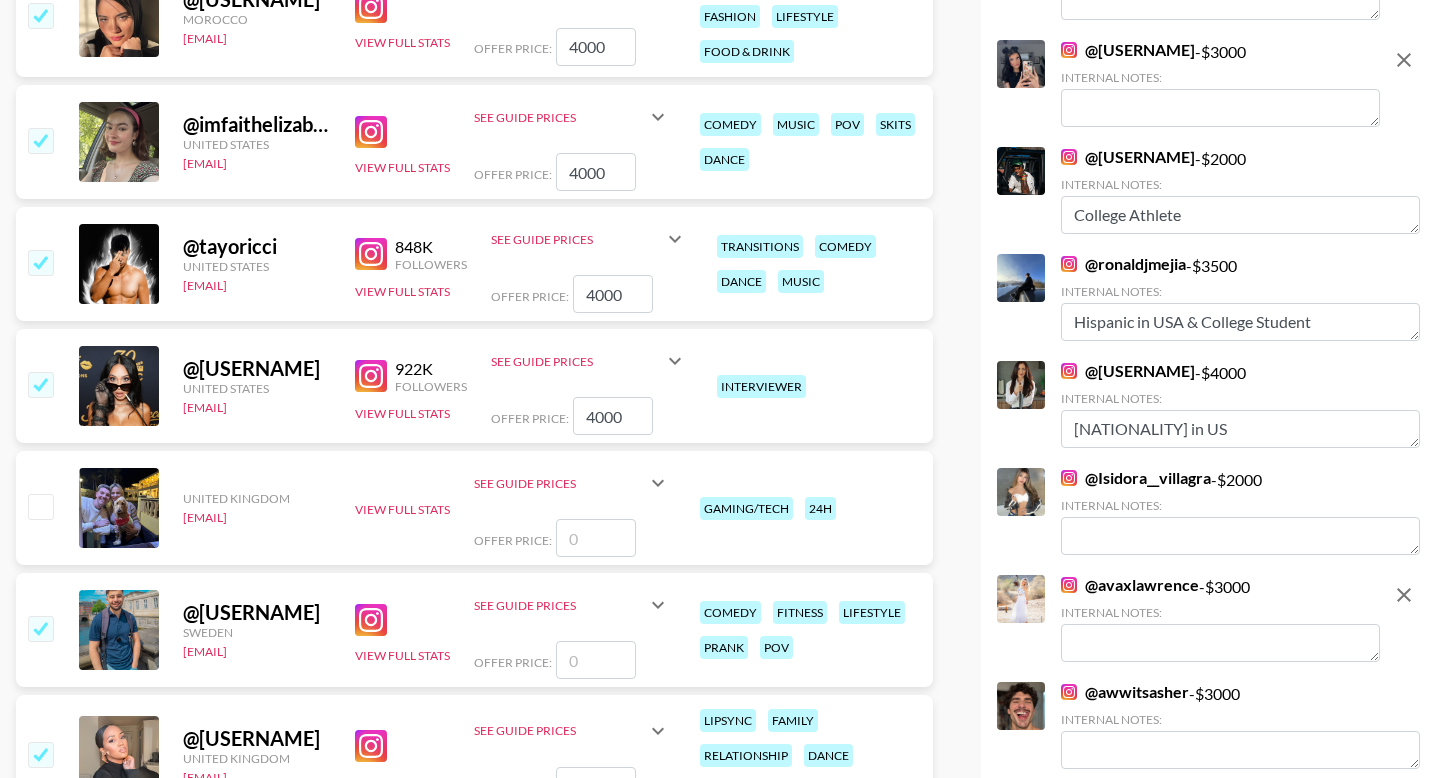 type on "2" 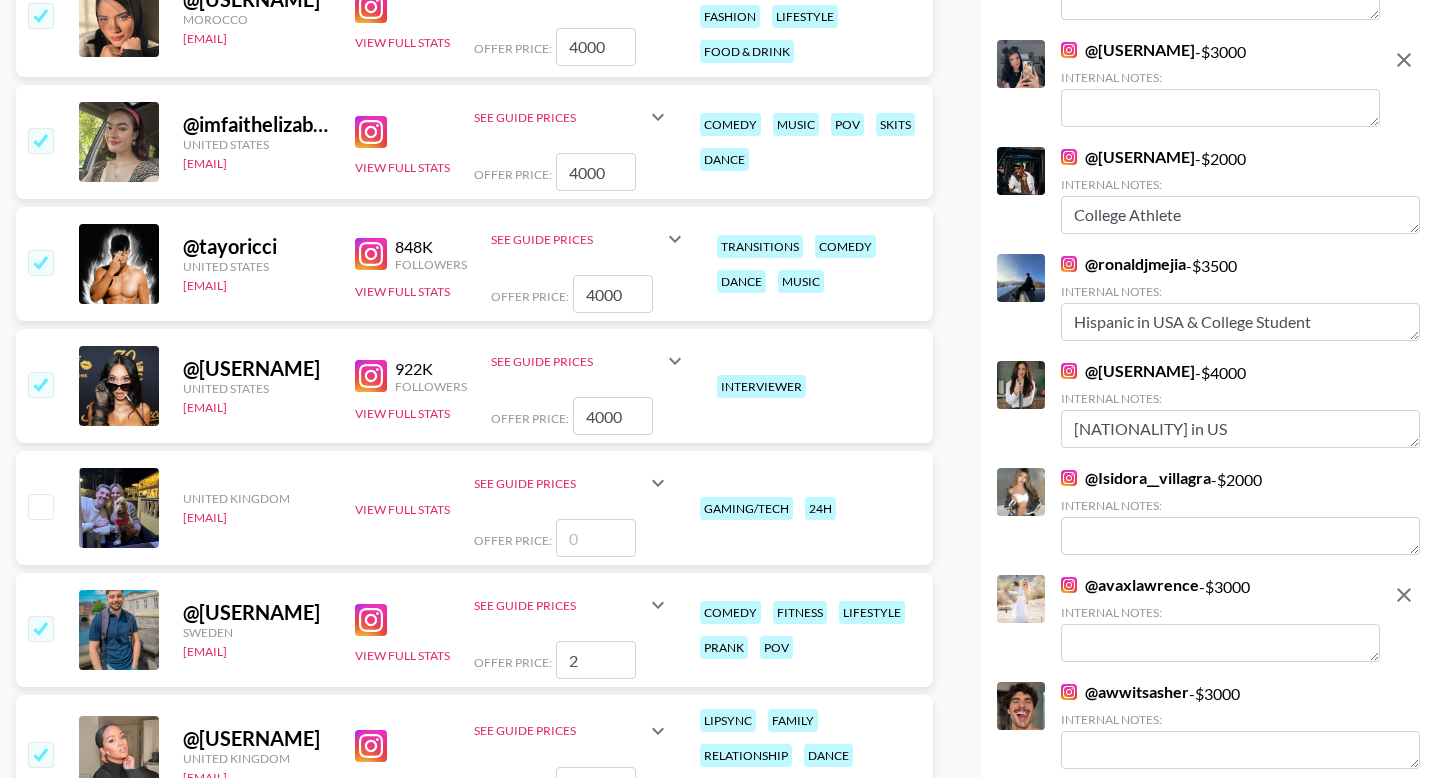 checkbox on "true" 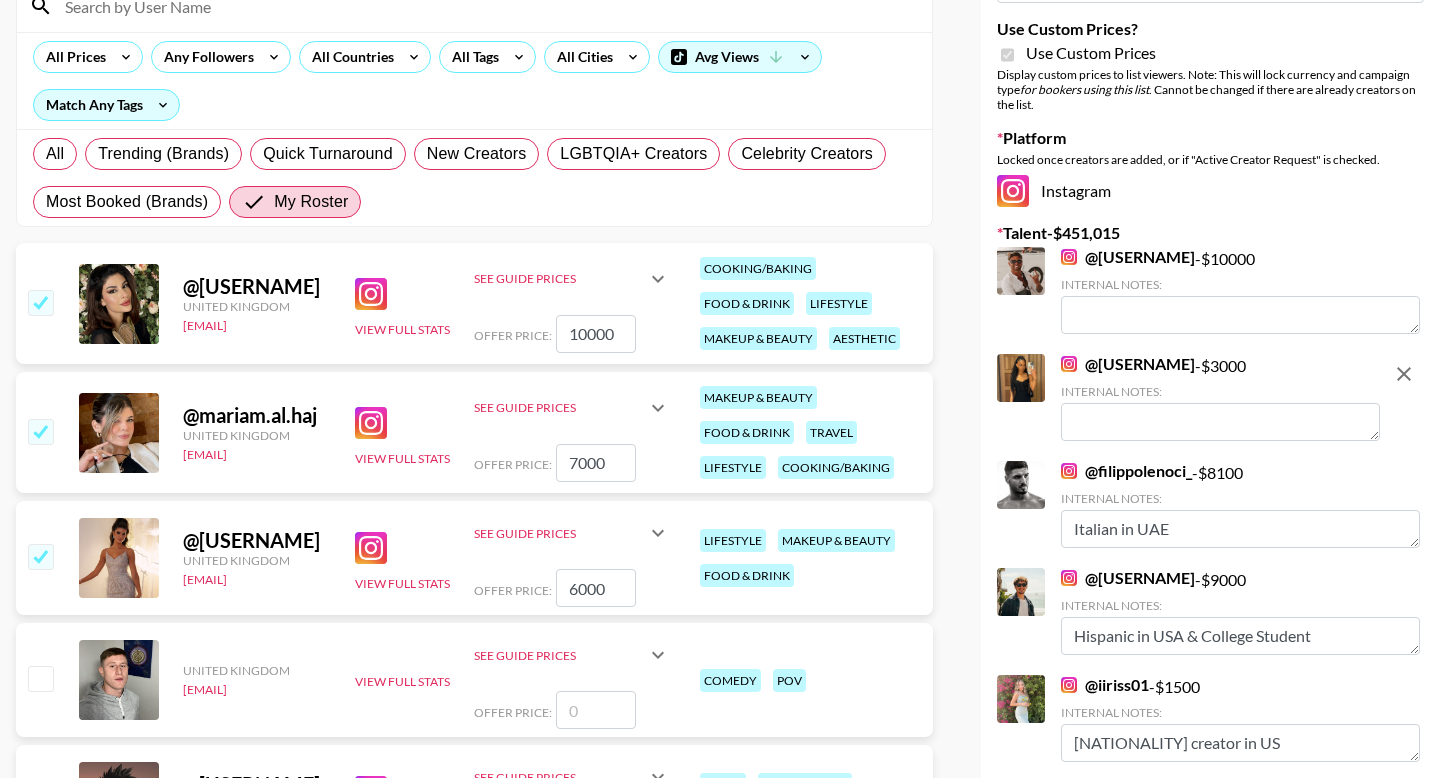 scroll, scrollTop: 116, scrollLeft: 0, axis: vertical 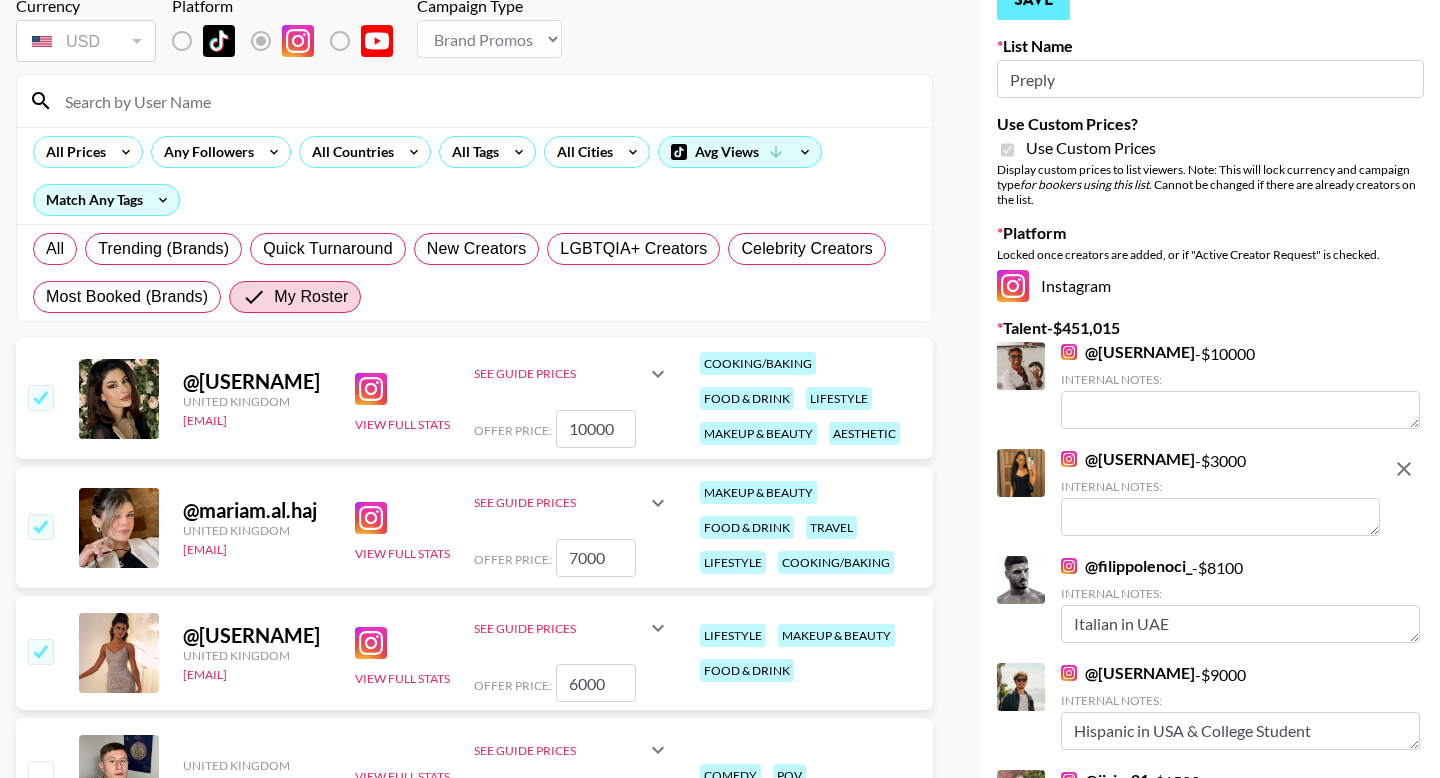 type on "2750" 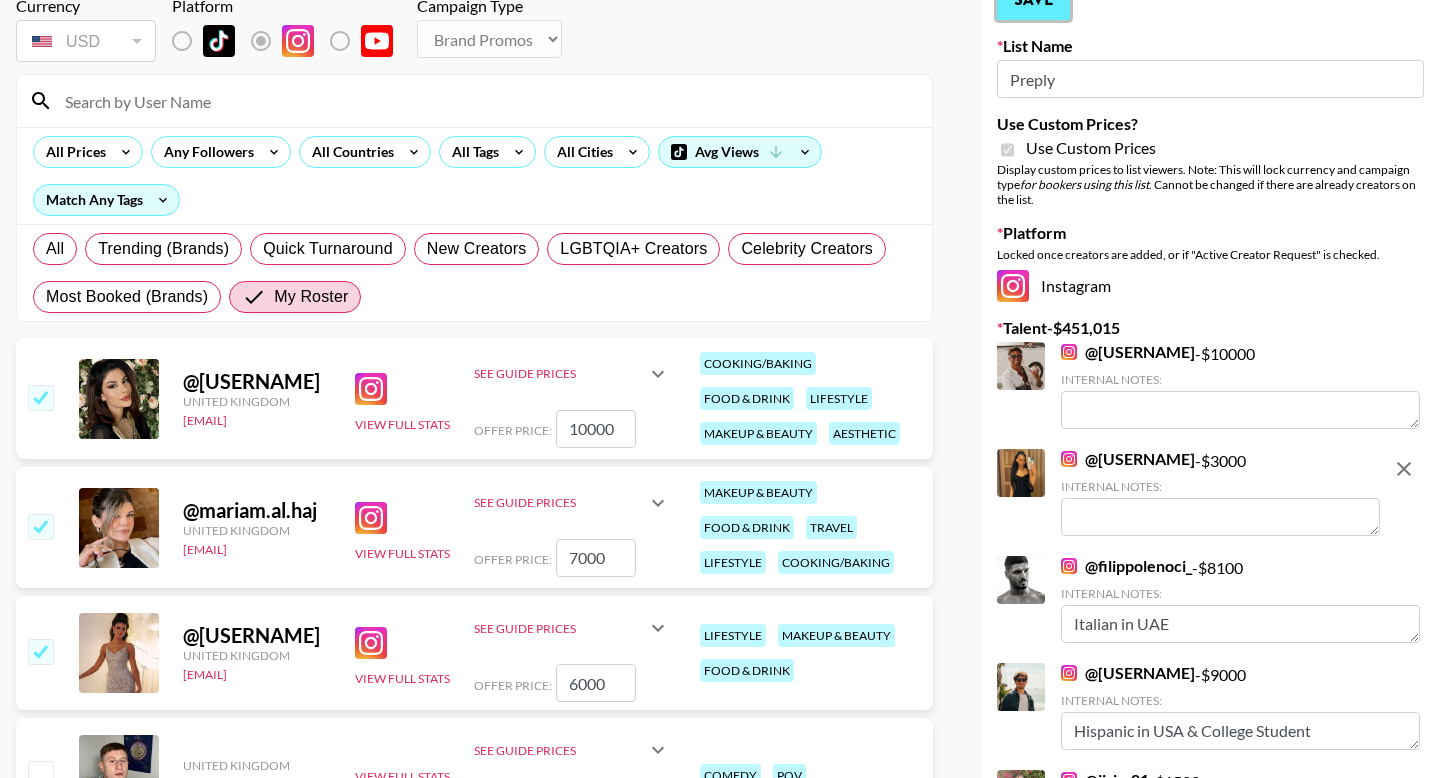 click on "Save" at bounding box center [1033, 0] 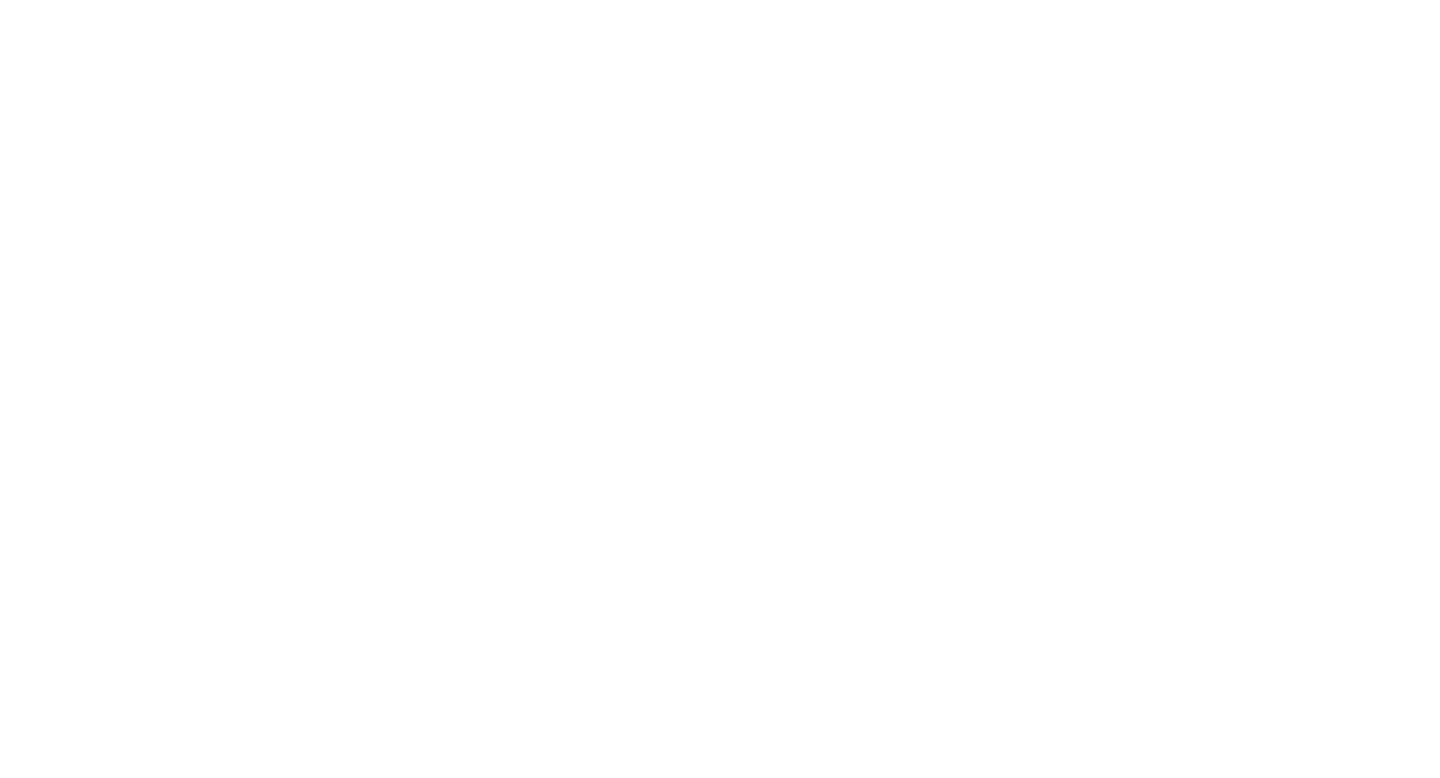 scroll, scrollTop: 0, scrollLeft: 0, axis: both 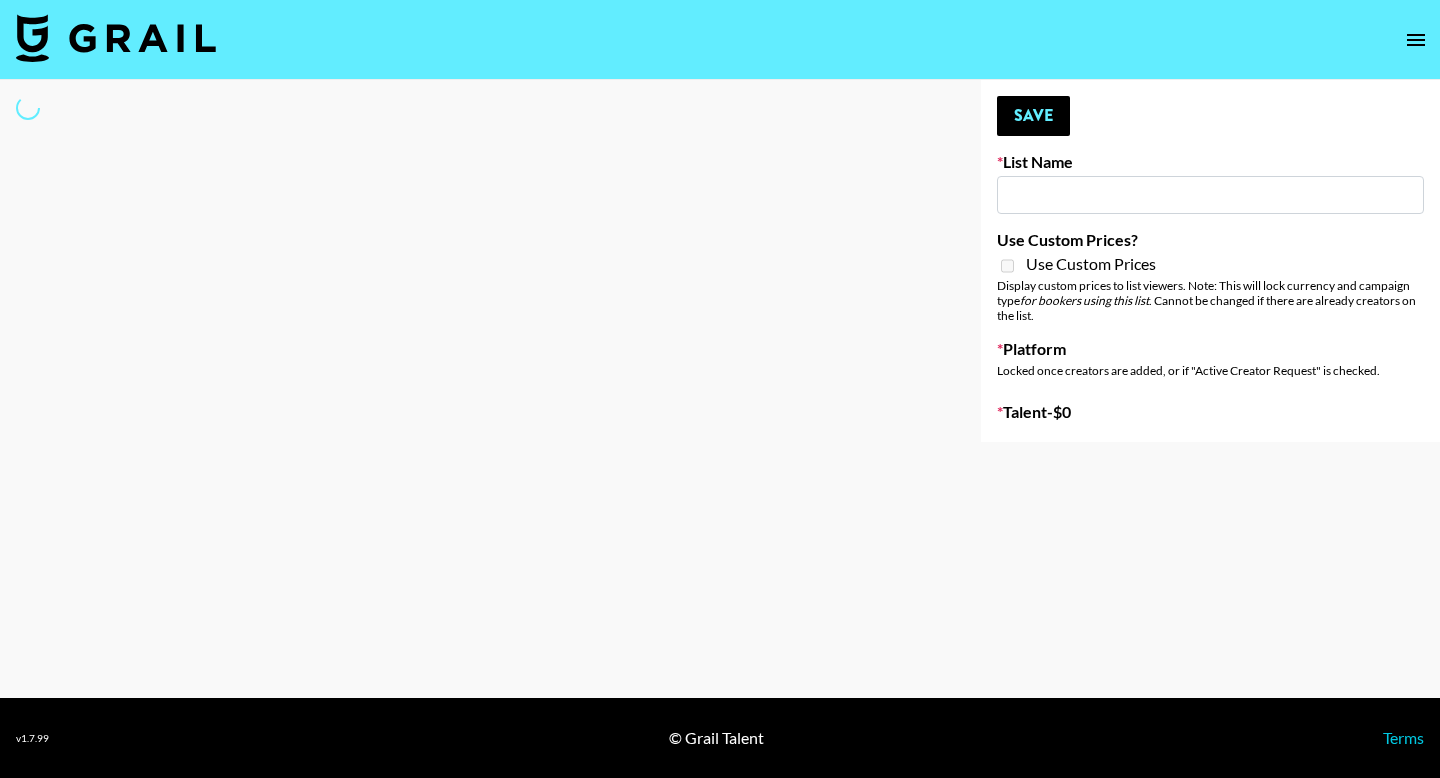 type on "Napoleon - $uicideboy$" 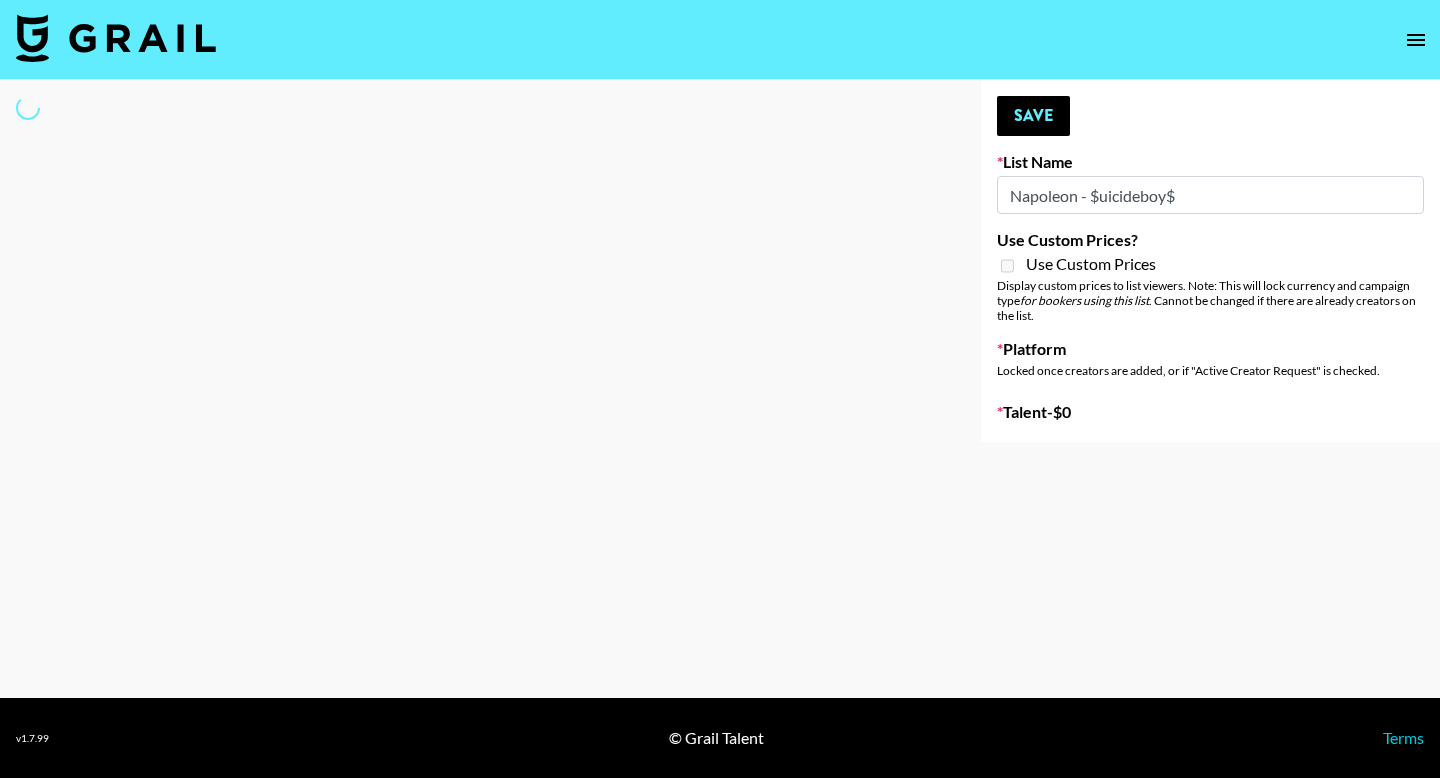 select on "Song" 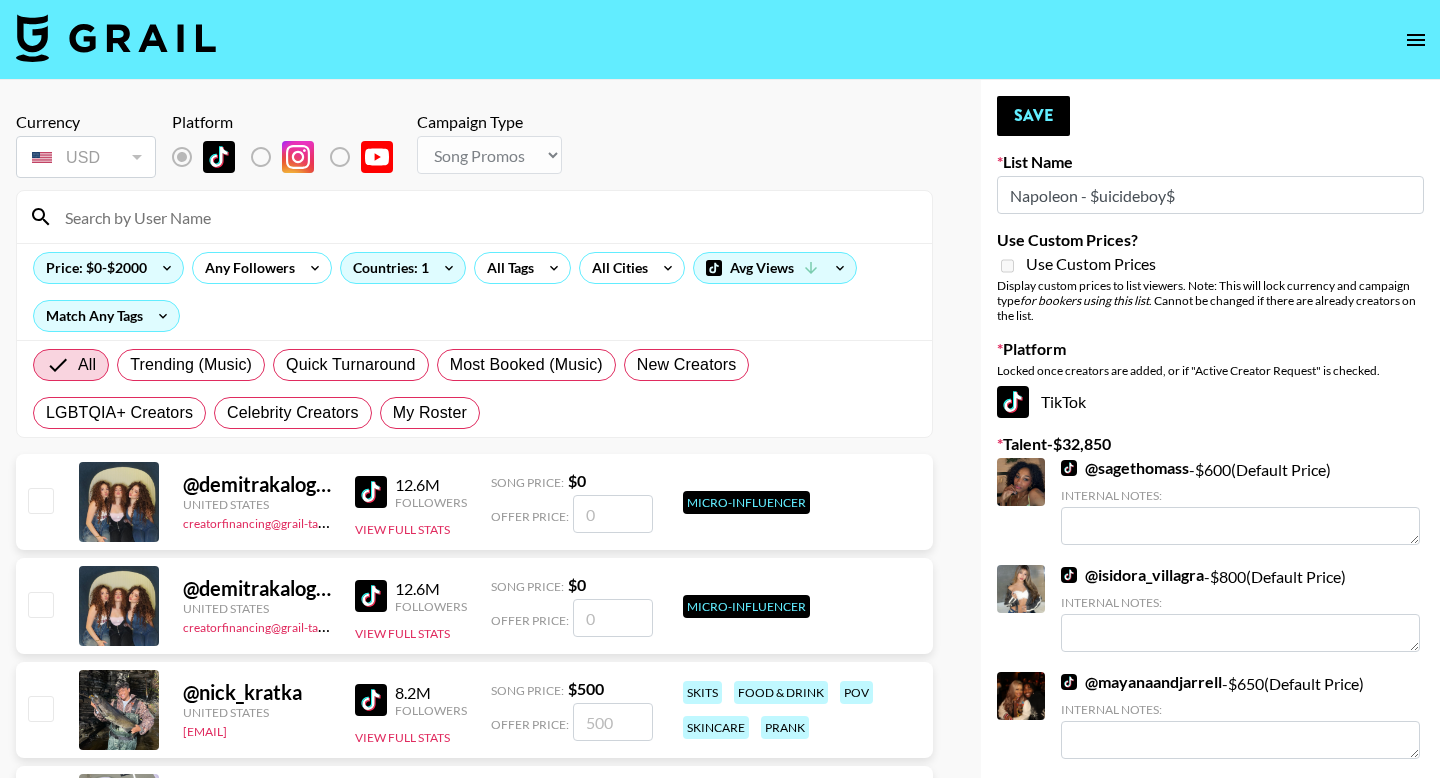 click on "My Roster" at bounding box center (430, 413) 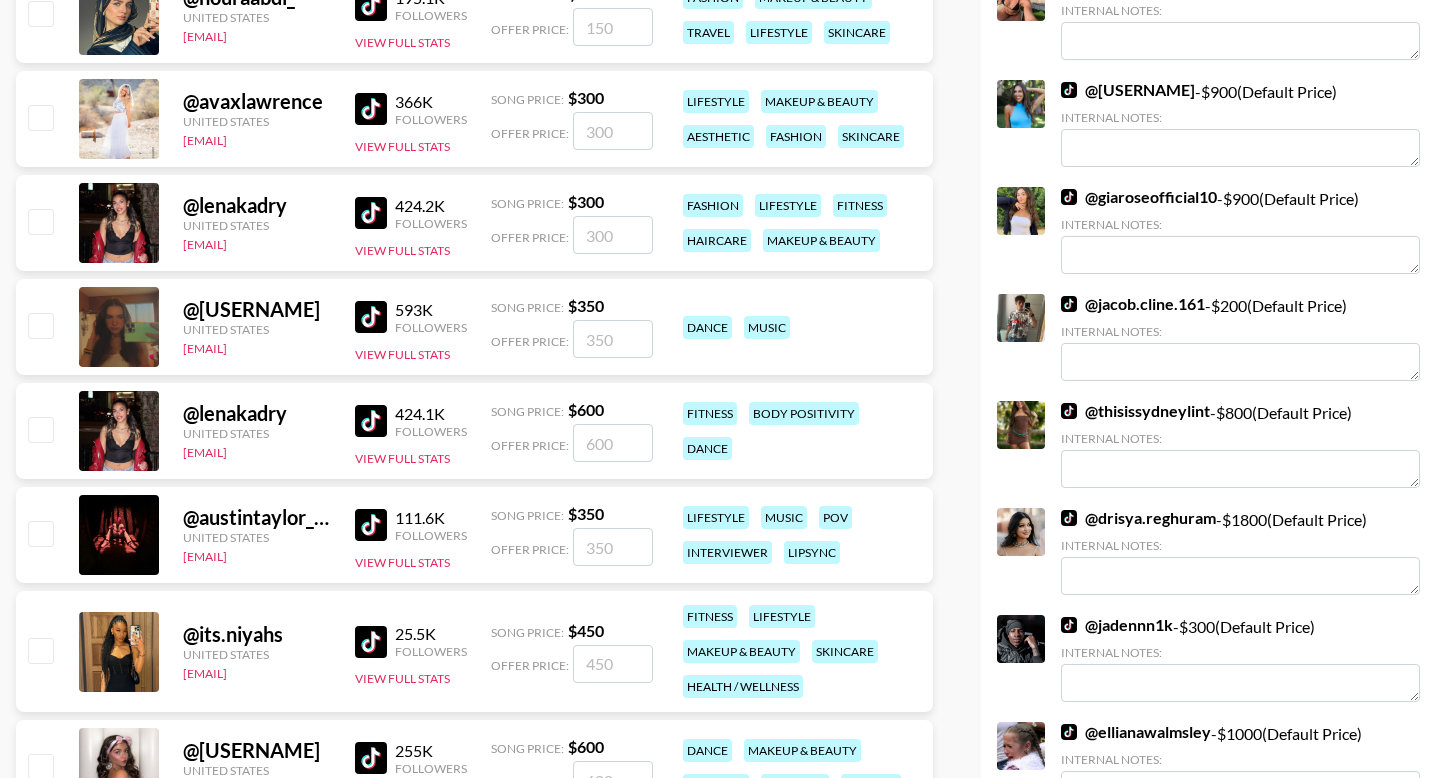 scroll, scrollTop: 1483, scrollLeft: 0, axis: vertical 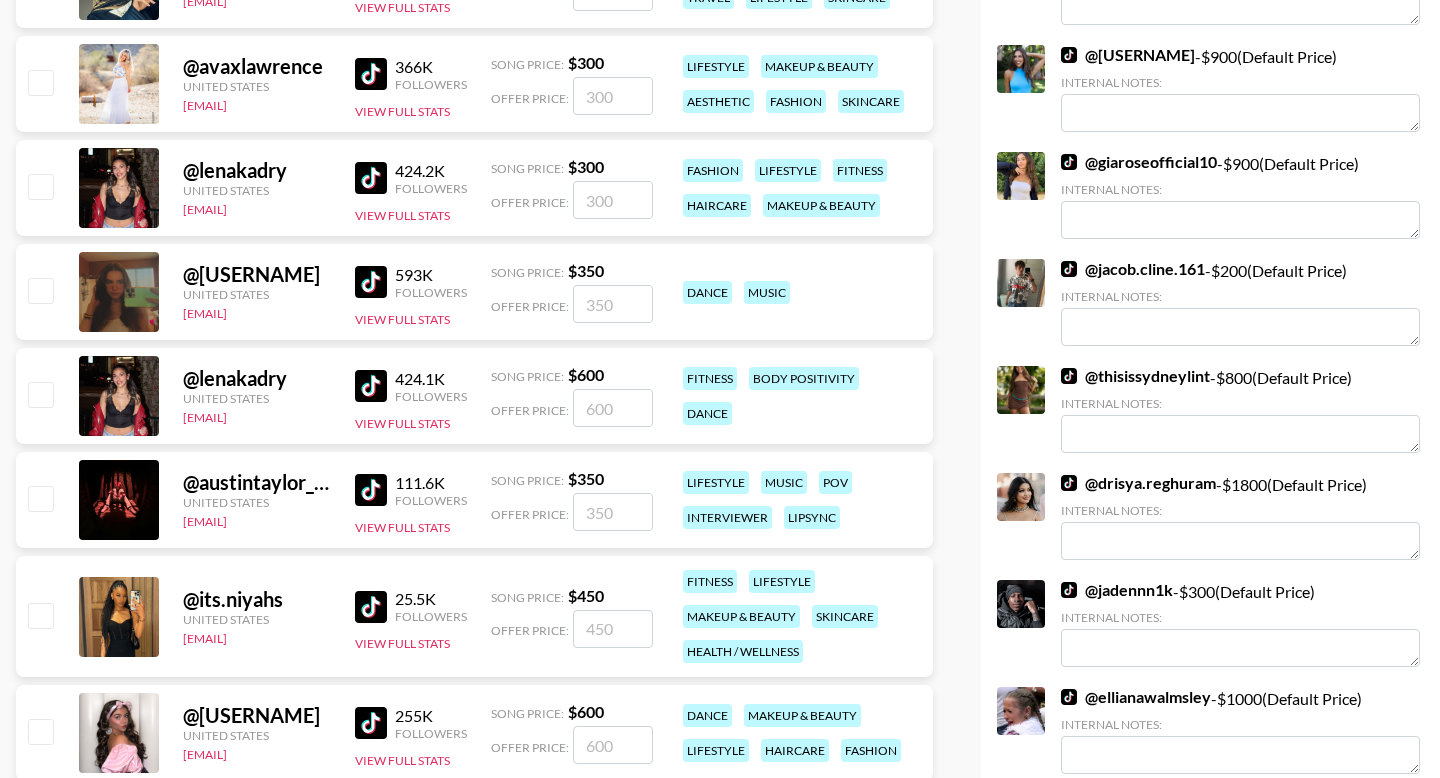 click at bounding box center [40, 290] 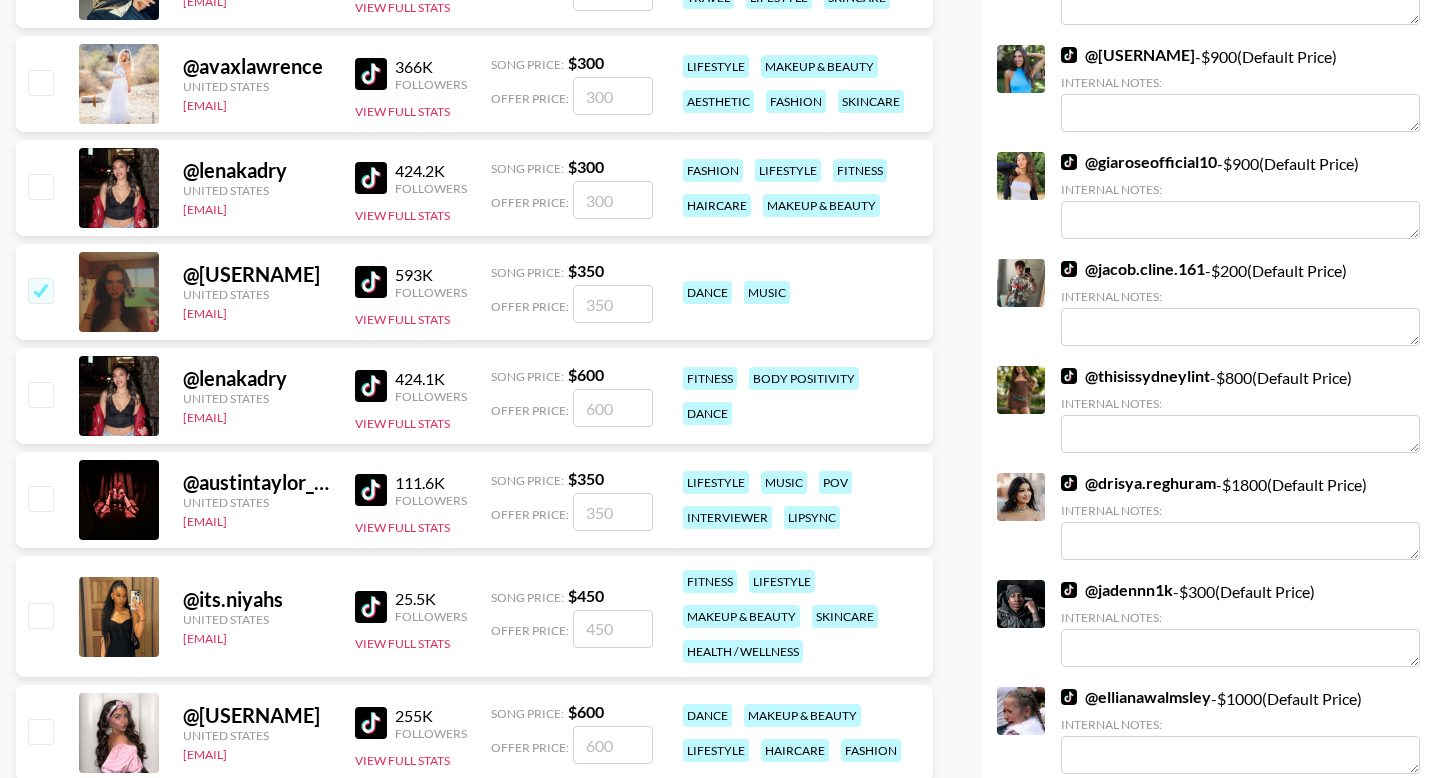 checkbox on "true" 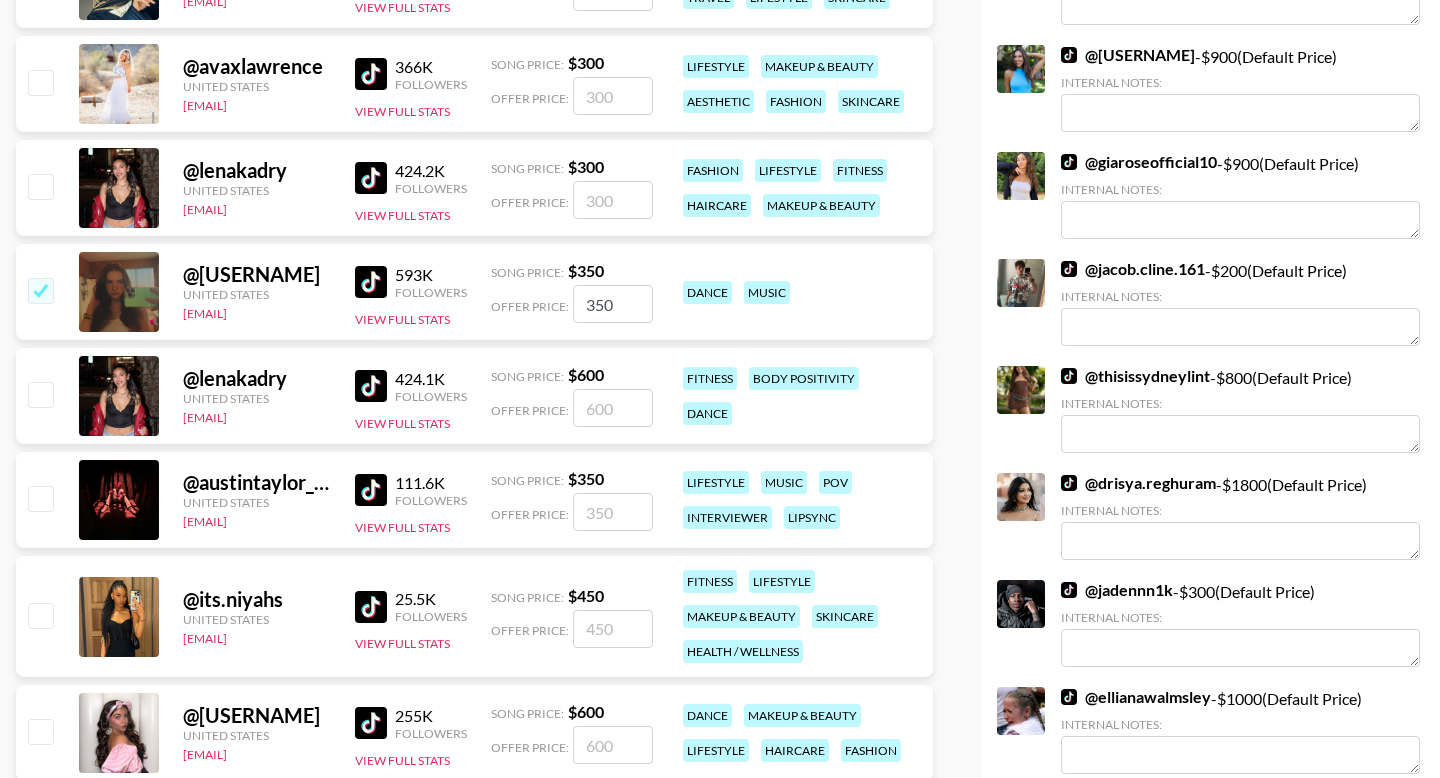 click on "350" at bounding box center (613, 304) 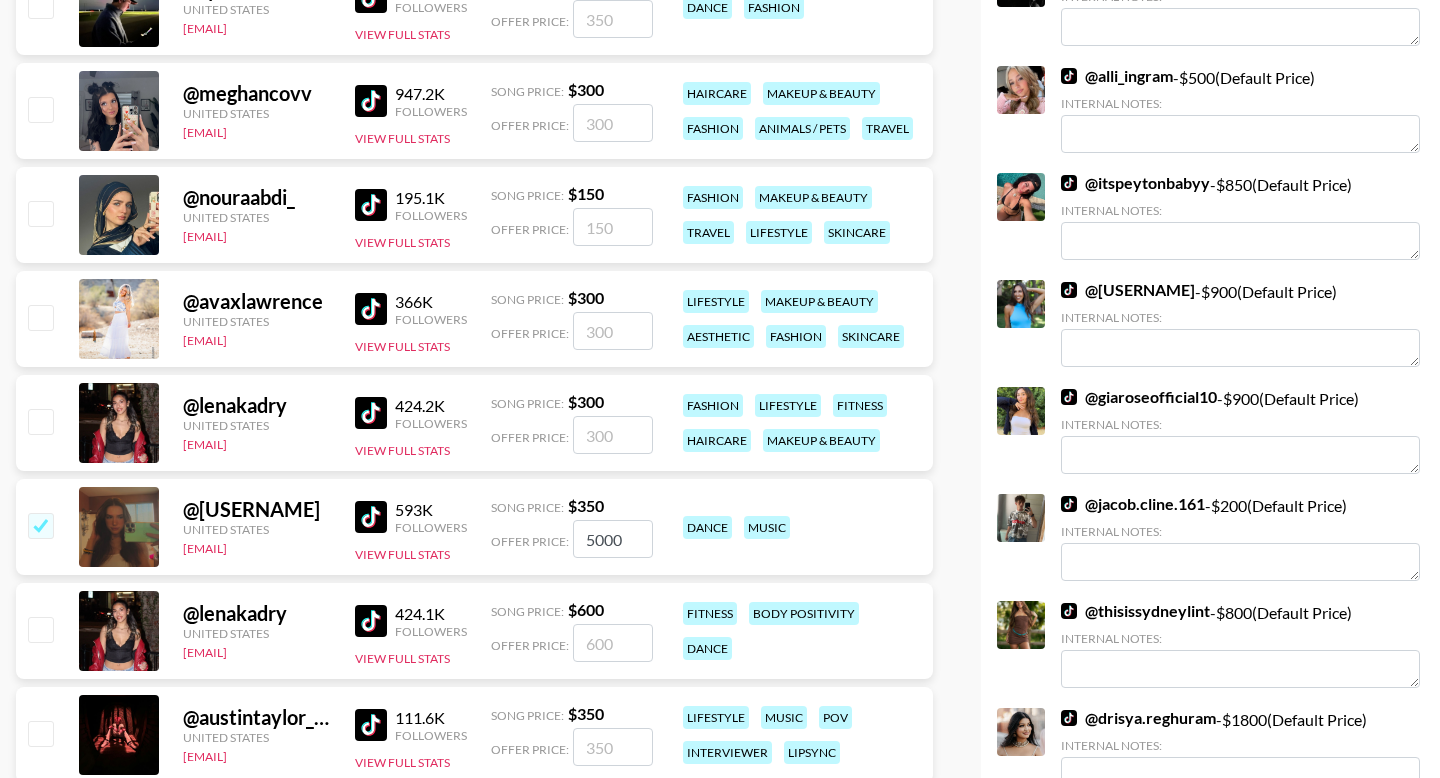 scroll, scrollTop: 1153, scrollLeft: 0, axis: vertical 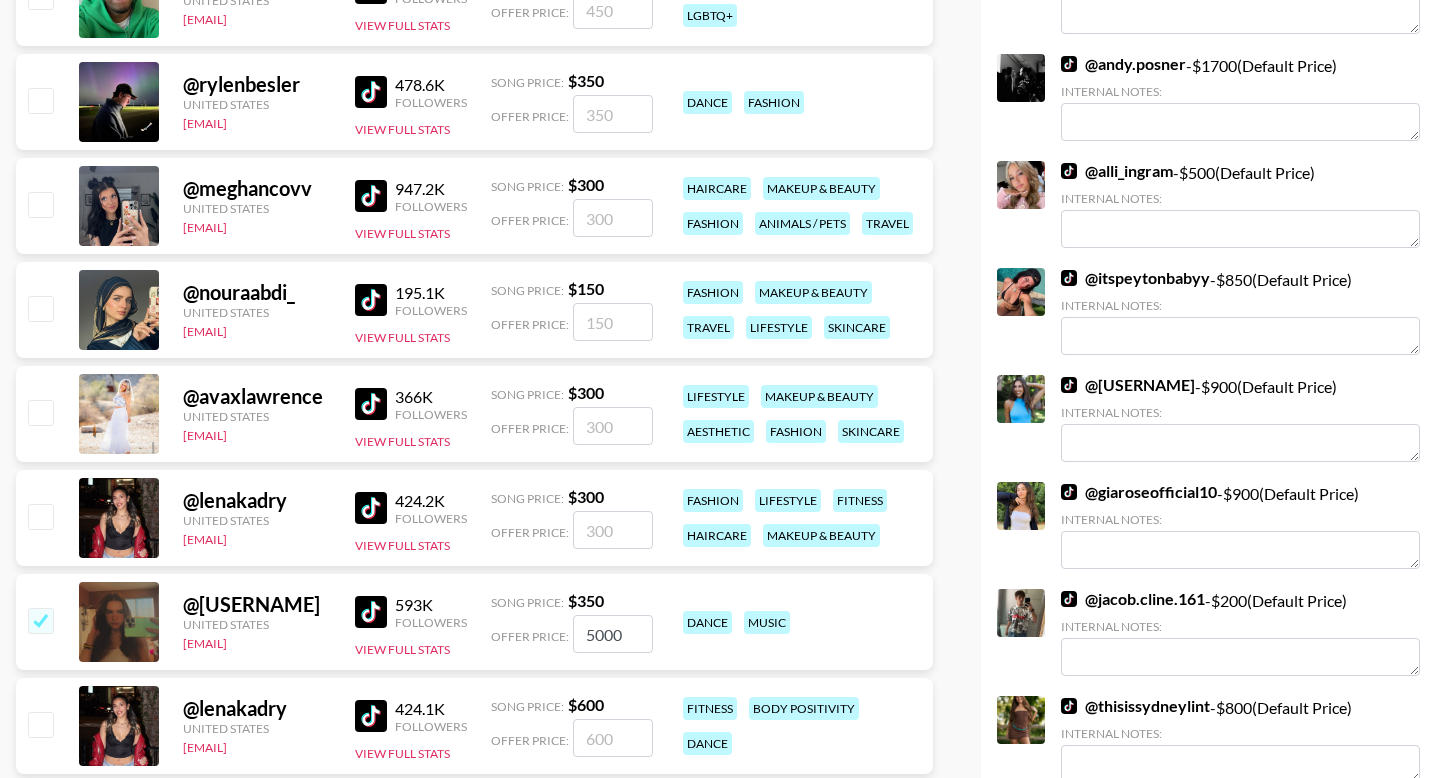 type on "5000" 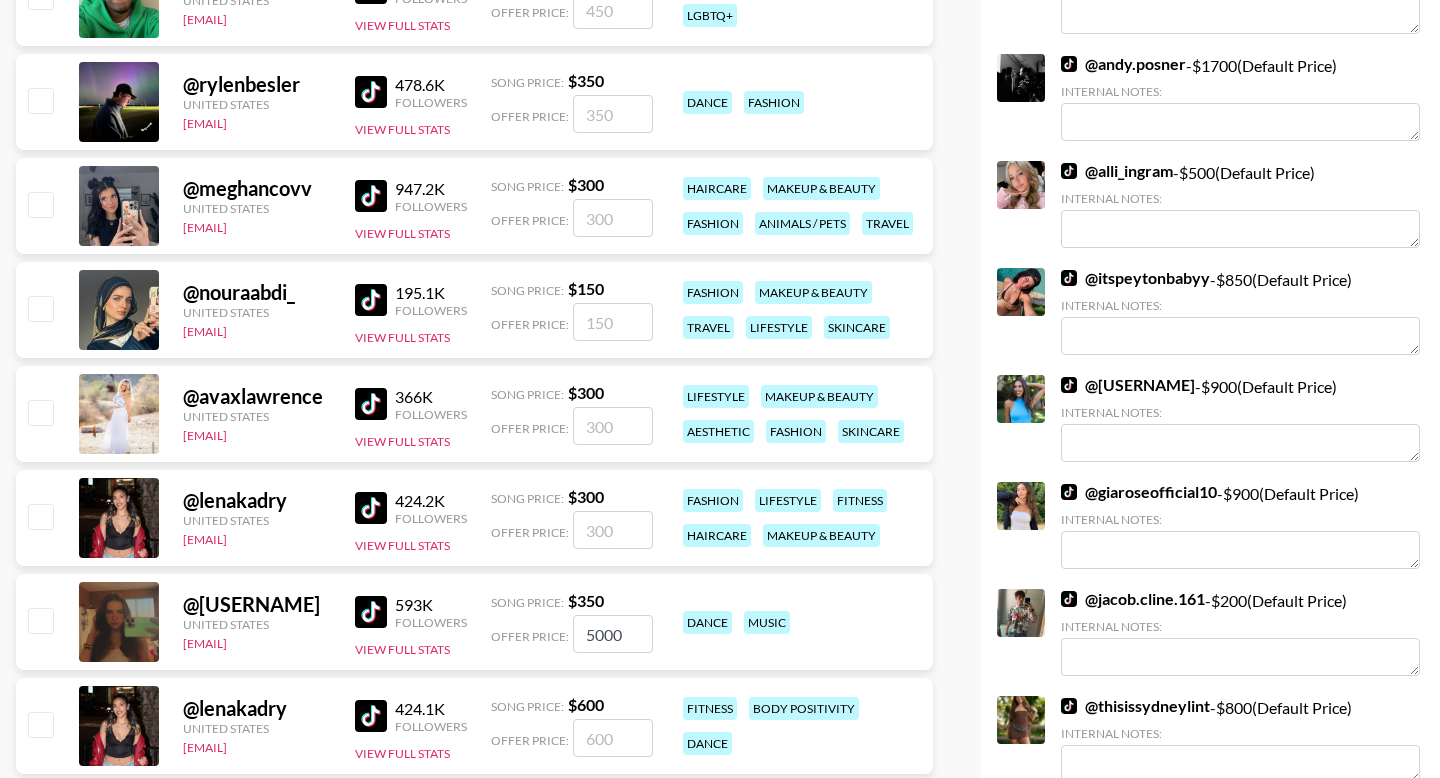 click on "5000" at bounding box center [613, 634] 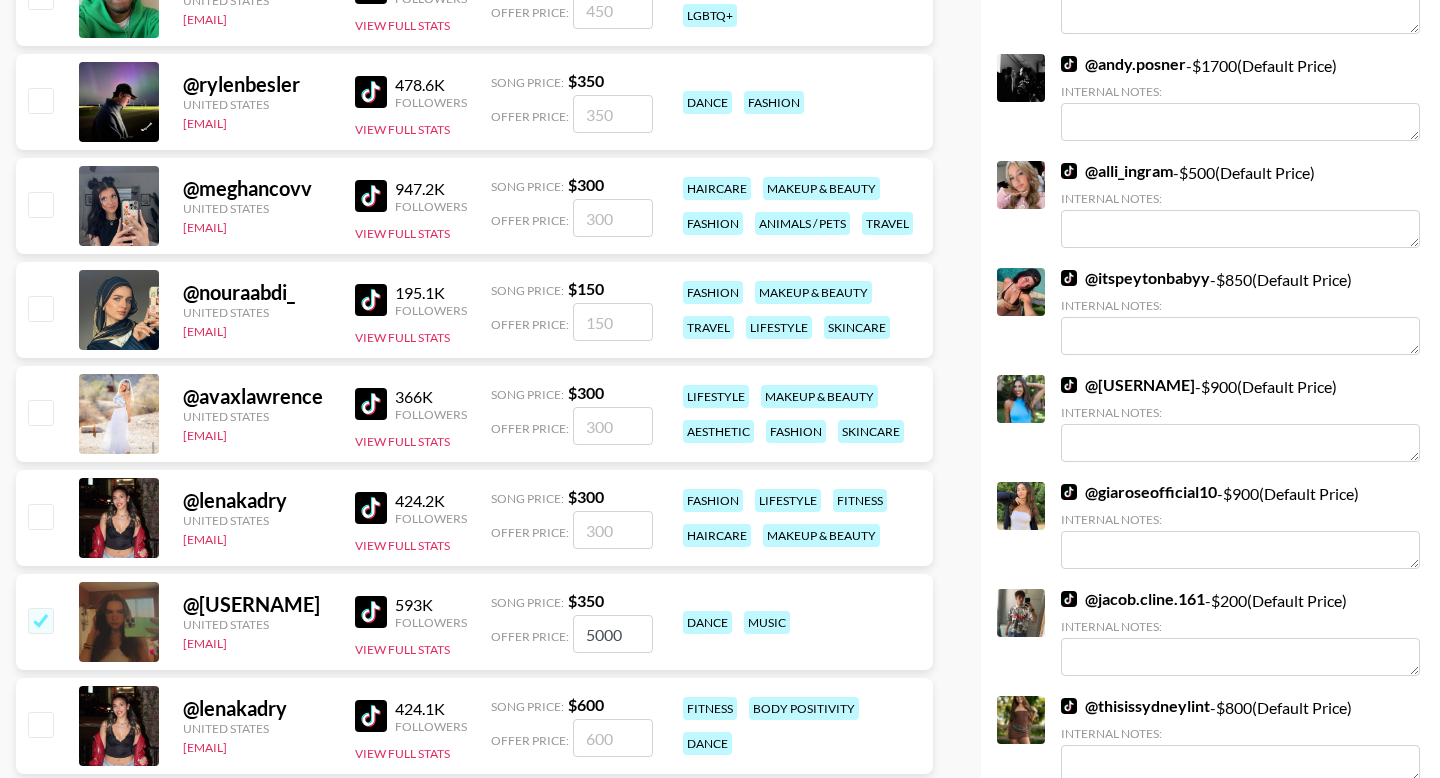 checkbox on "true" 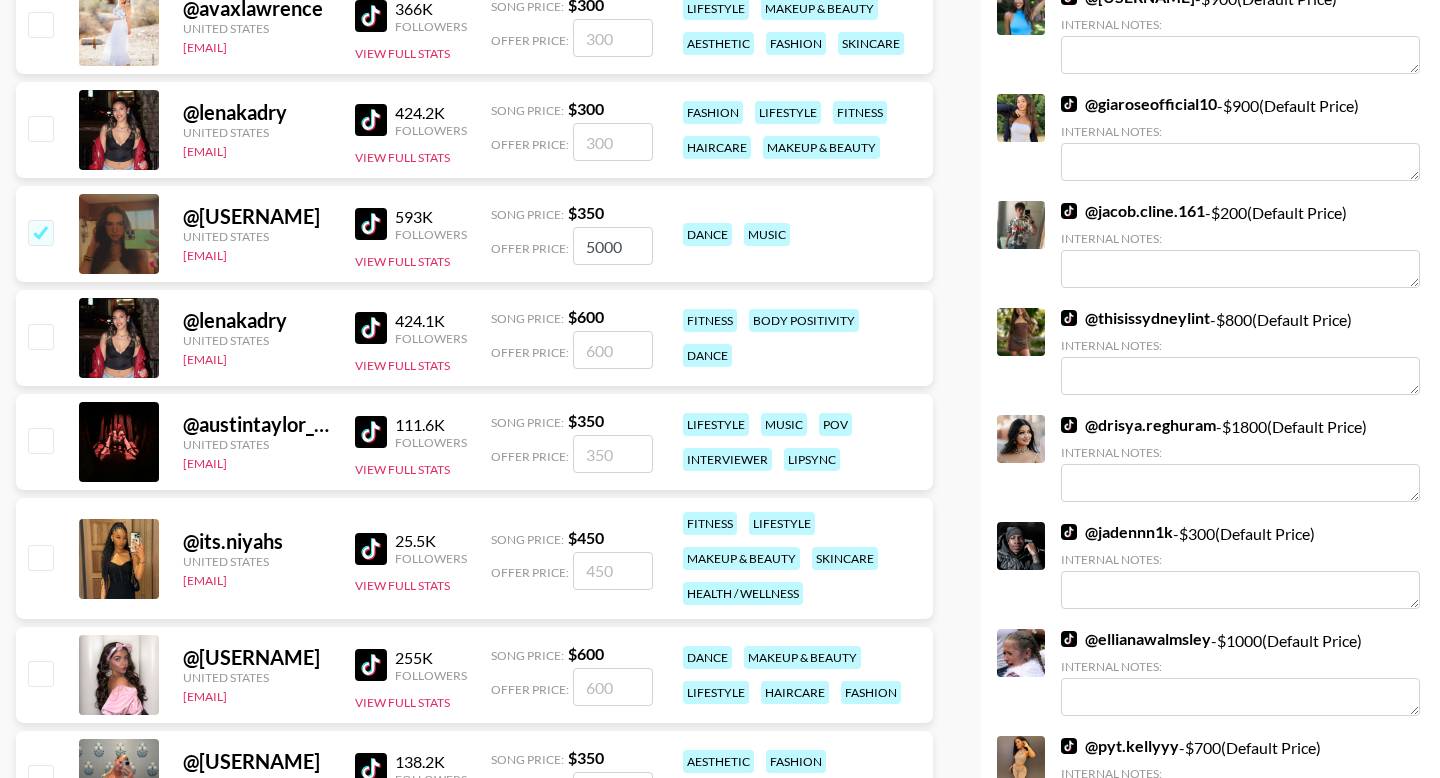 scroll, scrollTop: 1759, scrollLeft: 0, axis: vertical 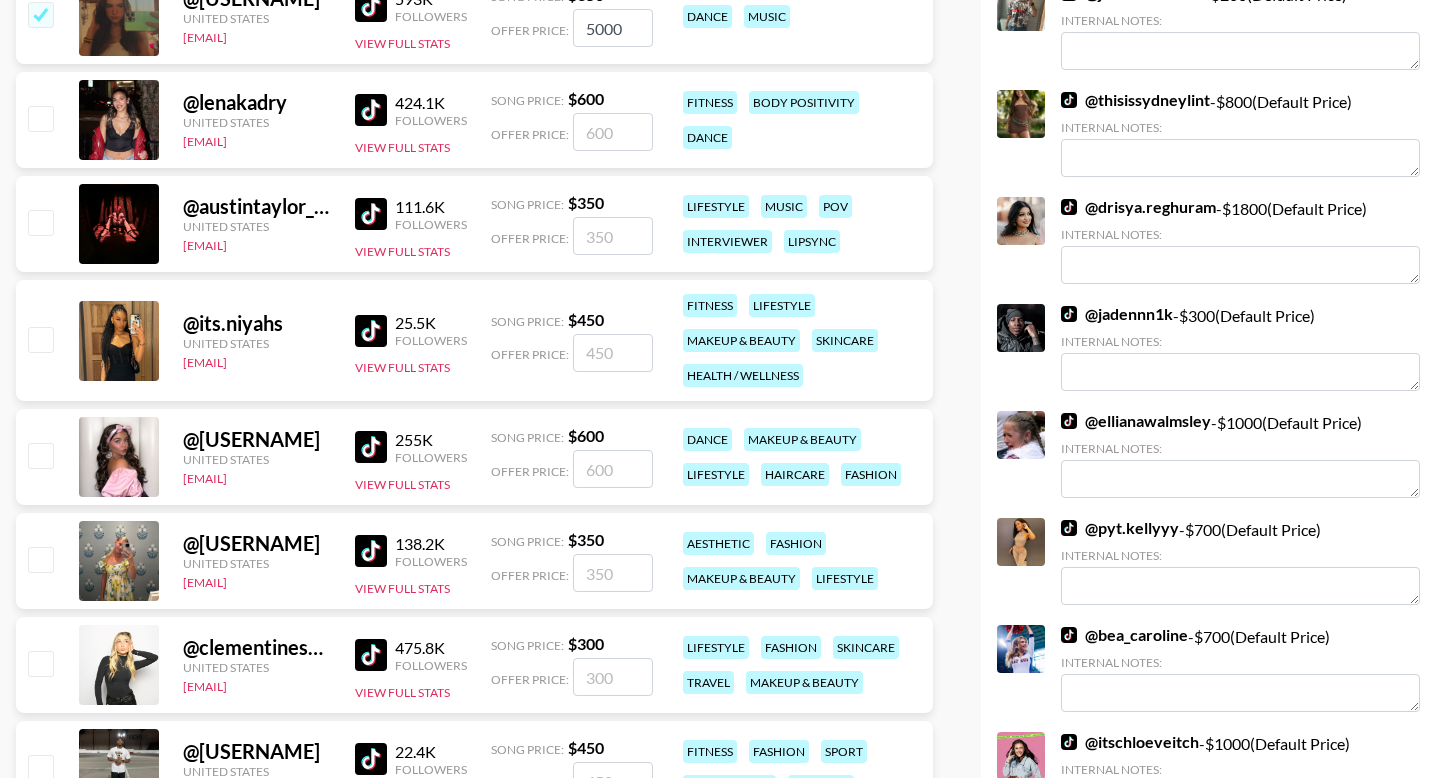 click at bounding box center [40, 455] 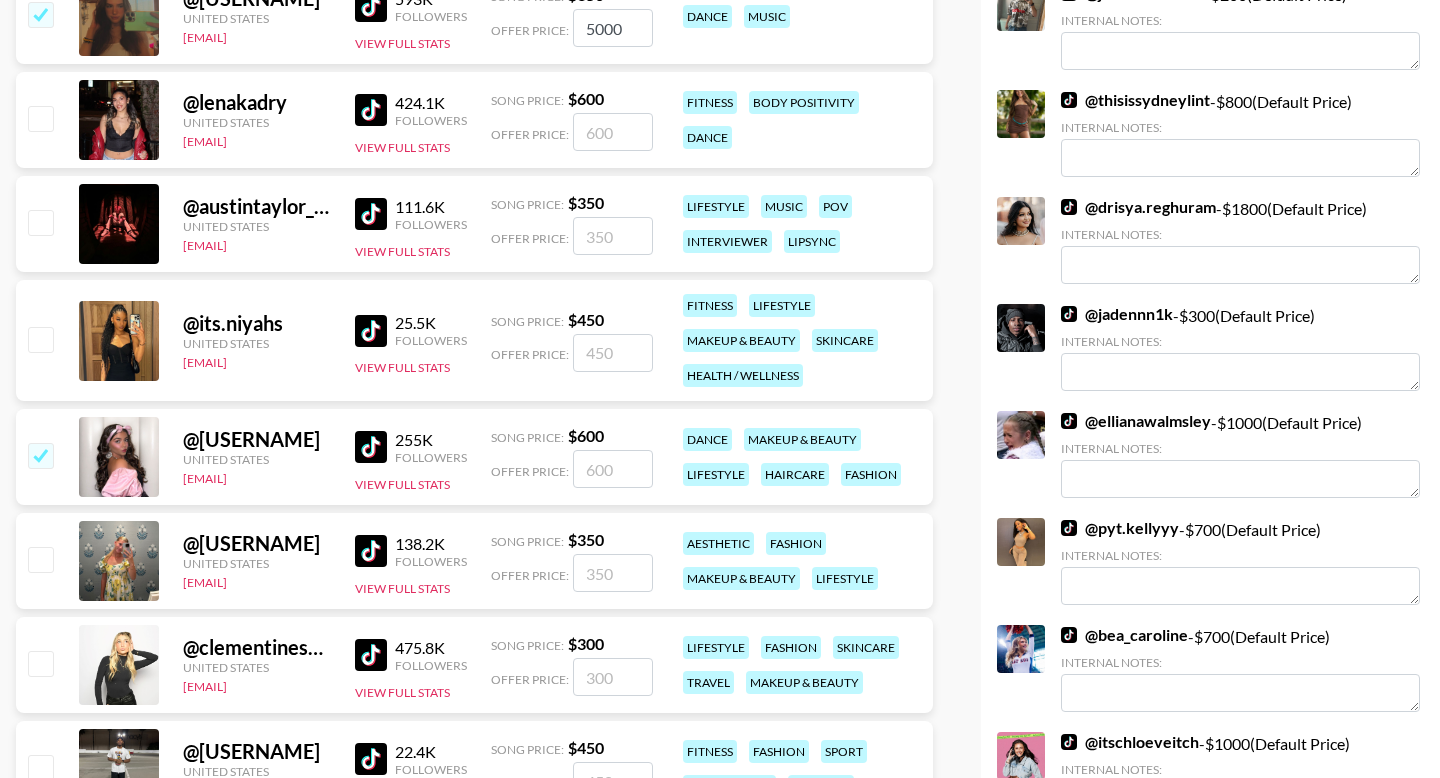 checkbox on "true" 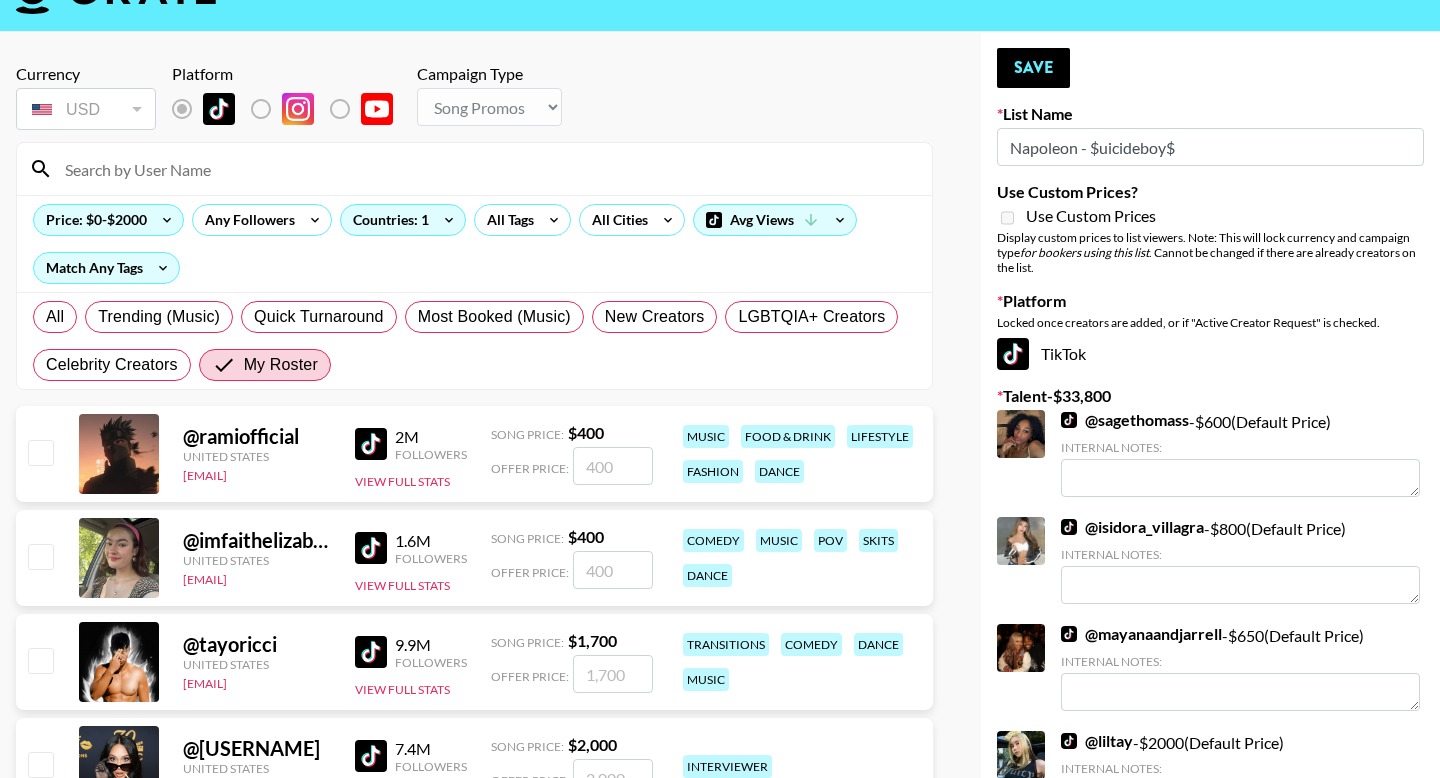 scroll, scrollTop: 0, scrollLeft: 0, axis: both 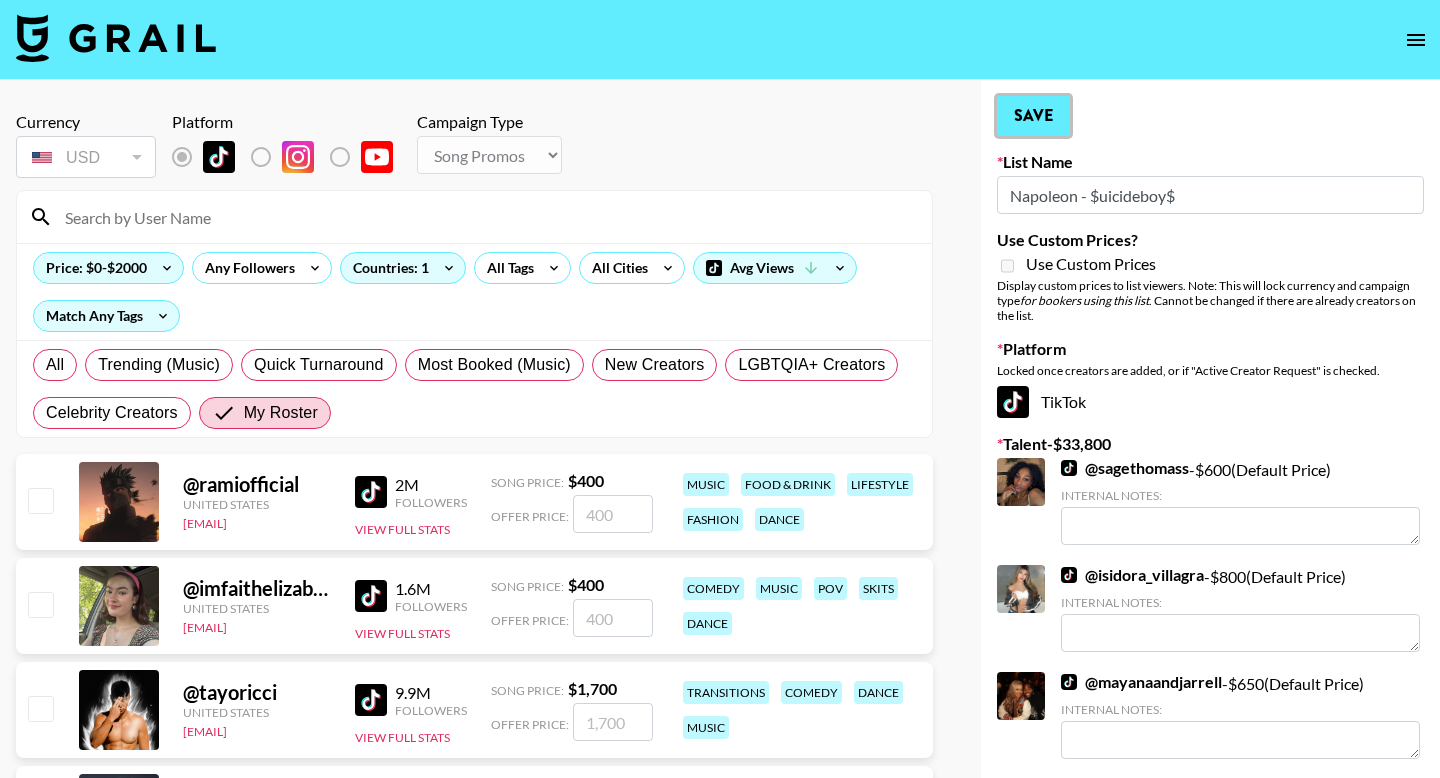 click on "Save" at bounding box center [1033, 116] 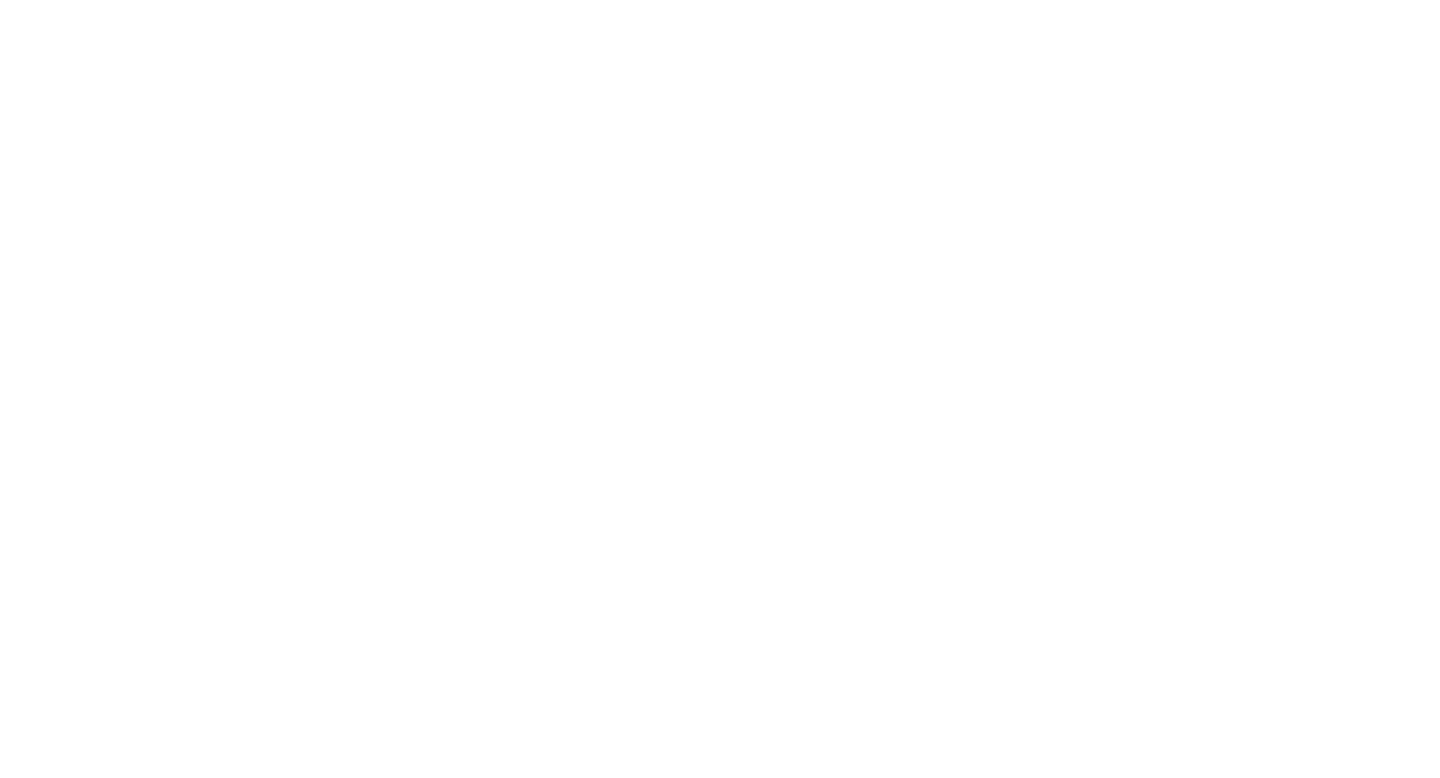 scroll, scrollTop: 0, scrollLeft: 0, axis: both 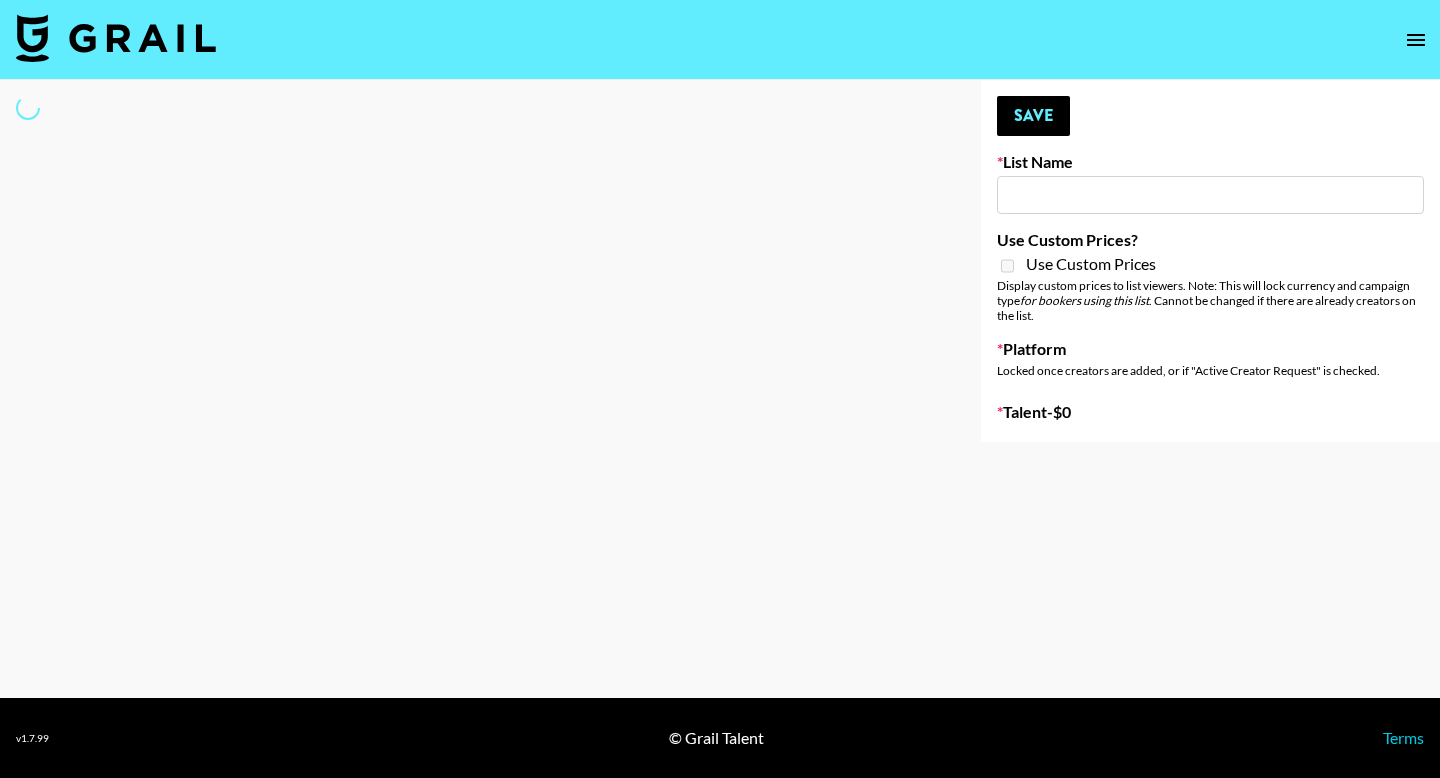 select on "Song" 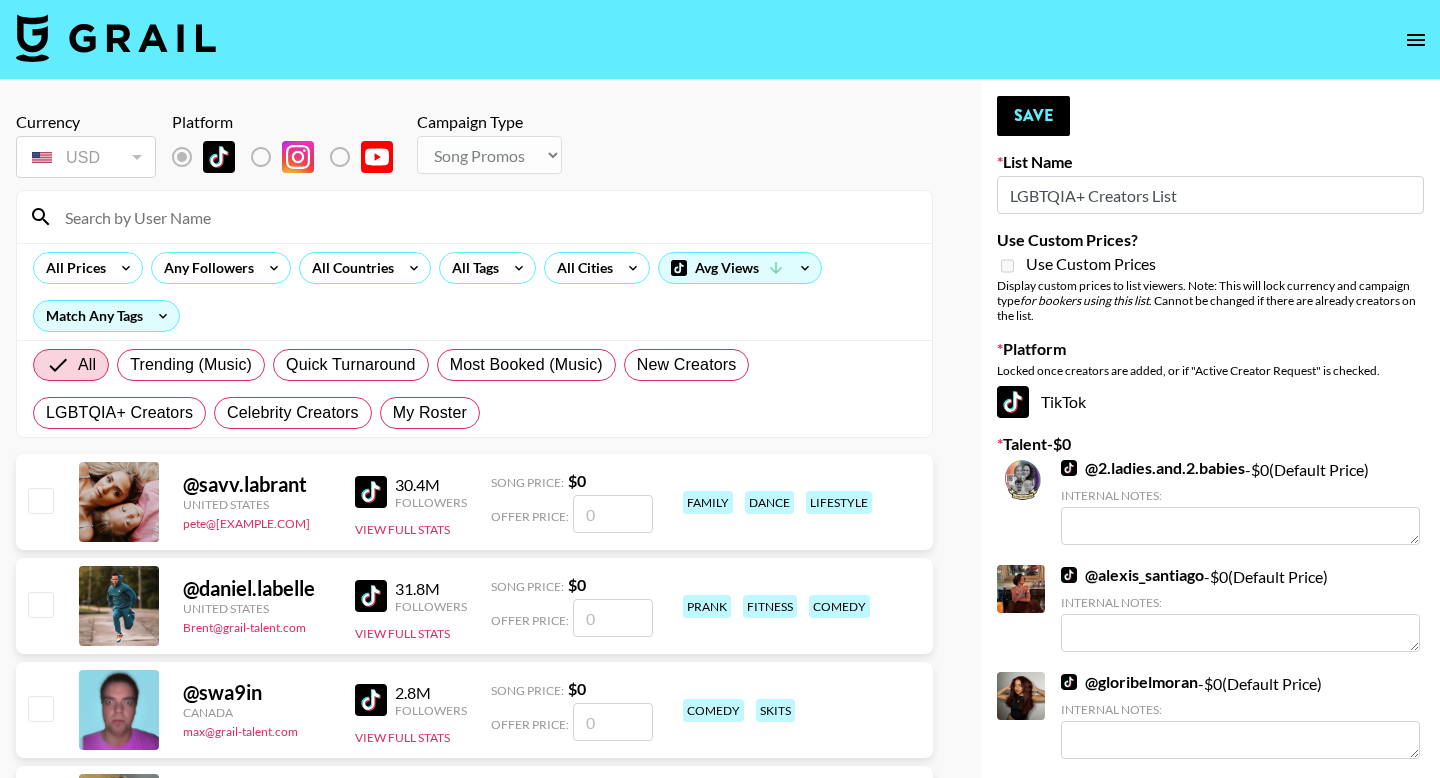 type on "LGBTQIA+ Creators List" 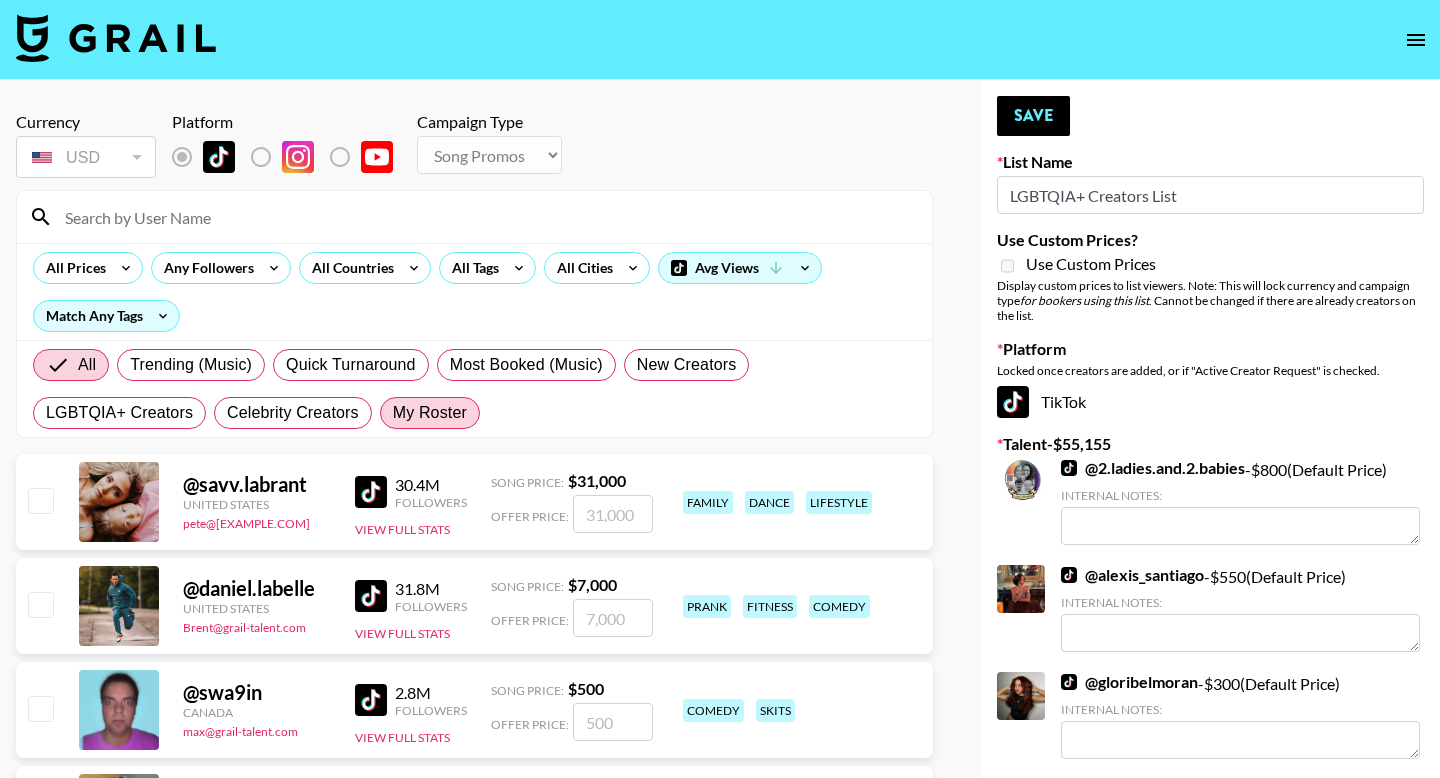 click on "My Roster" at bounding box center (430, 413) 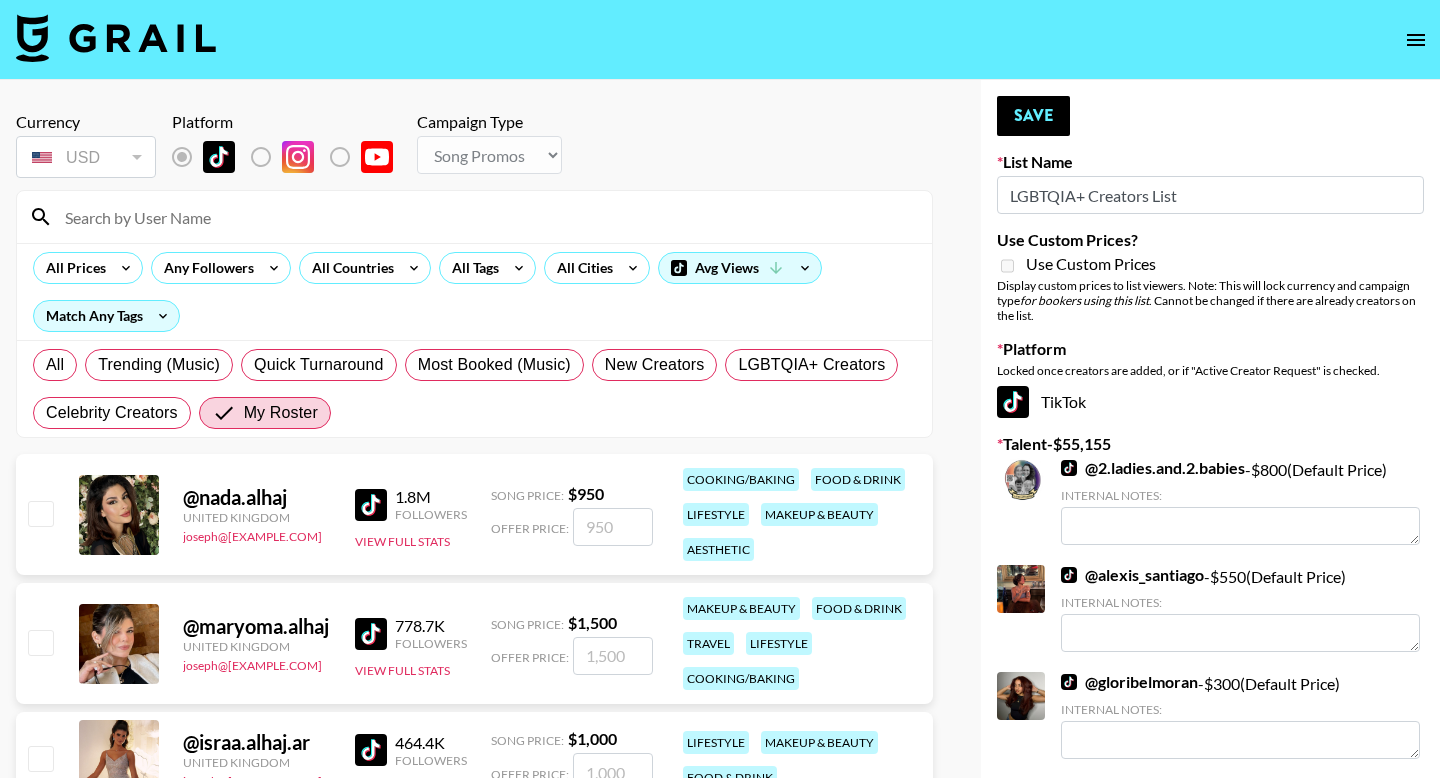 click at bounding box center (486, 217) 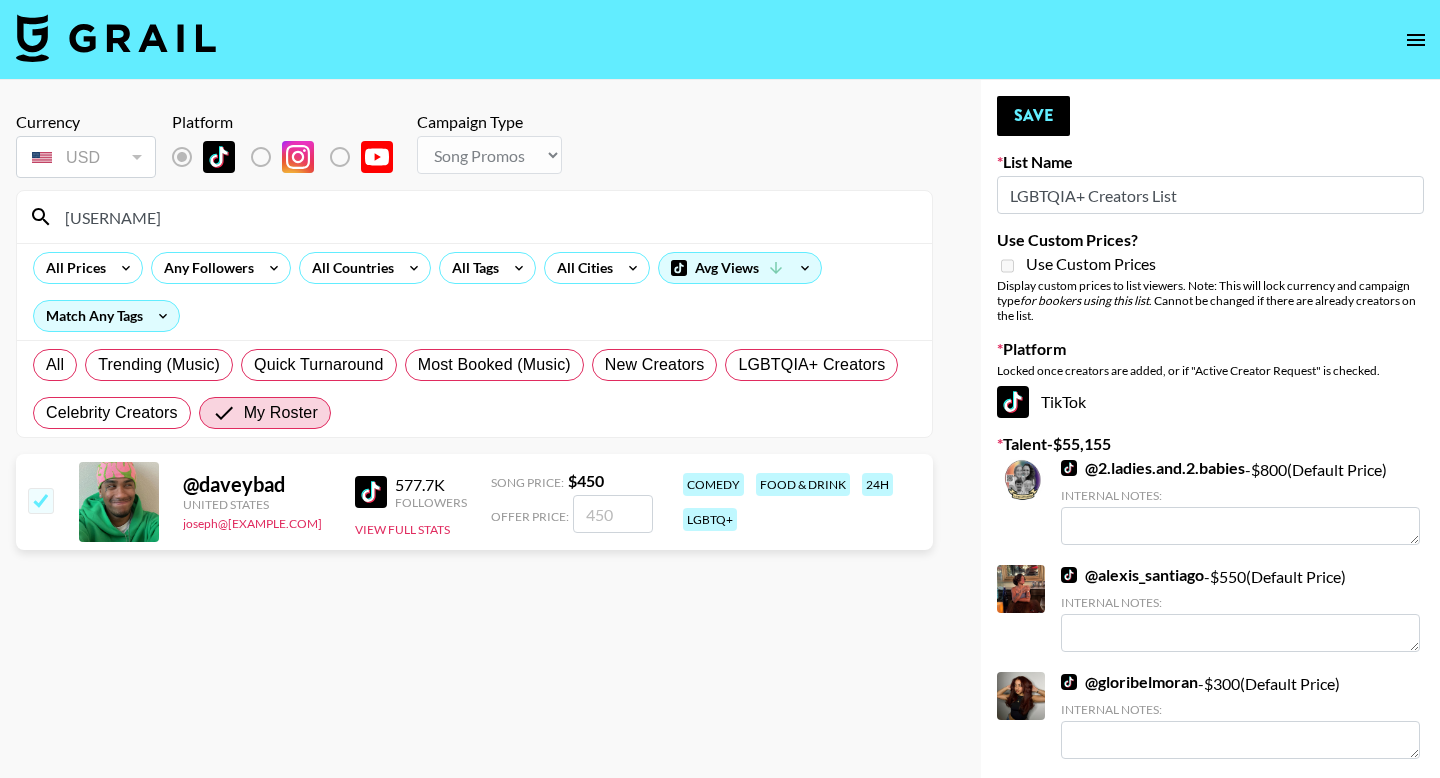type on "davey" 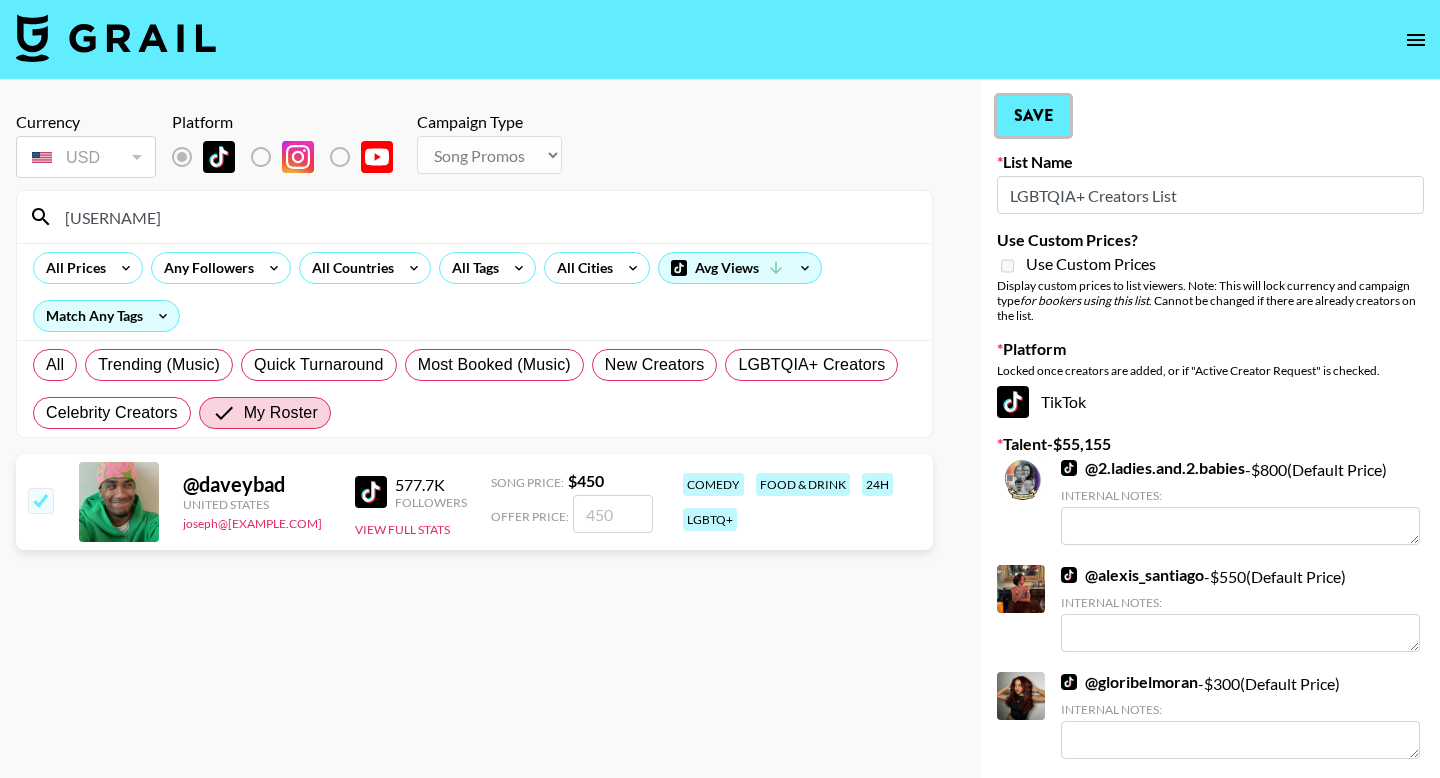 click on "Save" at bounding box center (1033, 116) 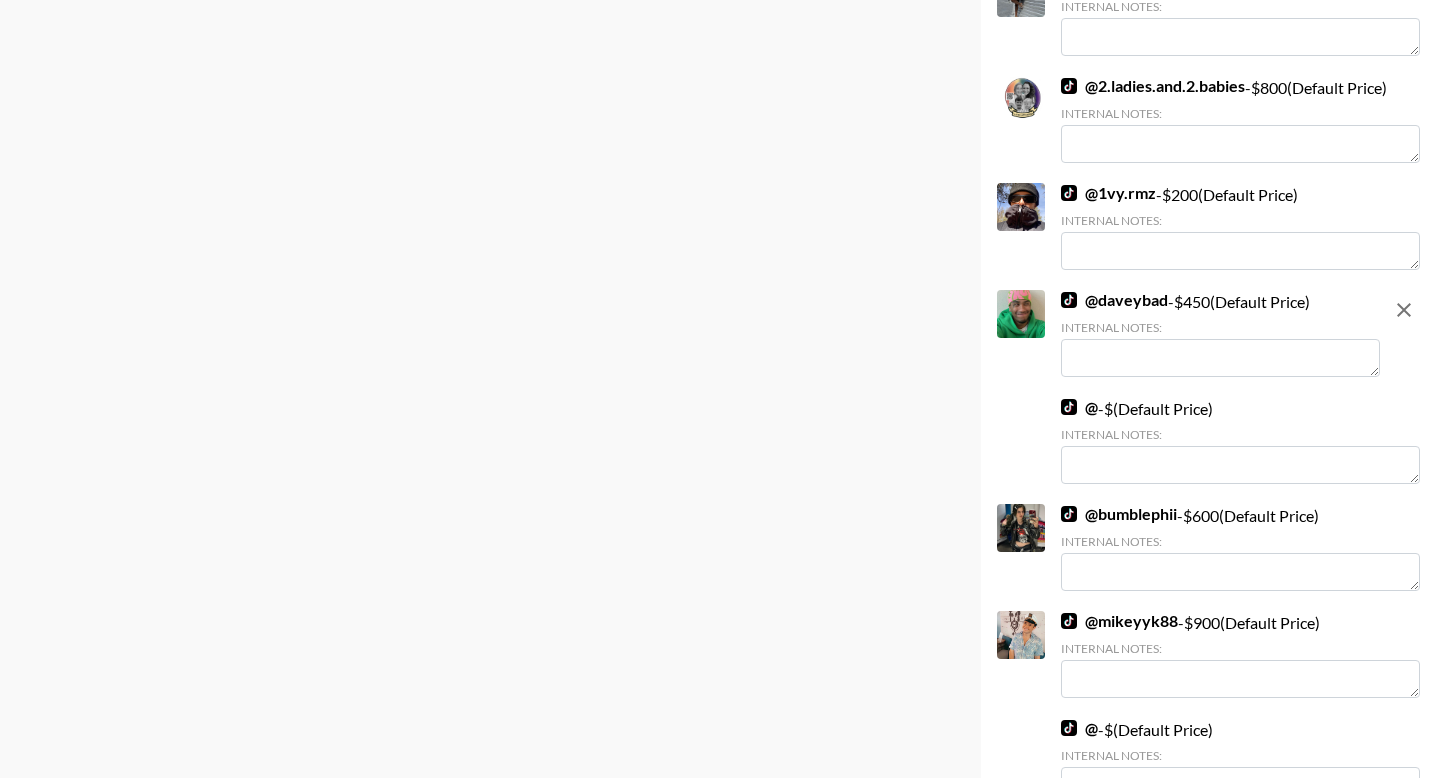 scroll, scrollTop: 540, scrollLeft: 0, axis: vertical 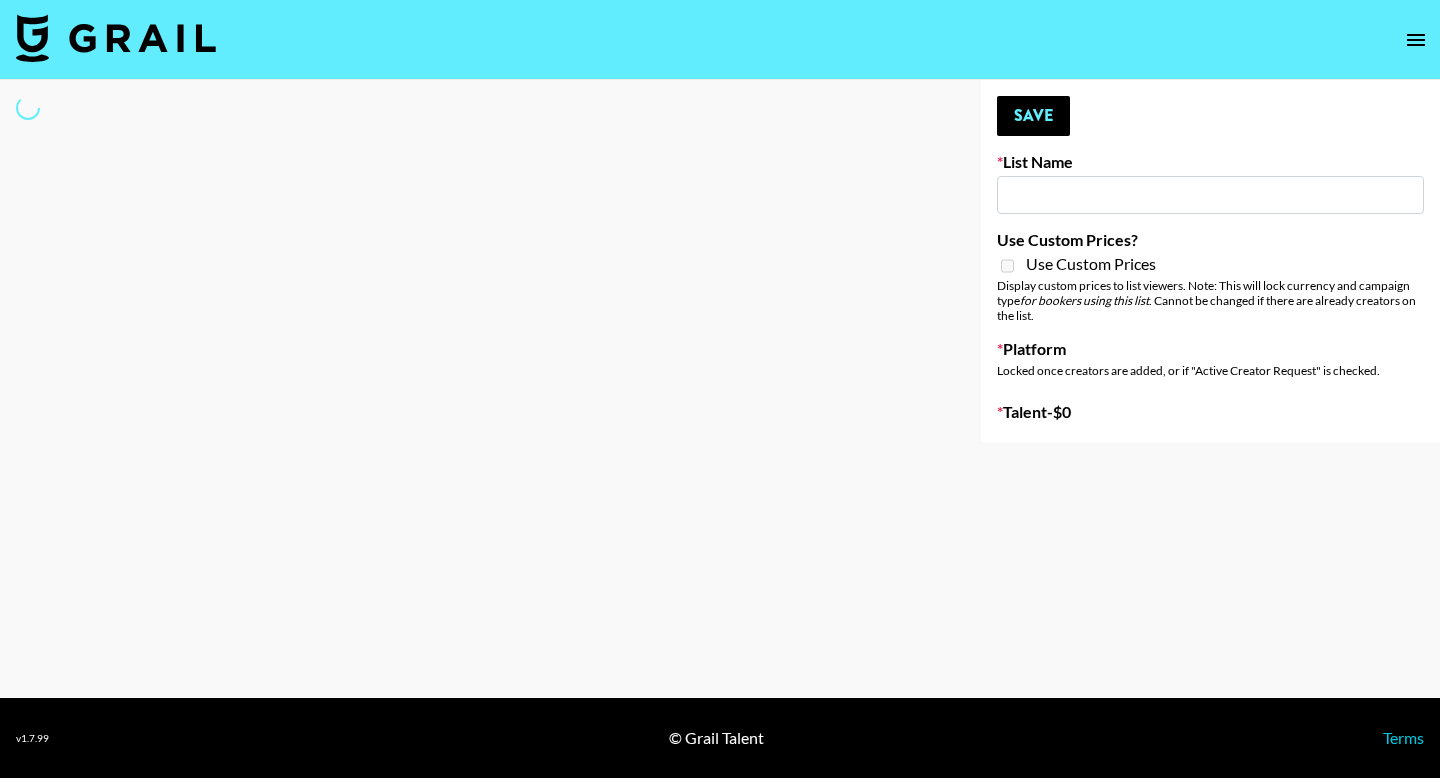 select on "Song" 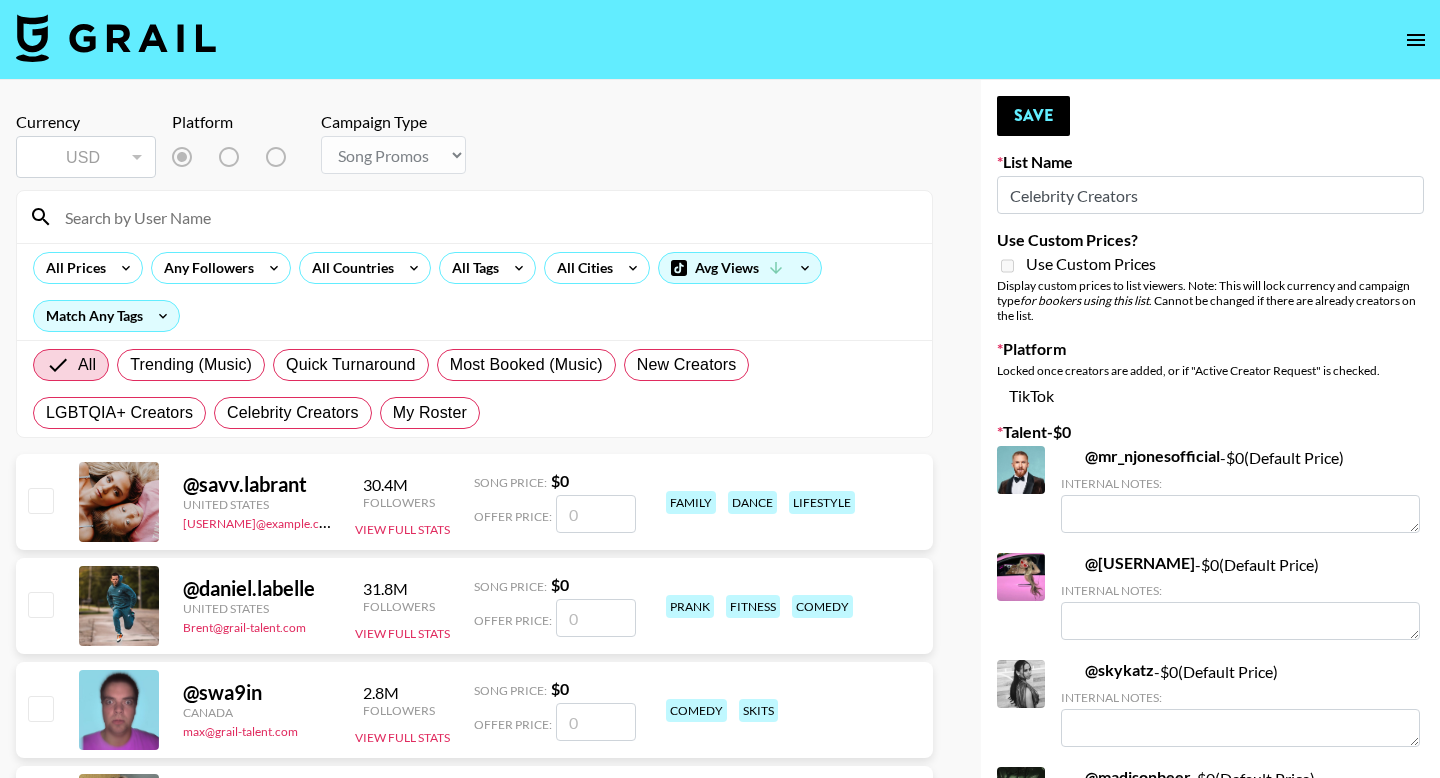 type on "Celebrity Creators" 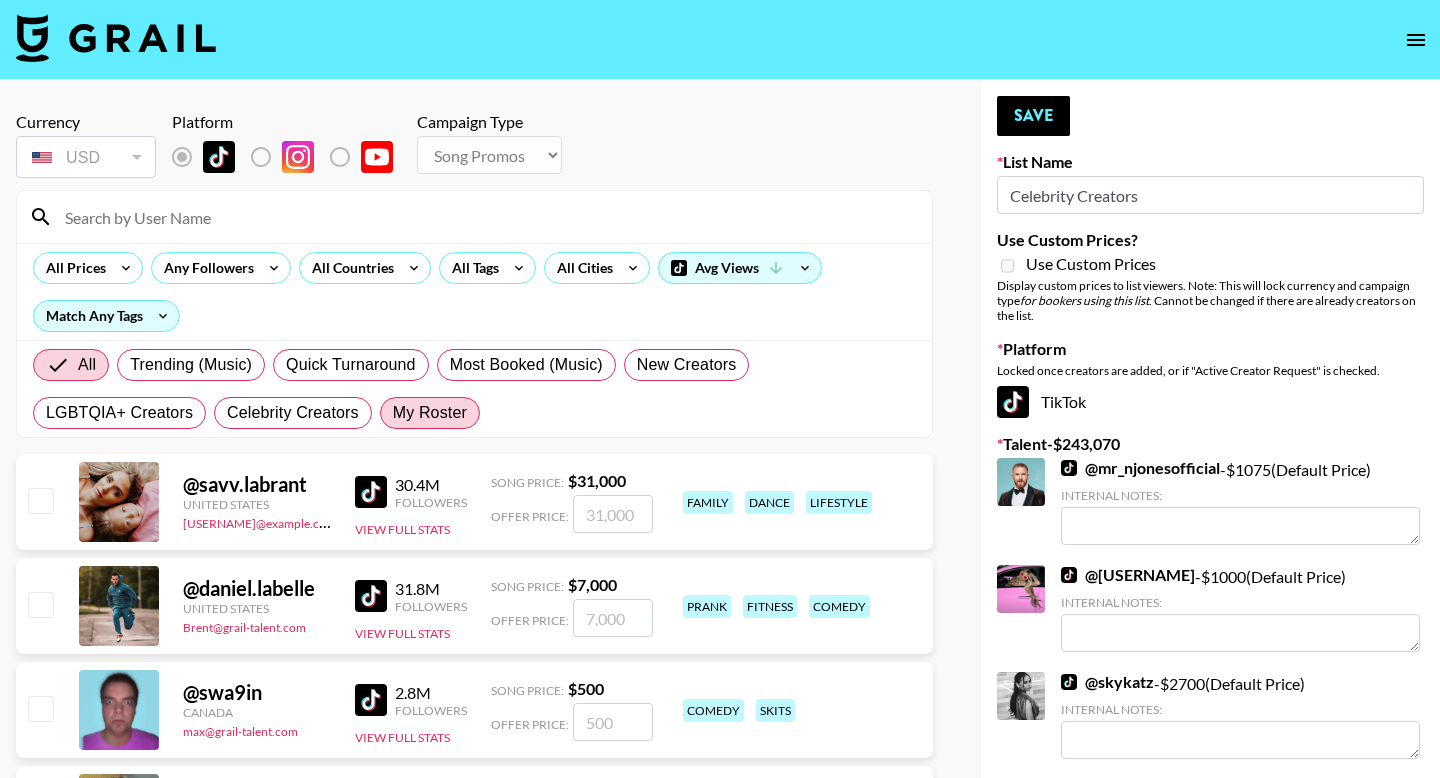 click on "My Roster" at bounding box center [430, 413] 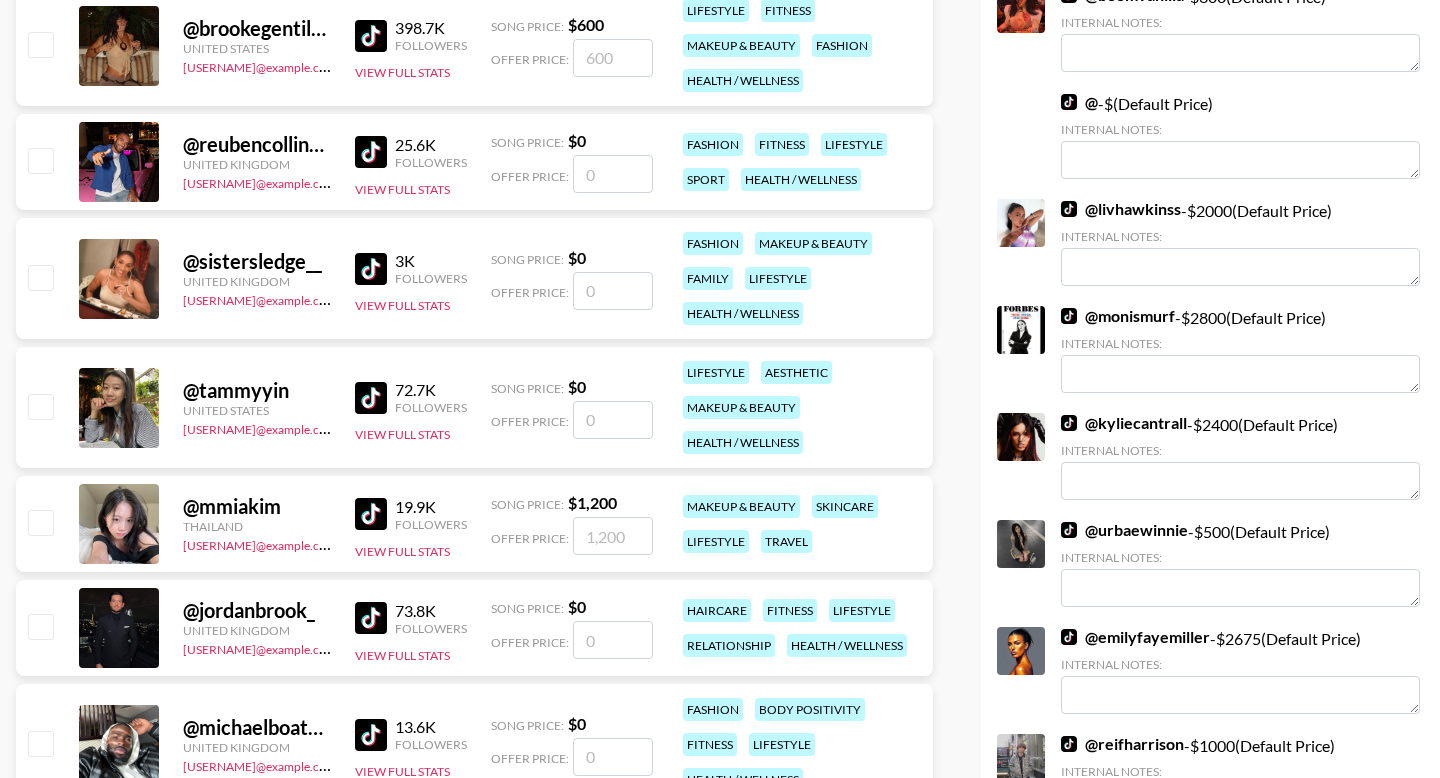 scroll, scrollTop: 6372, scrollLeft: 0, axis: vertical 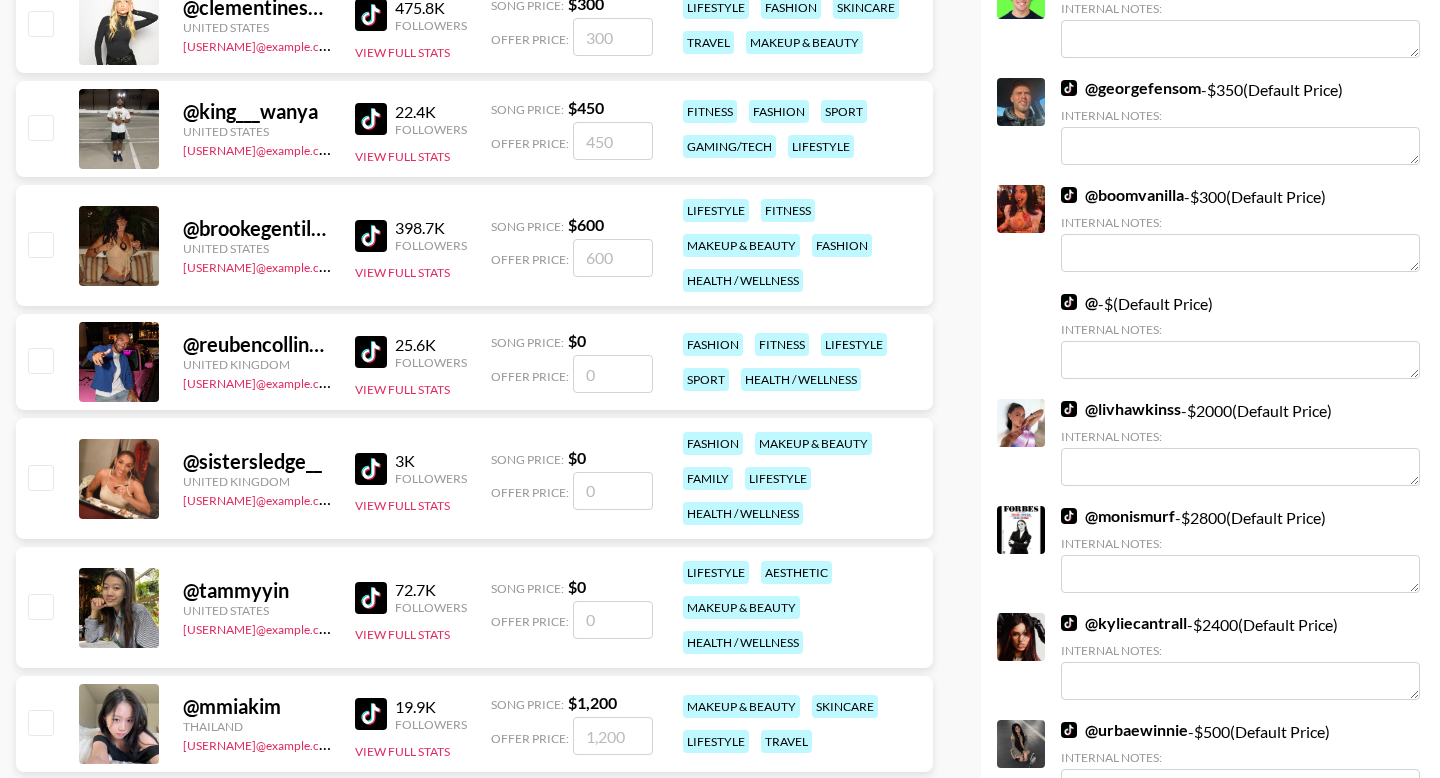 click at bounding box center [371, 469] 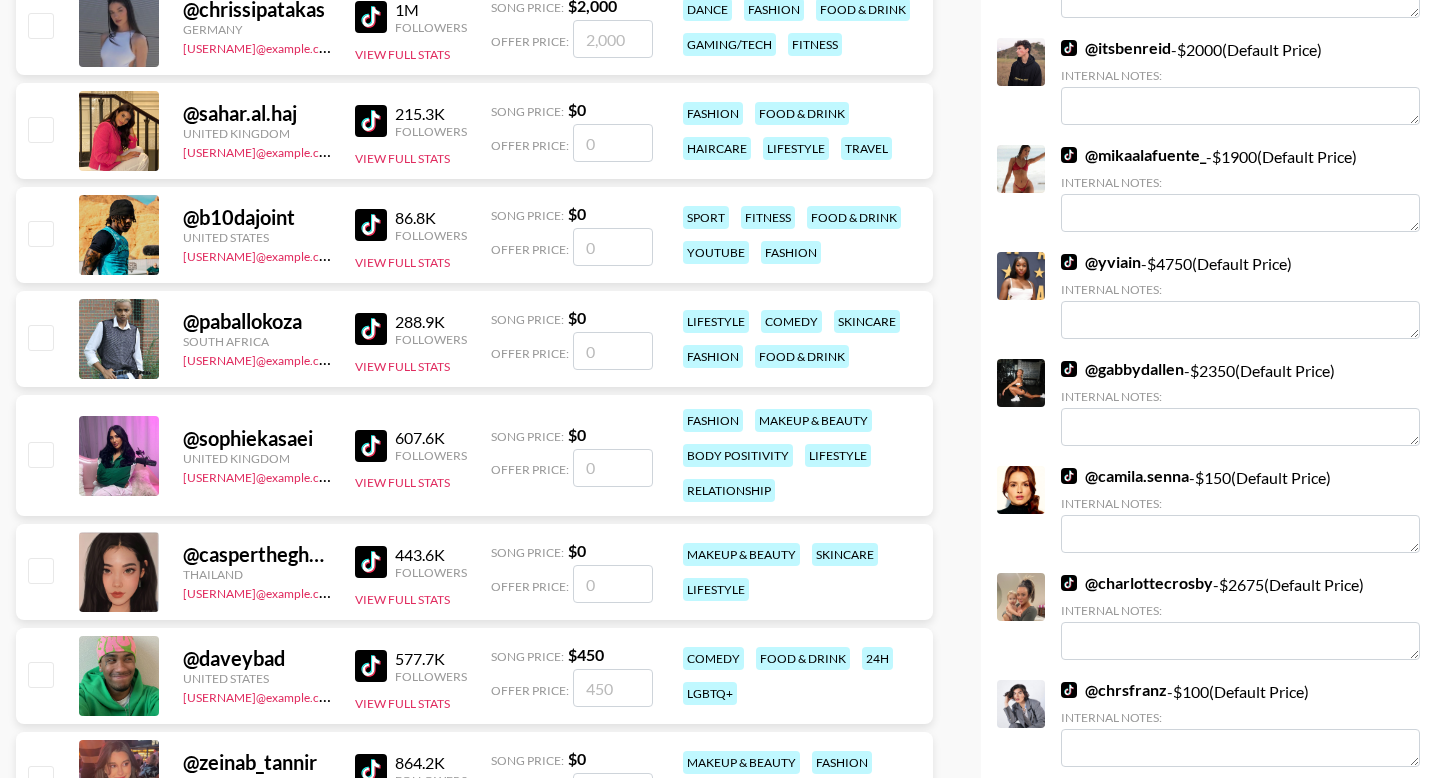scroll, scrollTop: 2020, scrollLeft: 0, axis: vertical 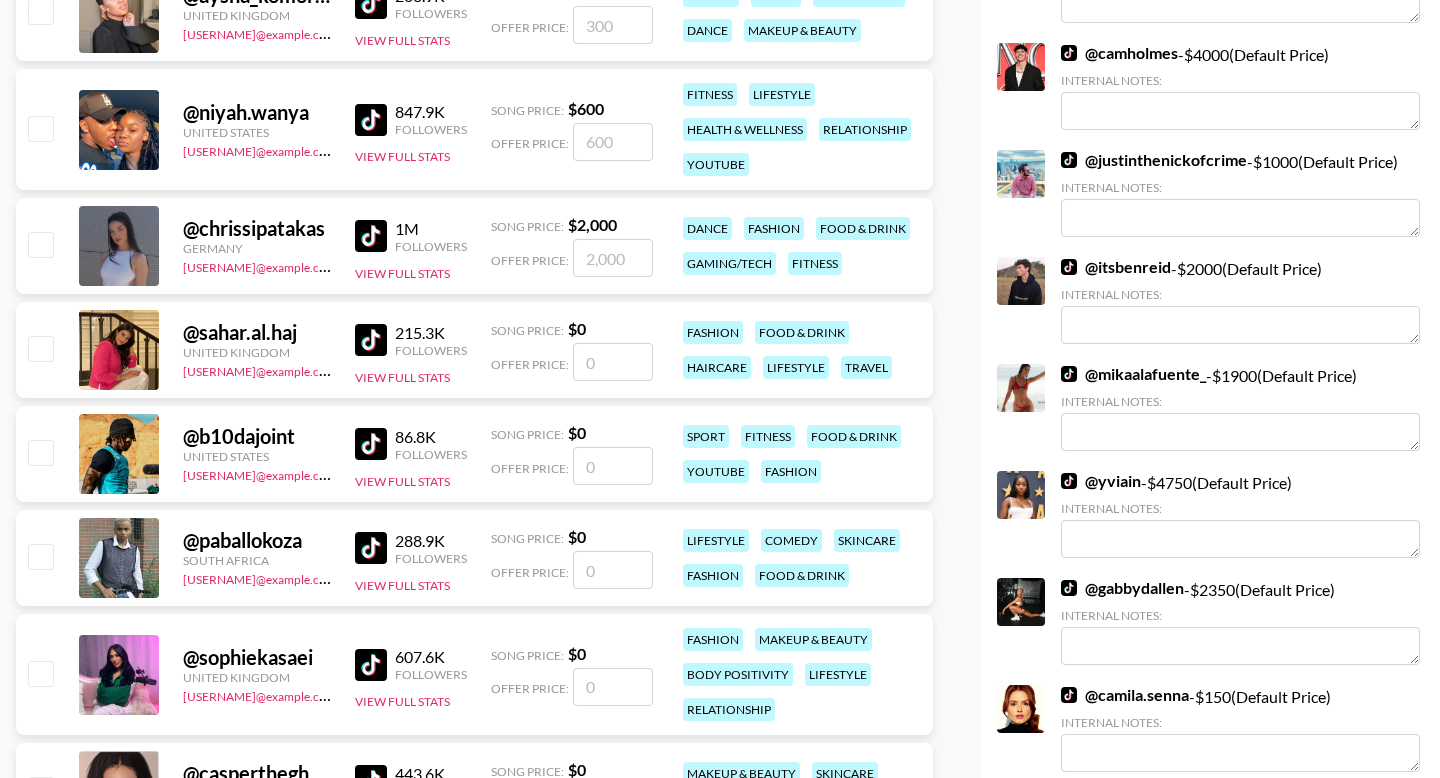 click at bounding box center [40, 673] 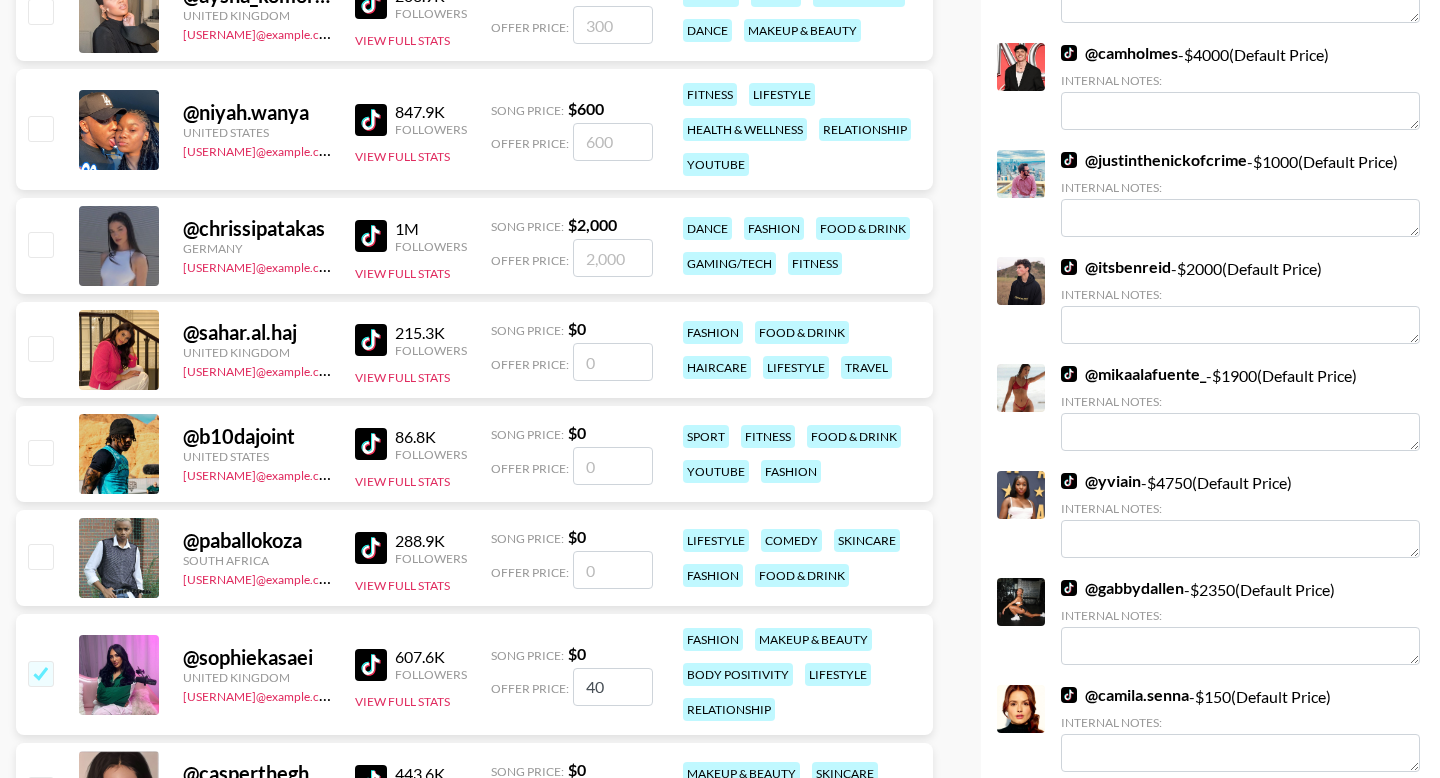 type on "400" 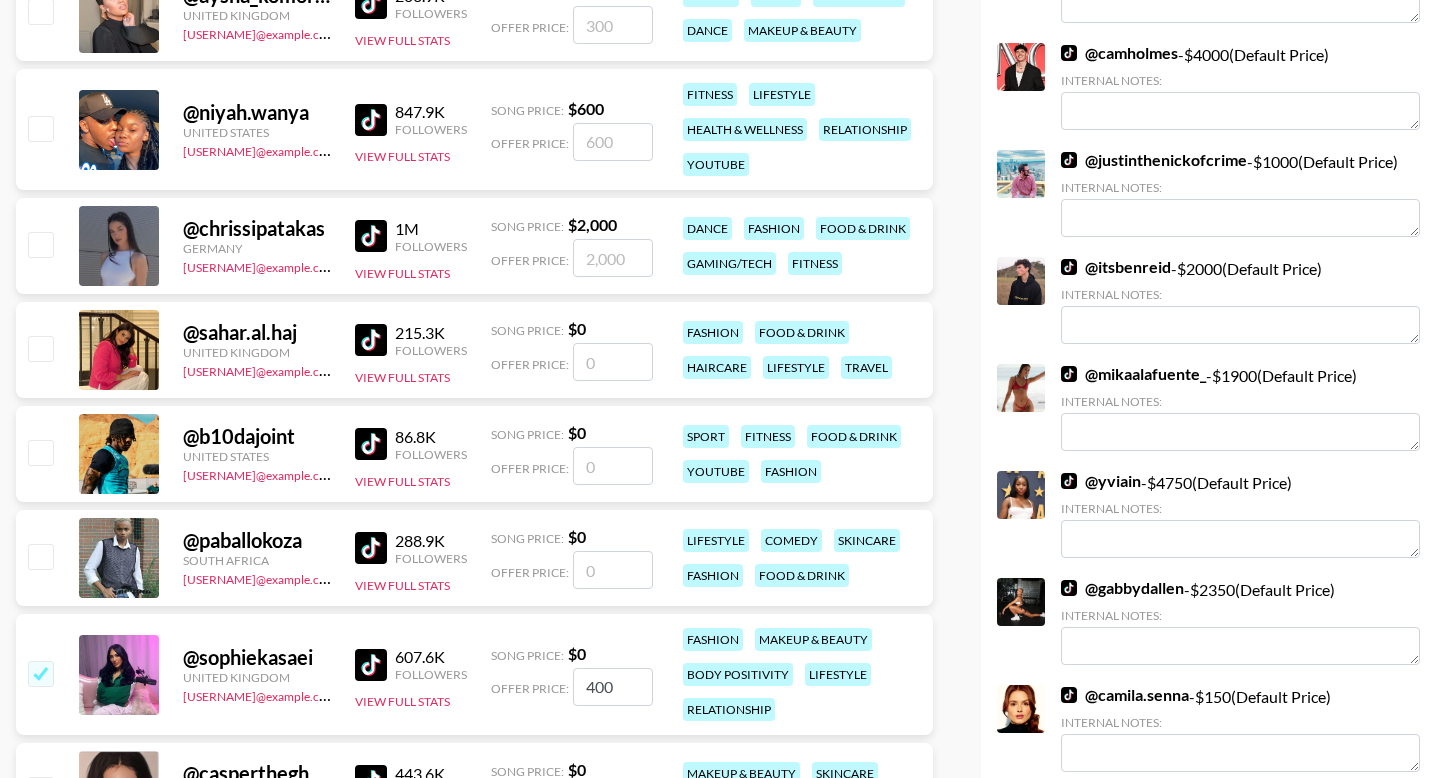 checkbox on "true" 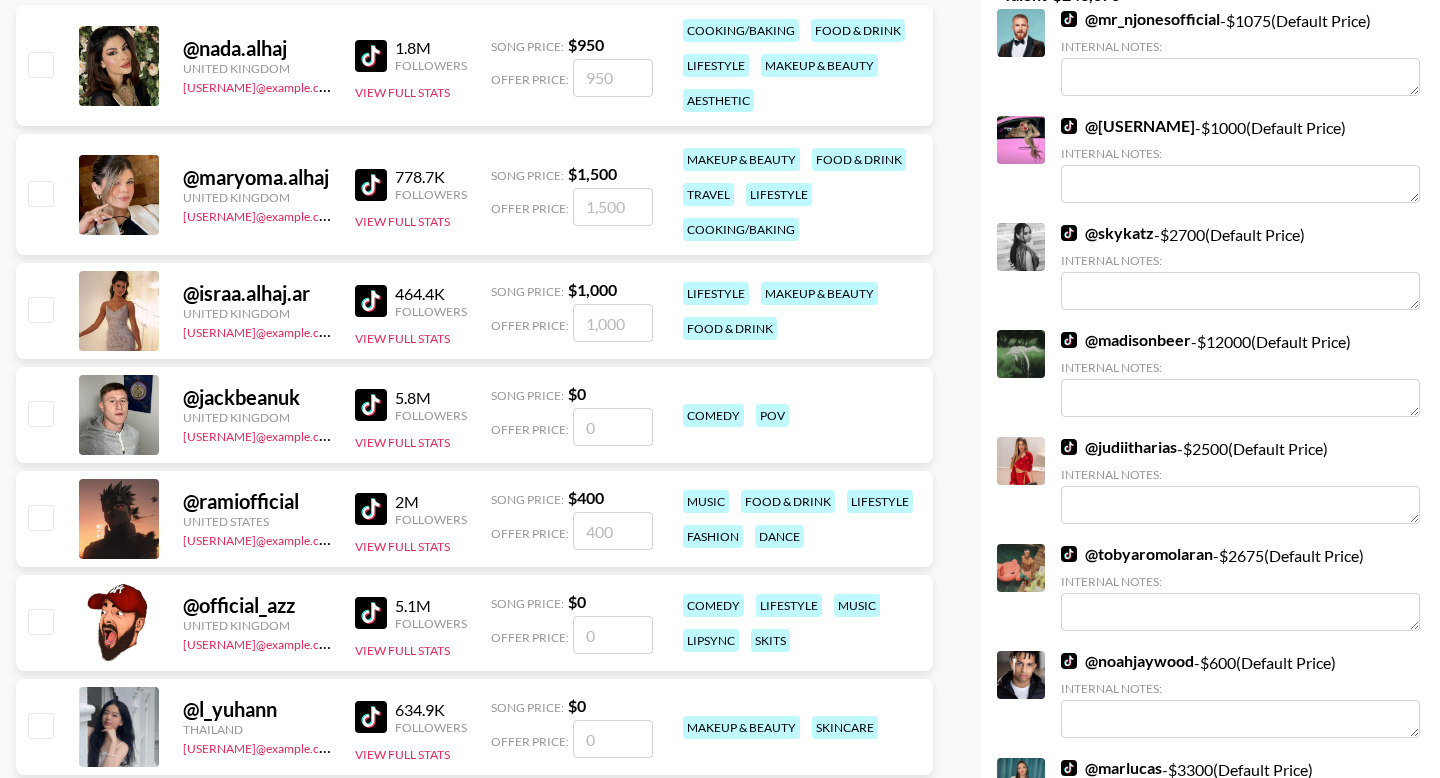 scroll, scrollTop: 0, scrollLeft: 0, axis: both 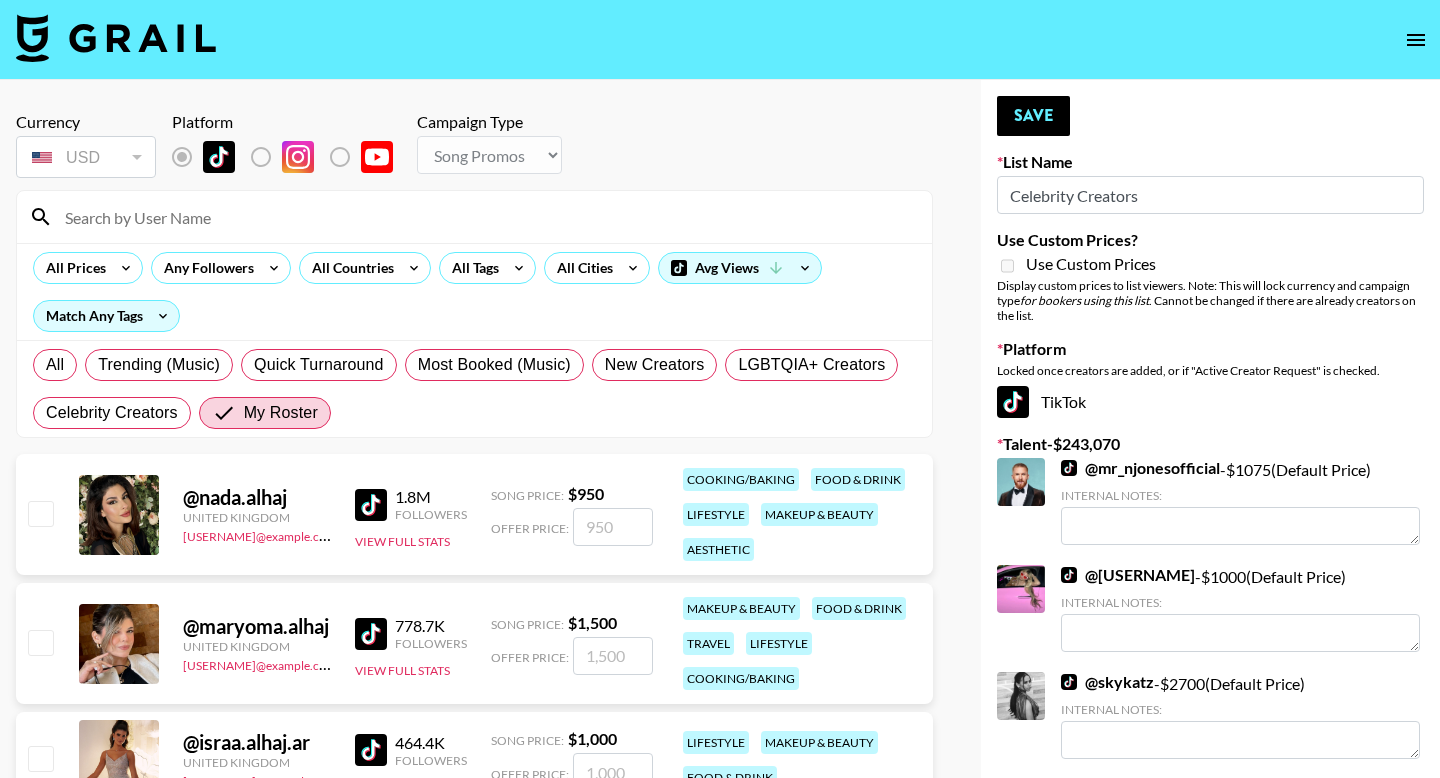 click at bounding box center [613, 527] 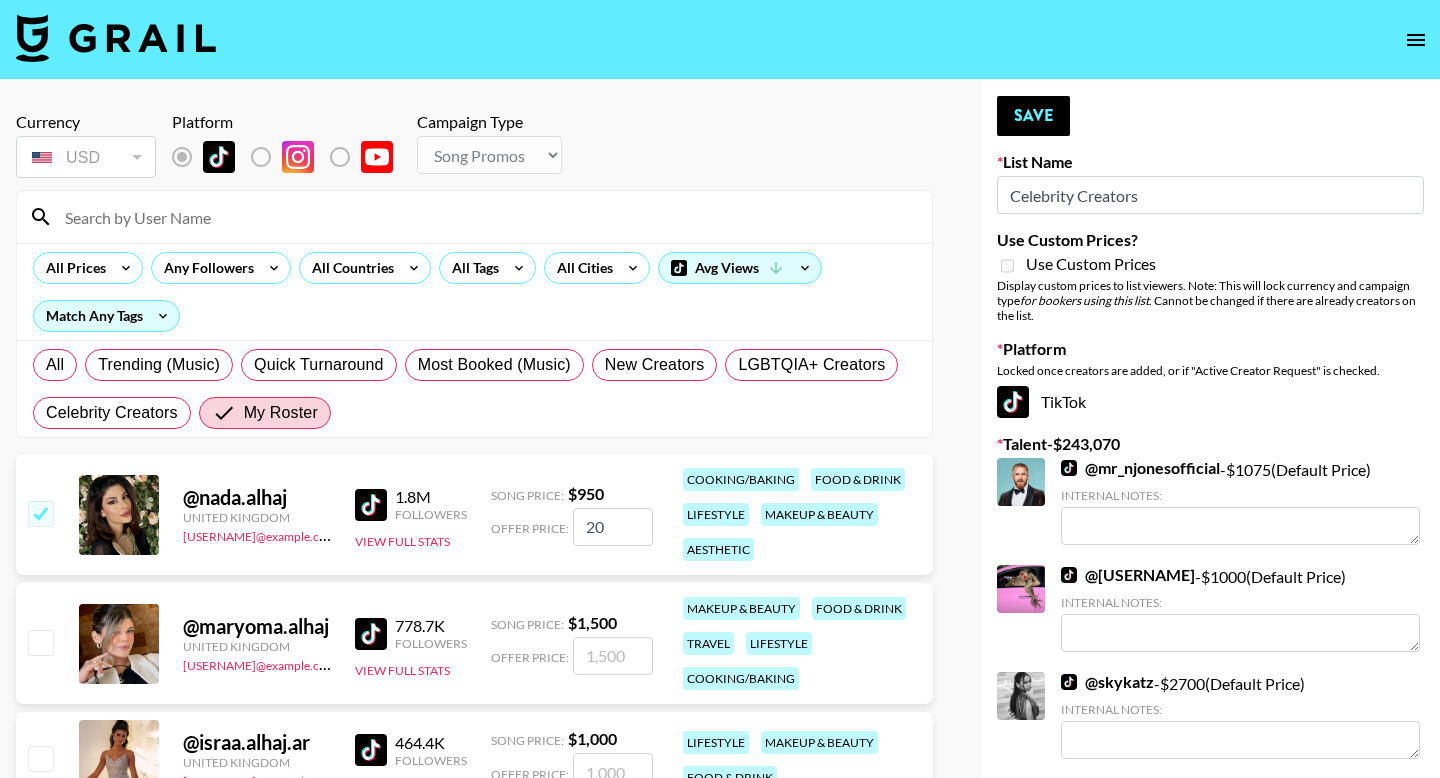 type on "200" 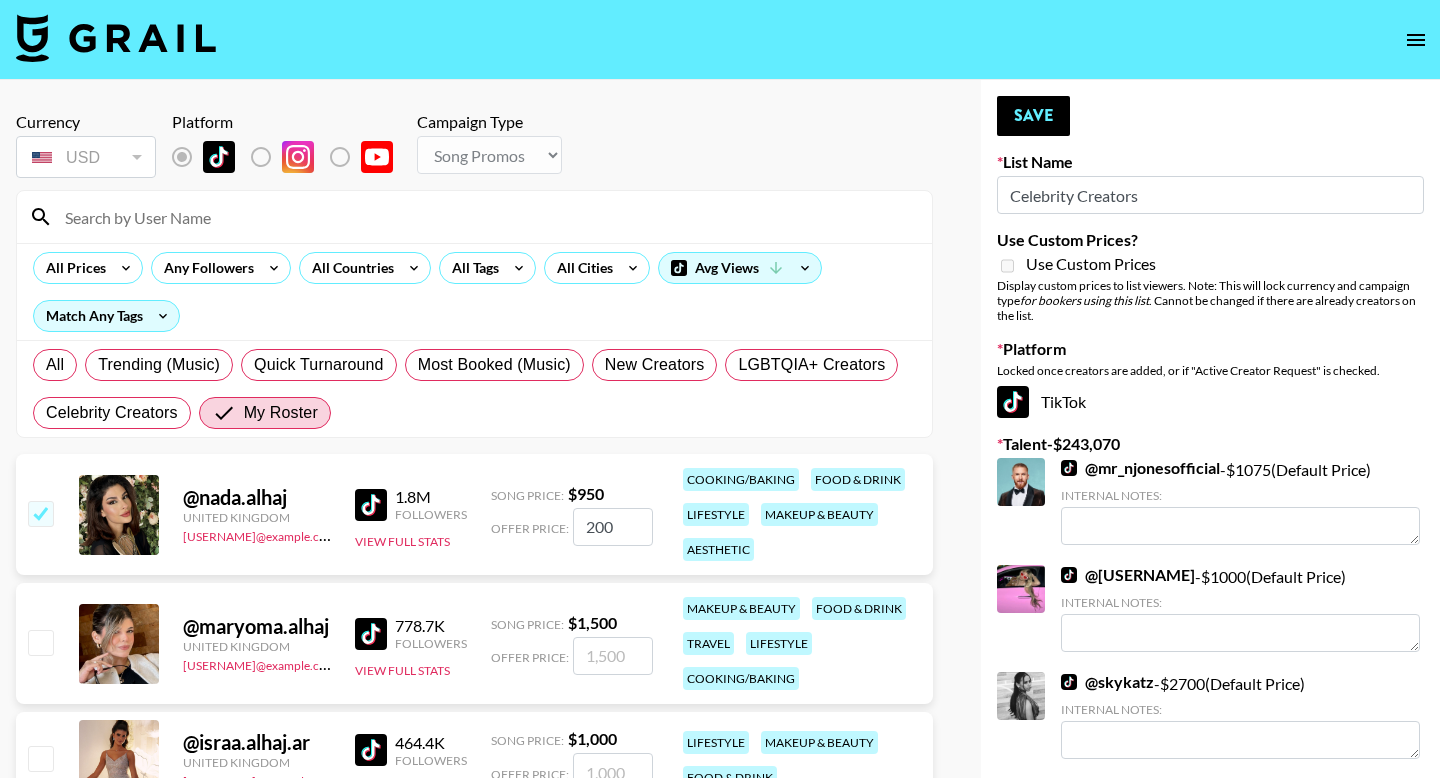 checkbox on "true" 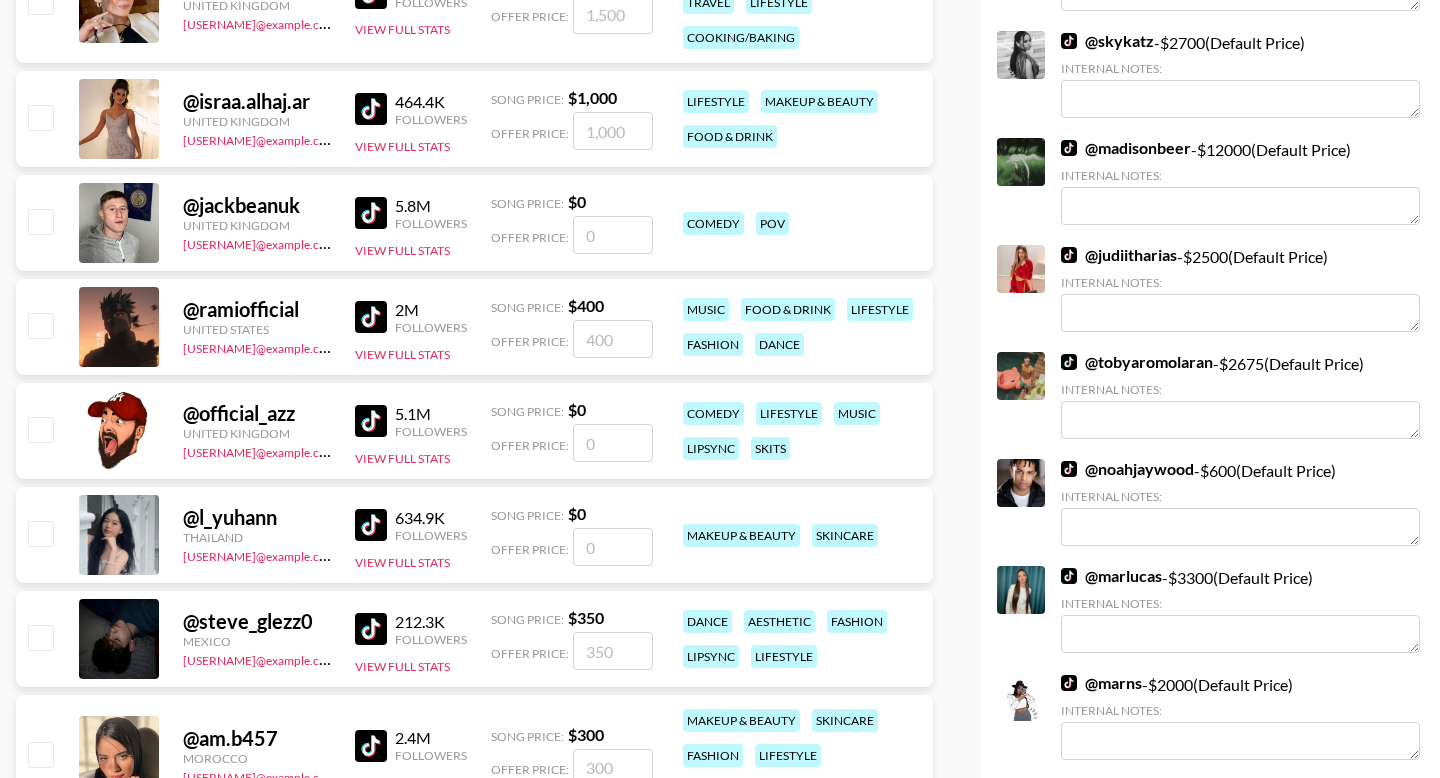 scroll, scrollTop: 724, scrollLeft: 0, axis: vertical 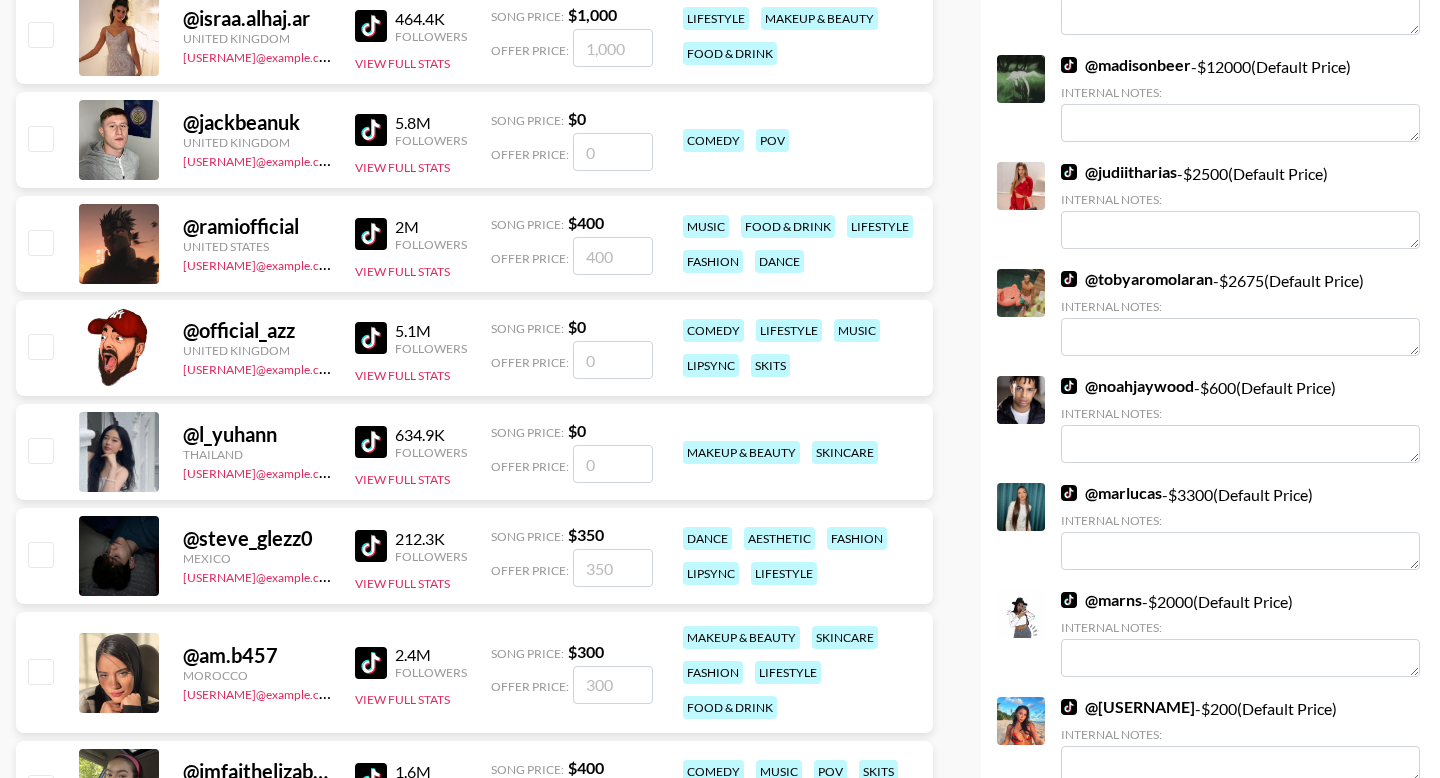 type on "2000" 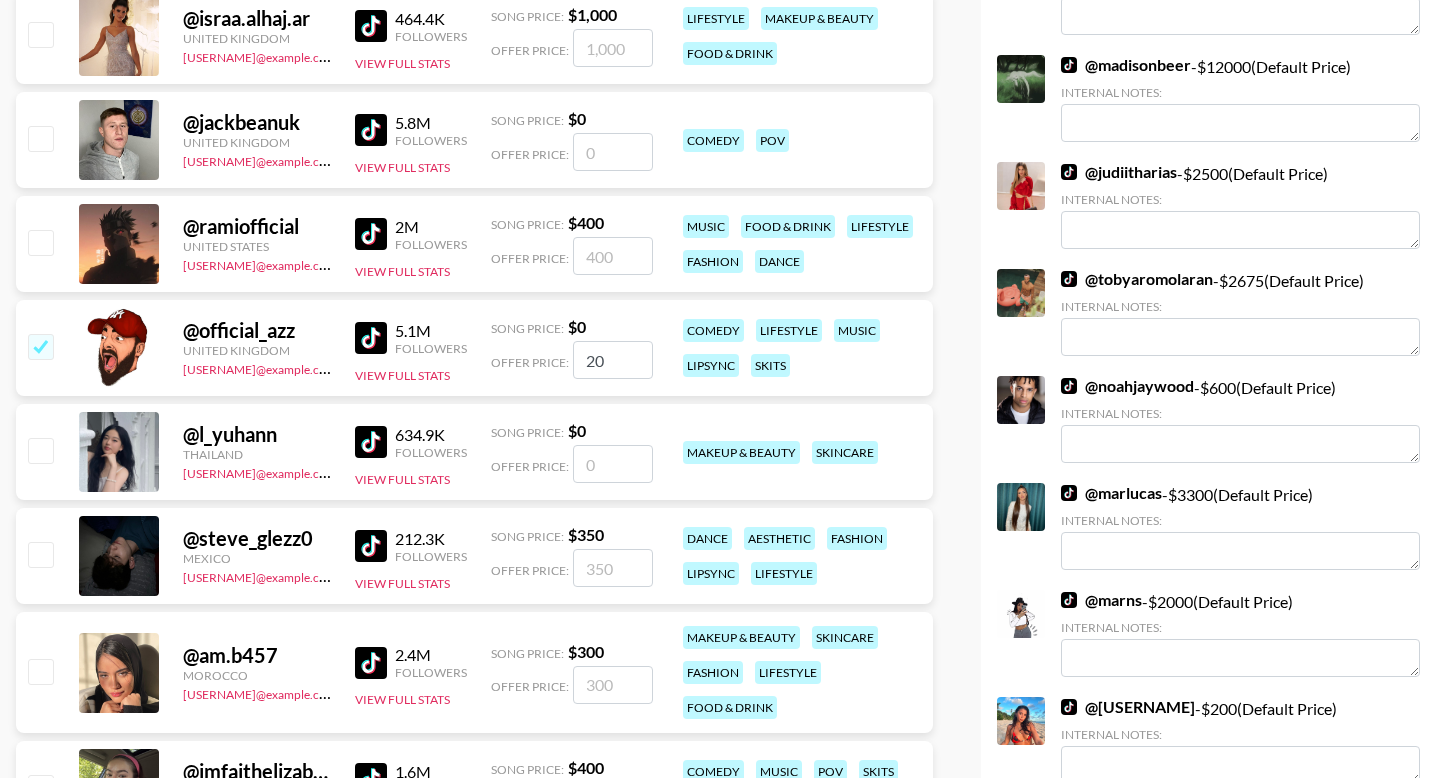 type on "200" 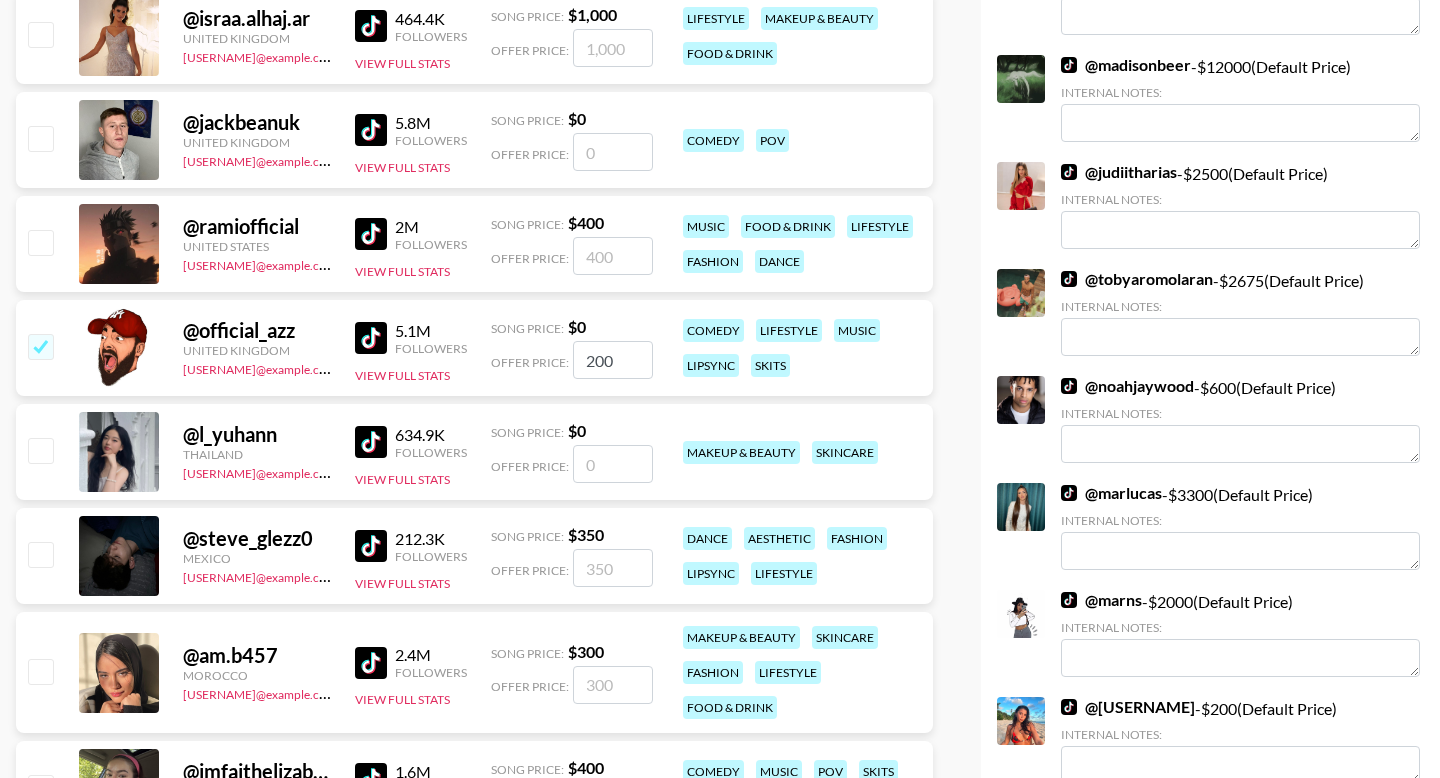 checkbox on "true" 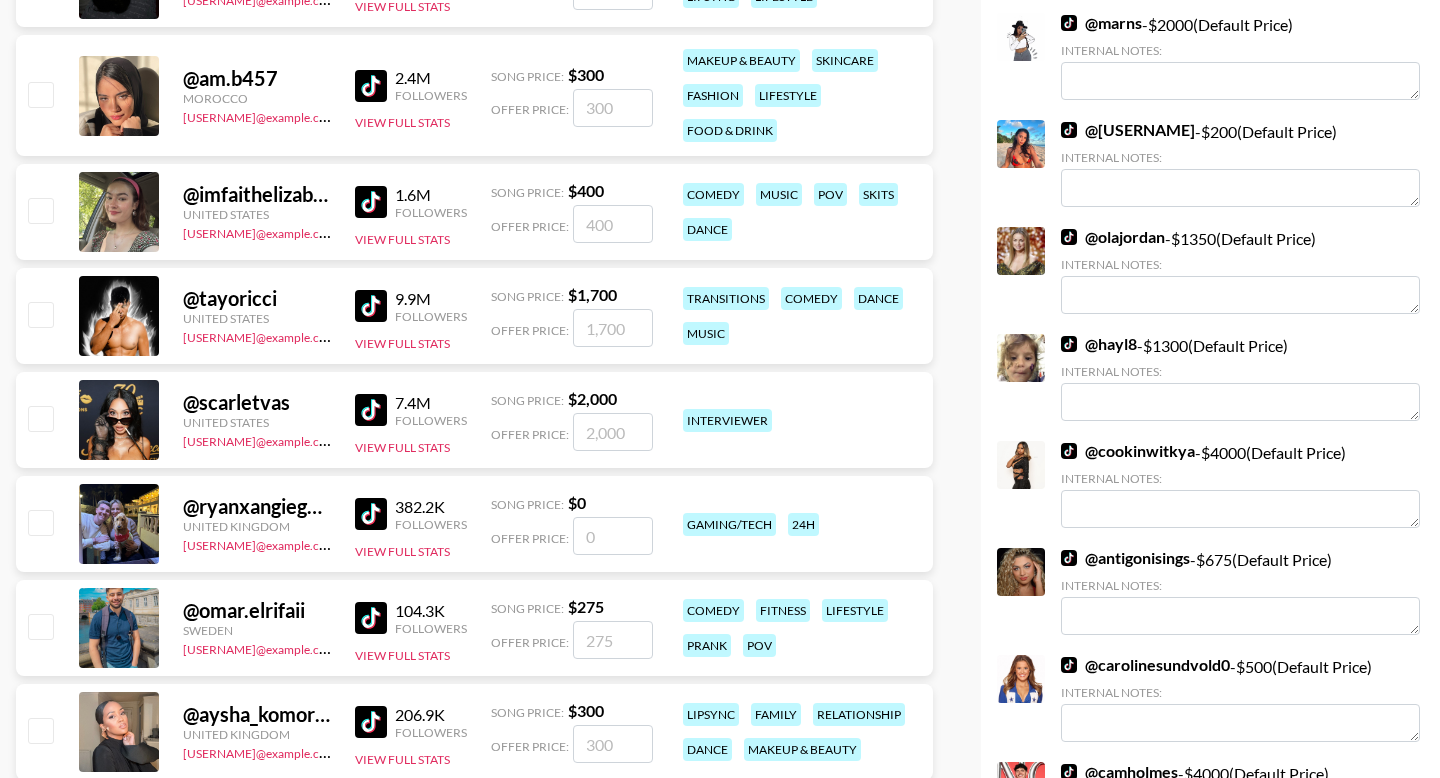 scroll, scrollTop: 1303, scrollLeft: 0, axis: vertical 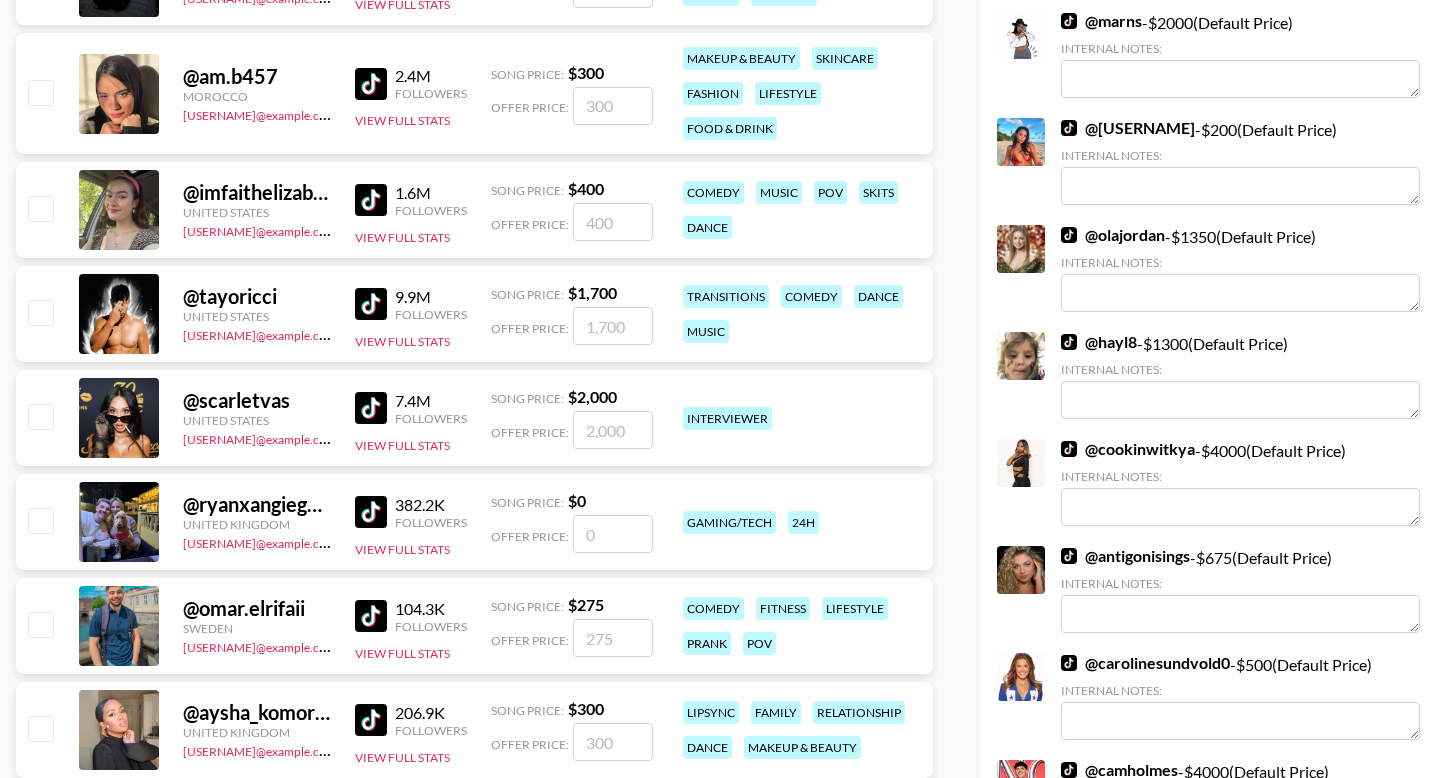 type on "2000" 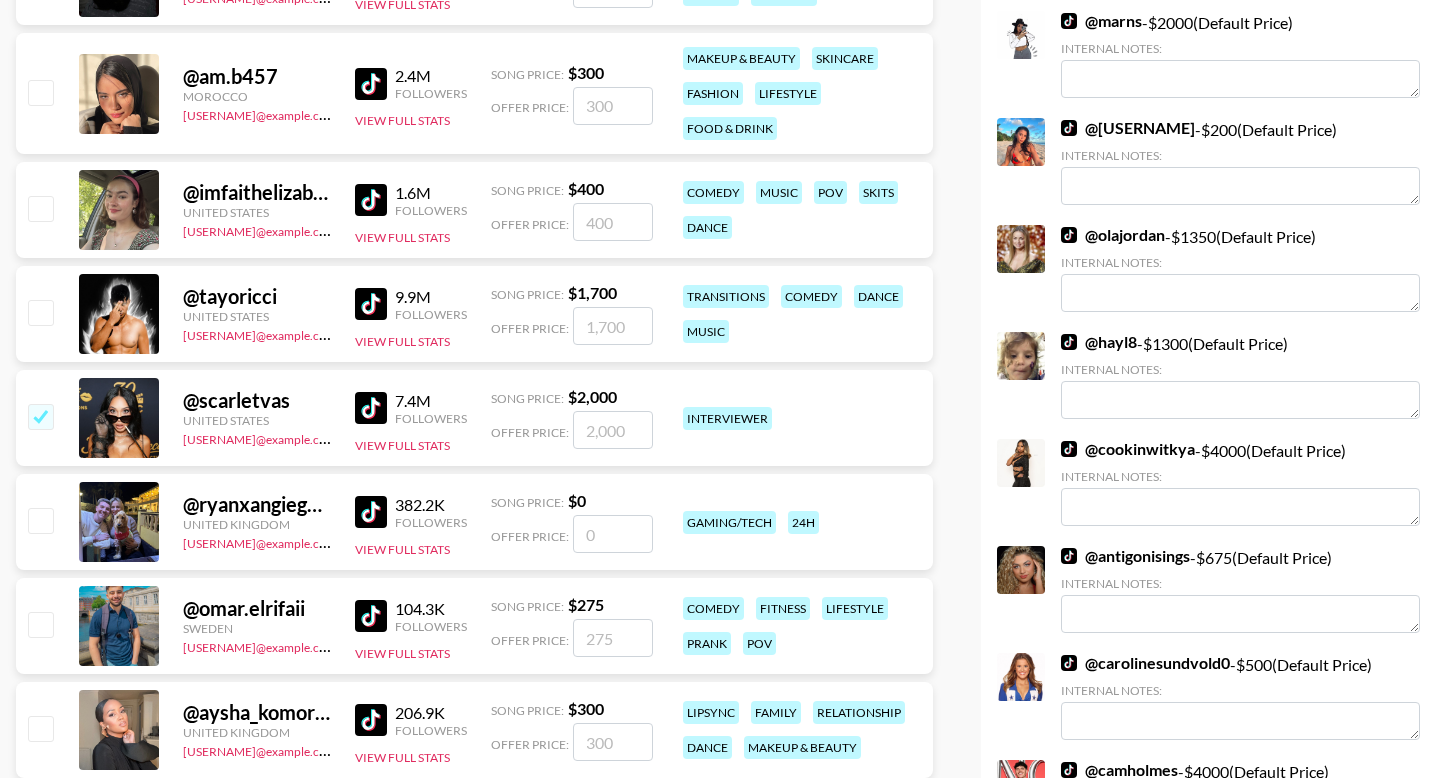 checkbox on "true" 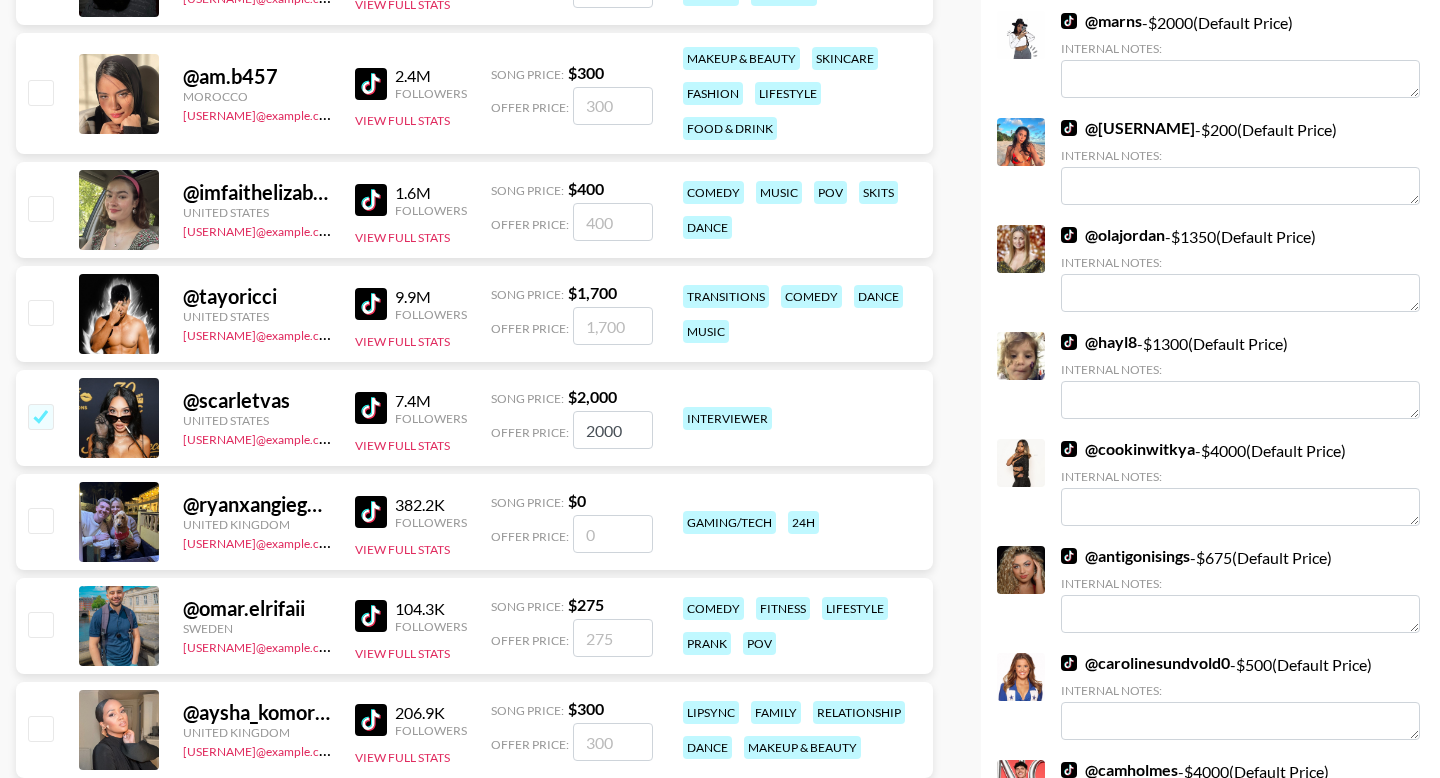 click at bounding box center (40, 312) 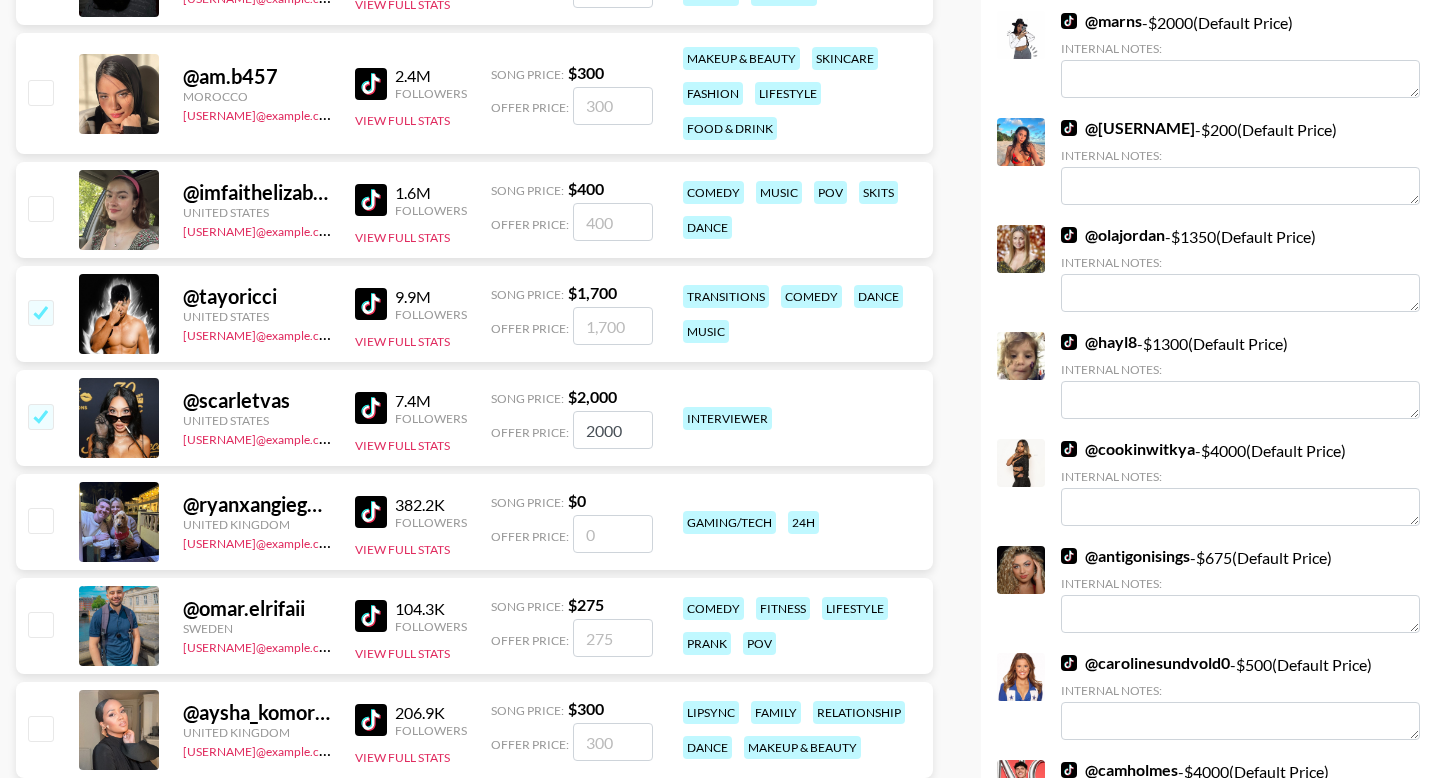 checkbox on "true" 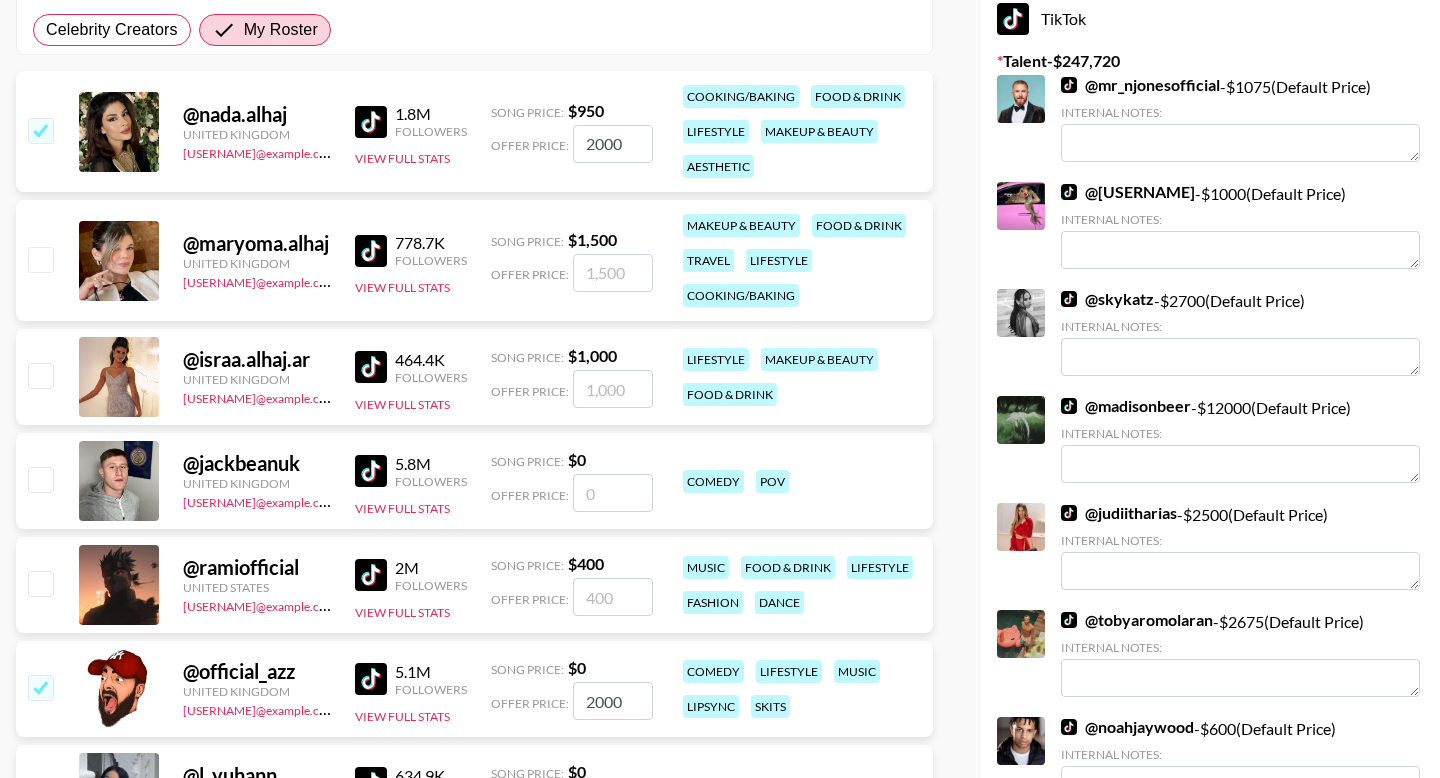 scroll, scrollTop: 0, scrollLeft: 0, axis: both 